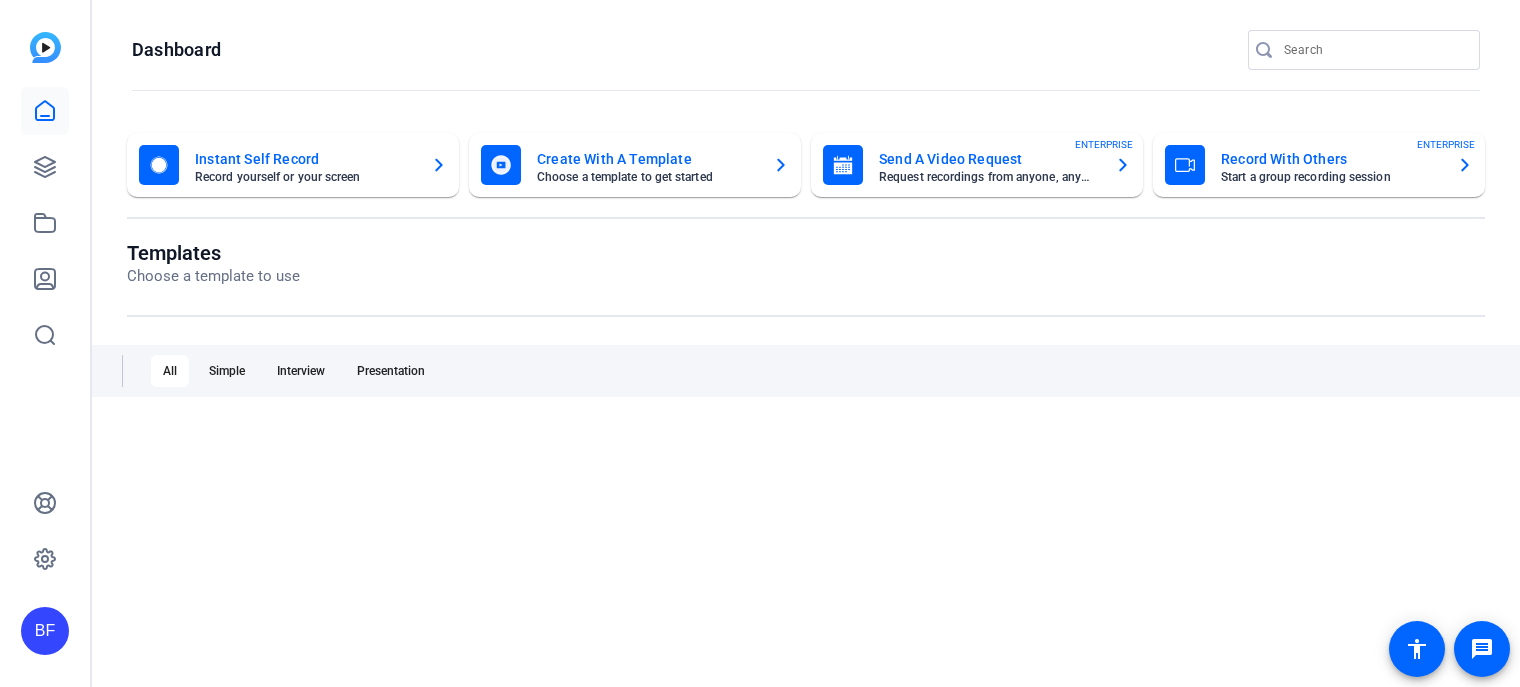 scroll, scrollTop: 0, scrollLeft: 0, axis: both 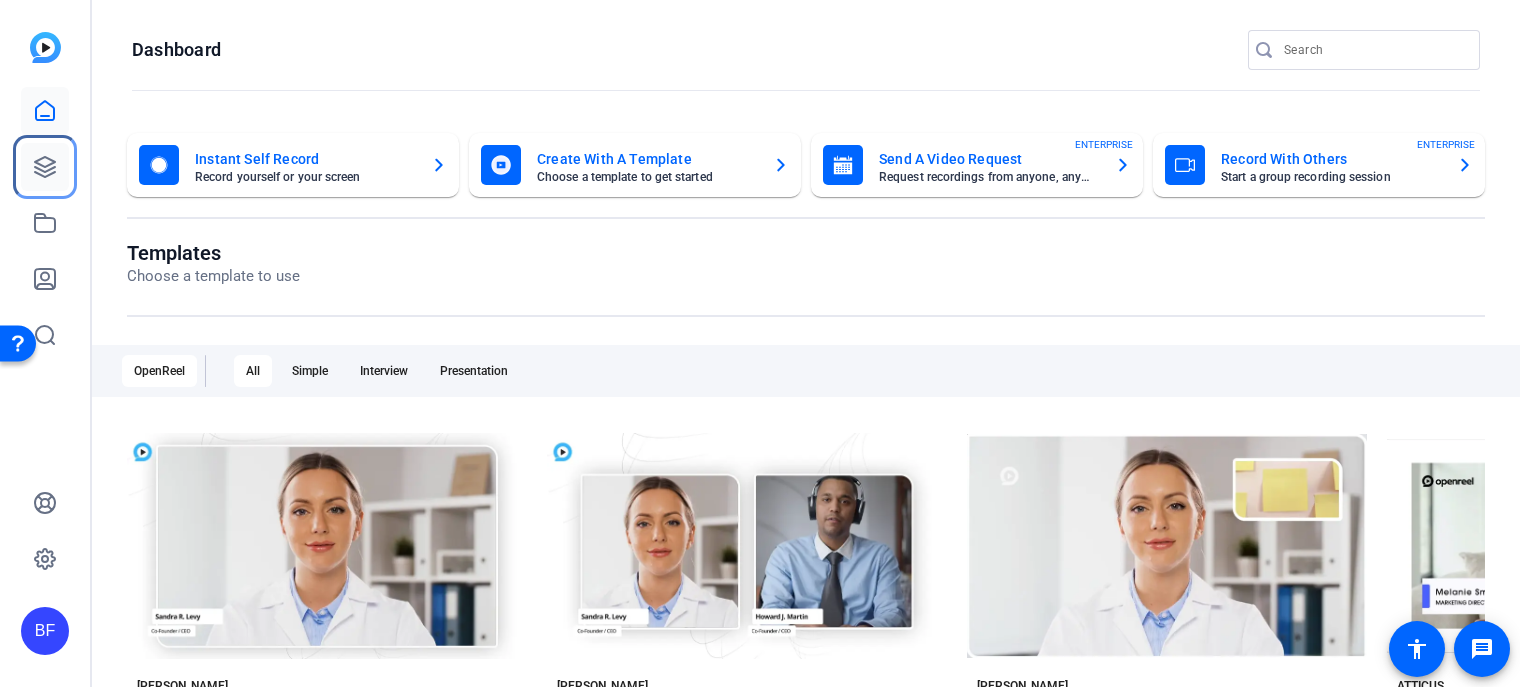 click 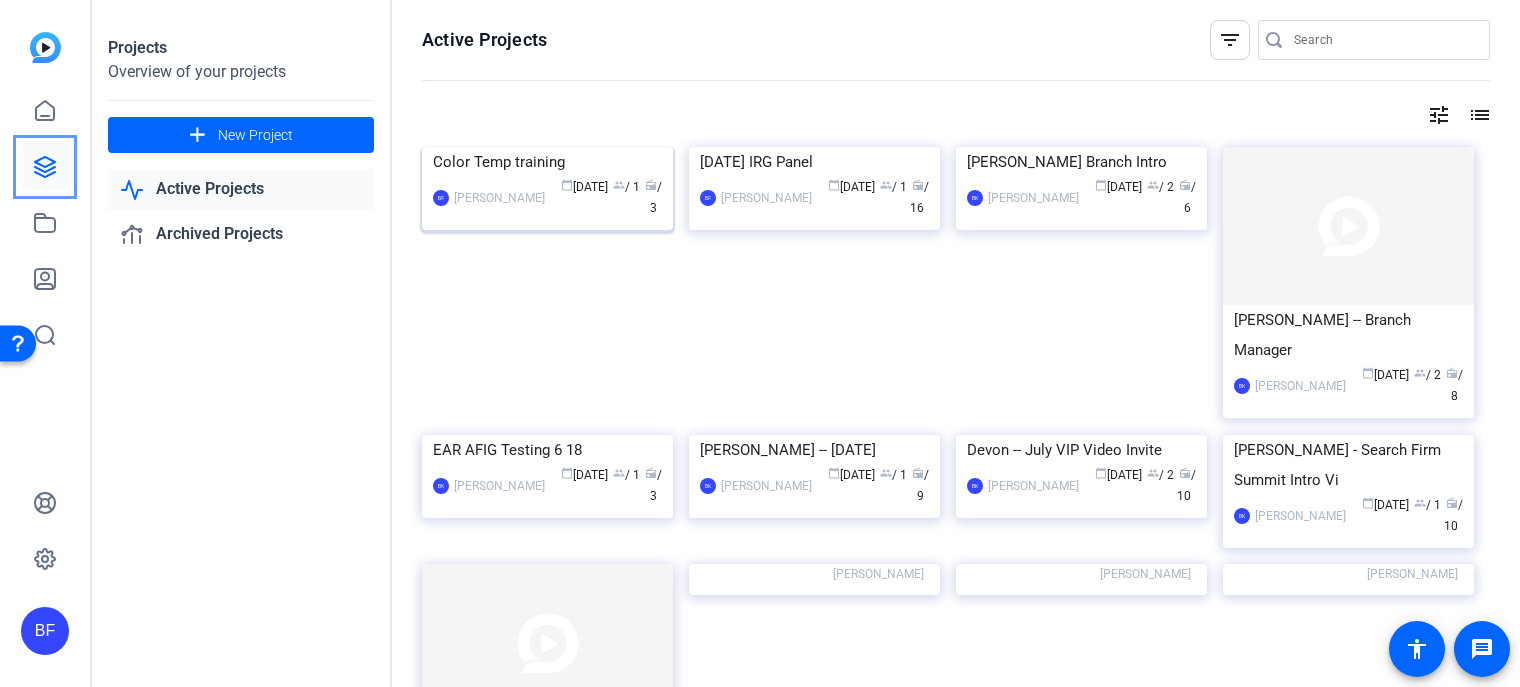 click 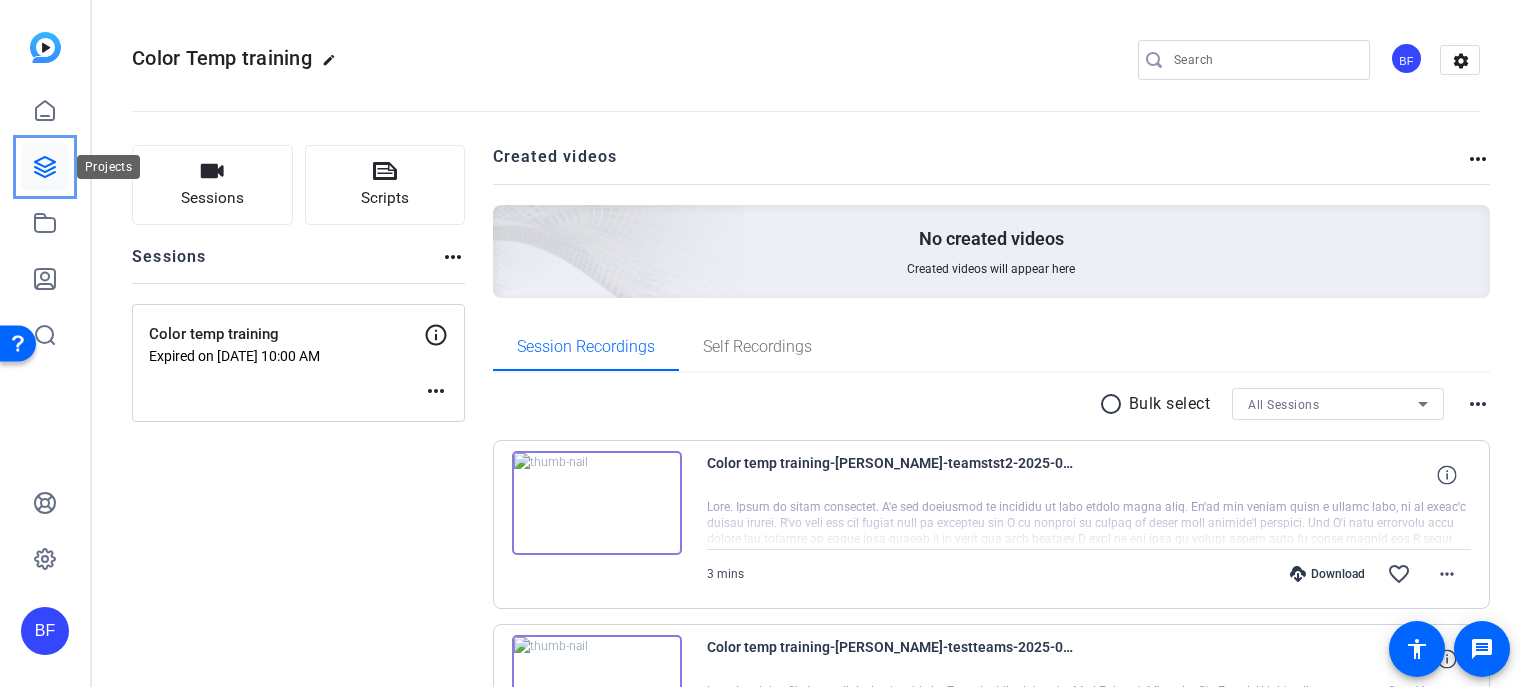 click 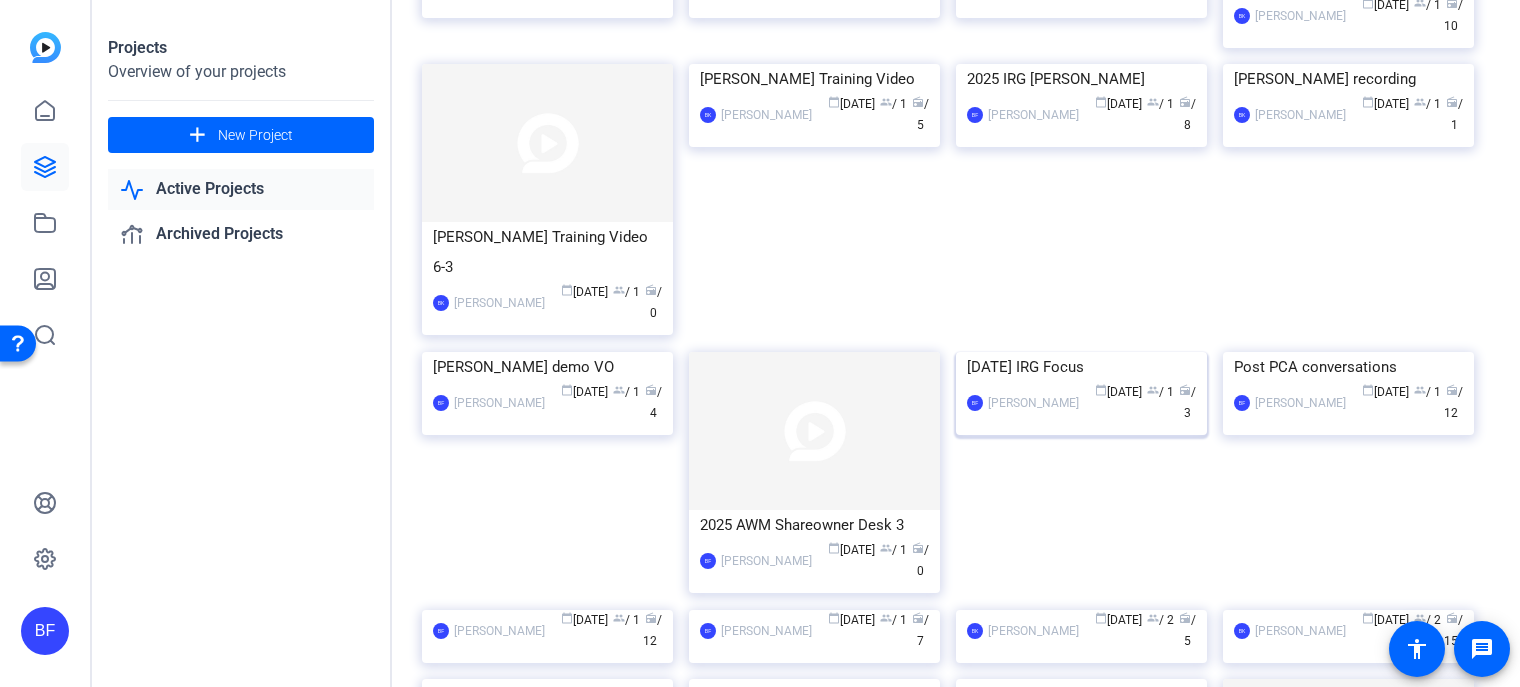 scroll, scrollTop: 600, scrollLeft: 0, axis: vertical 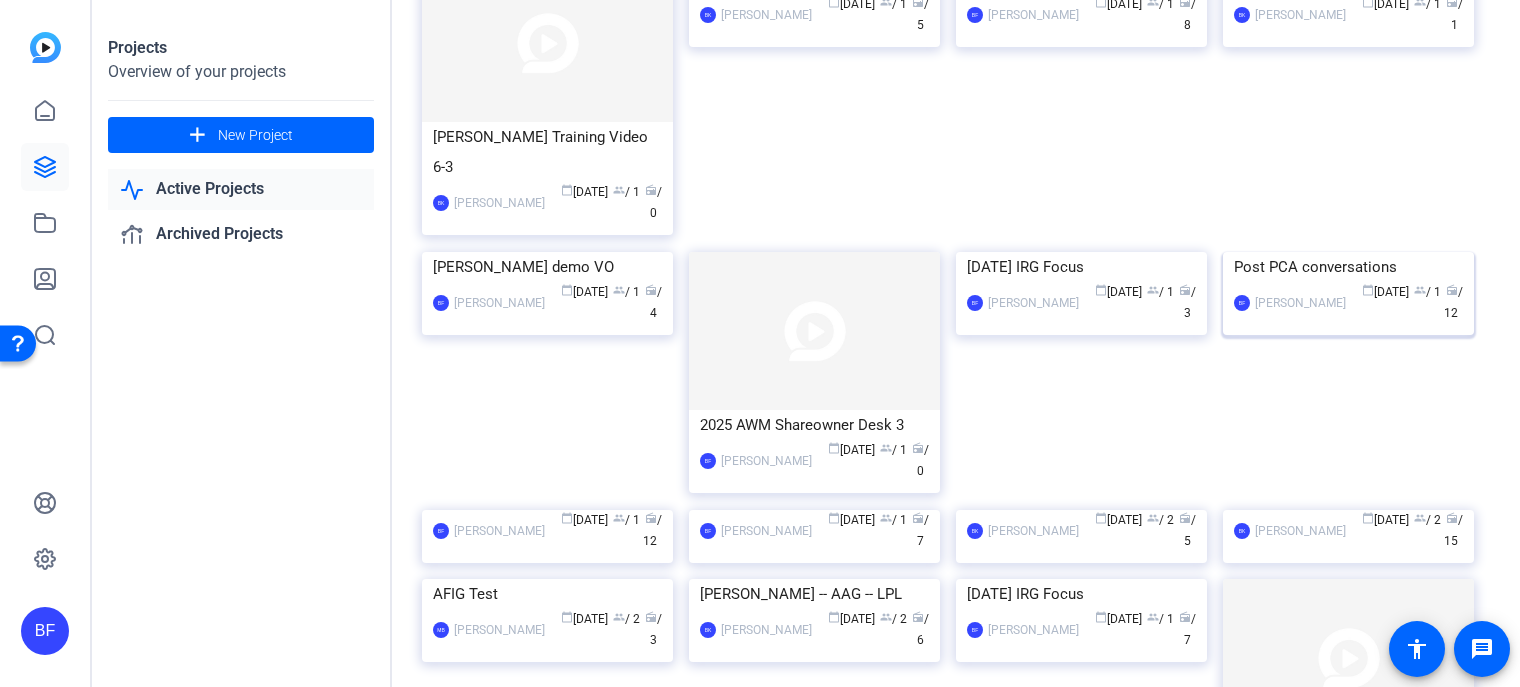 click 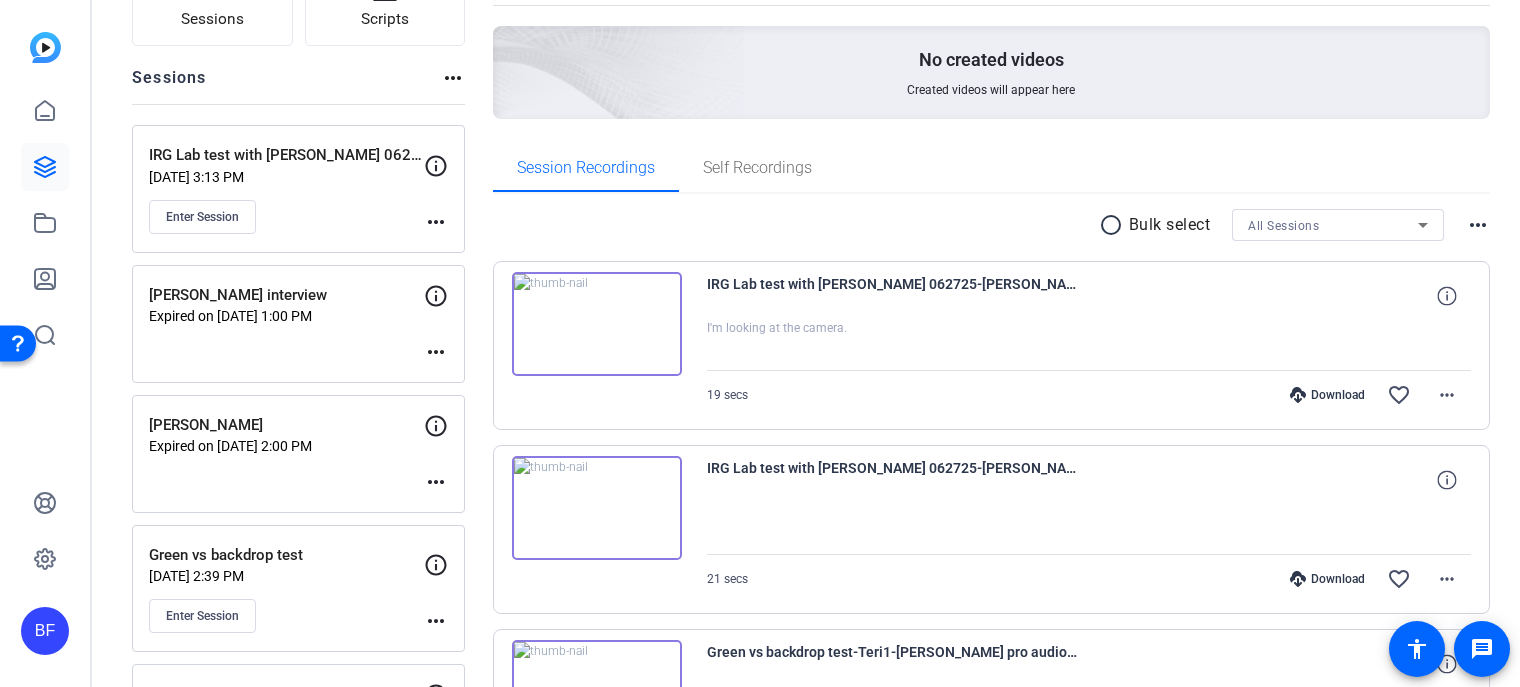 scroll, scrollTop: 100, scrollLeft: 0, axis: vertical 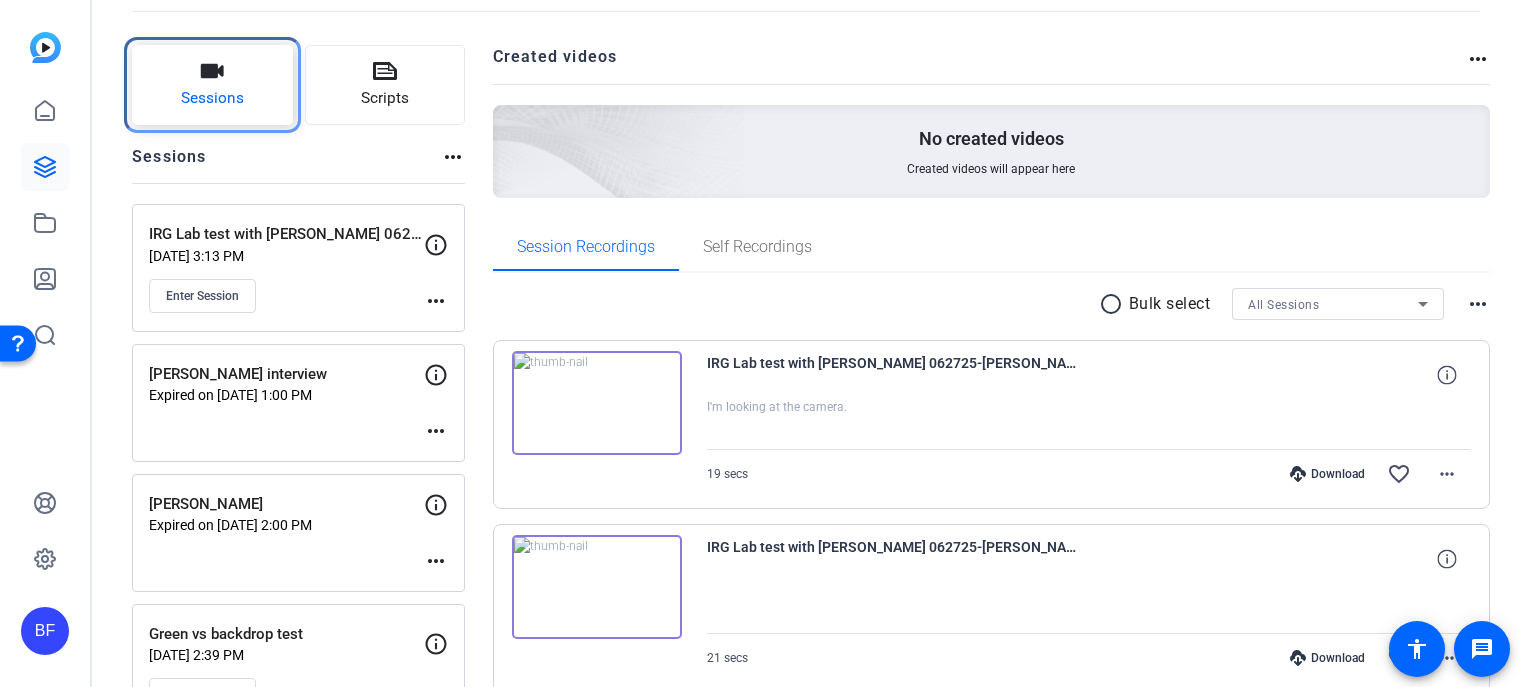 click on "Sessions" 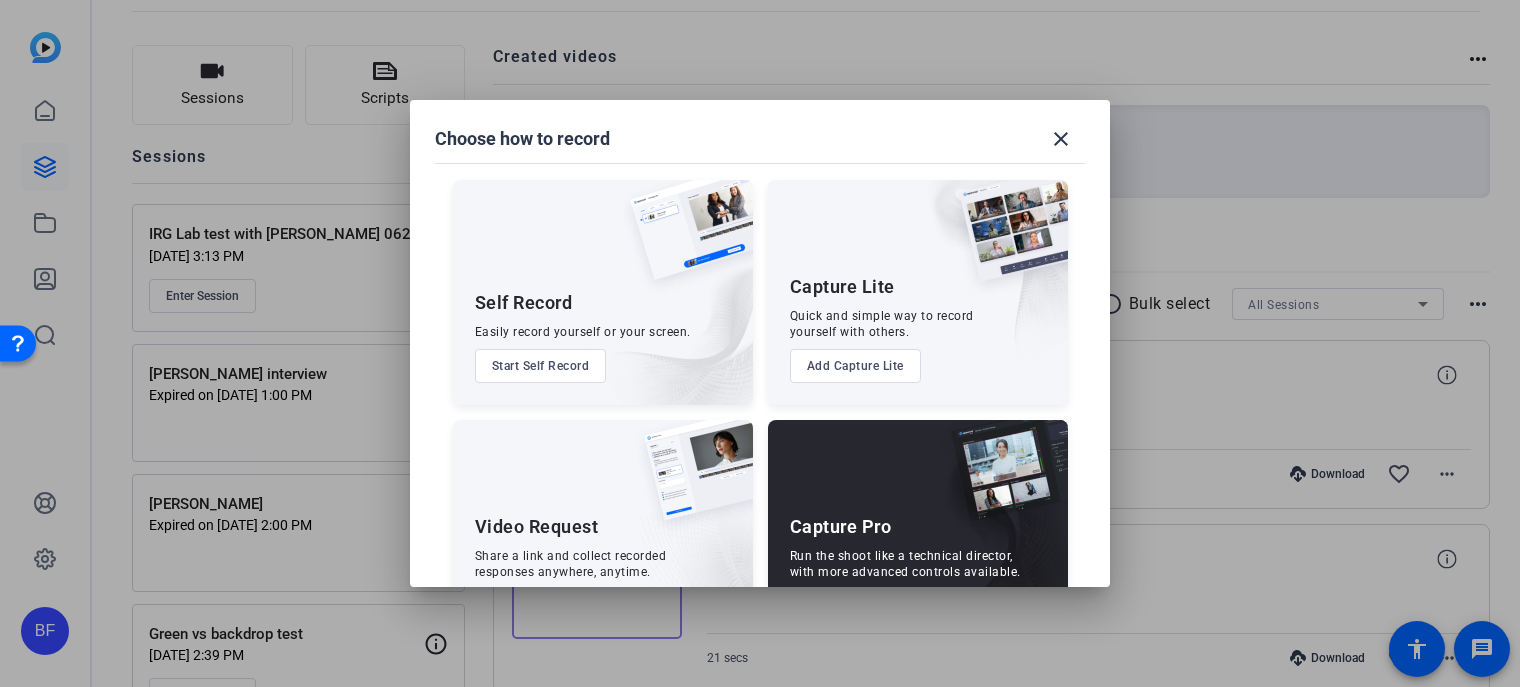 click at bounding box center [994, 545] 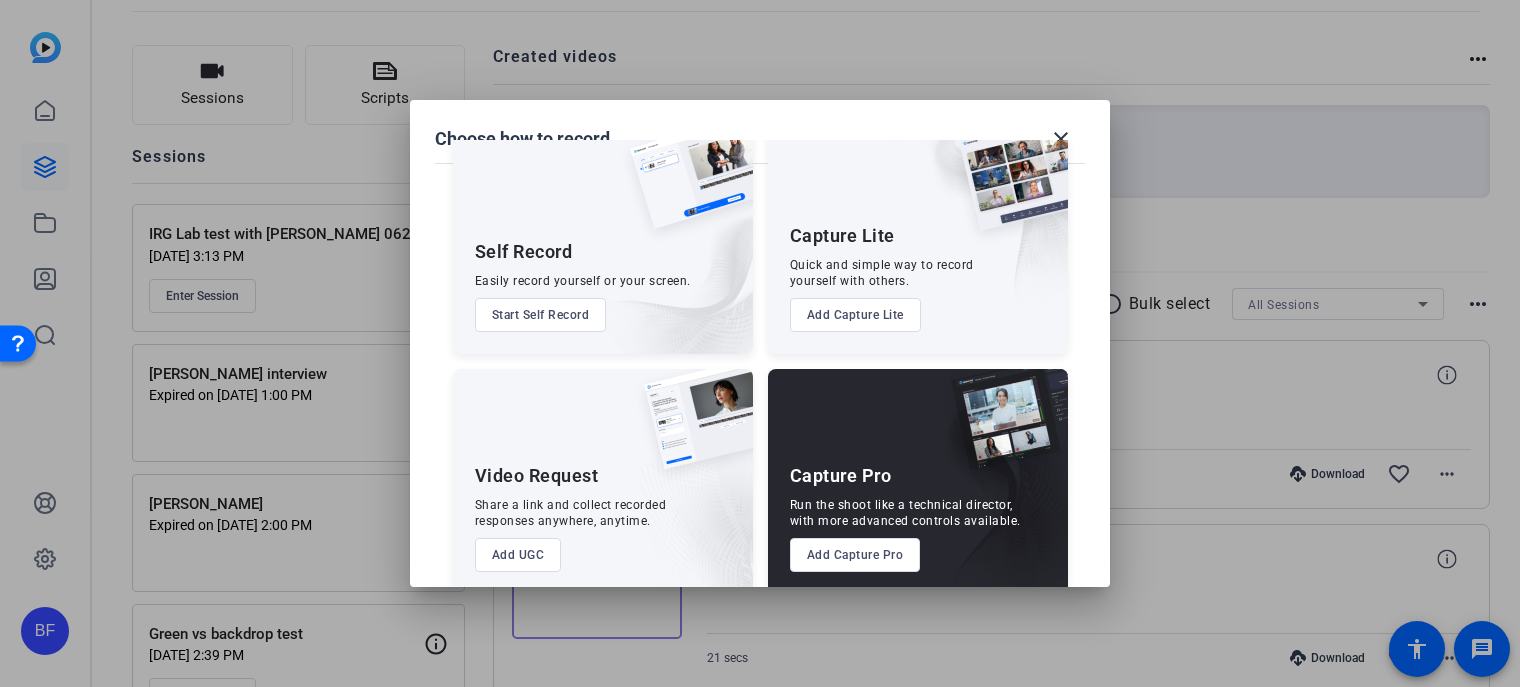 scroll, scrollTop: 78, scrollLeft: 0, axis: vertical 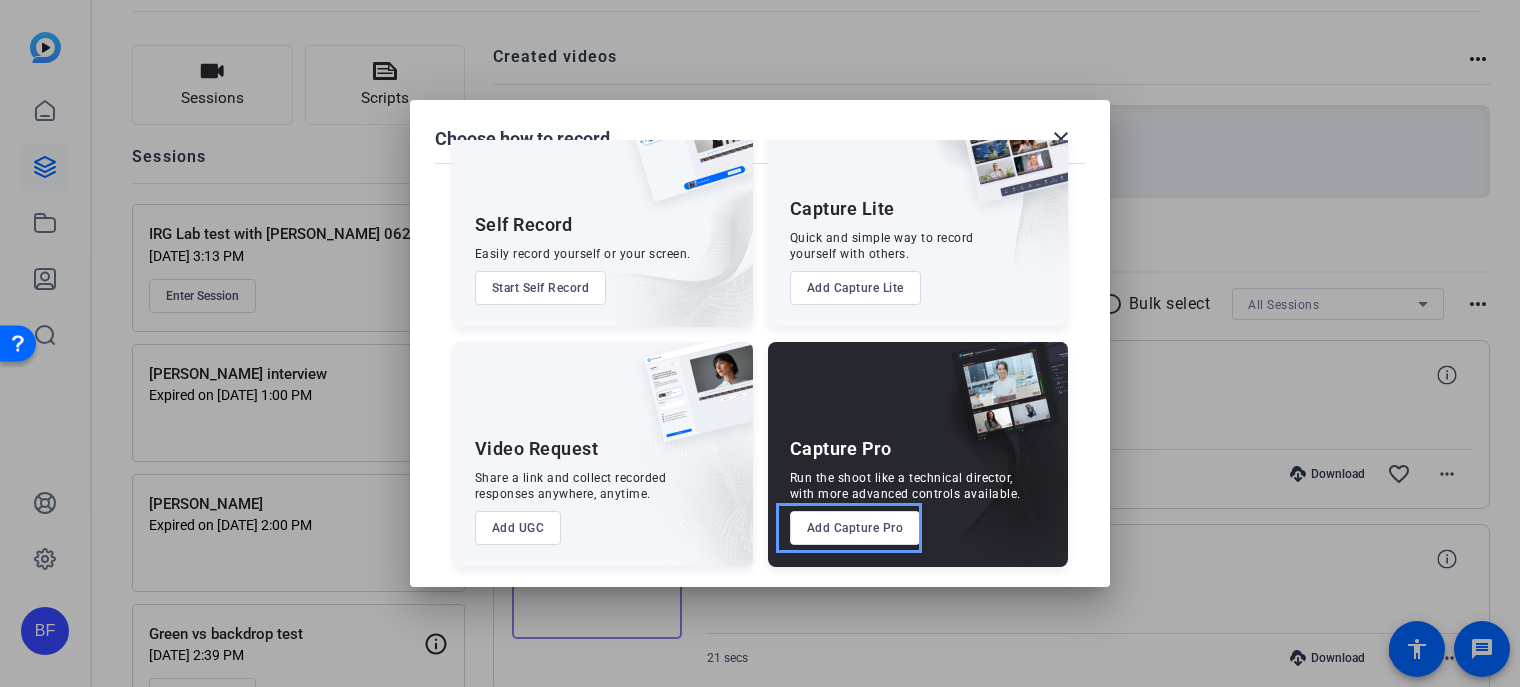 click on "Add Capture Pro" at bounding box center (855, 528) 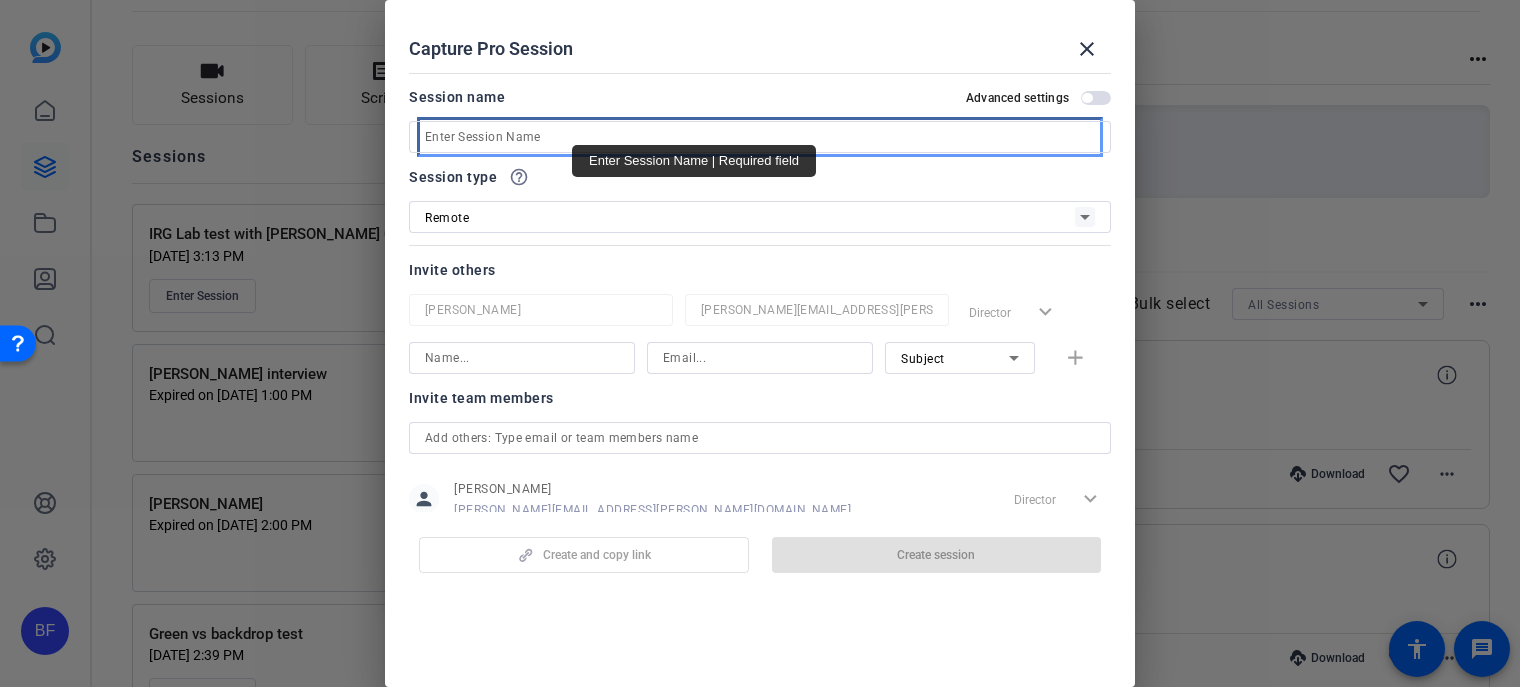 click at bounding box center [760, 137] 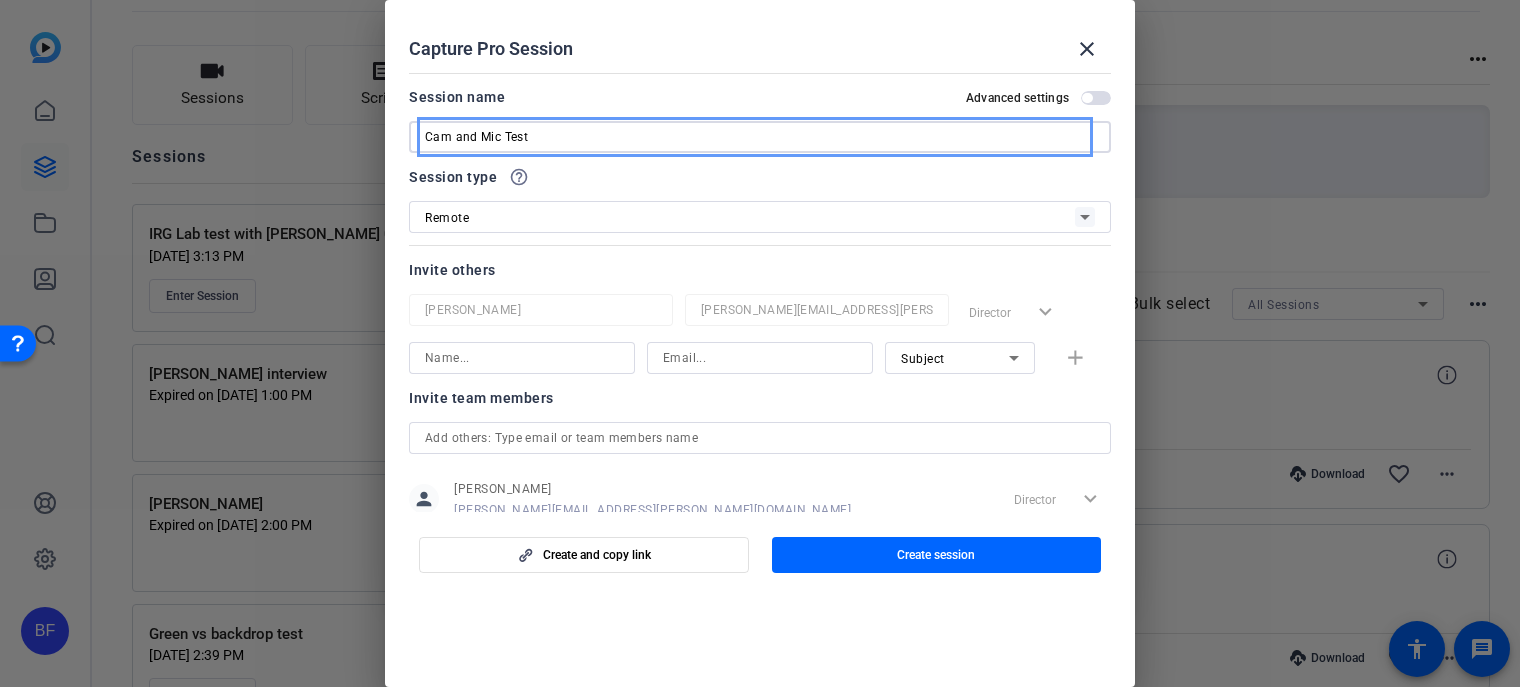 type on "Cam and Mic Test" 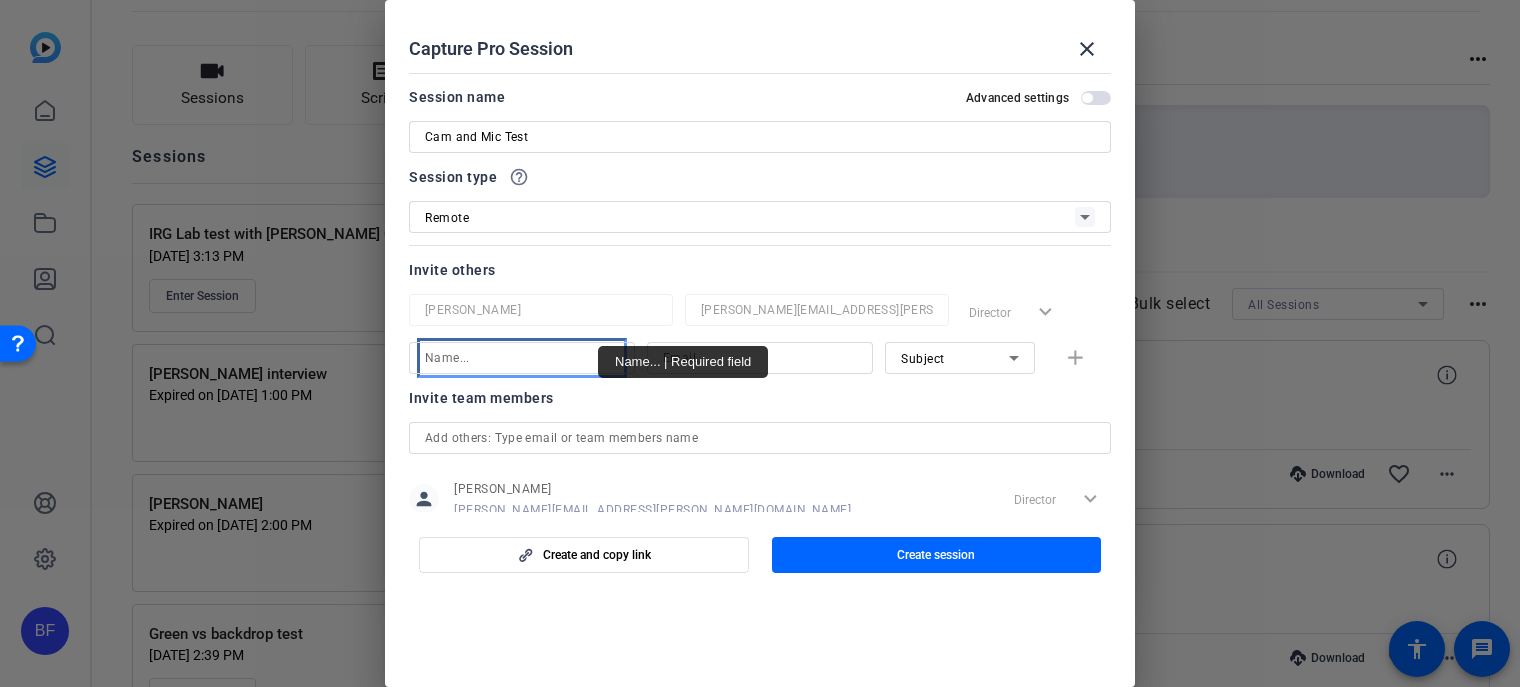 click at bounding box center (522, 358) 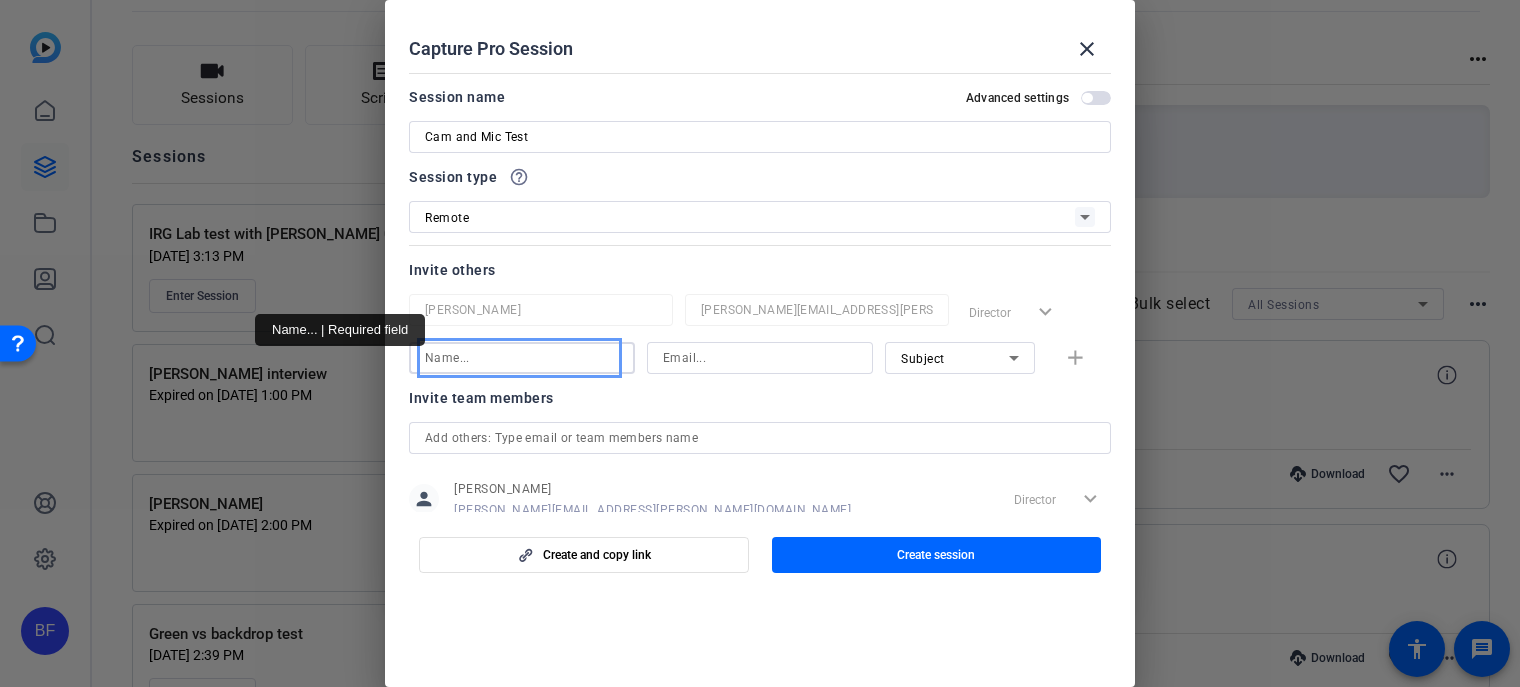 click at bounding box center [522, 358] 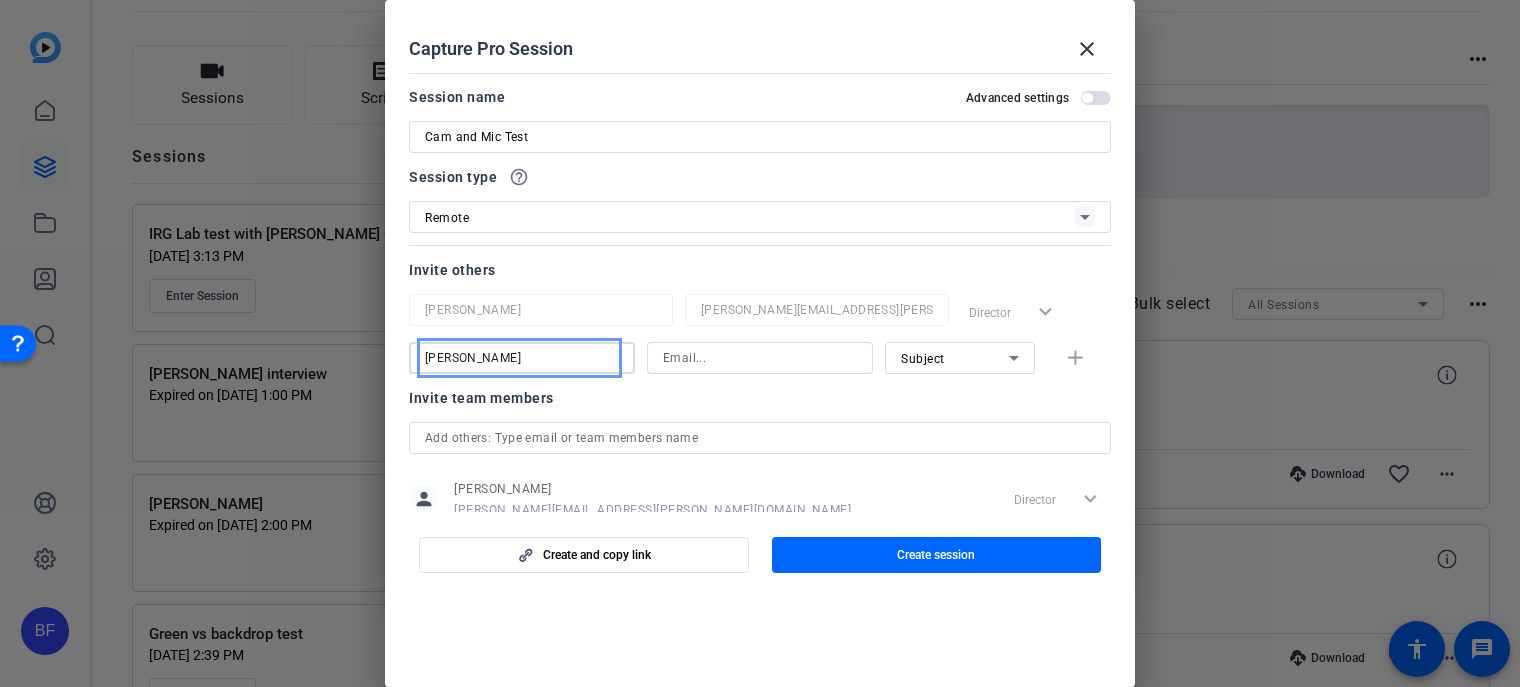 type on "[PERSON_NAME]" 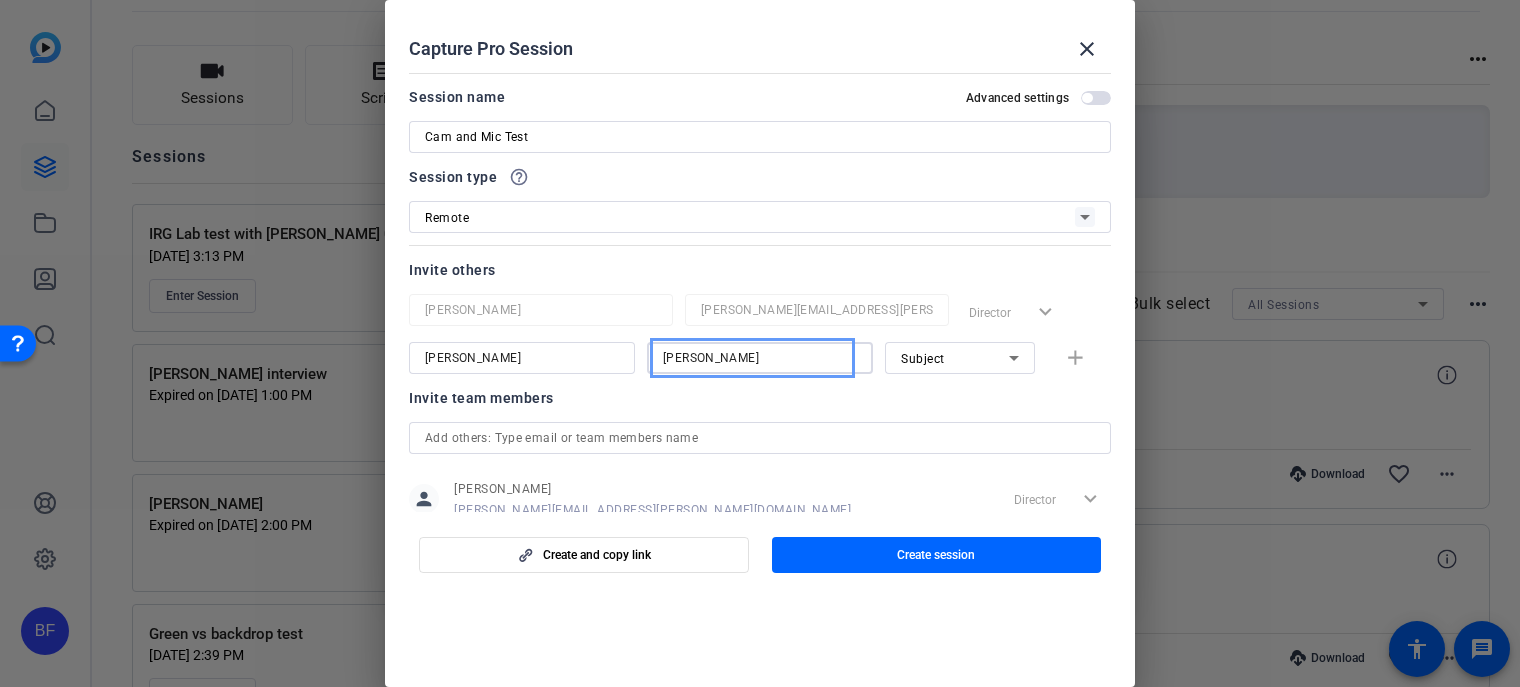 type on "brian@forrestmedia.net" 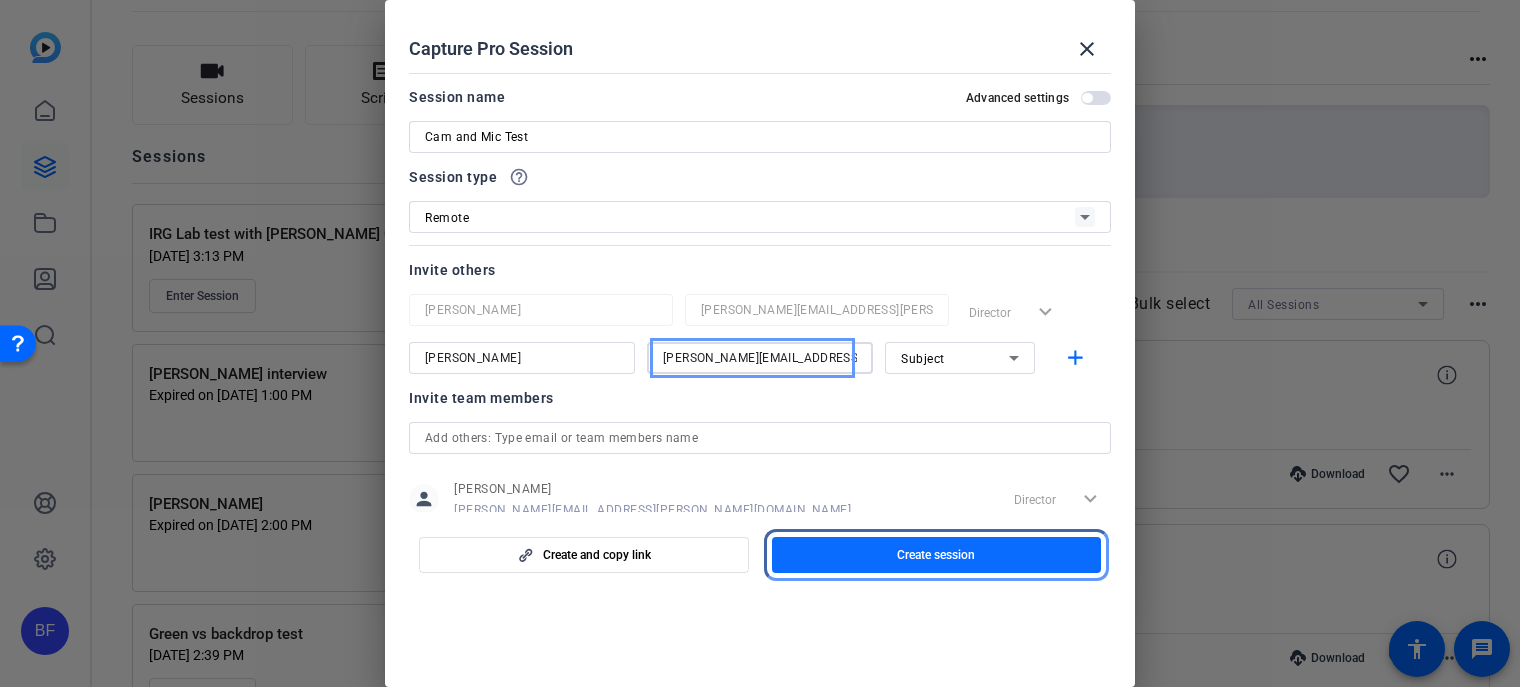 click on "Create session" 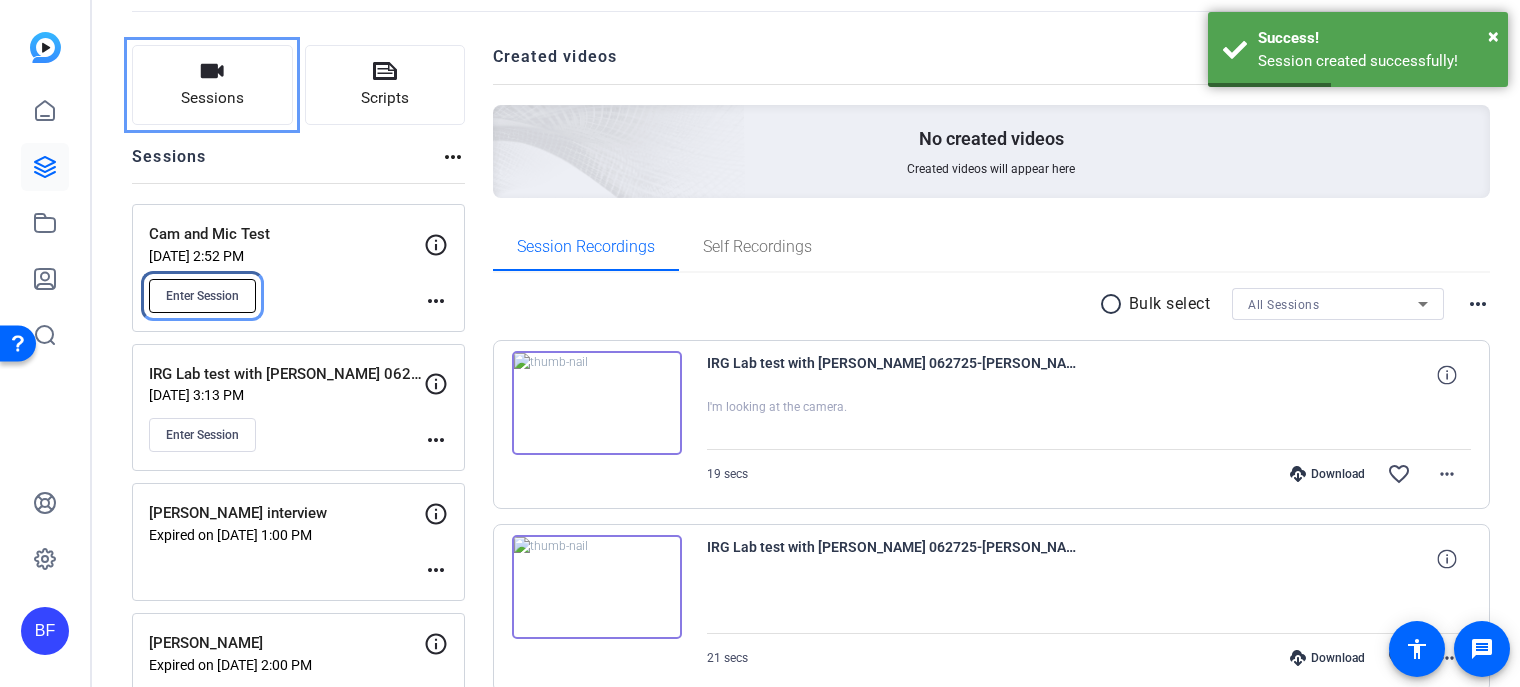 click on "Enter Session" 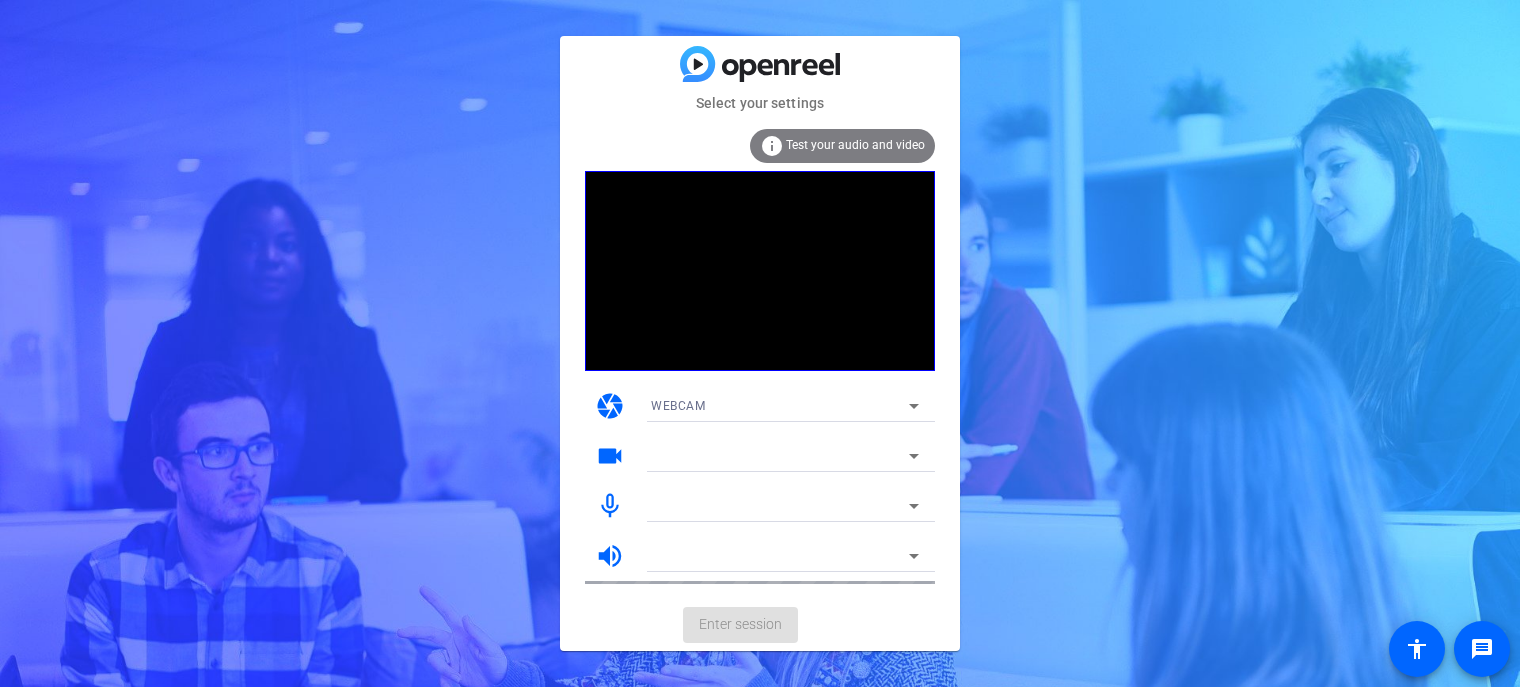 scroll, scrollTop: 0, scrollLeft: 0, axis: both 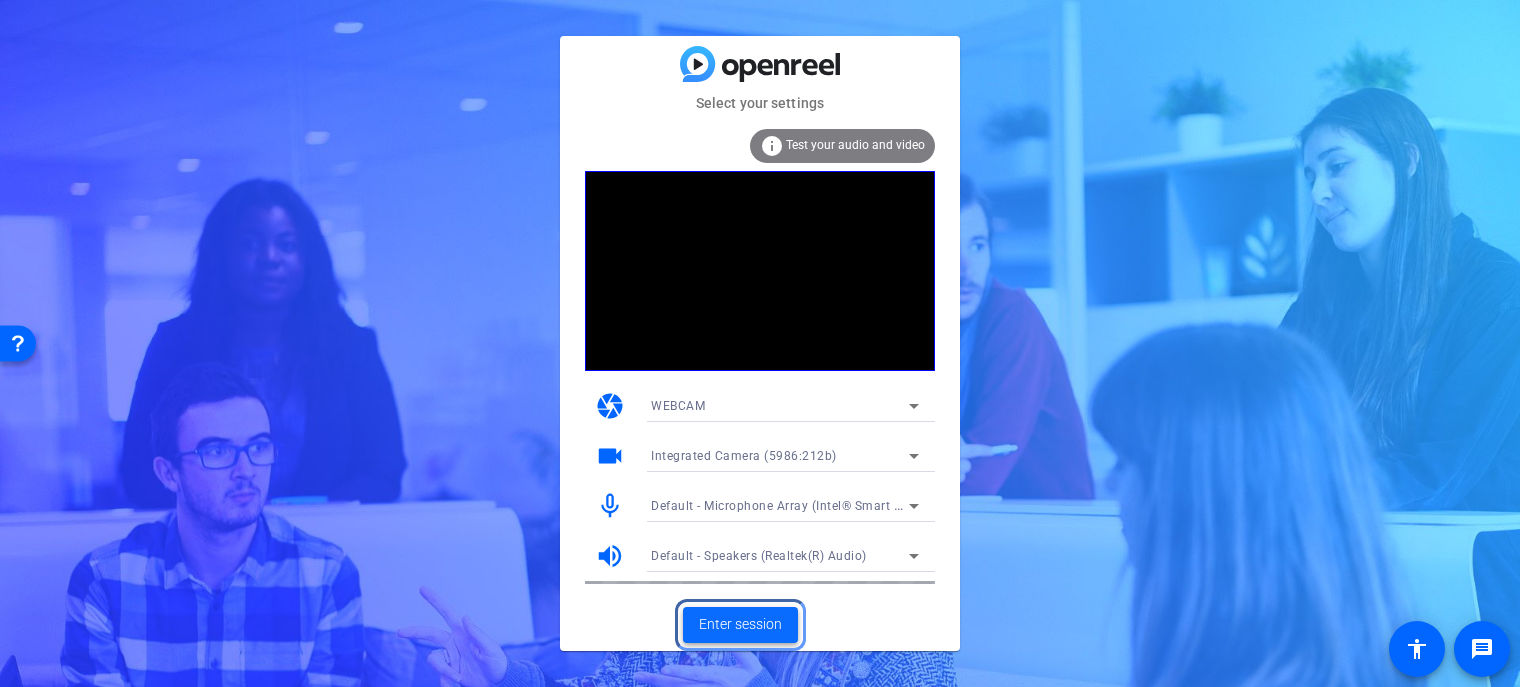 click on "Enter session" 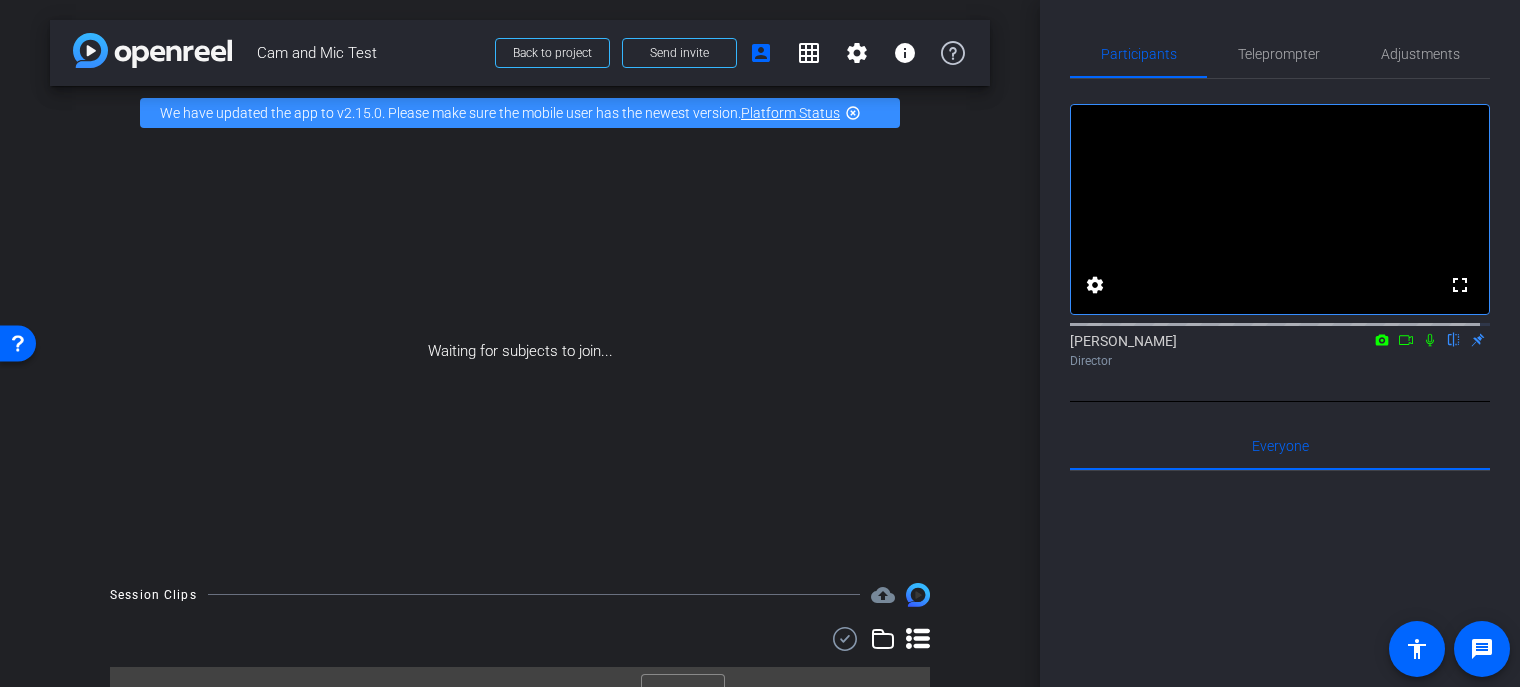 click 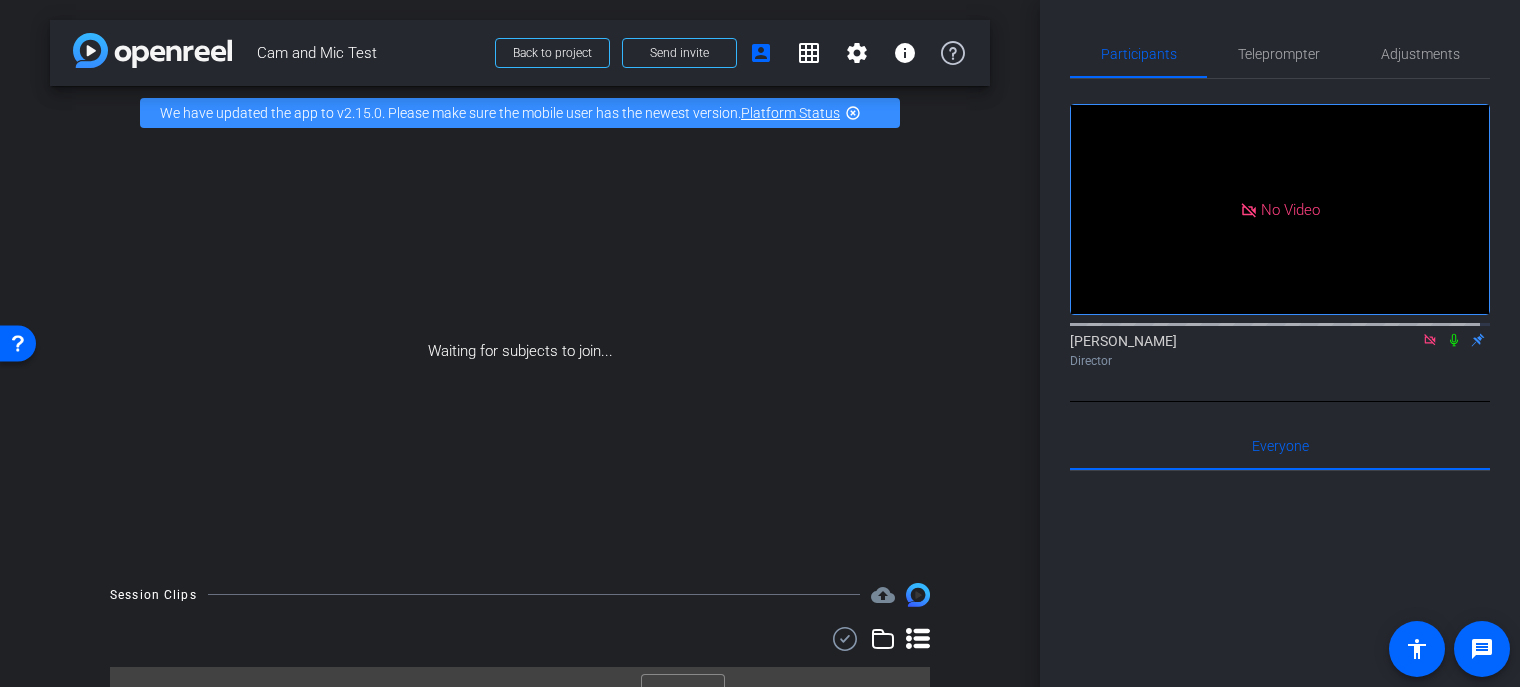 click 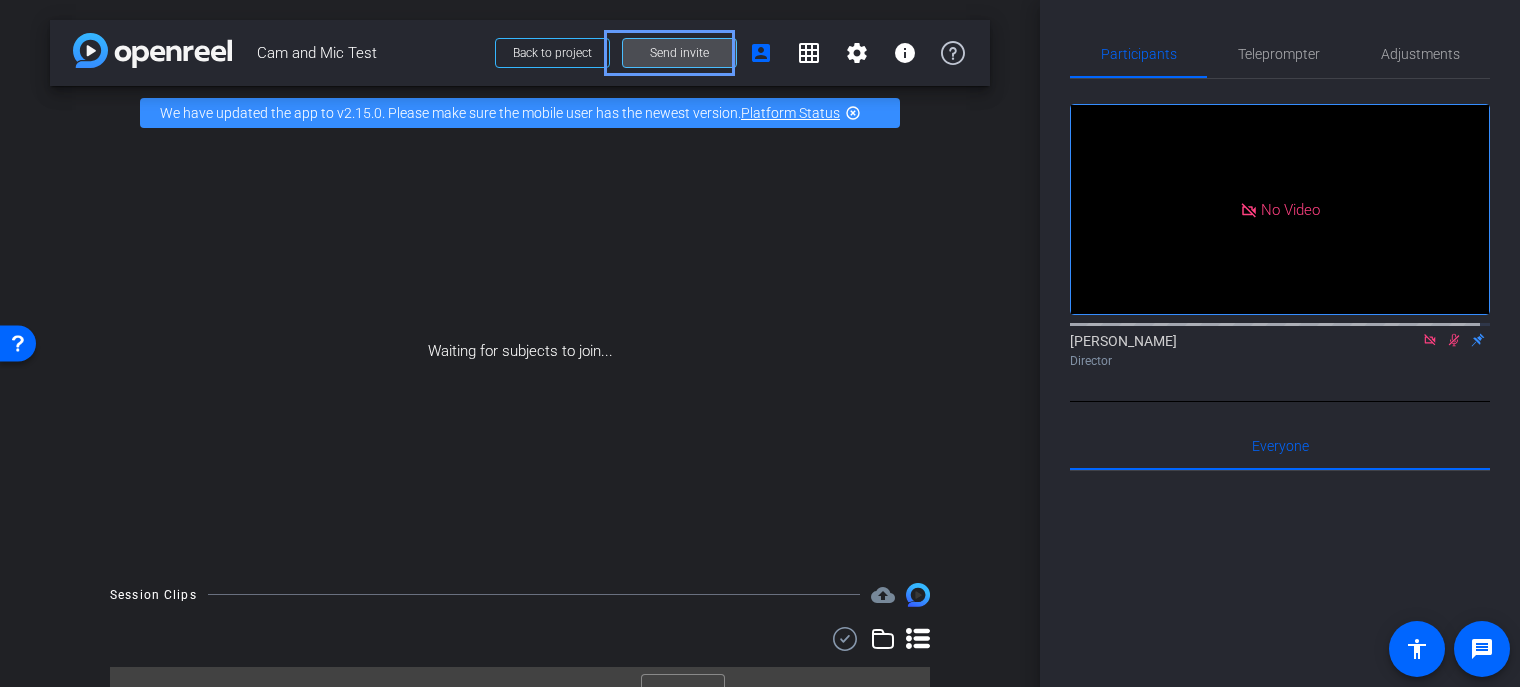 click at bounding box center [679, 53] 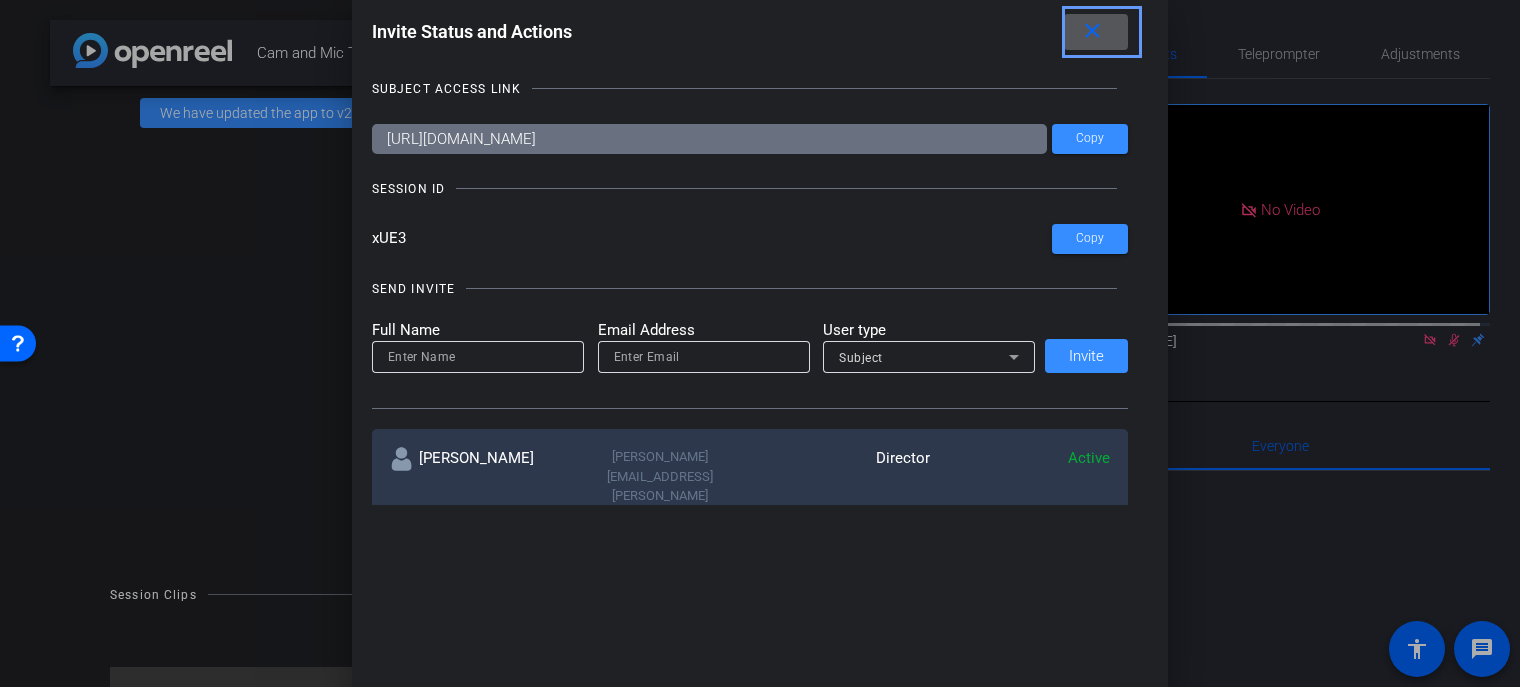 click on "close" at bounding box center (1092, 31) 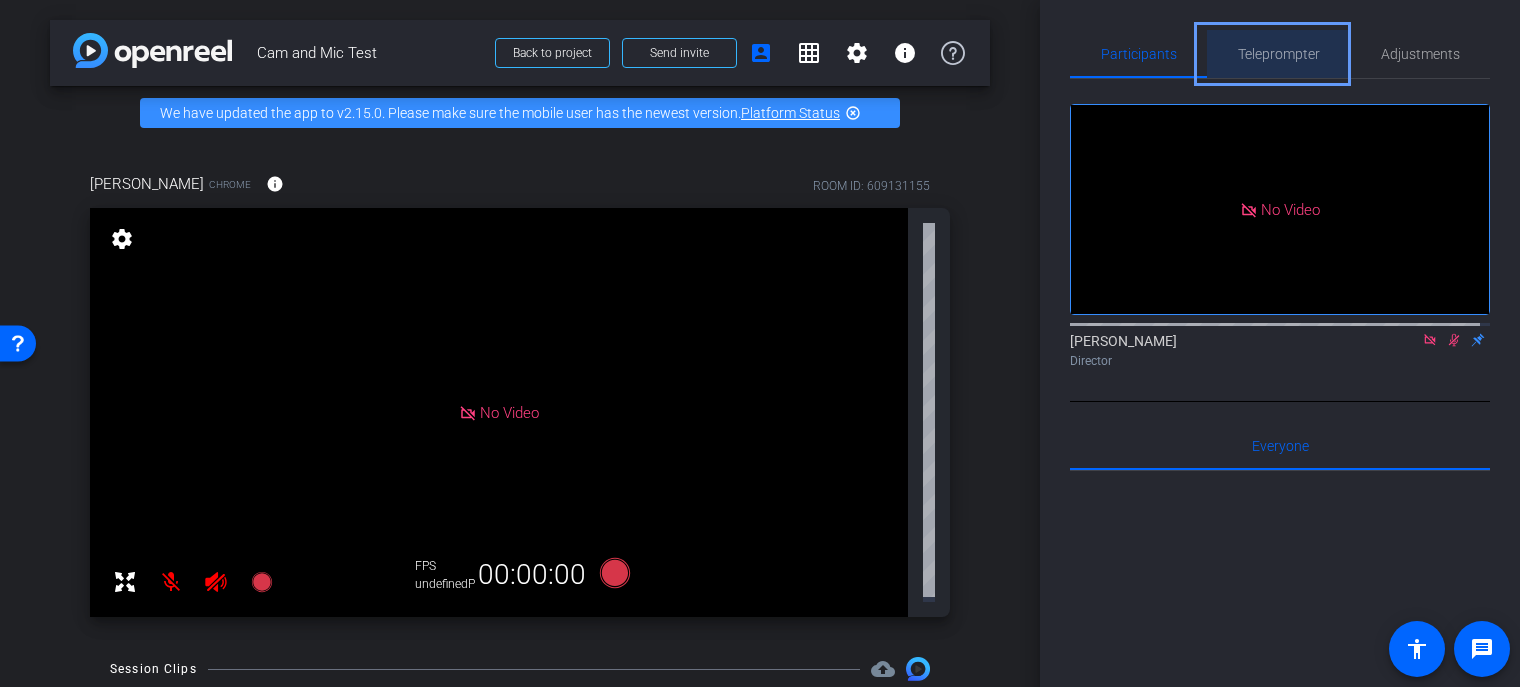 click on "Teleprompter" at bounding box center [1279, 54] 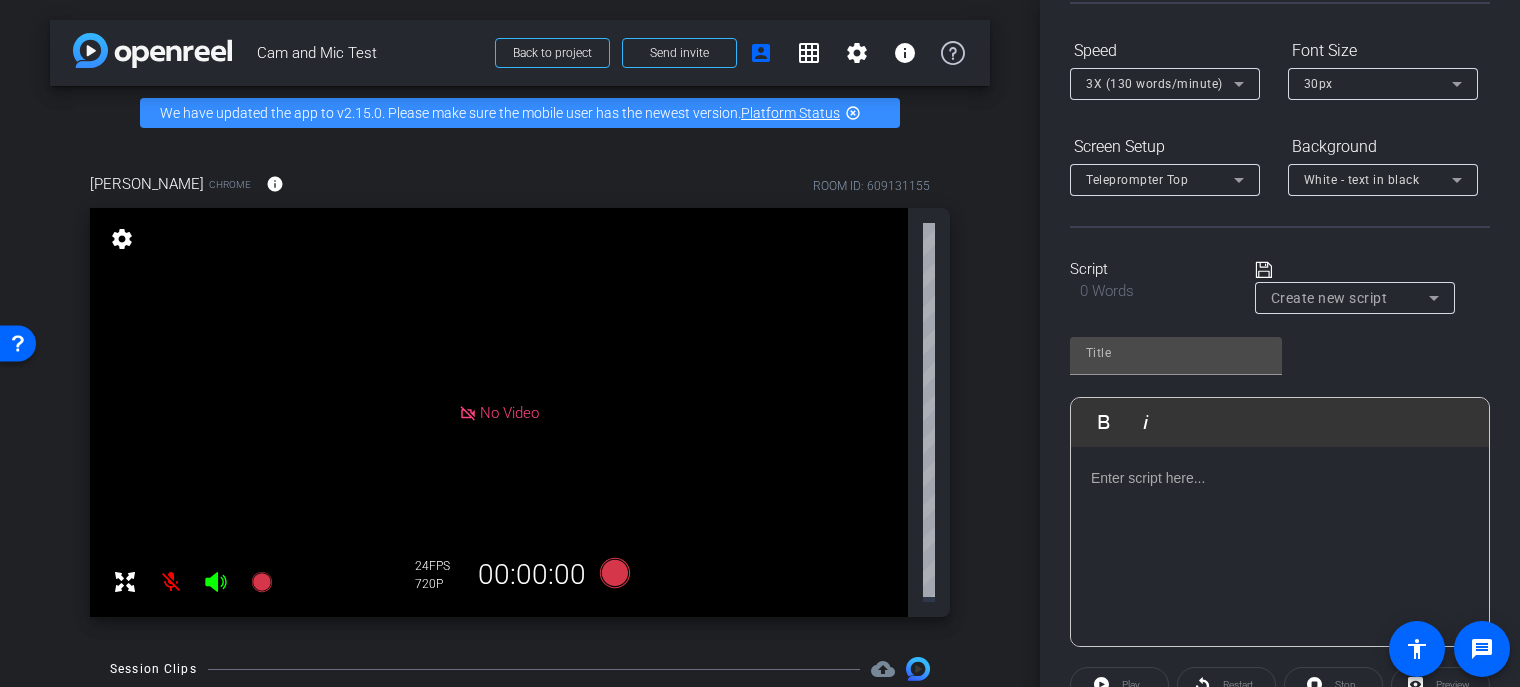 scroll, scrollTop: 236, scrollLeft: 0, axis: vertical 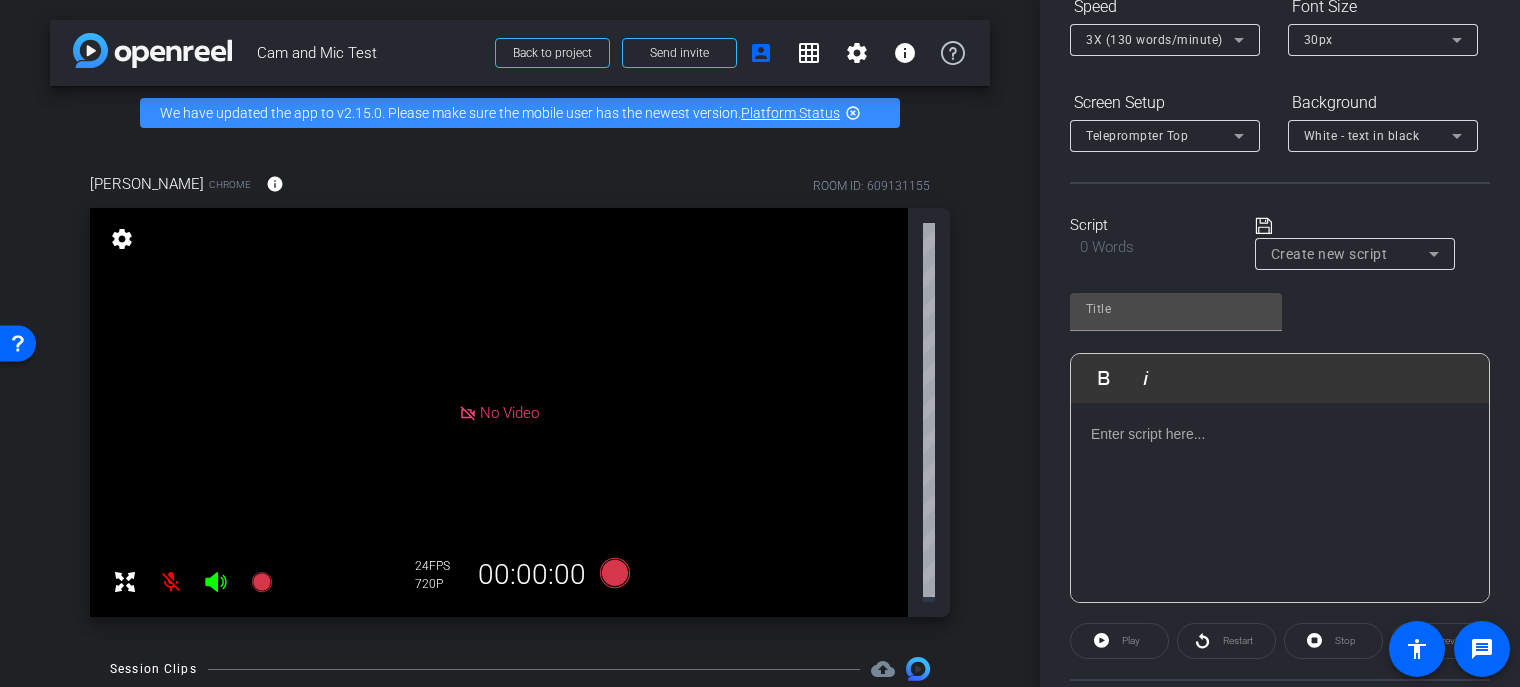 click 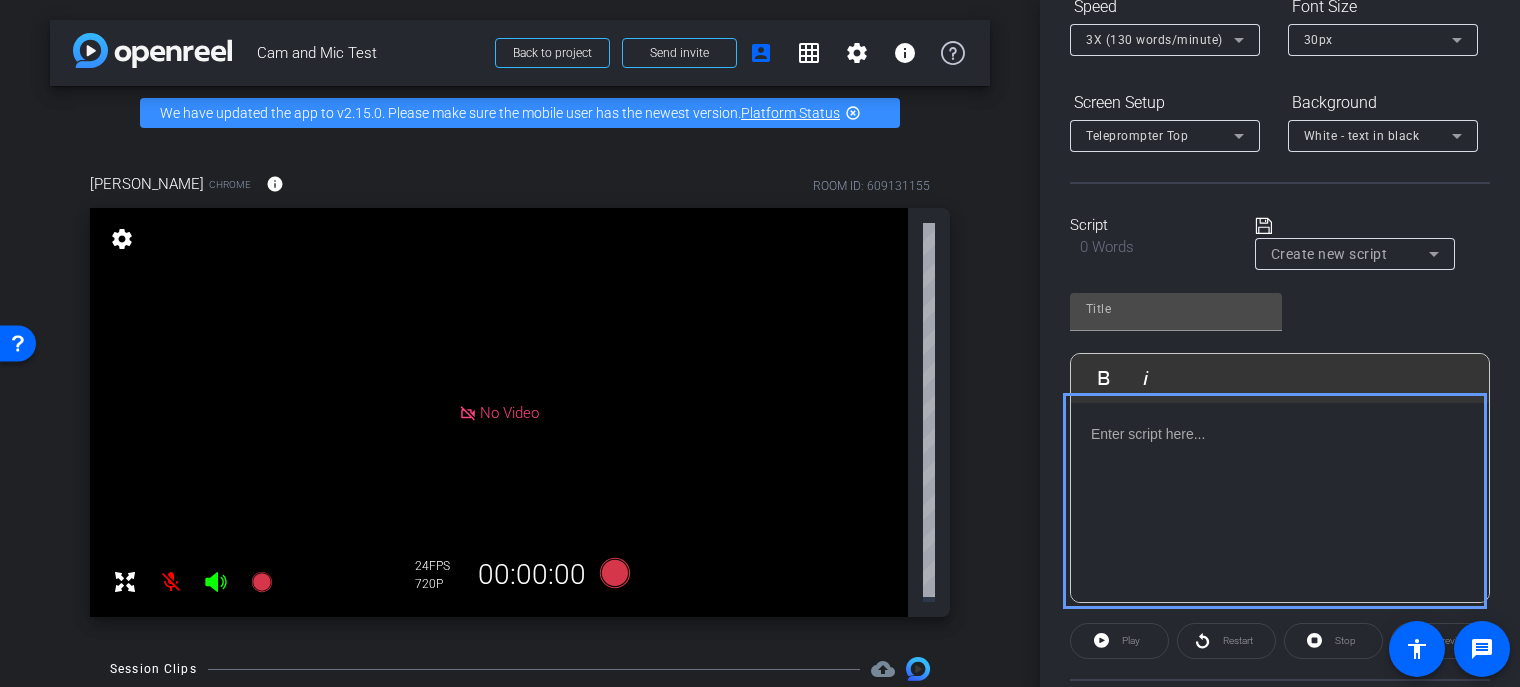 type 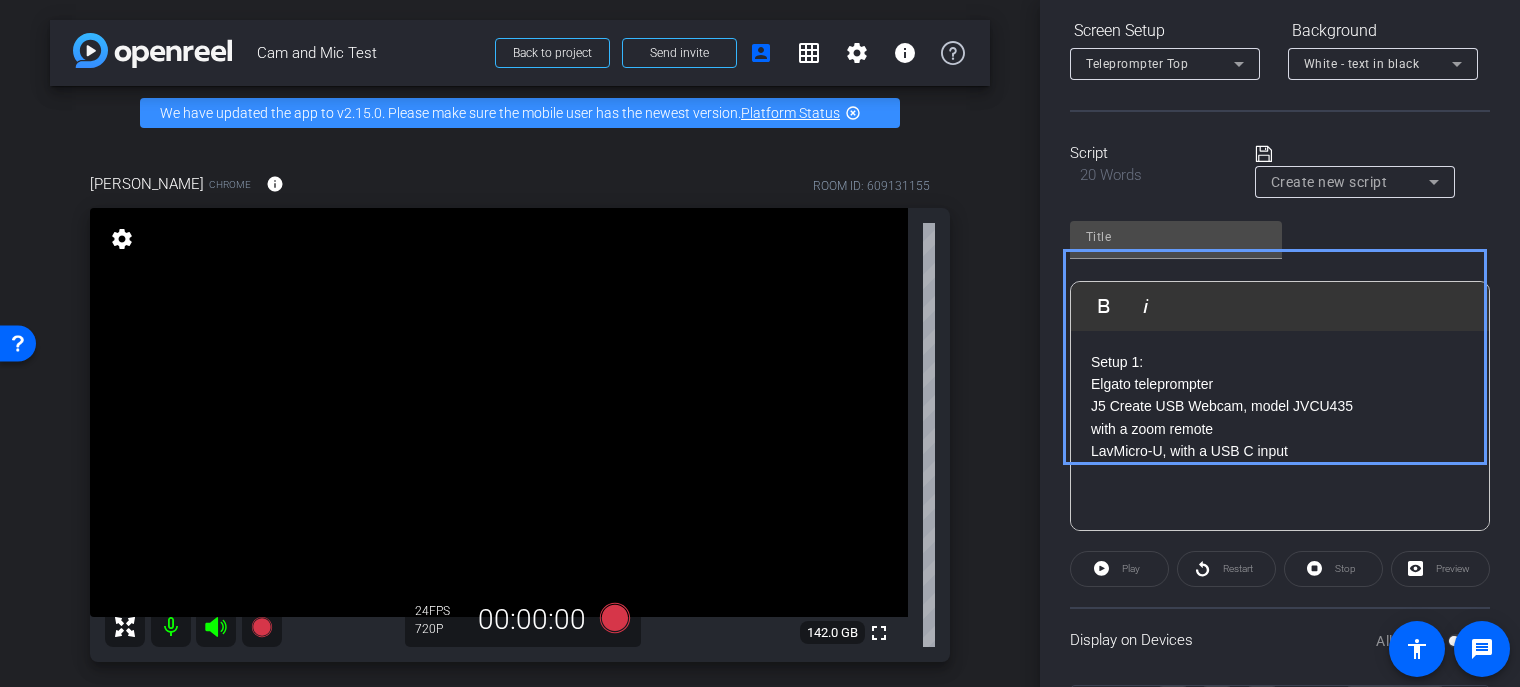 scroll, scrollTop: 404, scrollLeft: 0, axis: vertical 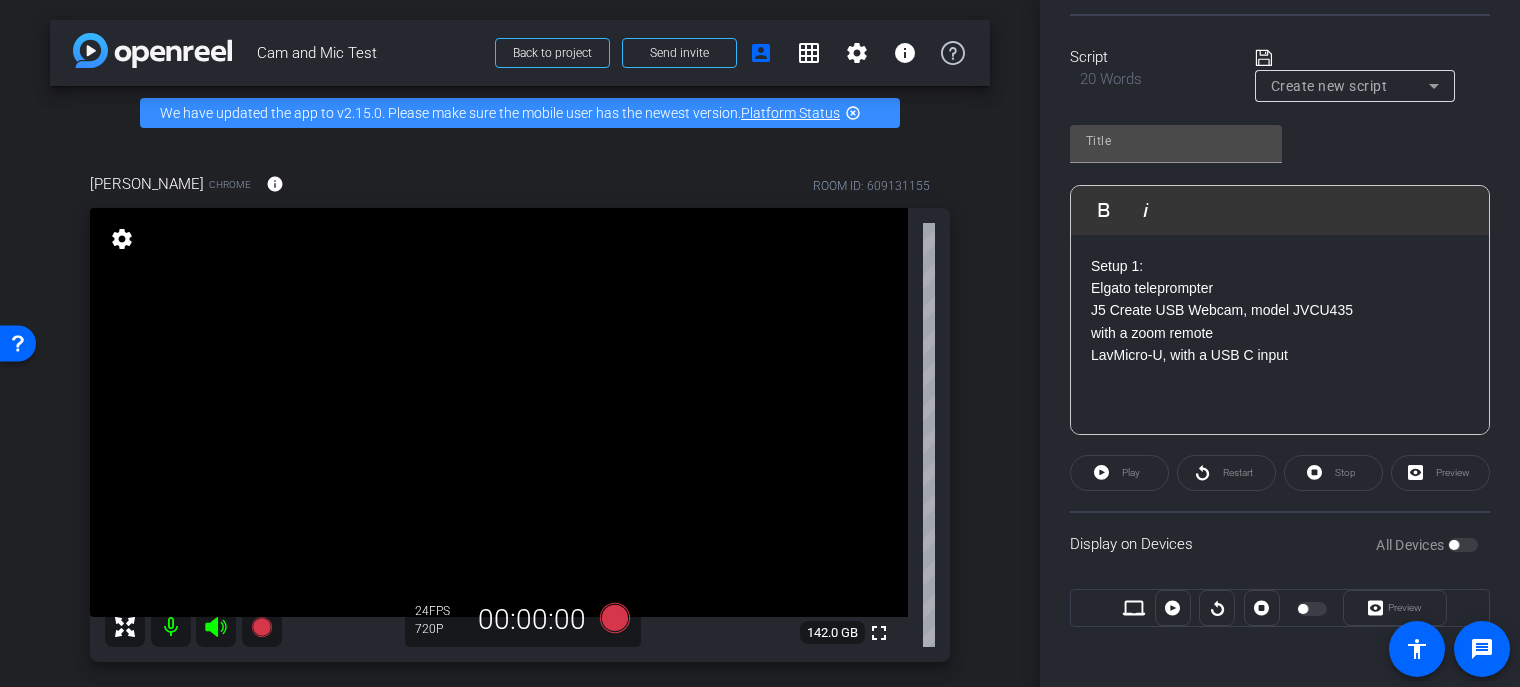 click on "Play" 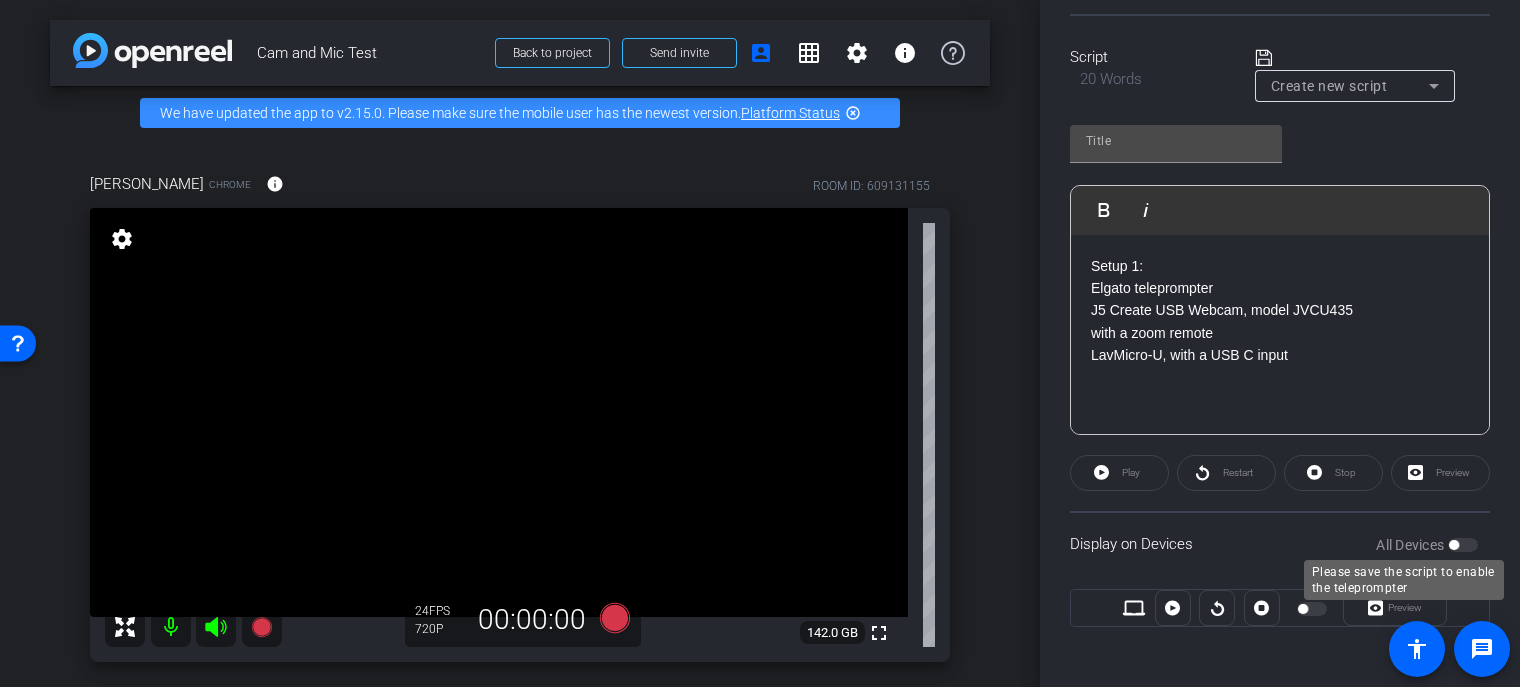 click on "All Devices" at bounding box center (1427, 545) 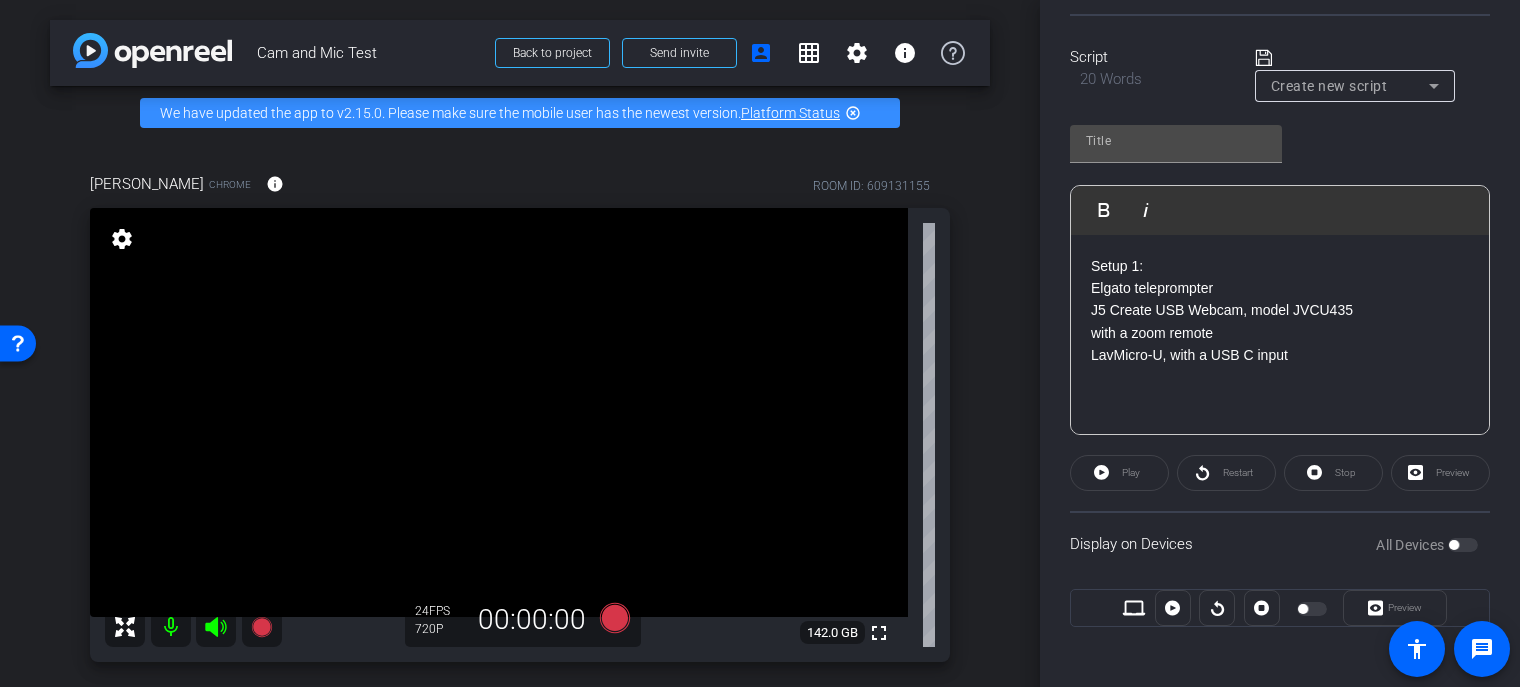 click at bounding box center (1314, 609) 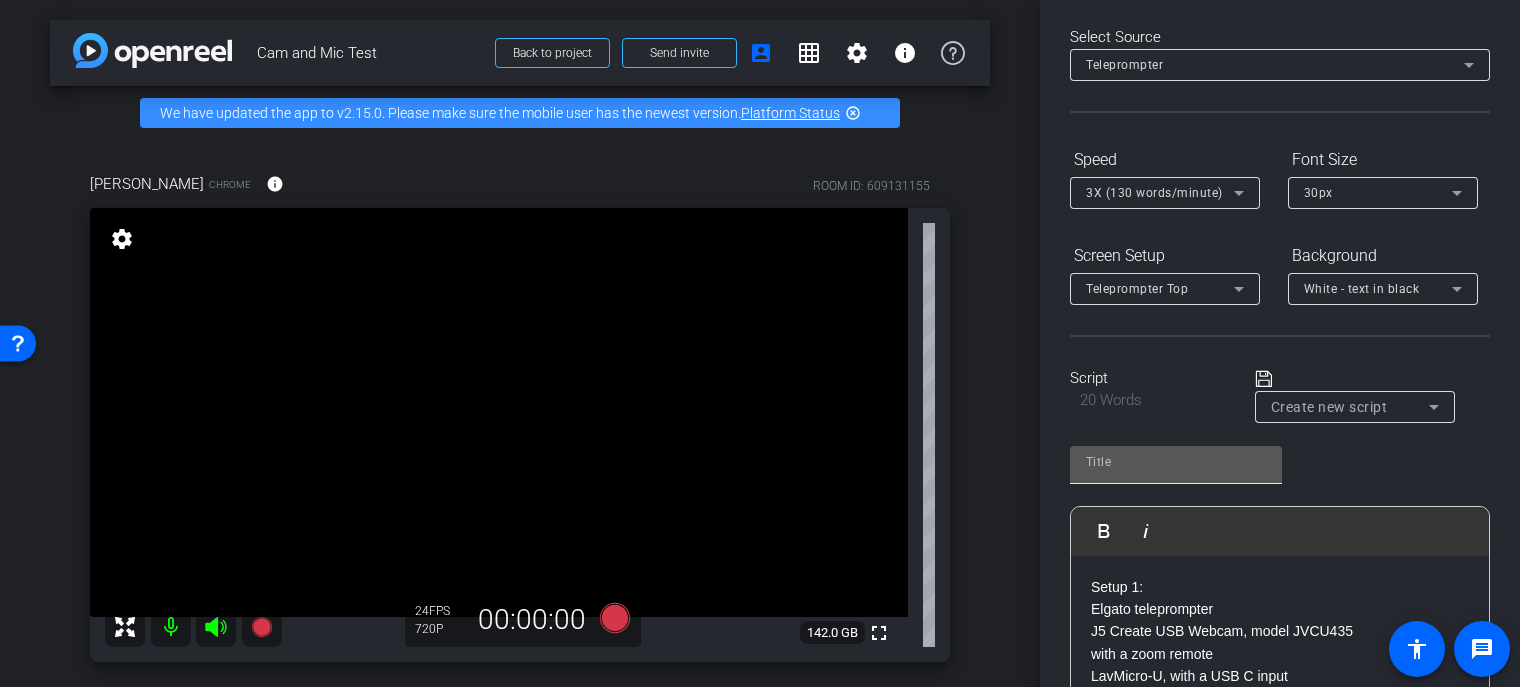 scroll, scrollTop: 4, scrollLeft: 0, axis: vertical 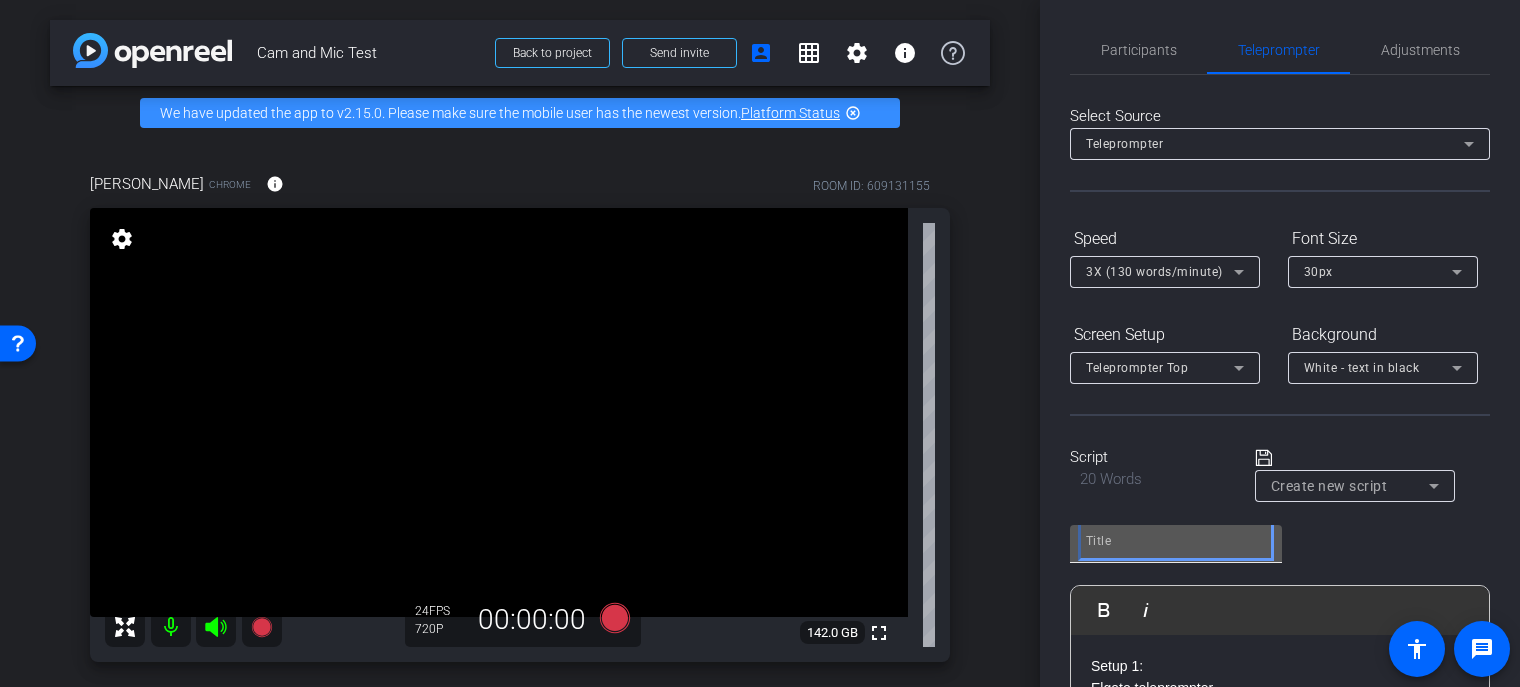 click at bounding box center [1176, 541] 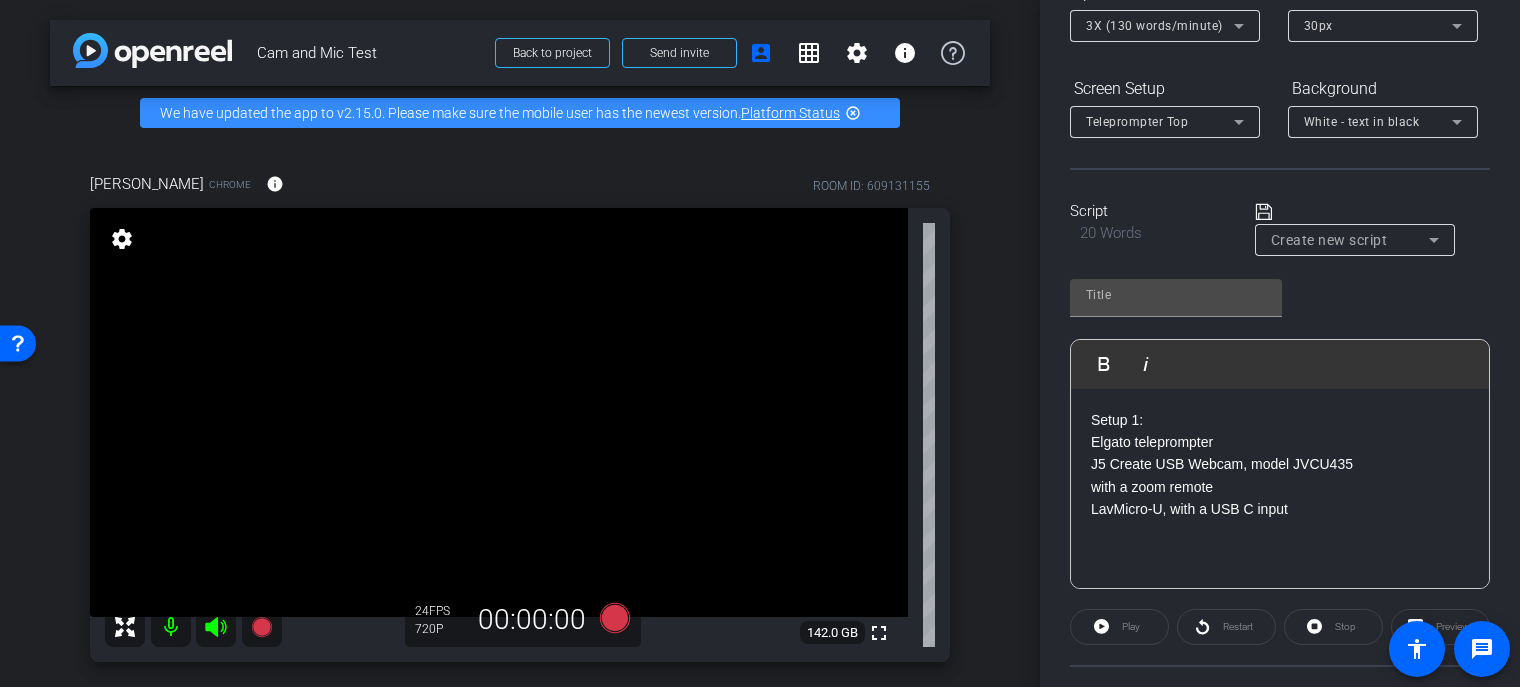 scroll, scrollTop: 204, scrollLeft: 0, axis: vertical 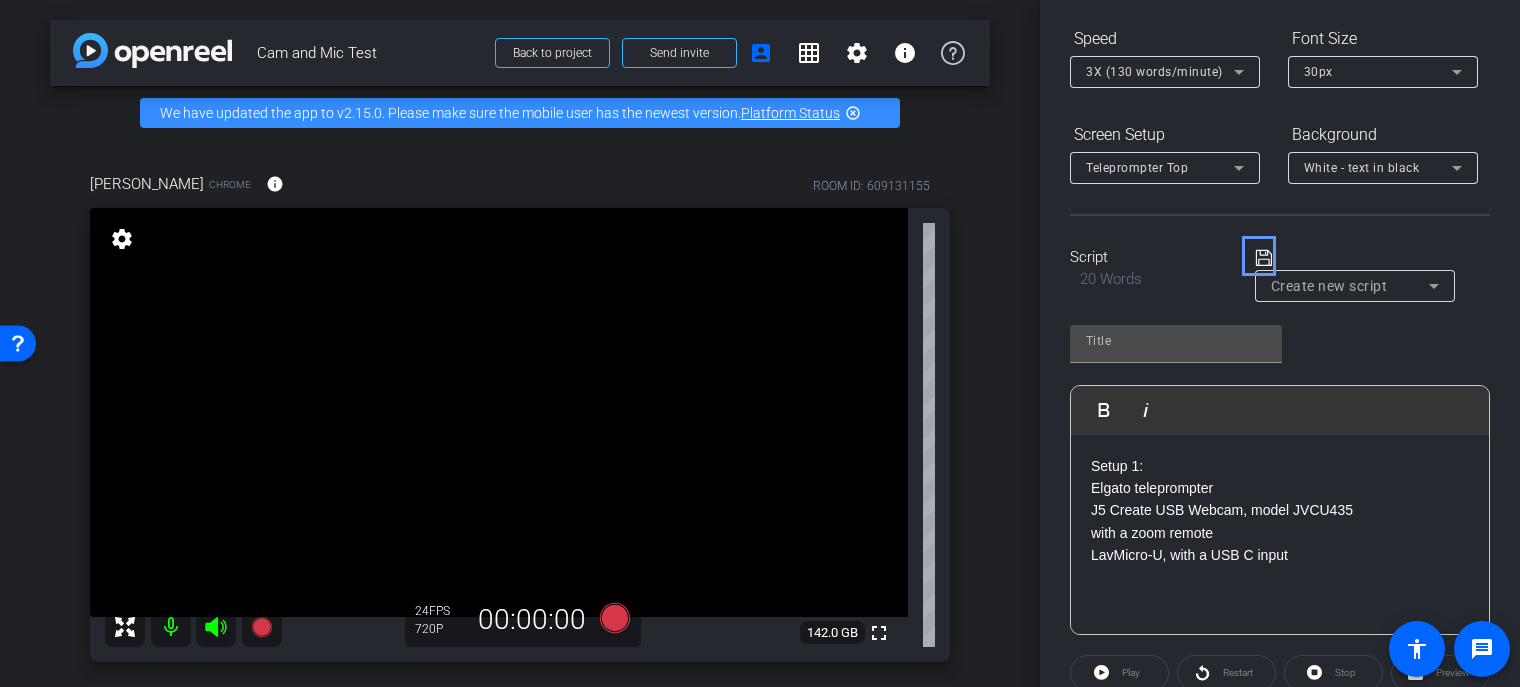 click 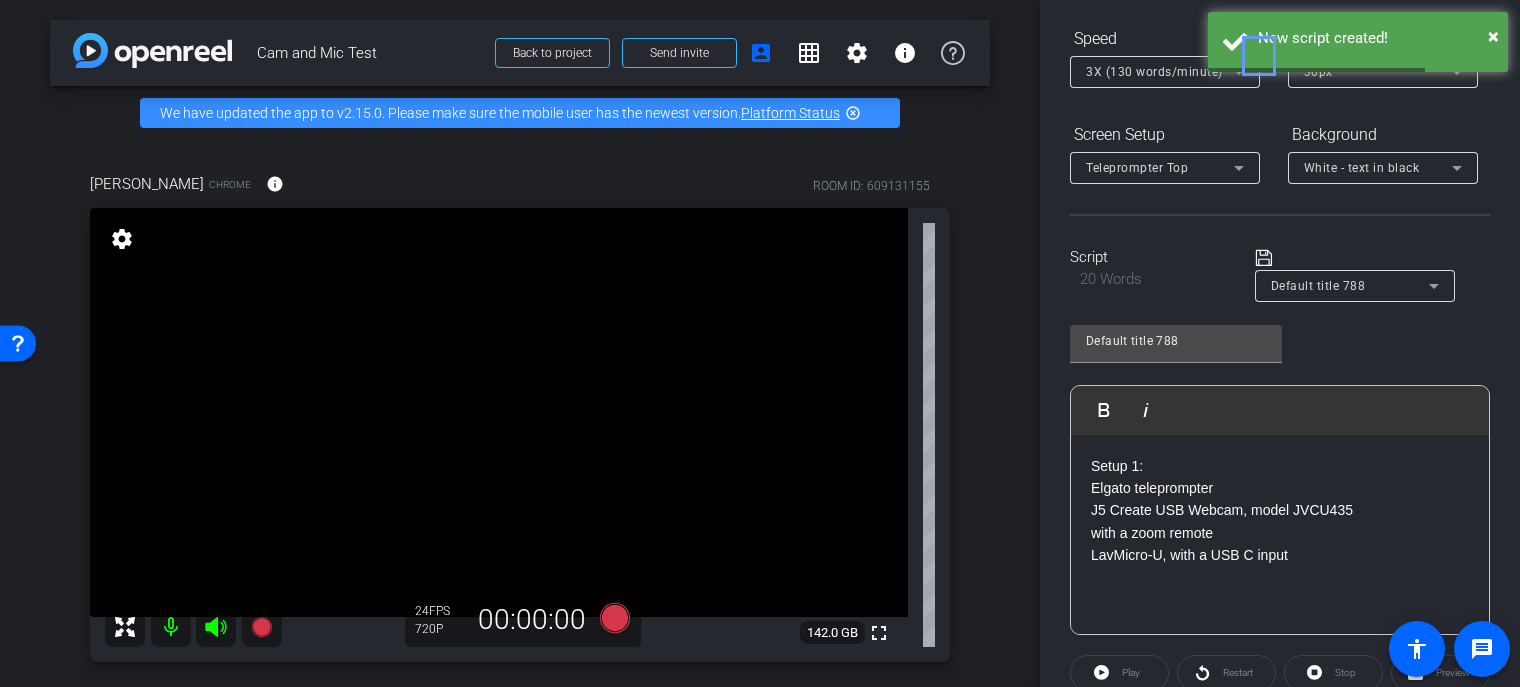 scroll, scrollTop: 371, scrollLeft: 0, axis: vertical 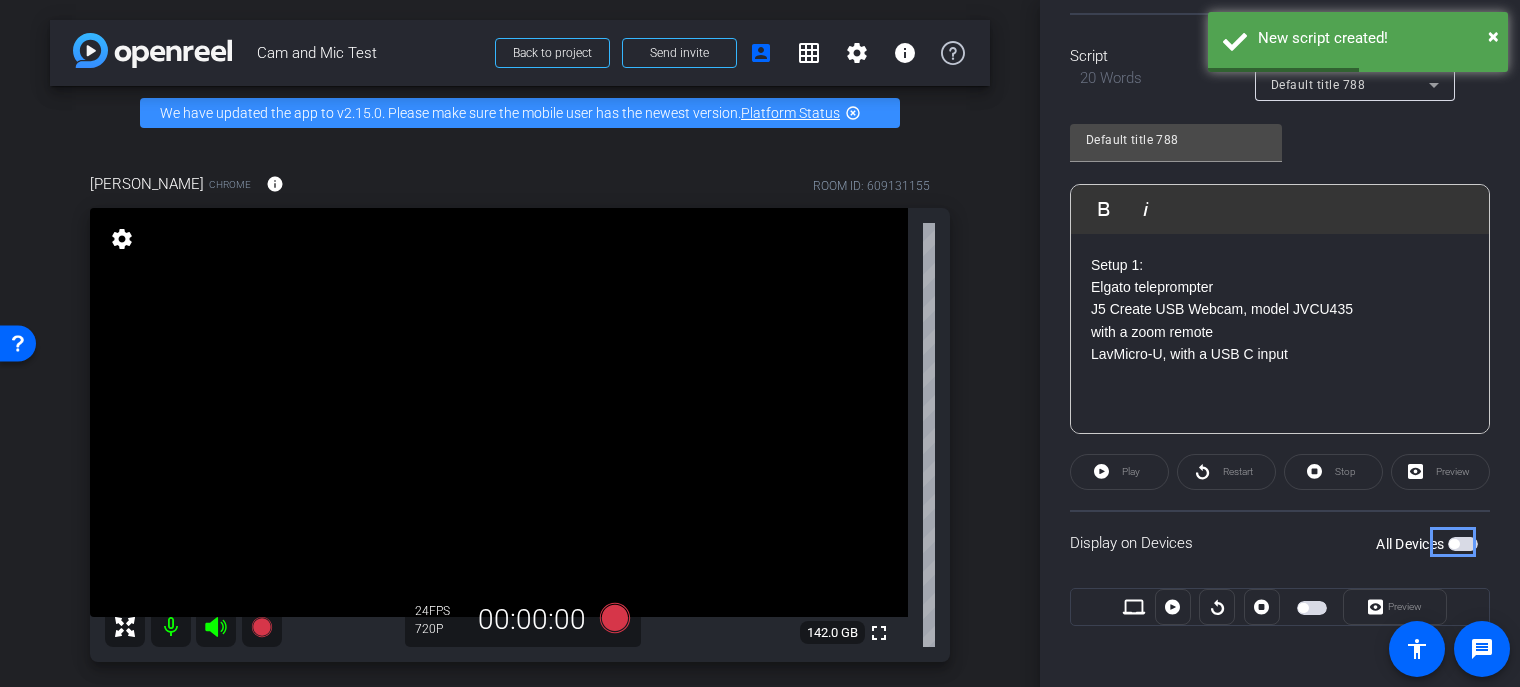 click at bounding box center (1454, 544) 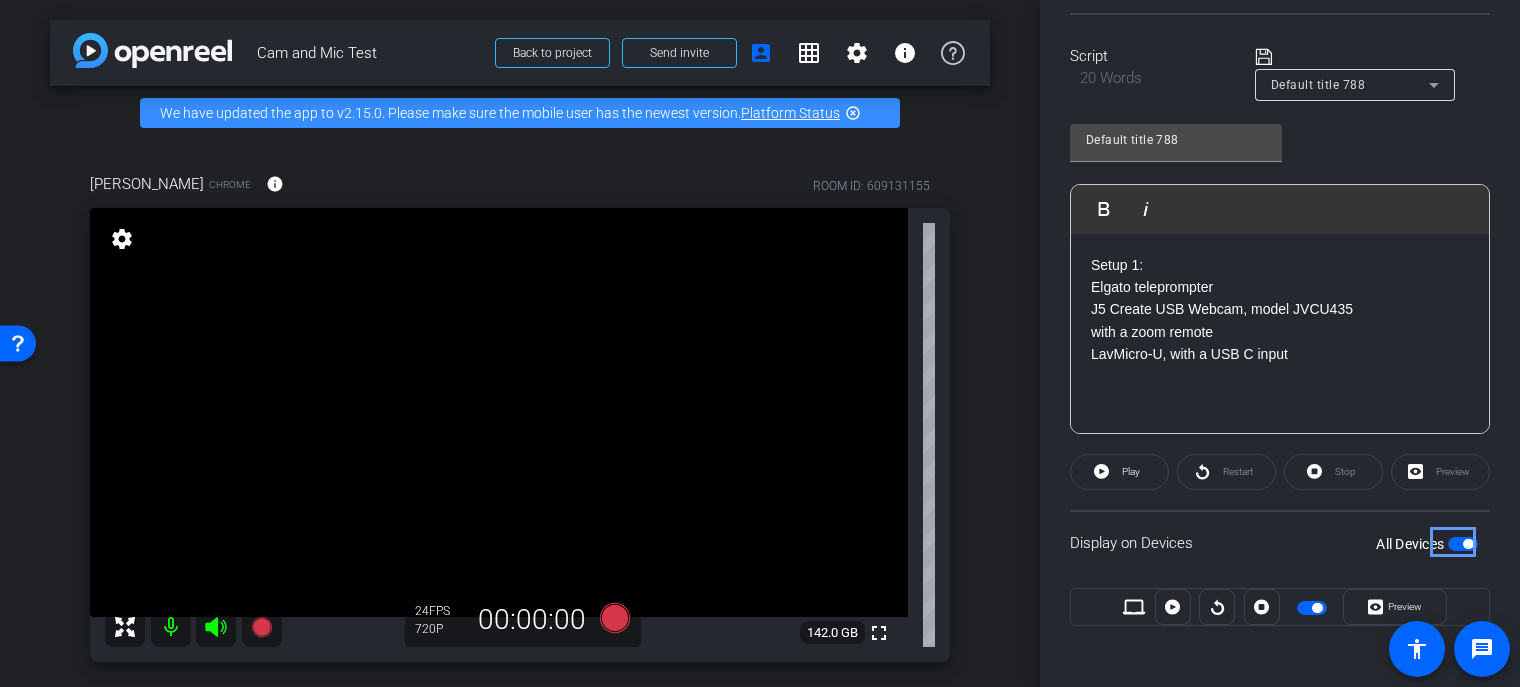 click on "Preview" 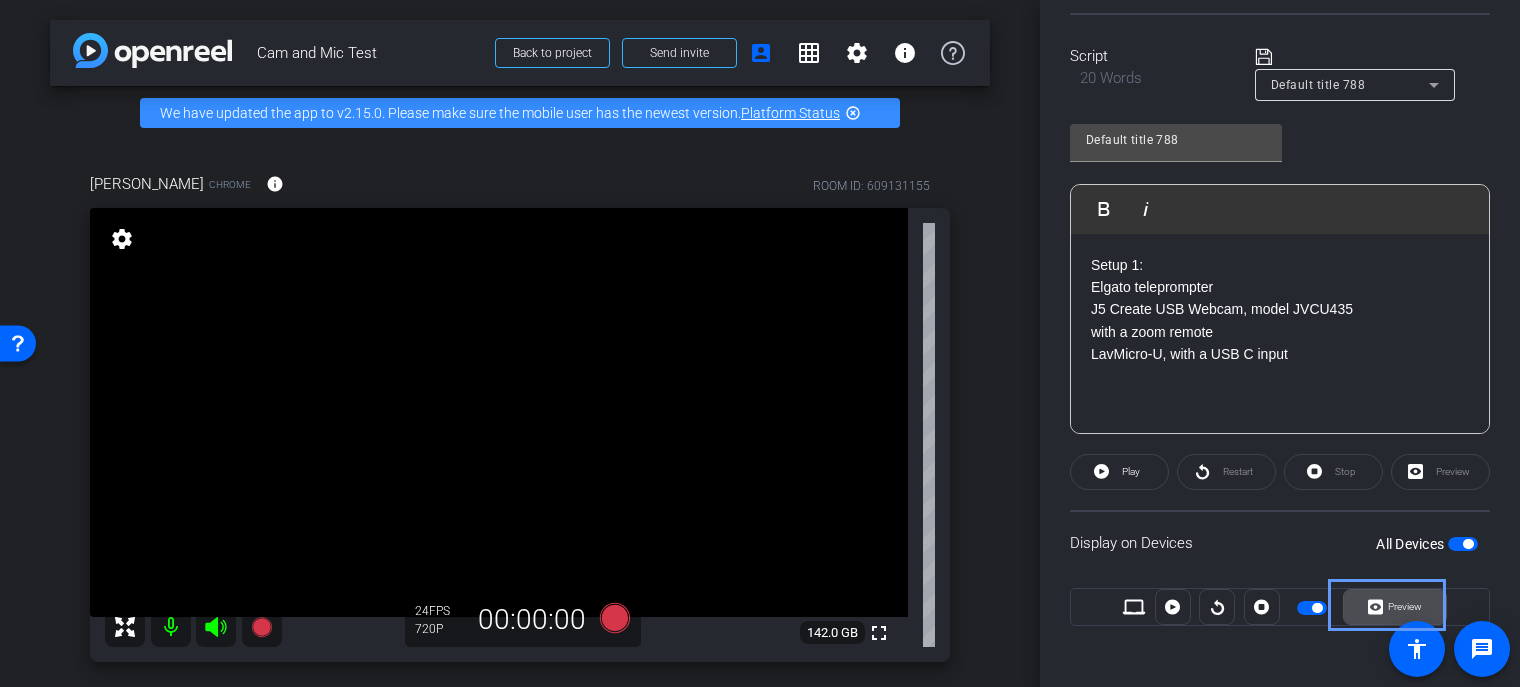 click on "Preview" 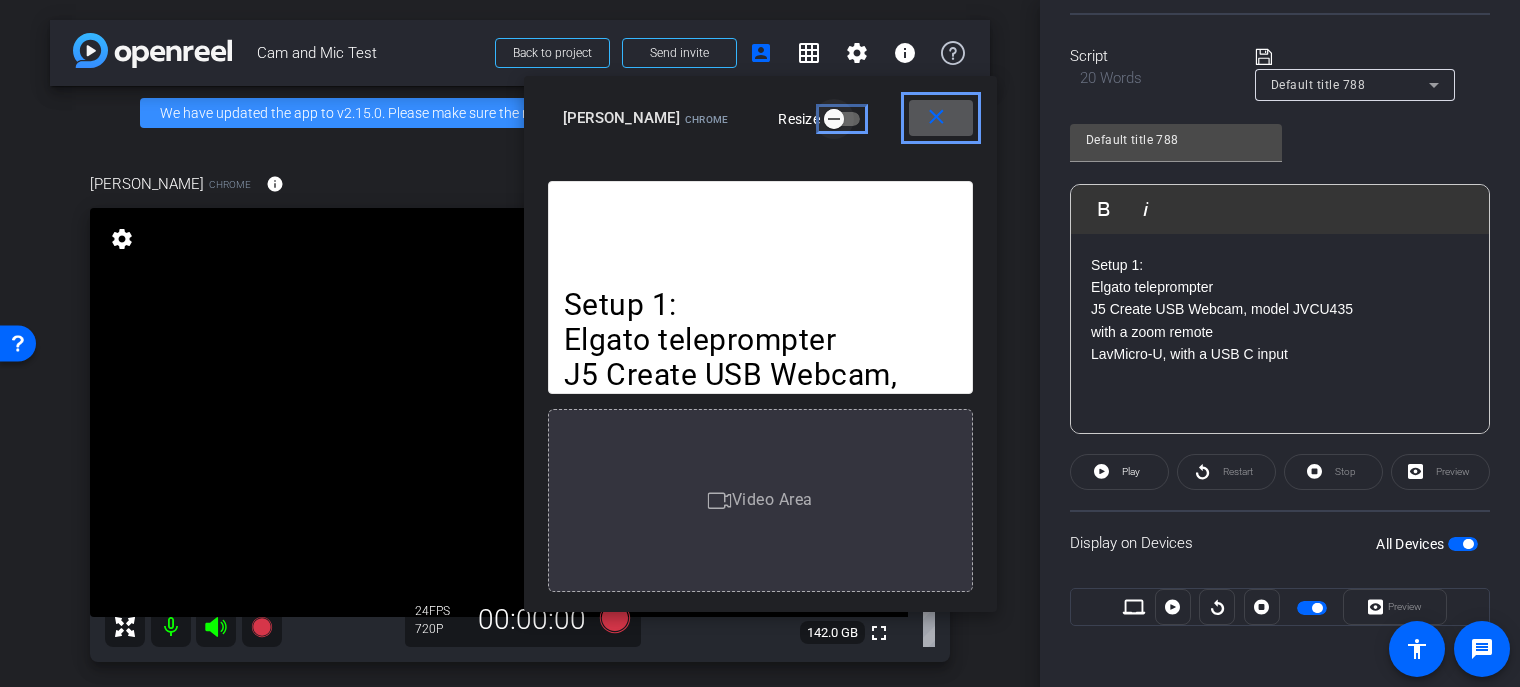 click 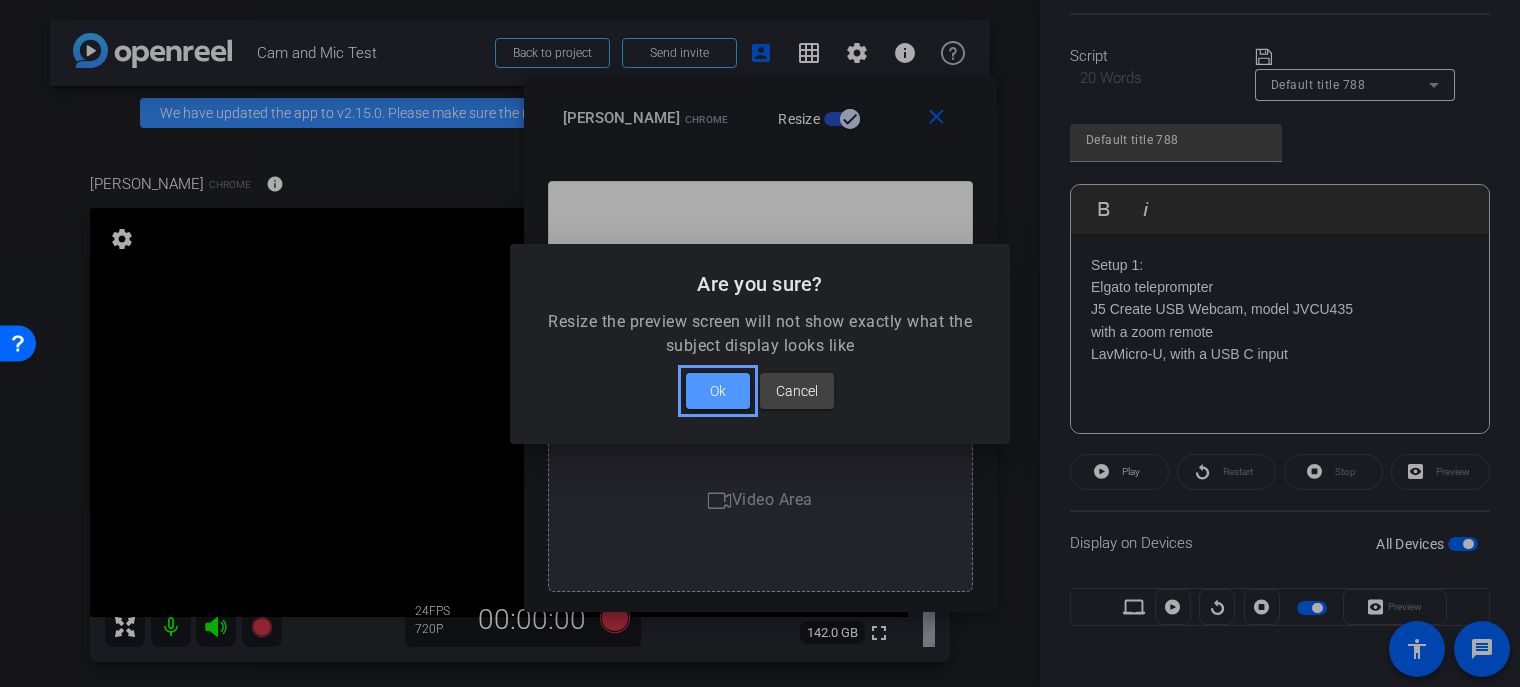 click at bounding box center [718, 391] 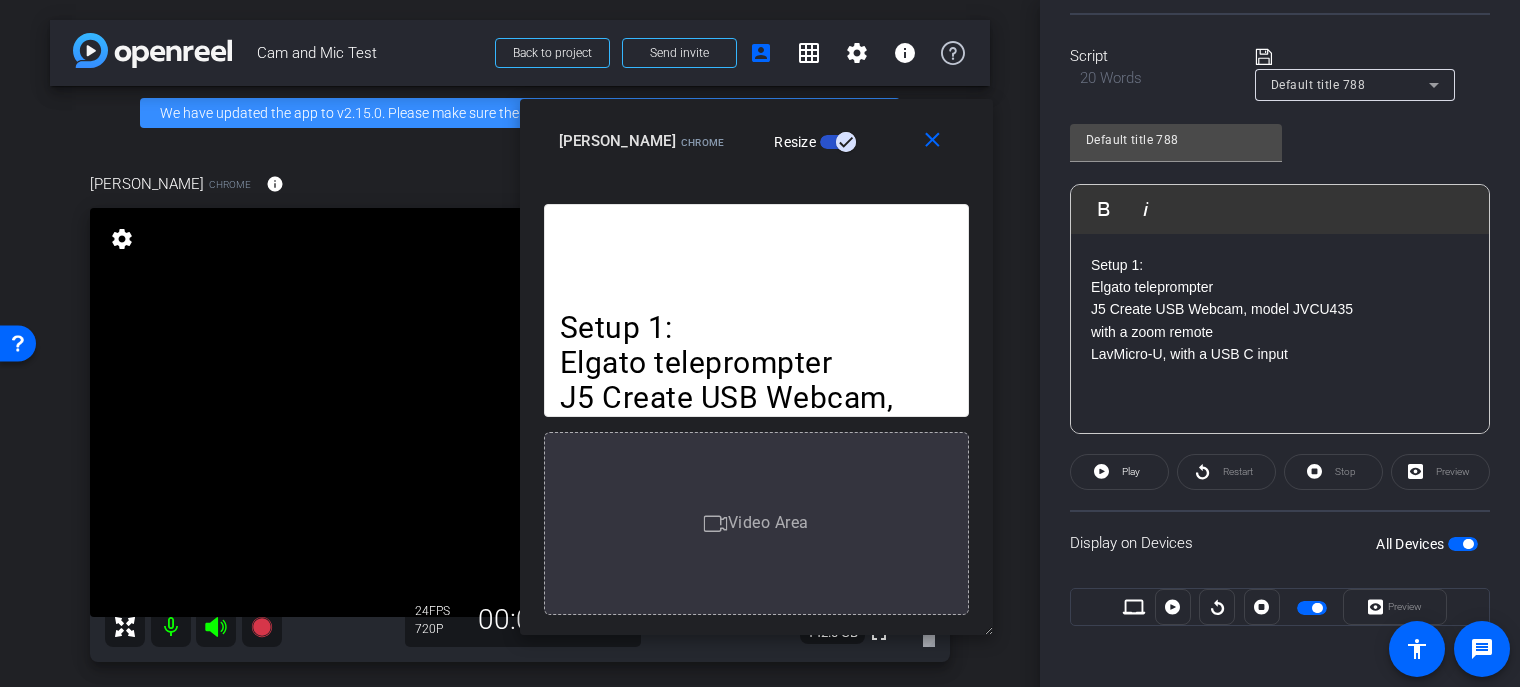 drag, startPoint x: 821, startPoint y: 107, endPoint x: 817, endPoint y: 130, distance: 23.345236 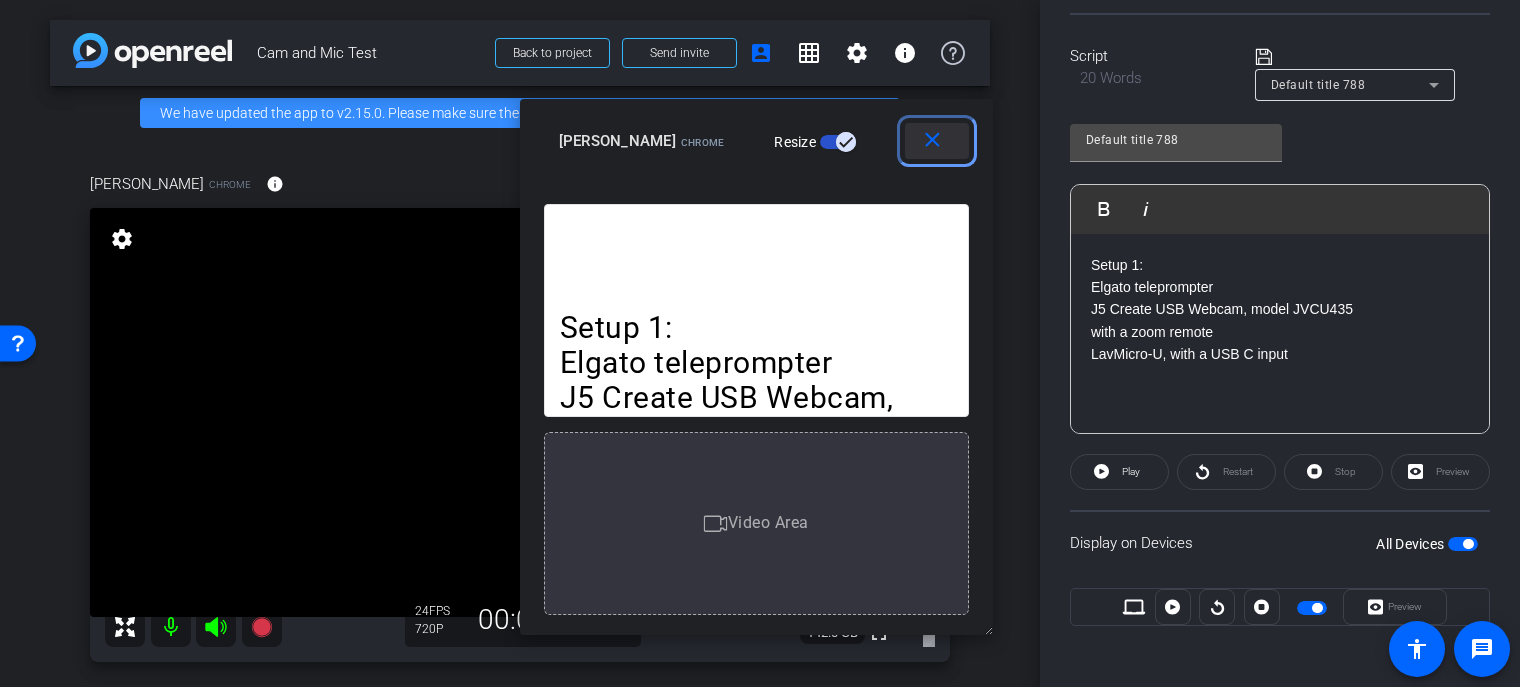 click on "close" at bounding box center (932, 140) 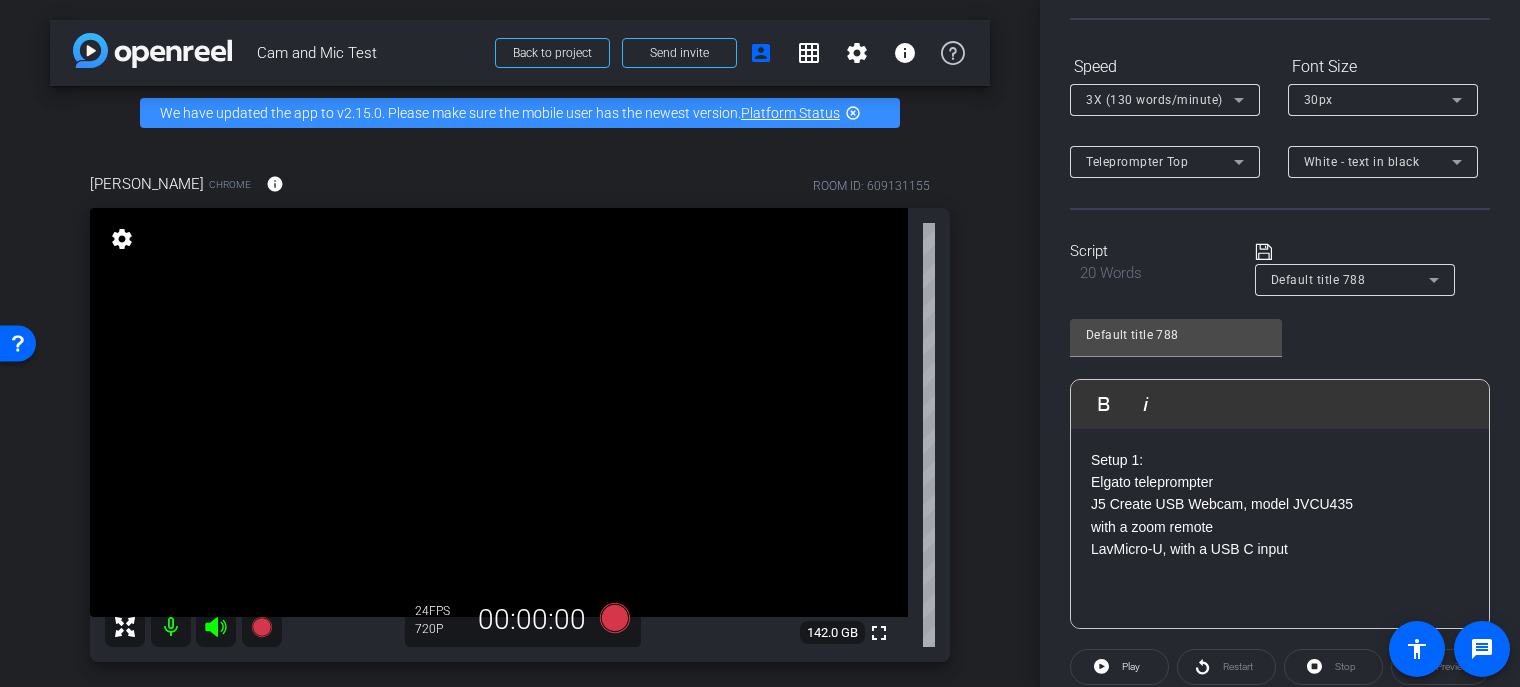 scroll, scrollTop: 171, scrollLeft: 0, axis: vertical 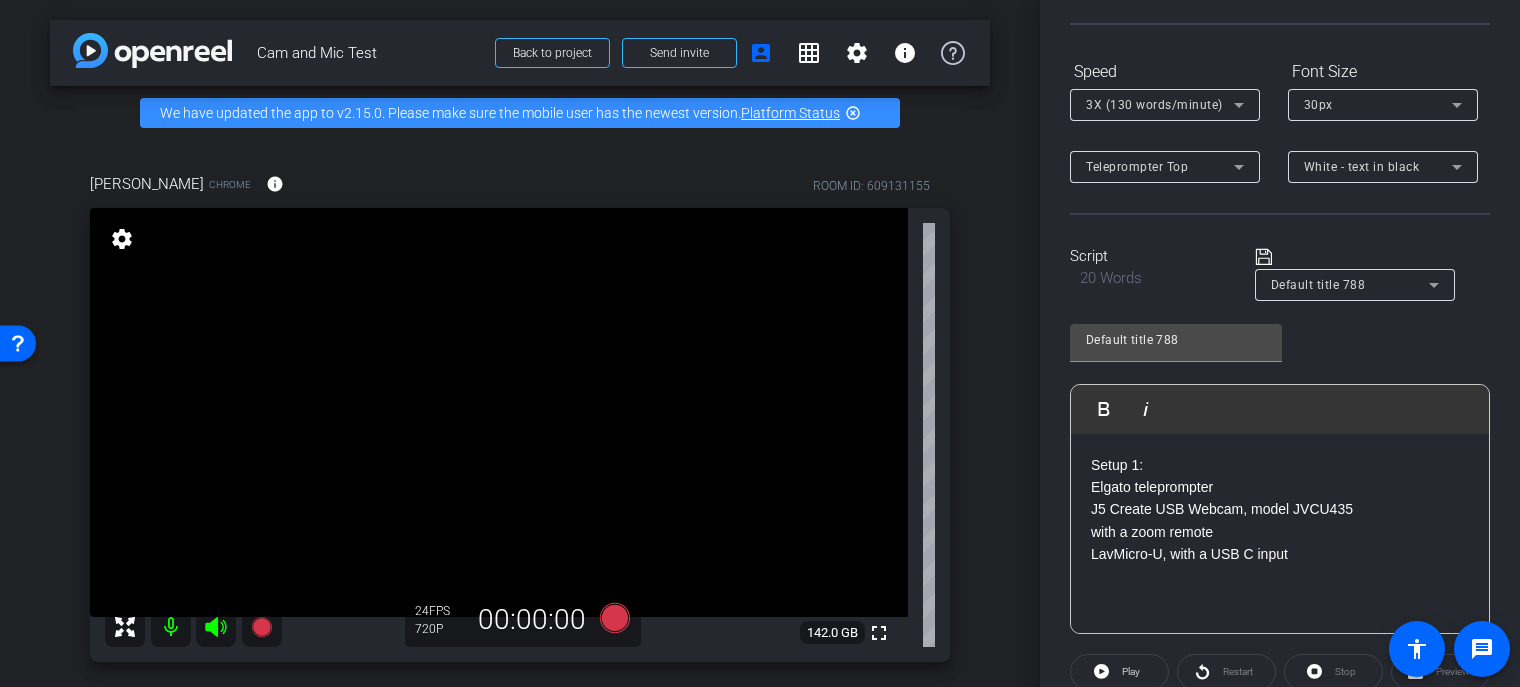 drag, startPoint x: 1352, startPoint y: 174, endPoint x: 1348, endPoint y: 163, distance: 11.7046995 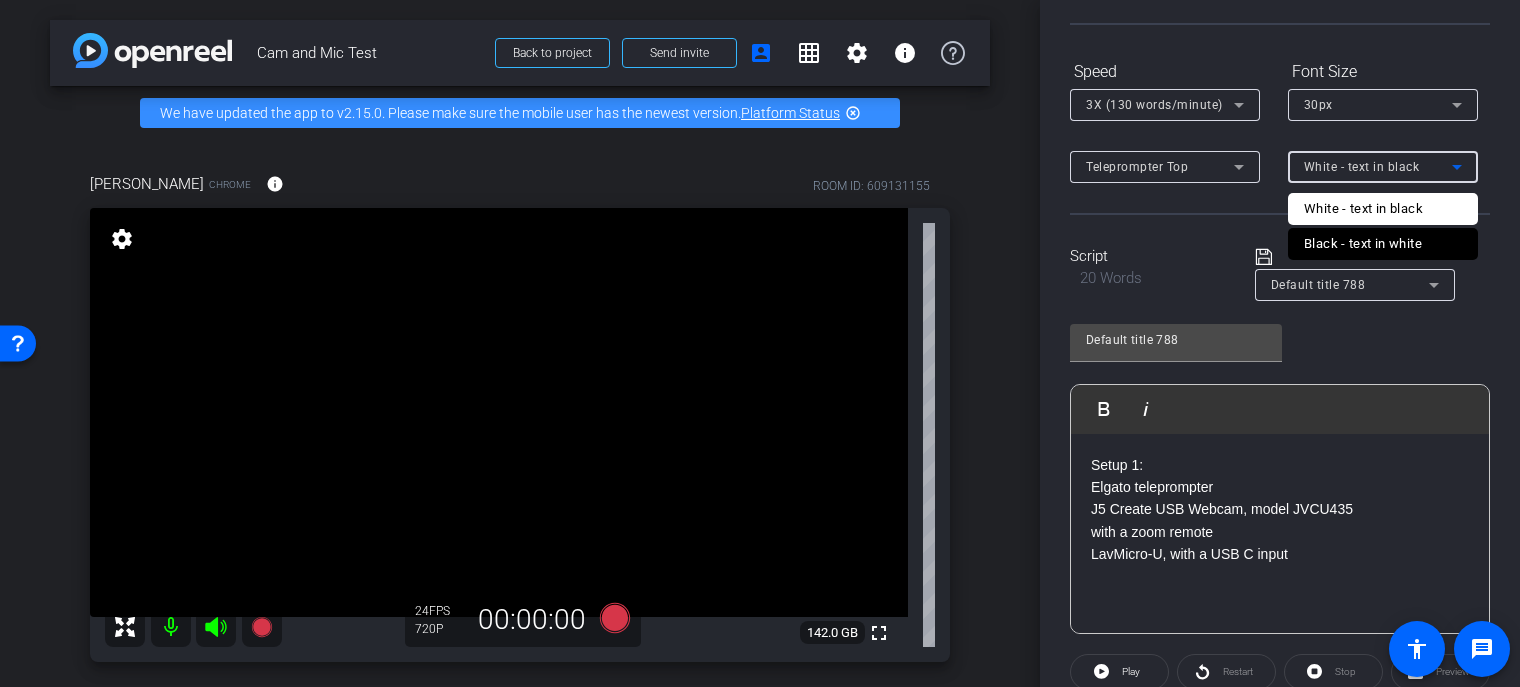 click on "Accessibility Screen-Reader Guide, Feedback, and Issue Reporting | New window
menu arrow_forward_ios keyboard_return Close  forward_to_inbox Send invite  account_box  Regular View  grid_on  Grid/Group View  settings Session Settings  info Performance  help_outline Help  OpenReel | WEBCAM arrow_back  Cam and Mic Test   Back to project   Send invite  account_box grid_on settings info
We have updated the app to v2.15.0. Please make sure the mobile user has the newest version.  Platform Status highlight_off  Brian Chrome info ROOM ID: 609131155 fullscreen settings  142.0 GB
24 FPS  720P   00:00:00
Session Clips   cloud_upload" at bounding box center (760, 343) 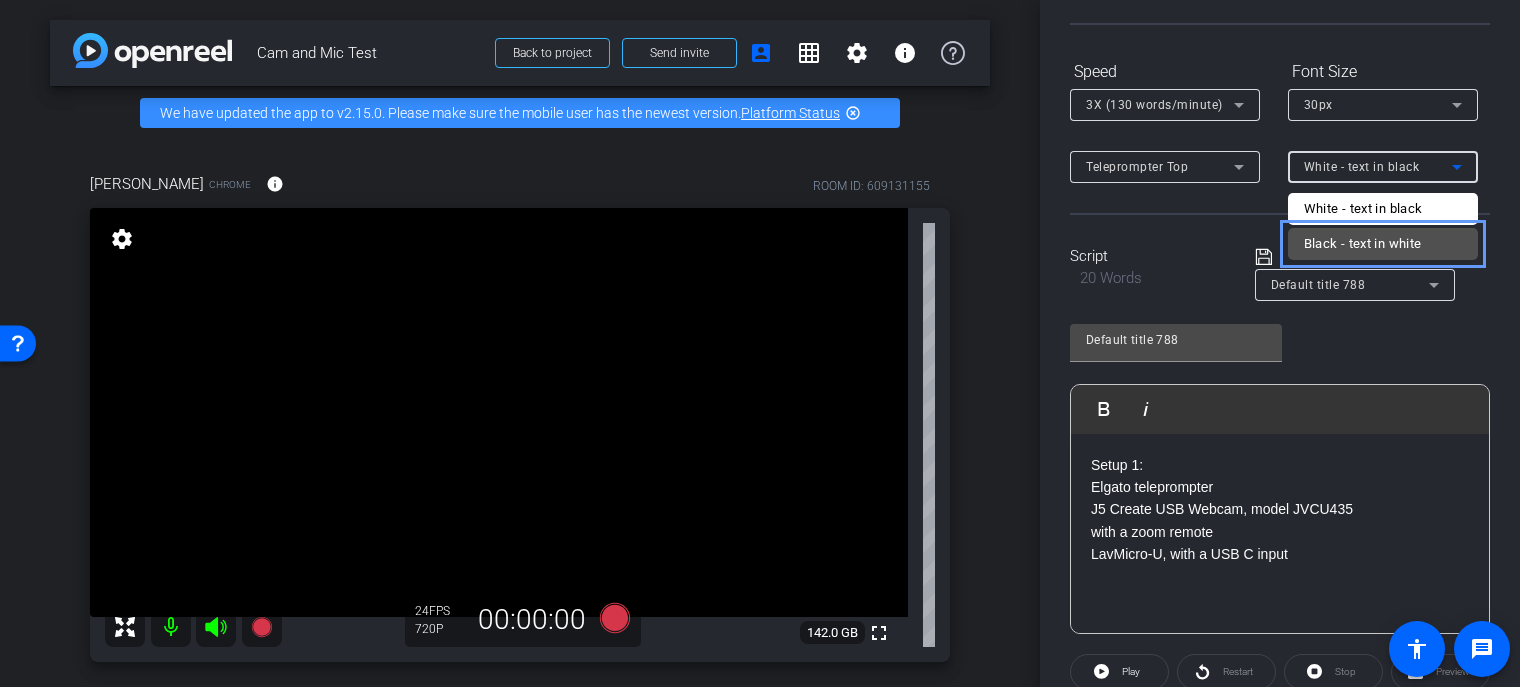 click on "Black - text in white" at bounding box center [1363, 244] 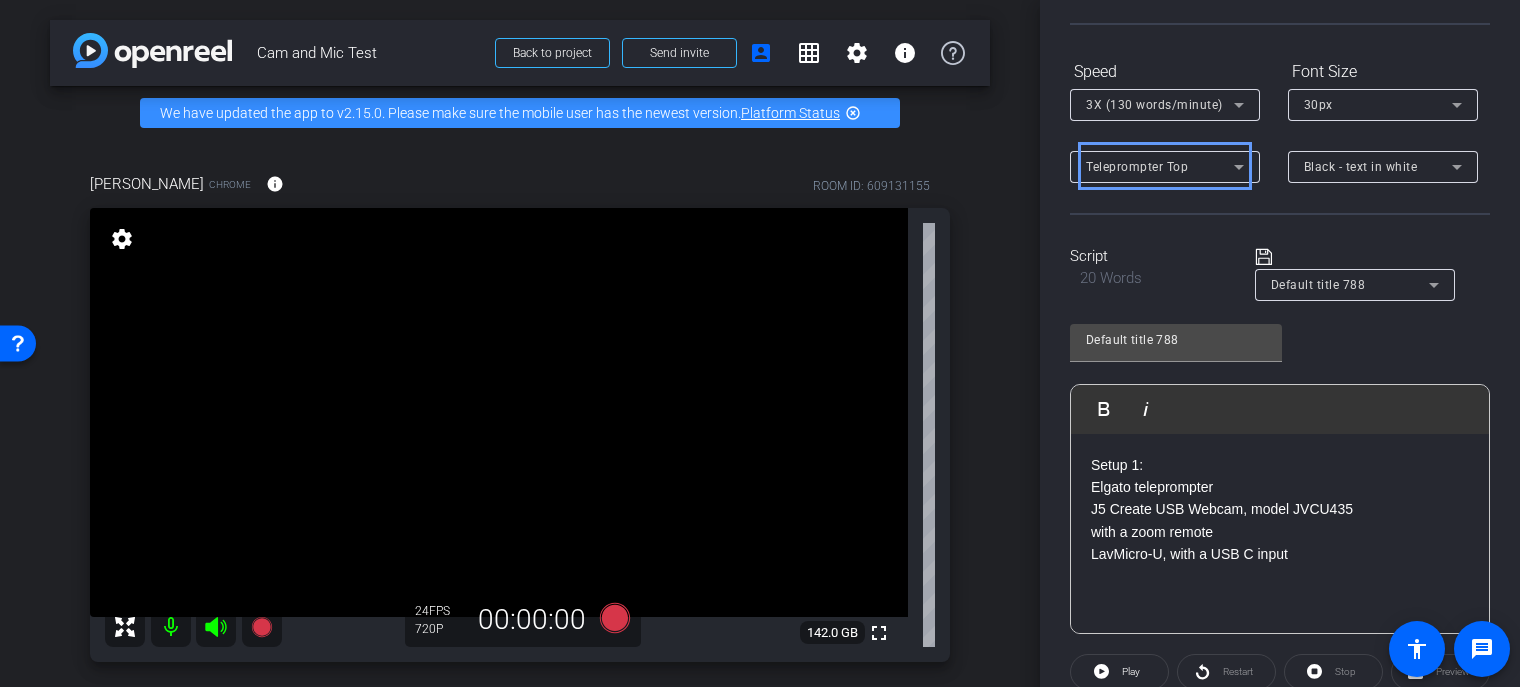 click 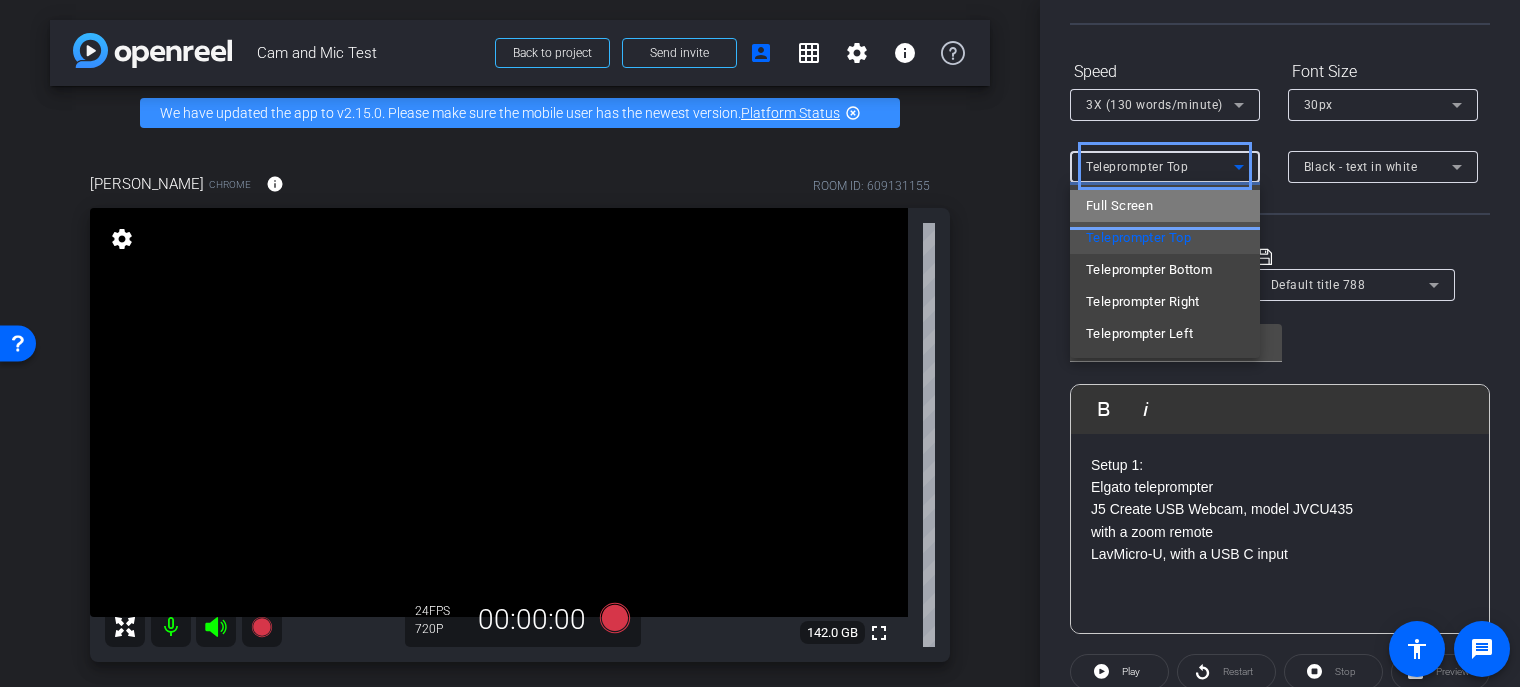 click on "Full Screen" at bounding box center (1165, 206) 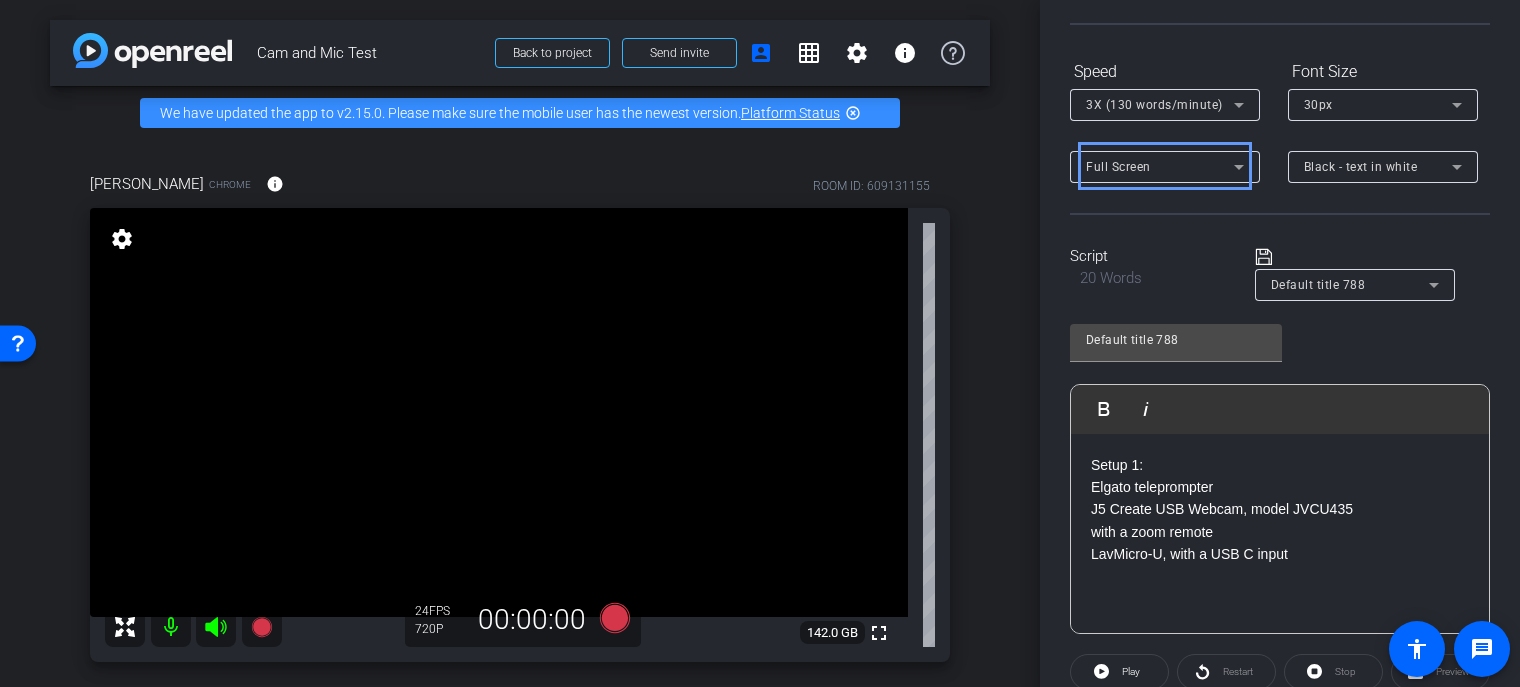 click 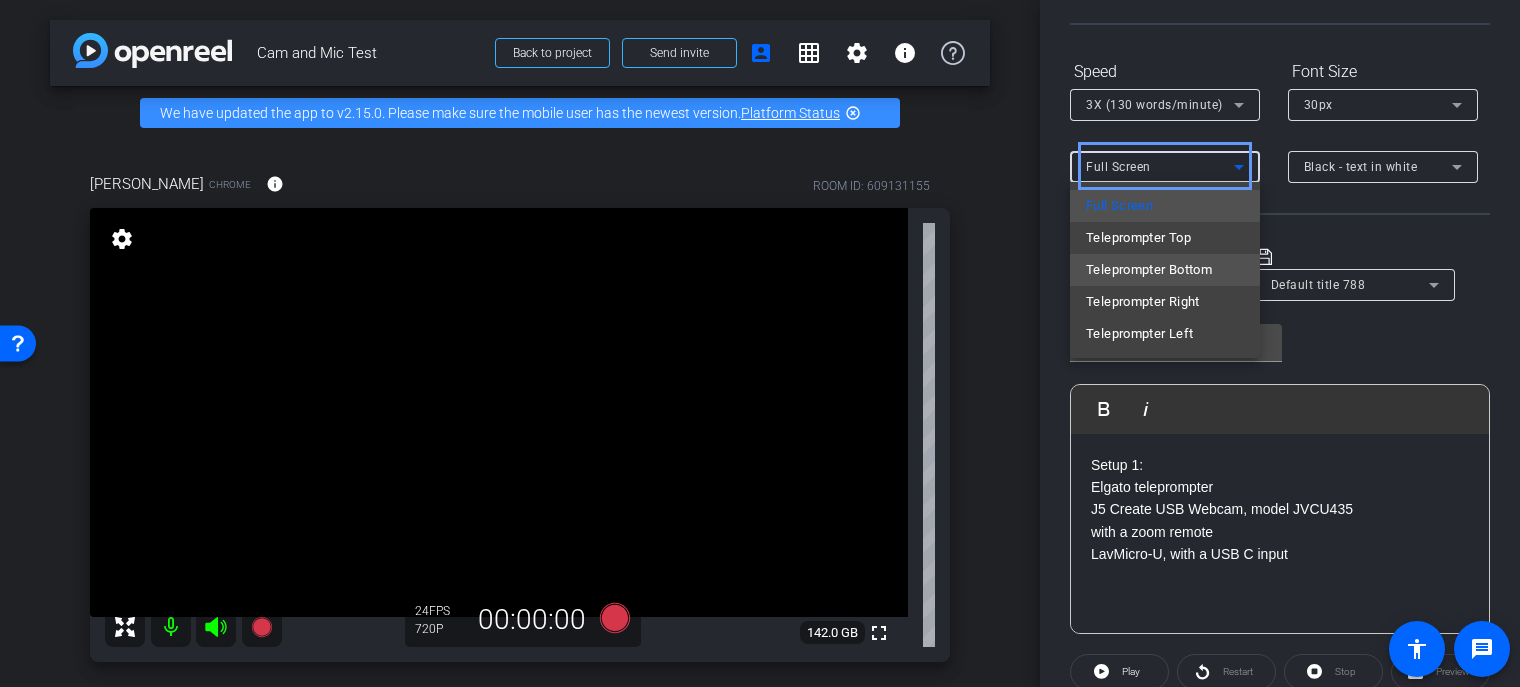 click on "Teleprompter Bottom" at bounding box center (1149, 270) 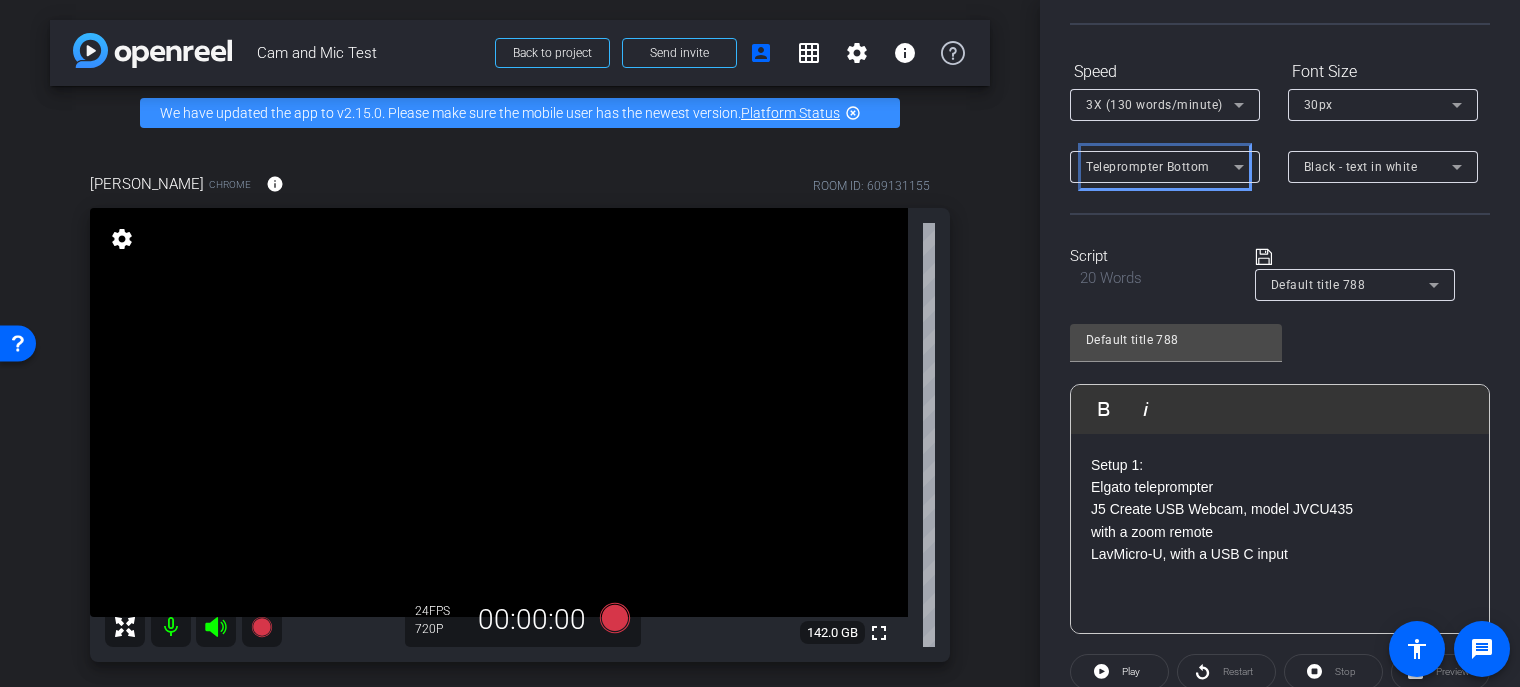 click 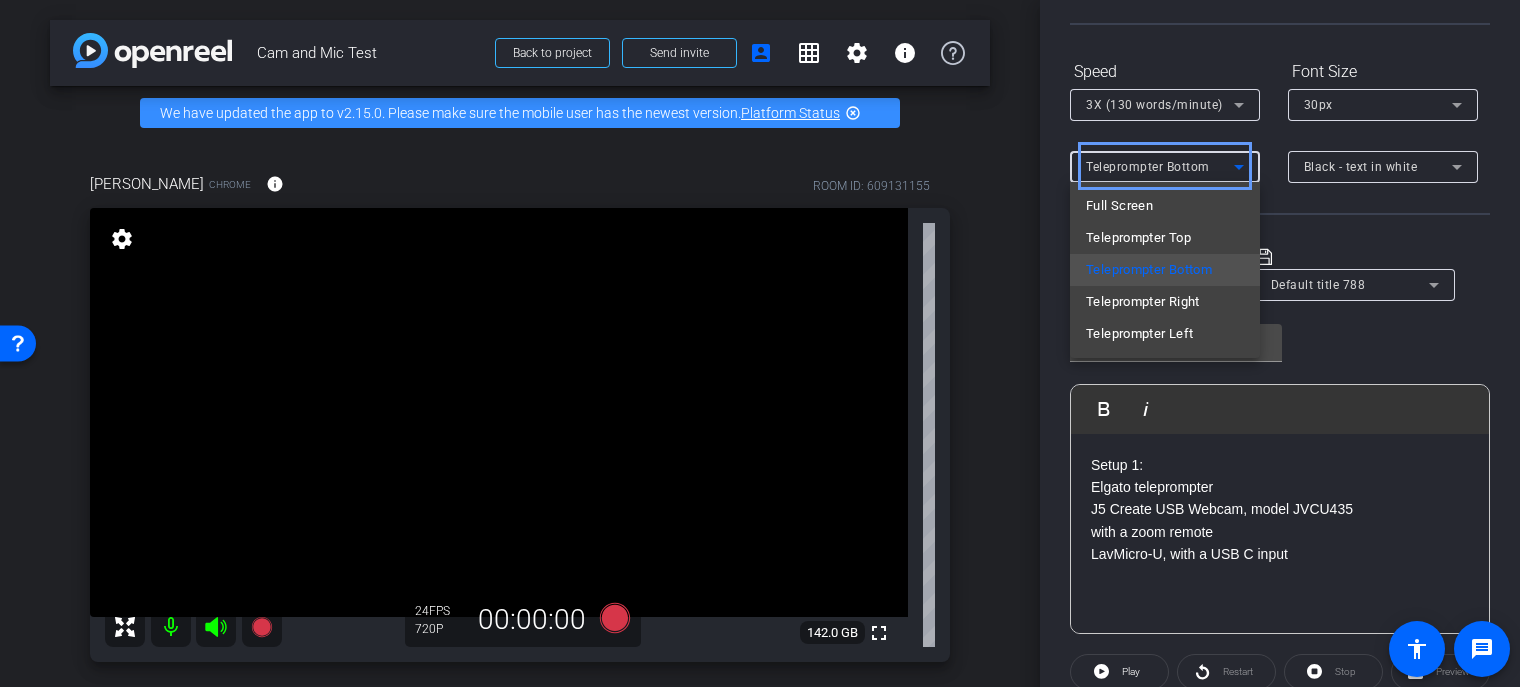 click on "Teleprompter Top" at bounding box center [1165, 238] 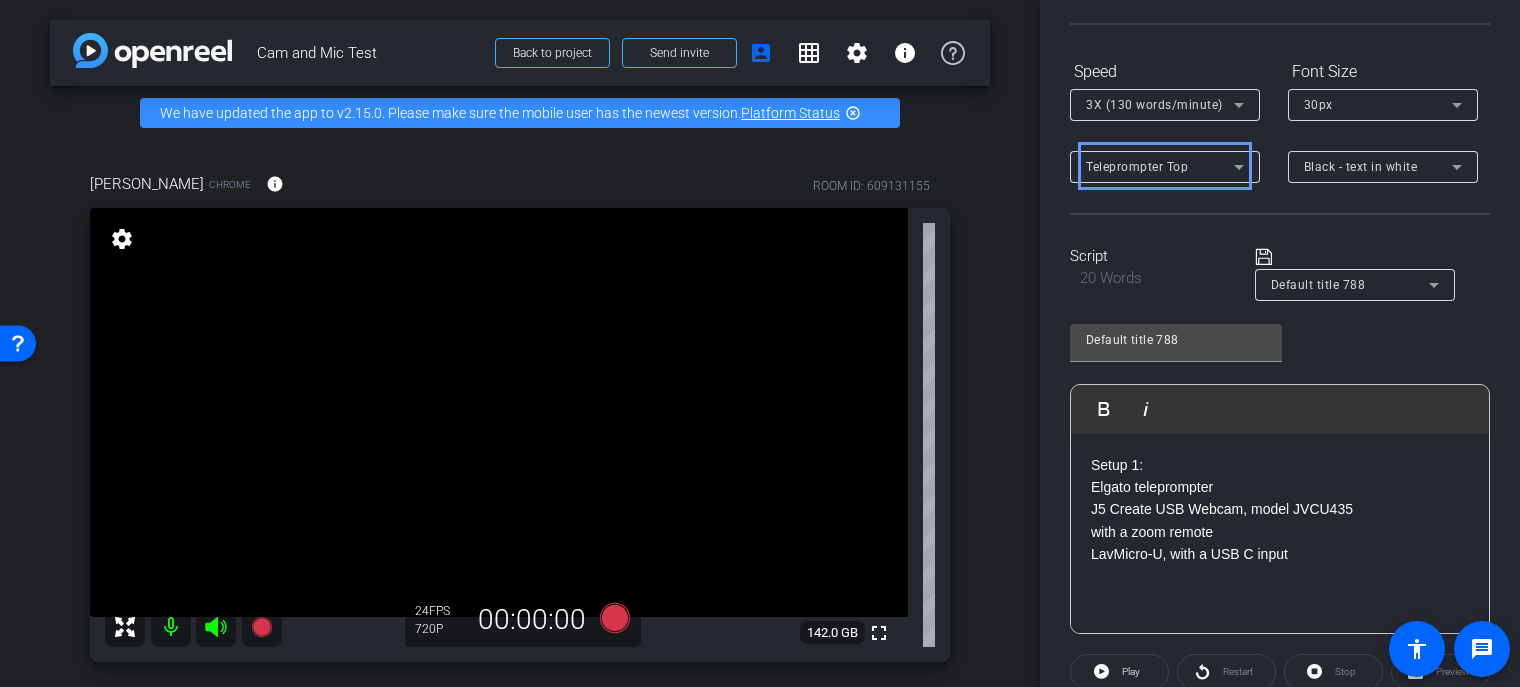 click on "Teleprompter Top" at bounding box center (1160, 167) 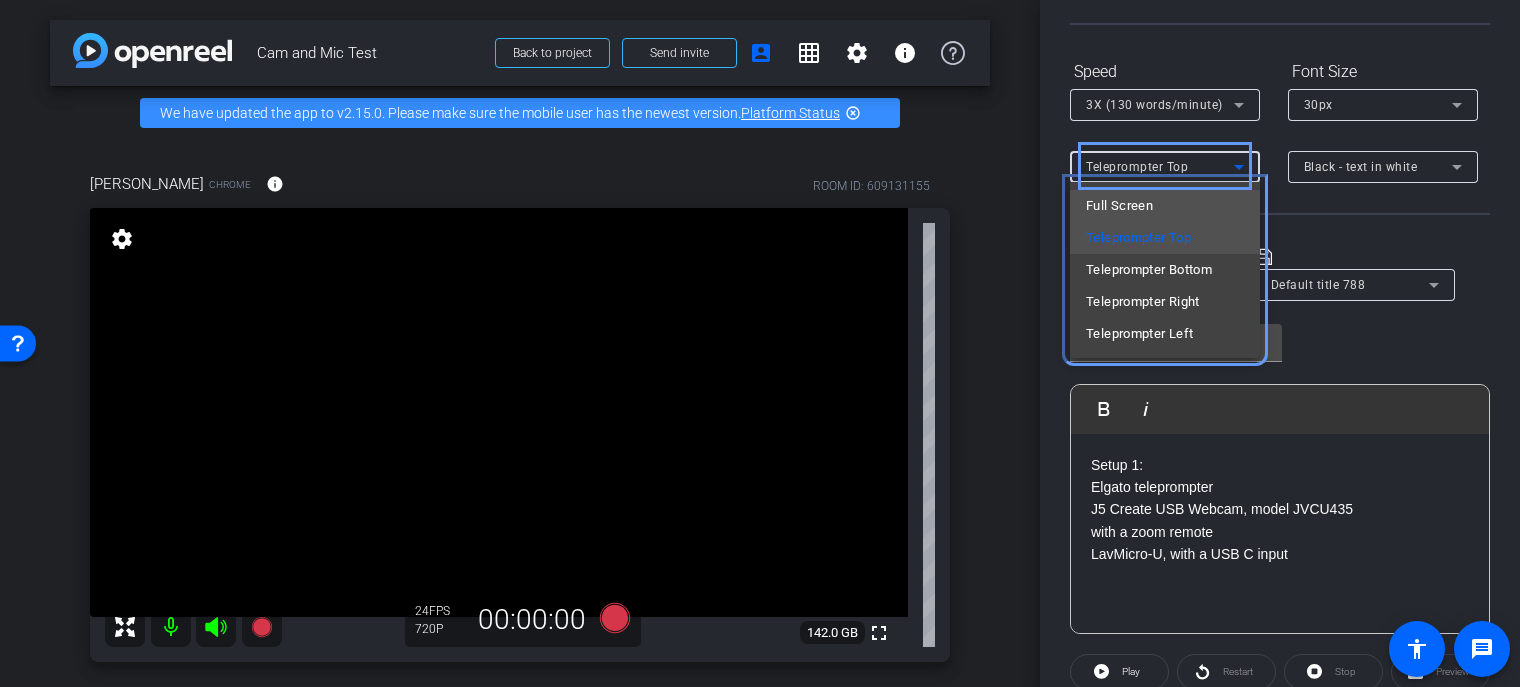 click on "Full Screen" at bounding box center (1165, 206) 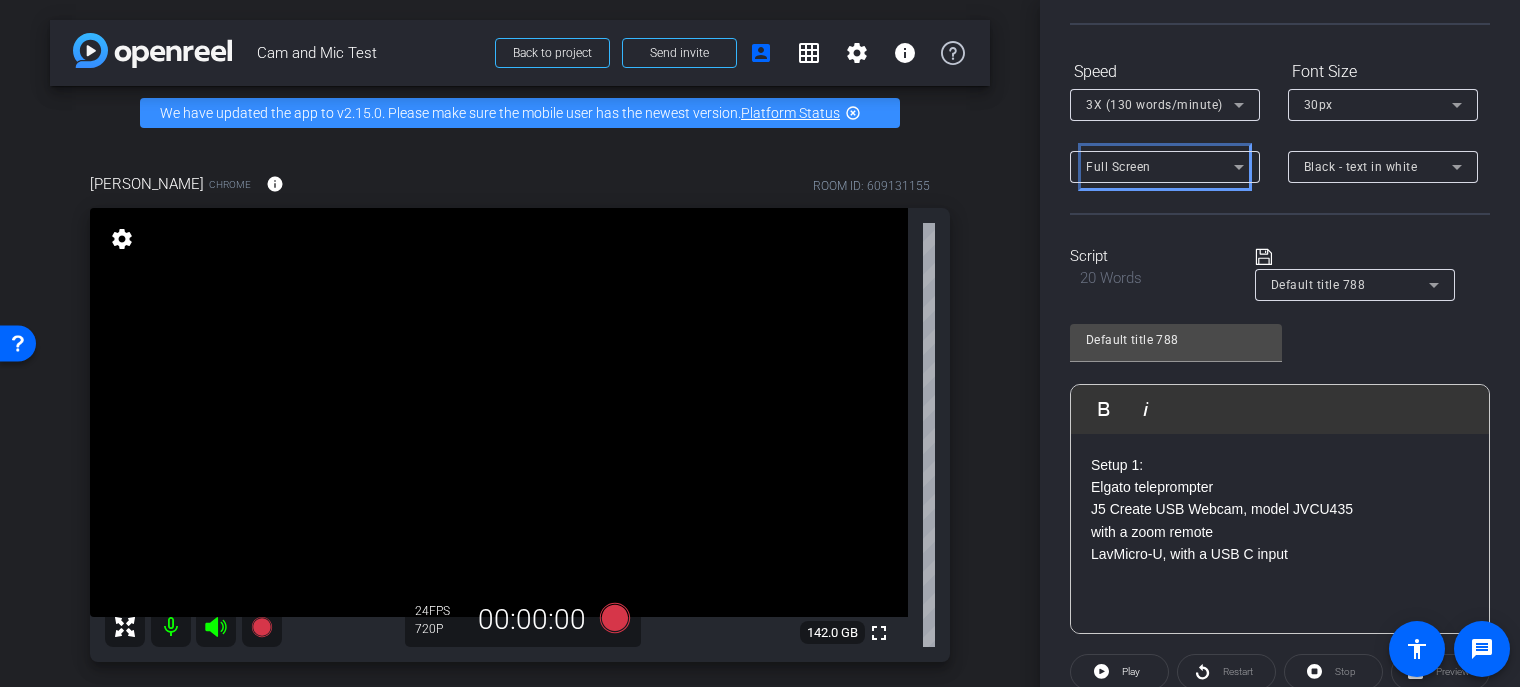 click 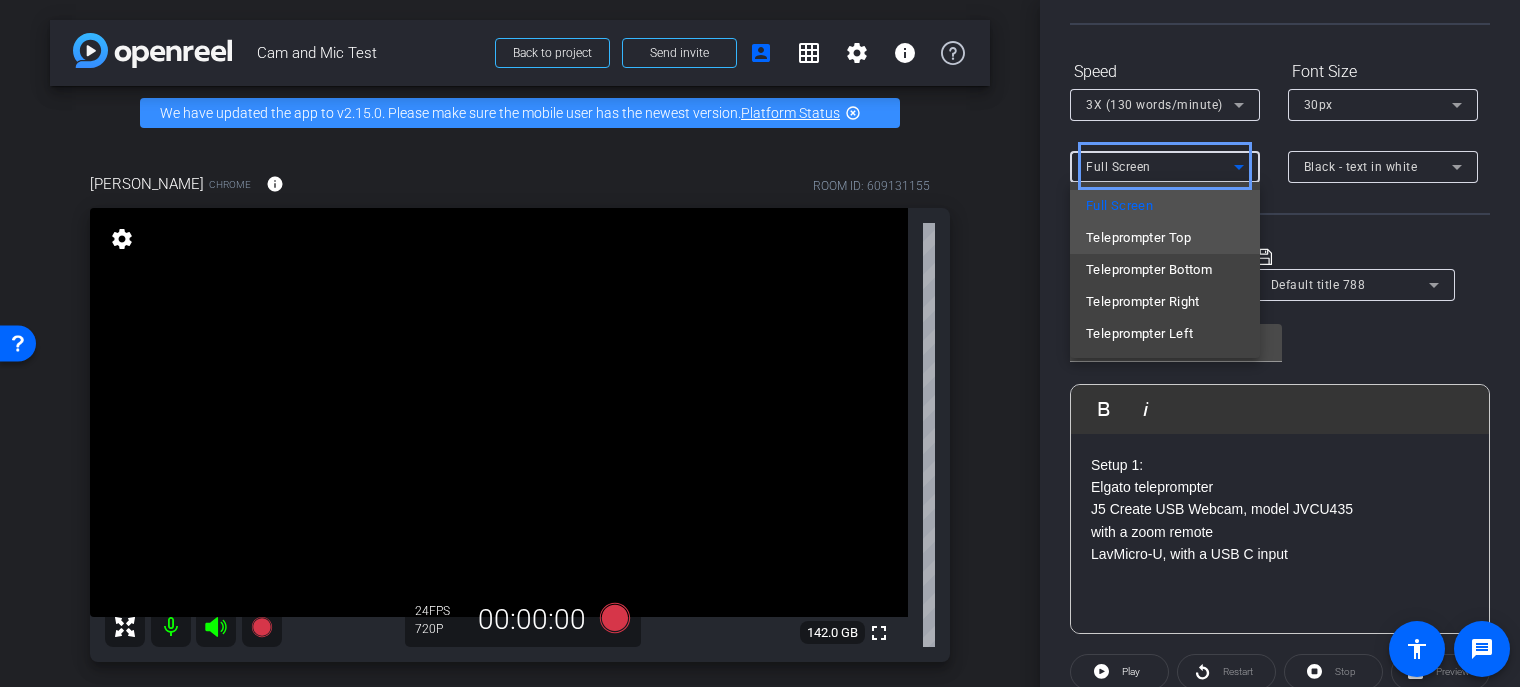click on "Teleprompter Top" at bounding box center (1165, 238) 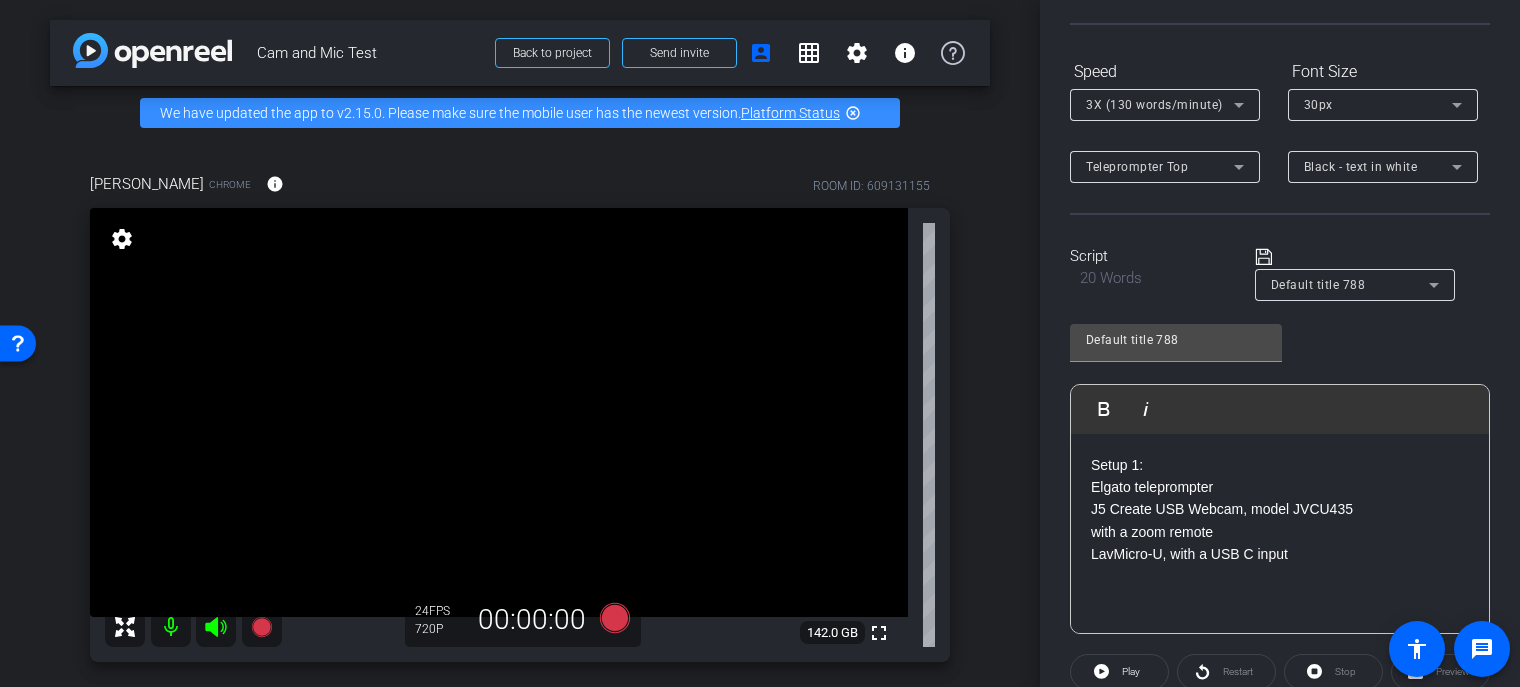 click 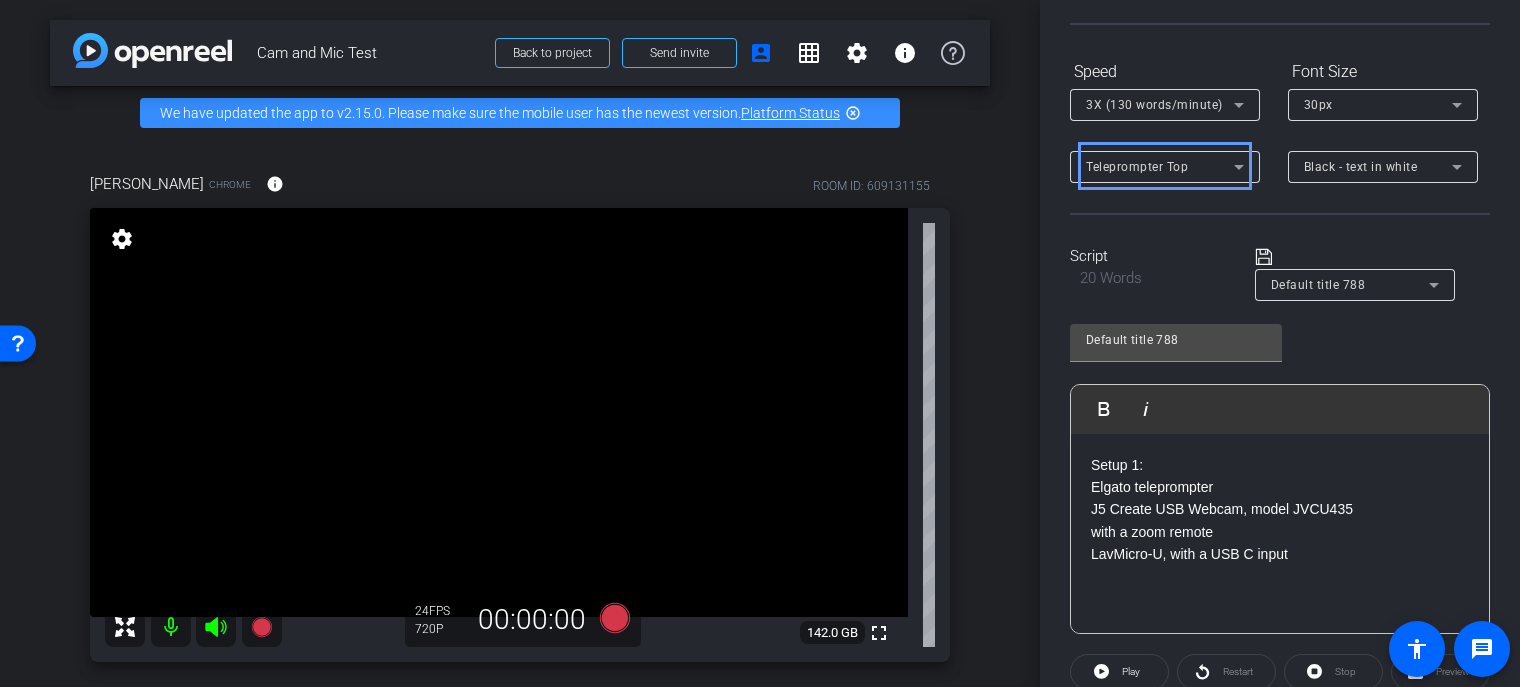 click on "Teleprompter Top" at bounding box center (1160, 167) 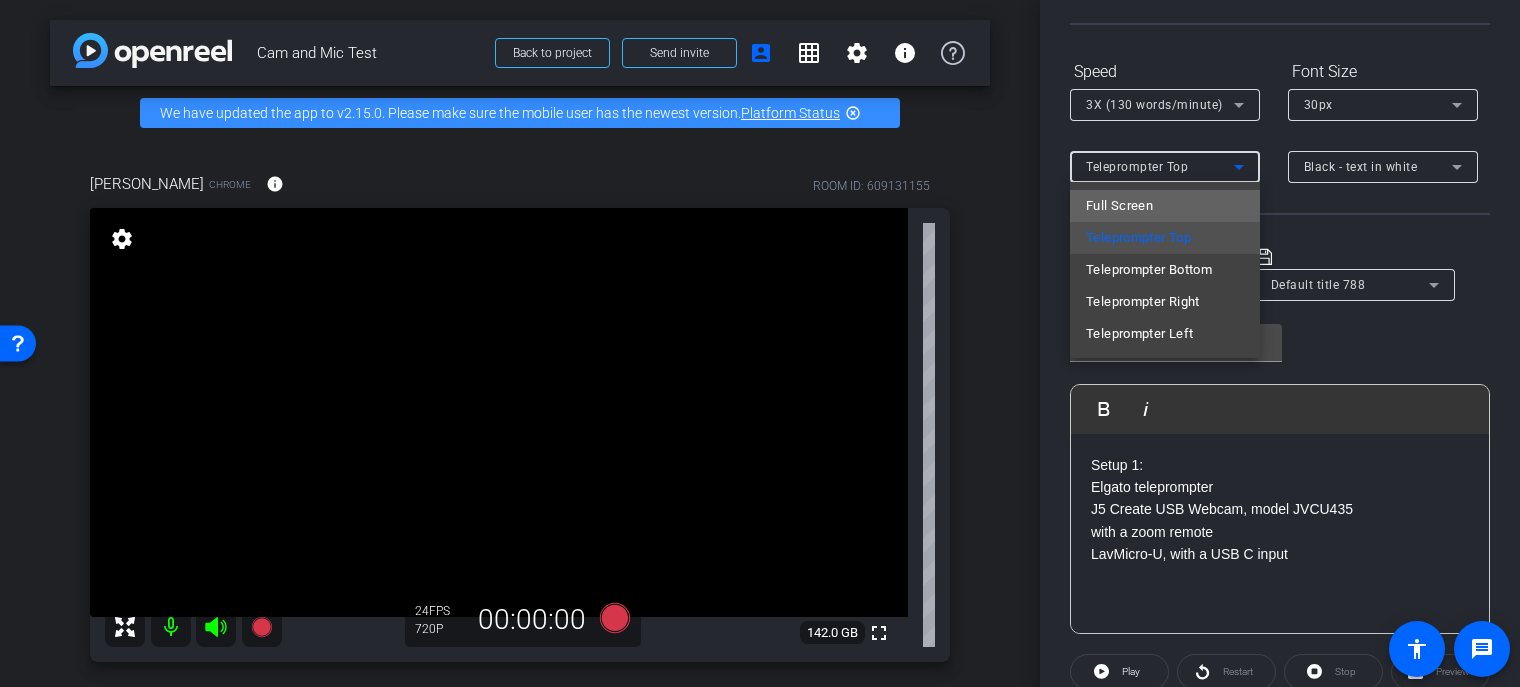 click on "Full Screen" at bounding box center (1165, 206) 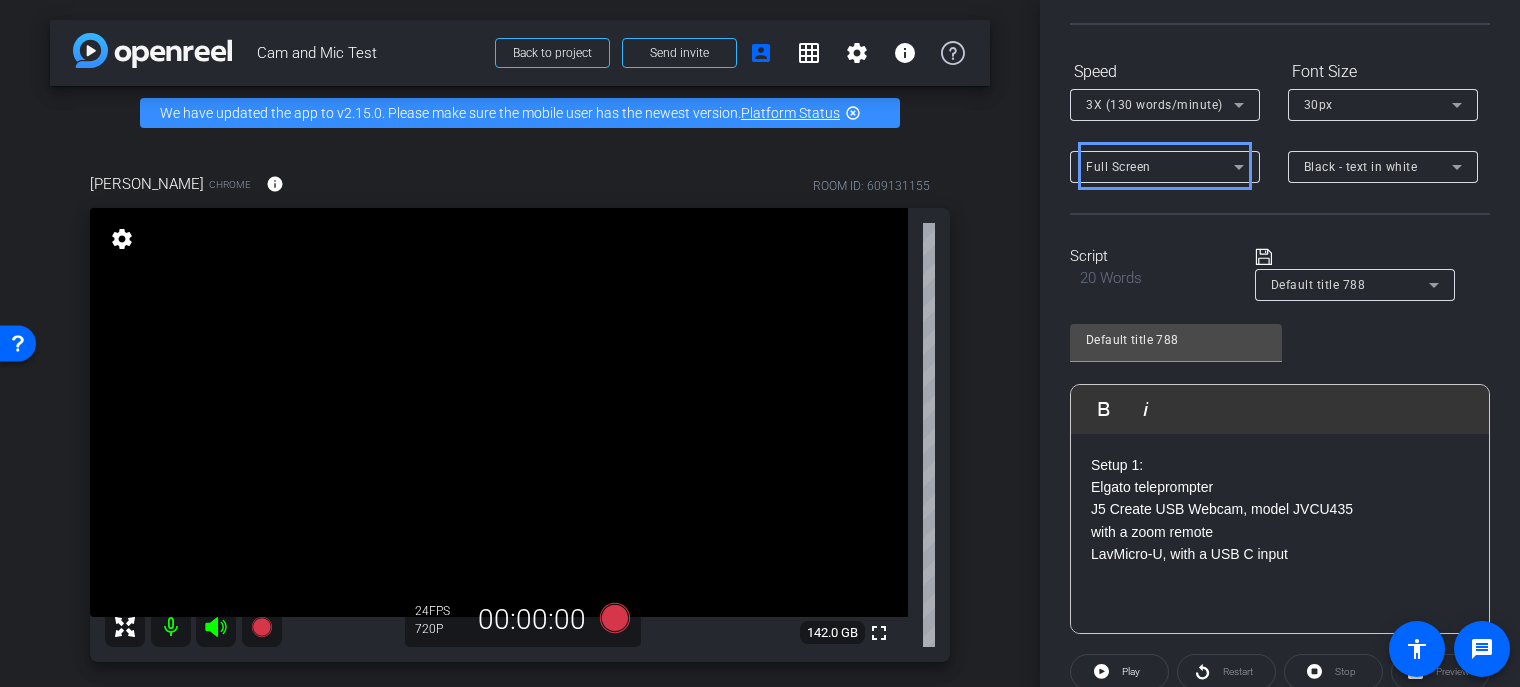 click on "Full Screen" at bounding box center [1160, 167] 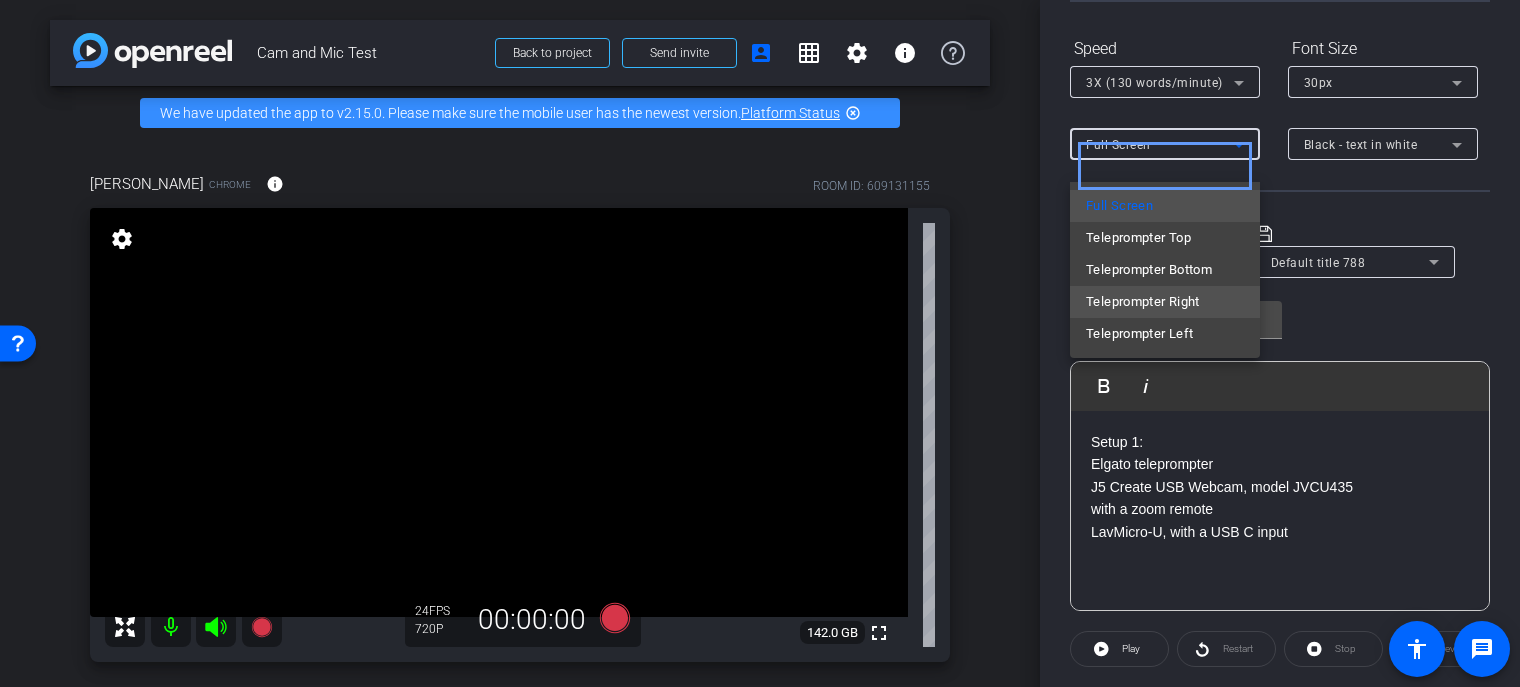 click on "Teleprompter Right" at bounding box center (1165, 302) 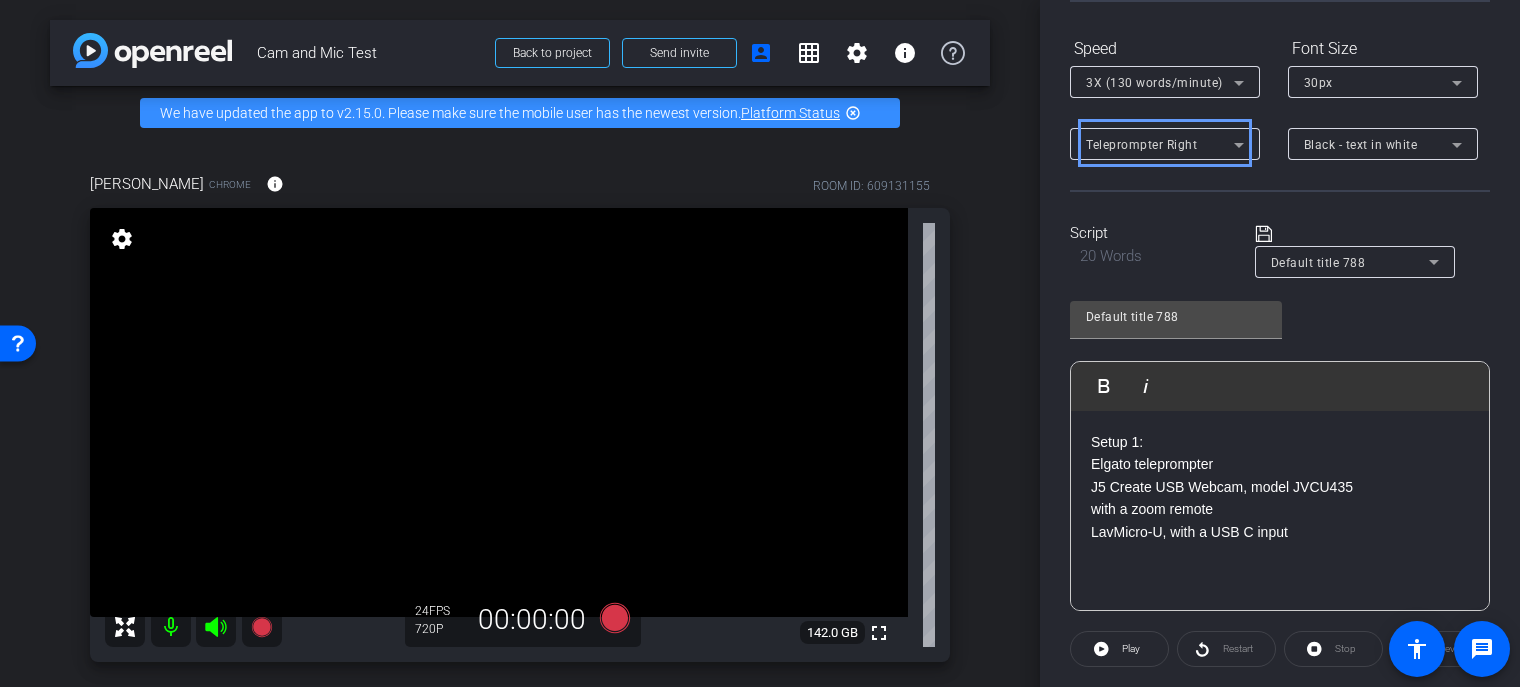 click on "Teleprompter Right" at bounding box center (1160, 145) 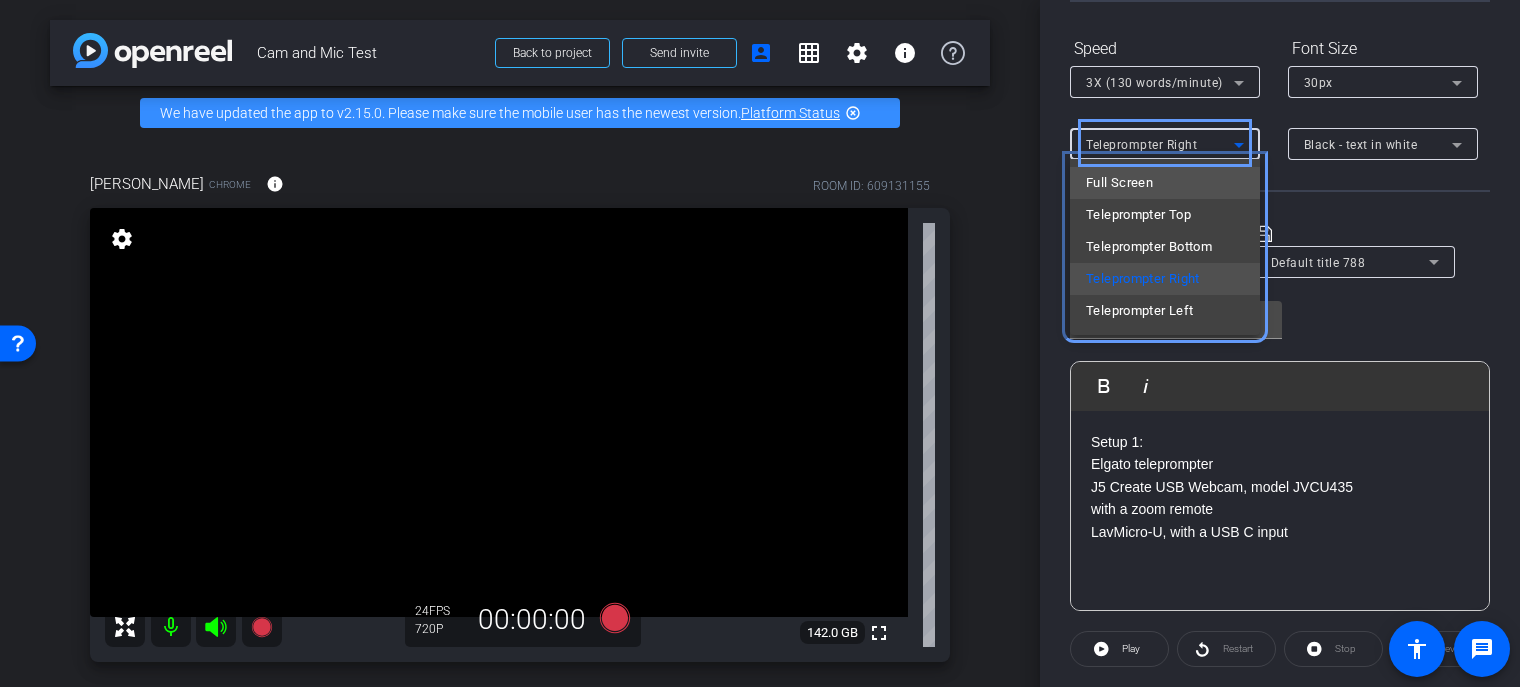 click on "Full Screen" at bounding box center [1165, 183] 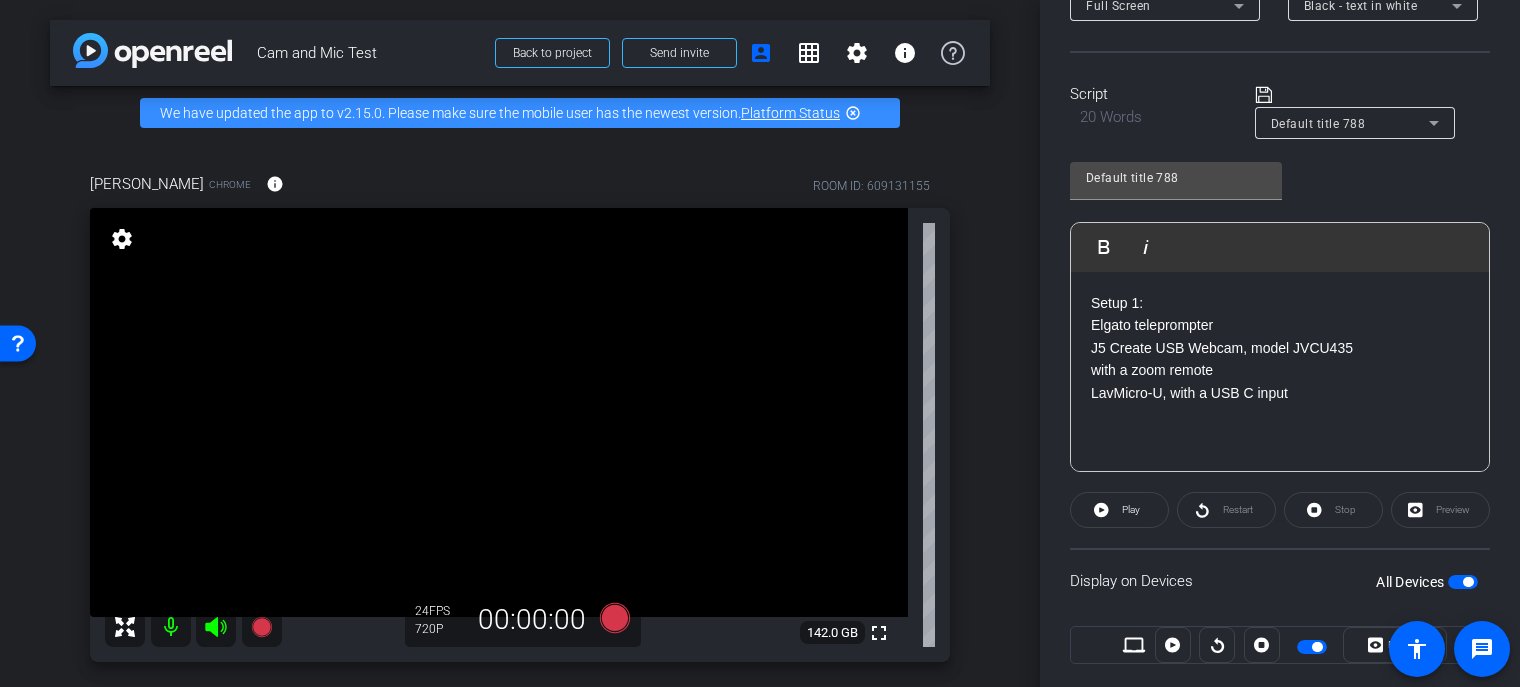 scroll, scrollTop: 348, scrollLeft: 0, axis: vertical 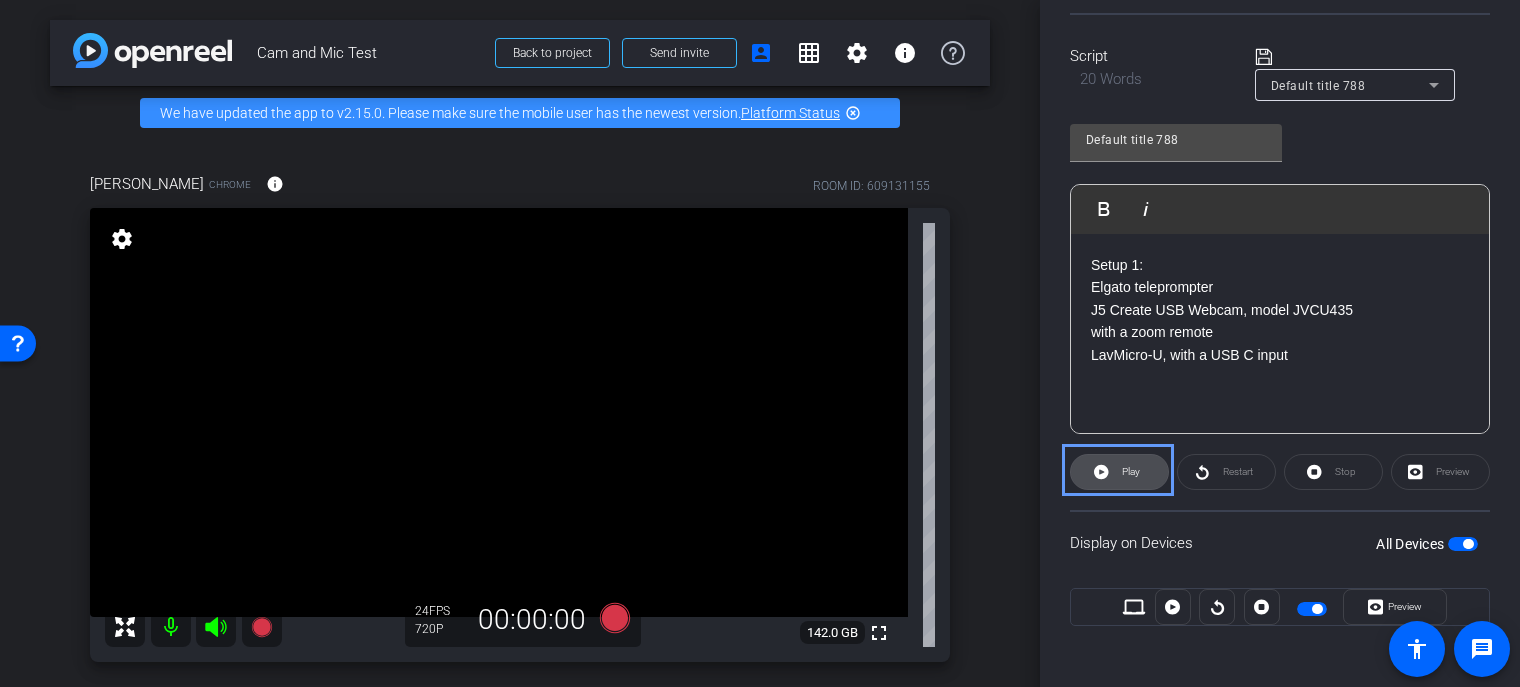 click on "Play" 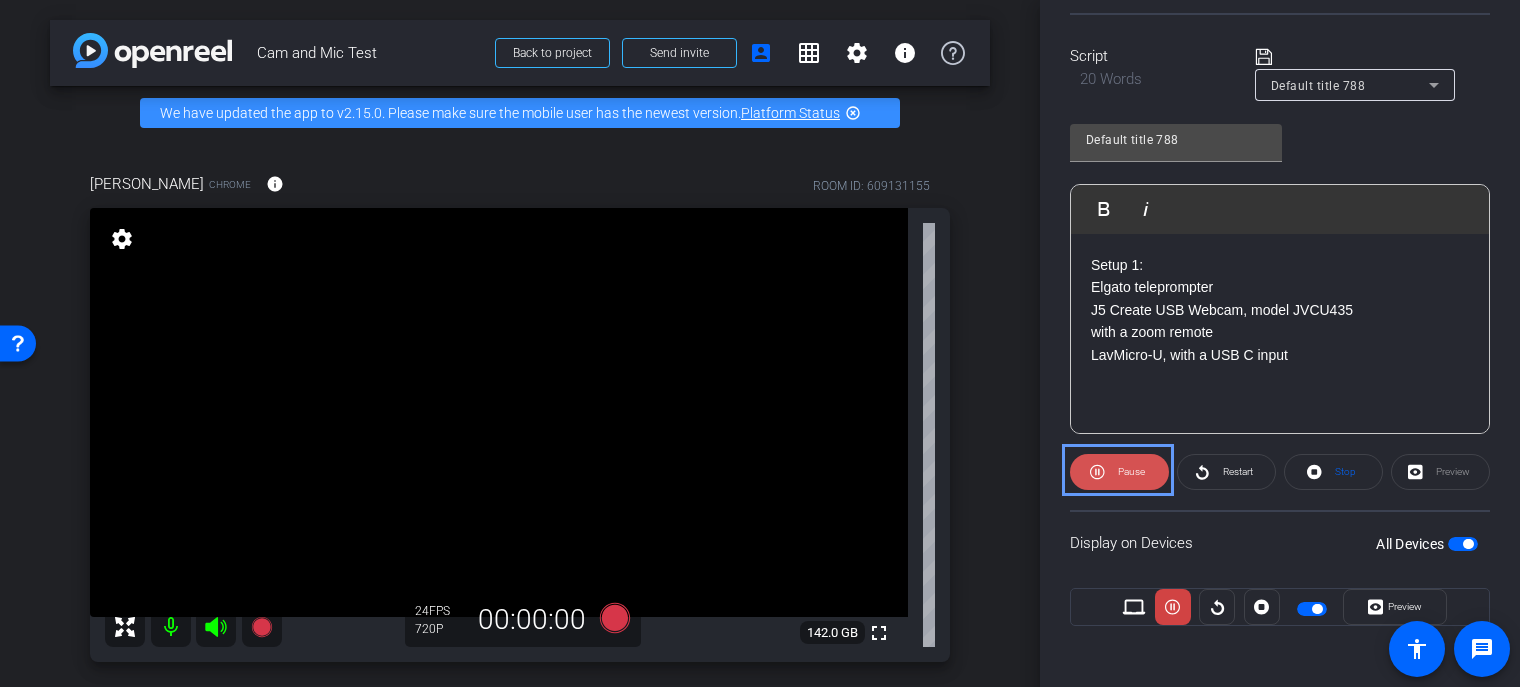 click on "Pause" 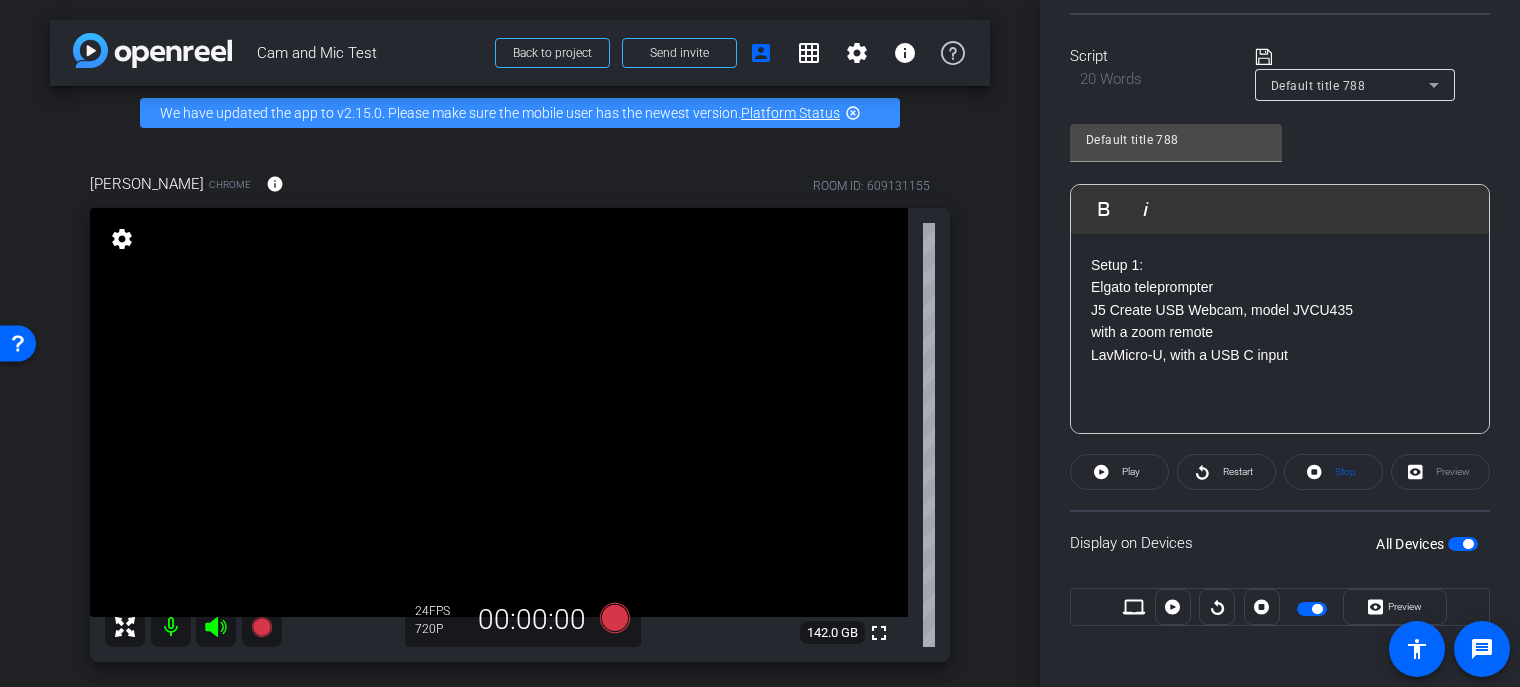 click on "Preview" 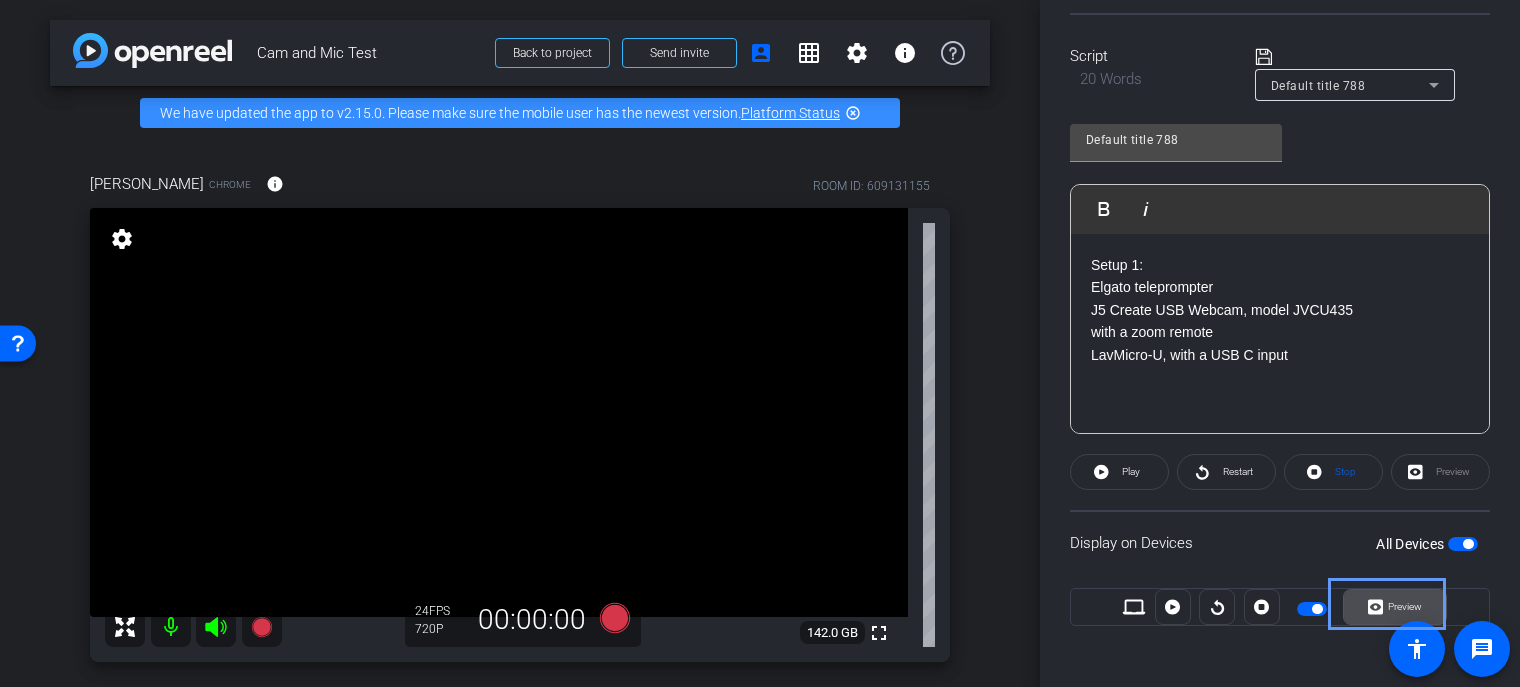 click on "Preview" 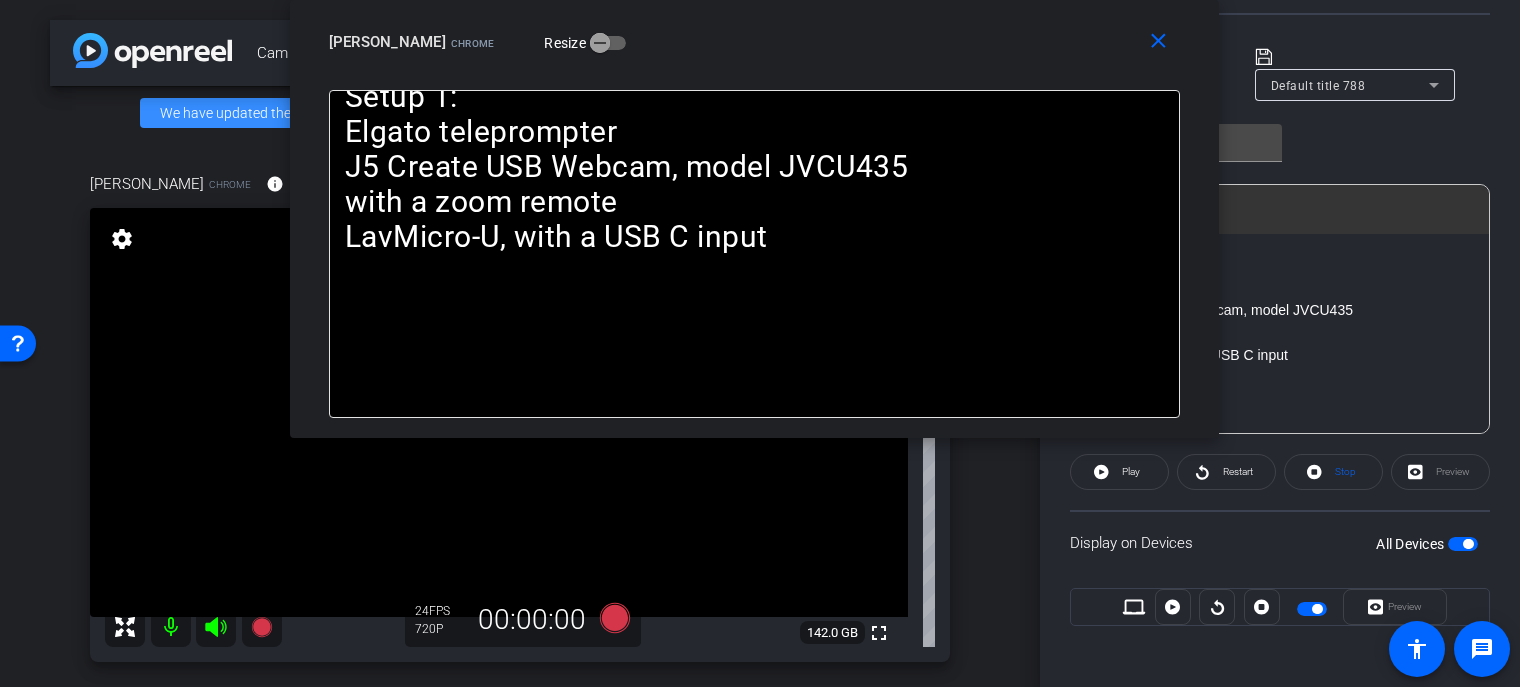 drag, startPoint x: 740, startPoint y: 179, endPoint x: 828, endPoint y: 71, distance: 139.31259 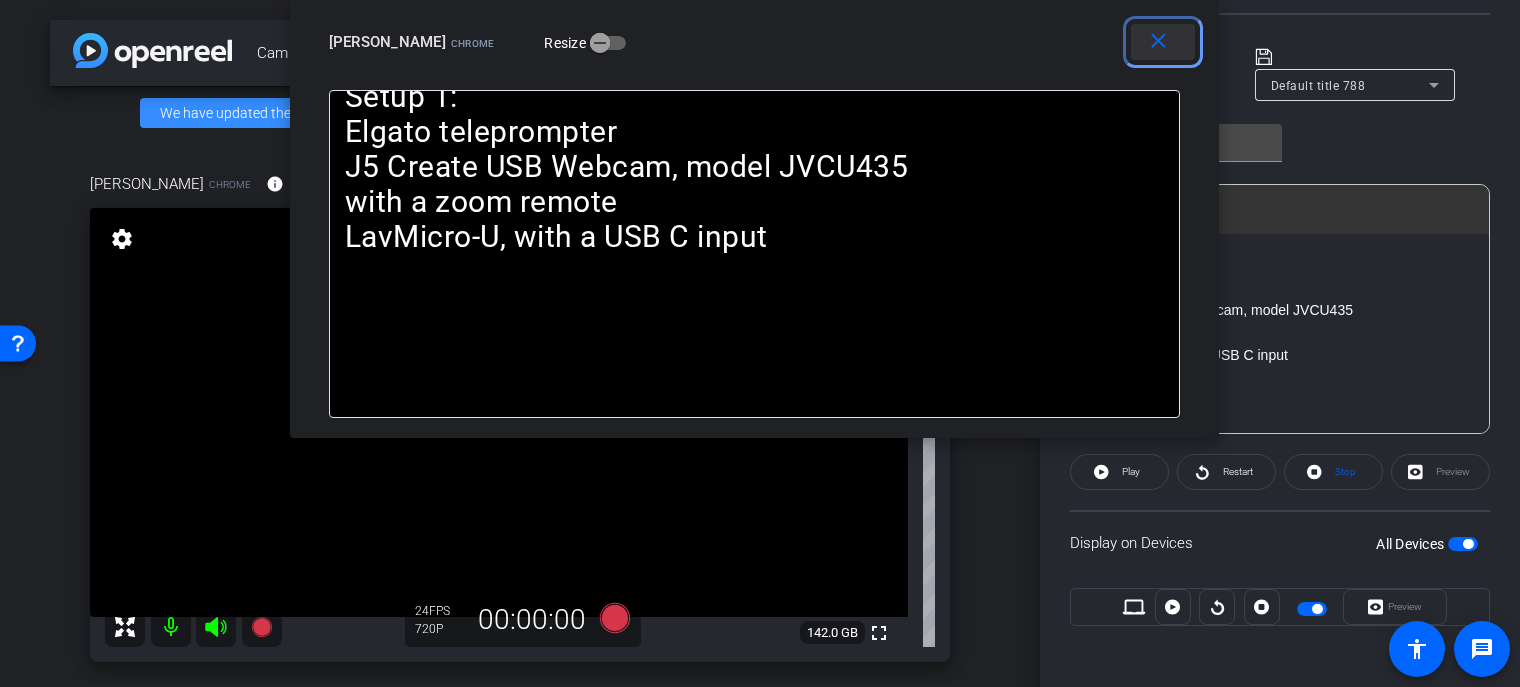 click on "close" at bounding box center (1158, 41) 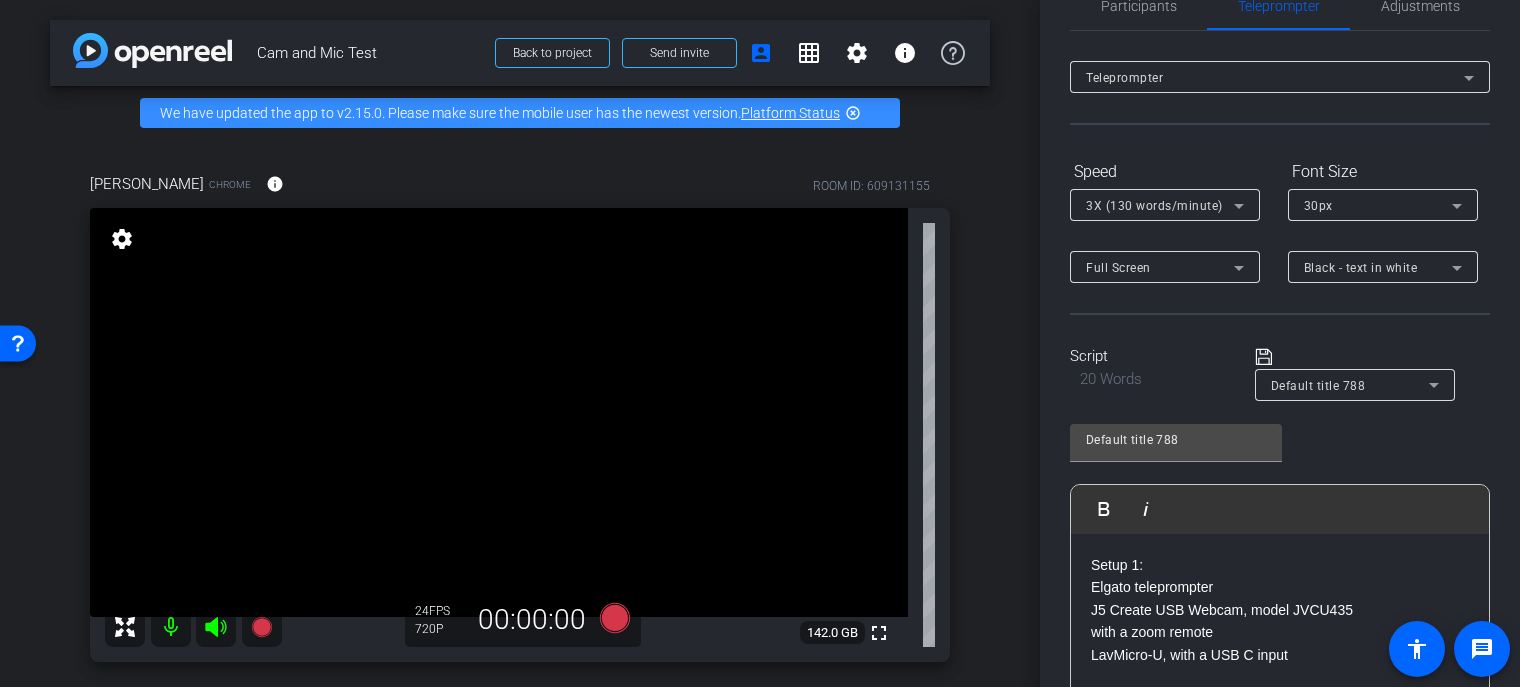 scroll, scrollTop: 0, scrollLeft: 0, axis: both 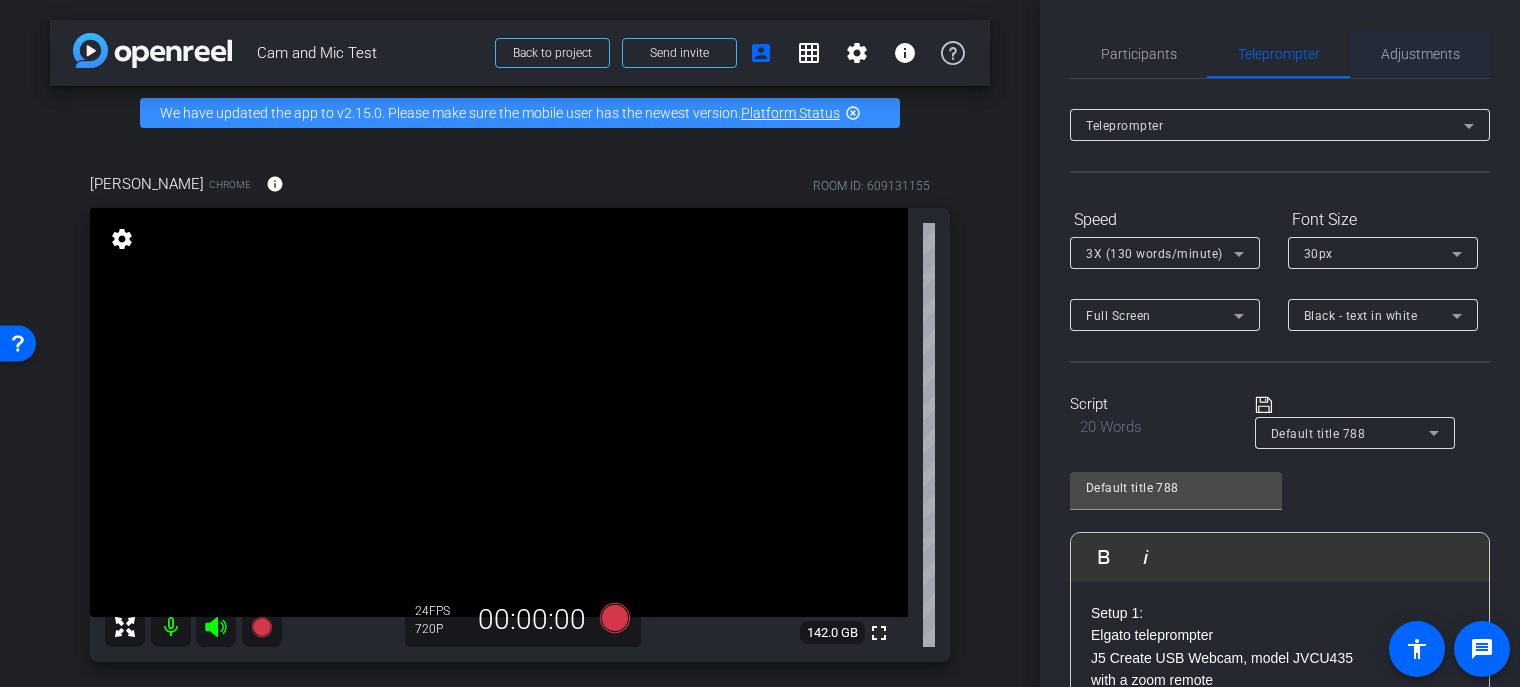 click on "Adjustments" at bounding box center [1420, 54] 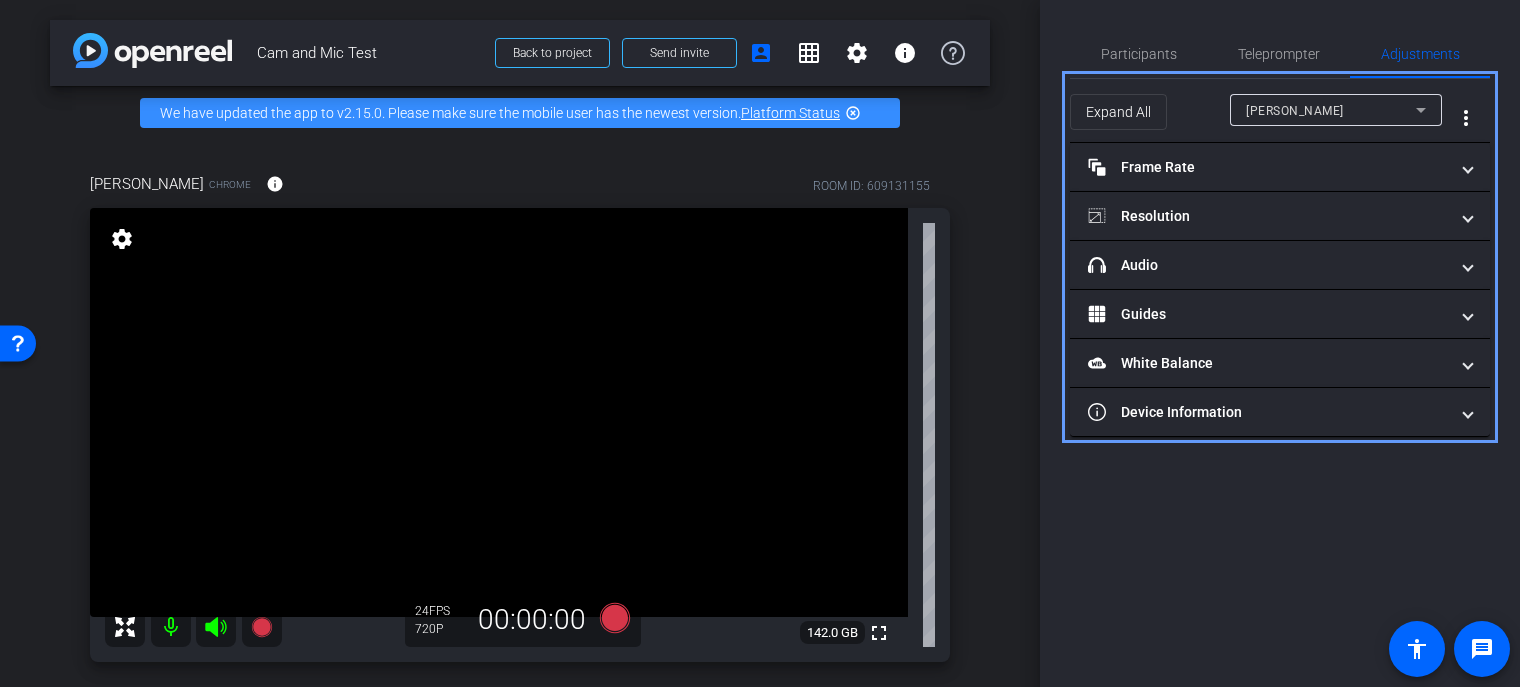 click on "[PERSON_NAME]" at bounding box center (1331, 110) 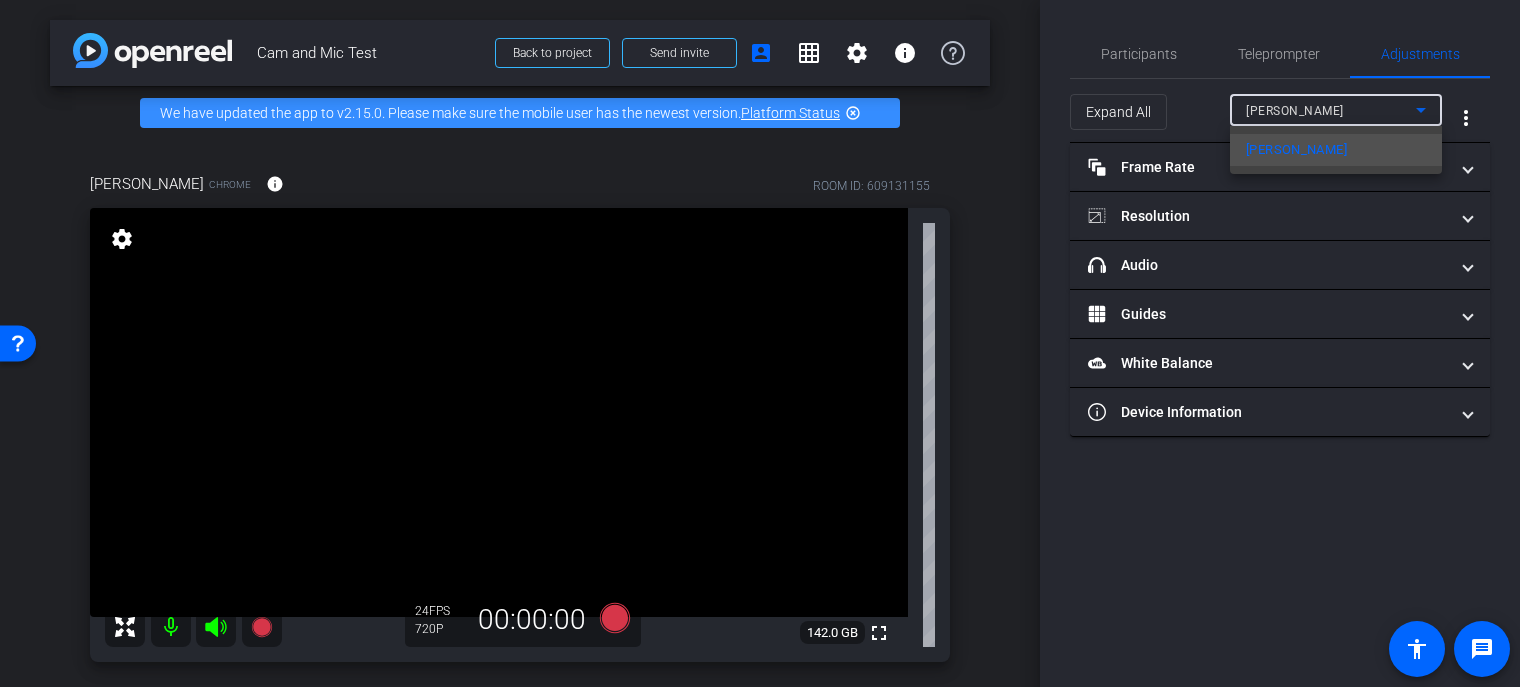 click at bounding box center [760, 343] 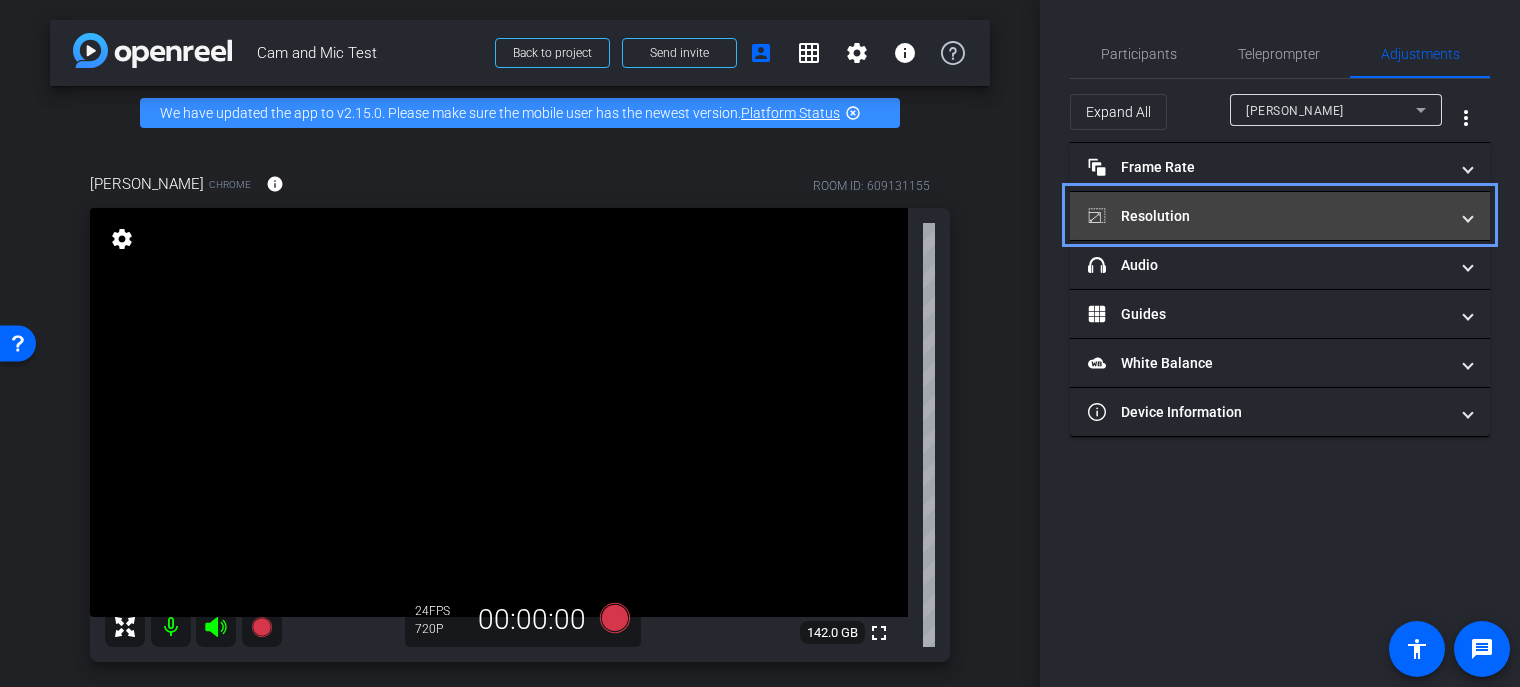 click on "Resolution" at bounding box center (1268, 216) 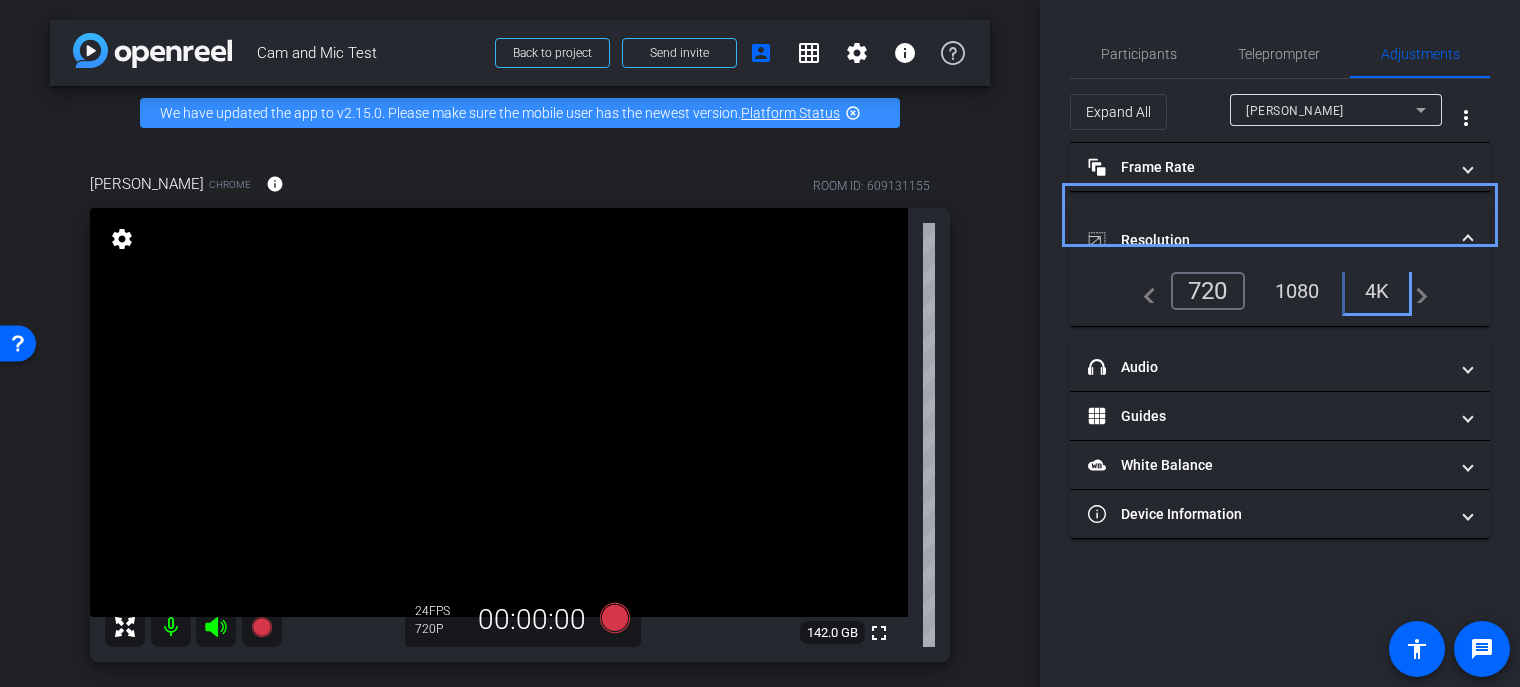 click on "4K" at bounding box center [1377, 291] 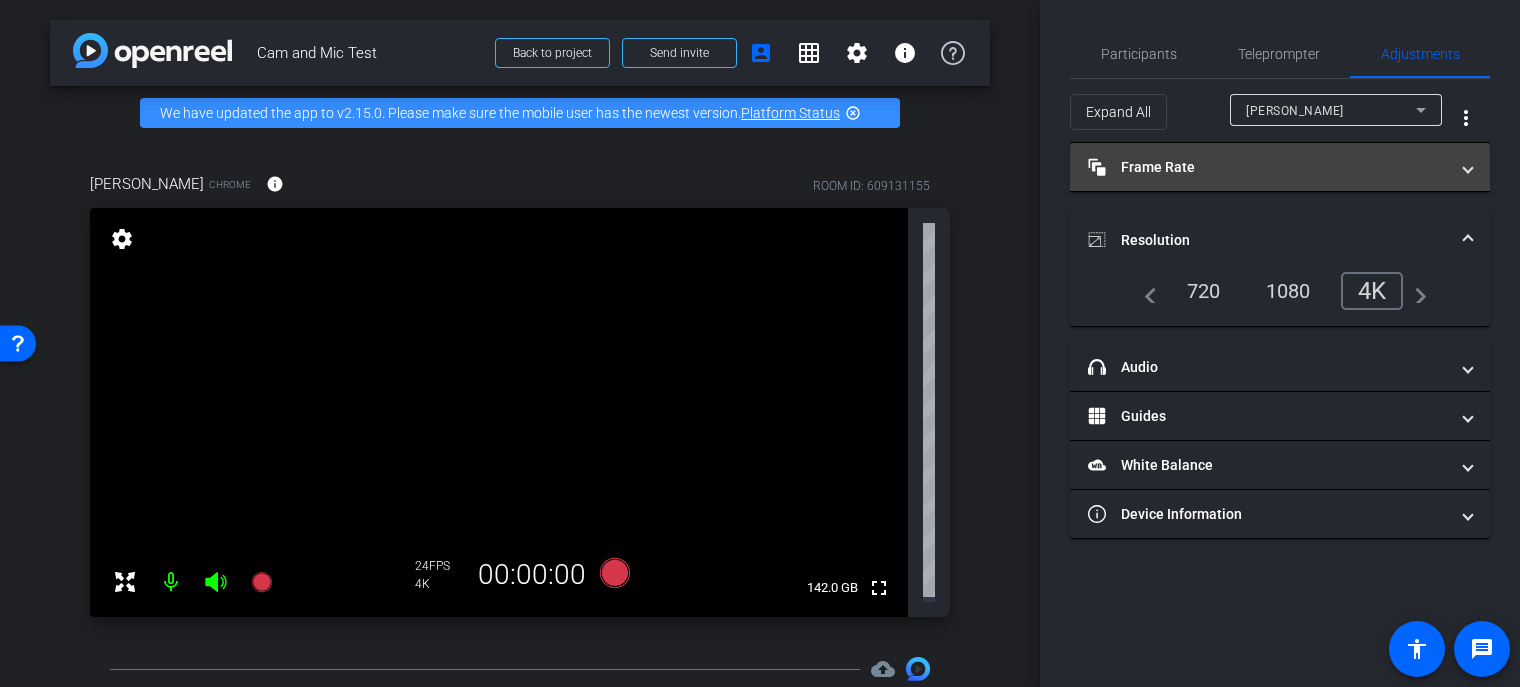 click on "Frame Rate
Frame Rate" at bounding box center (1280, 167) 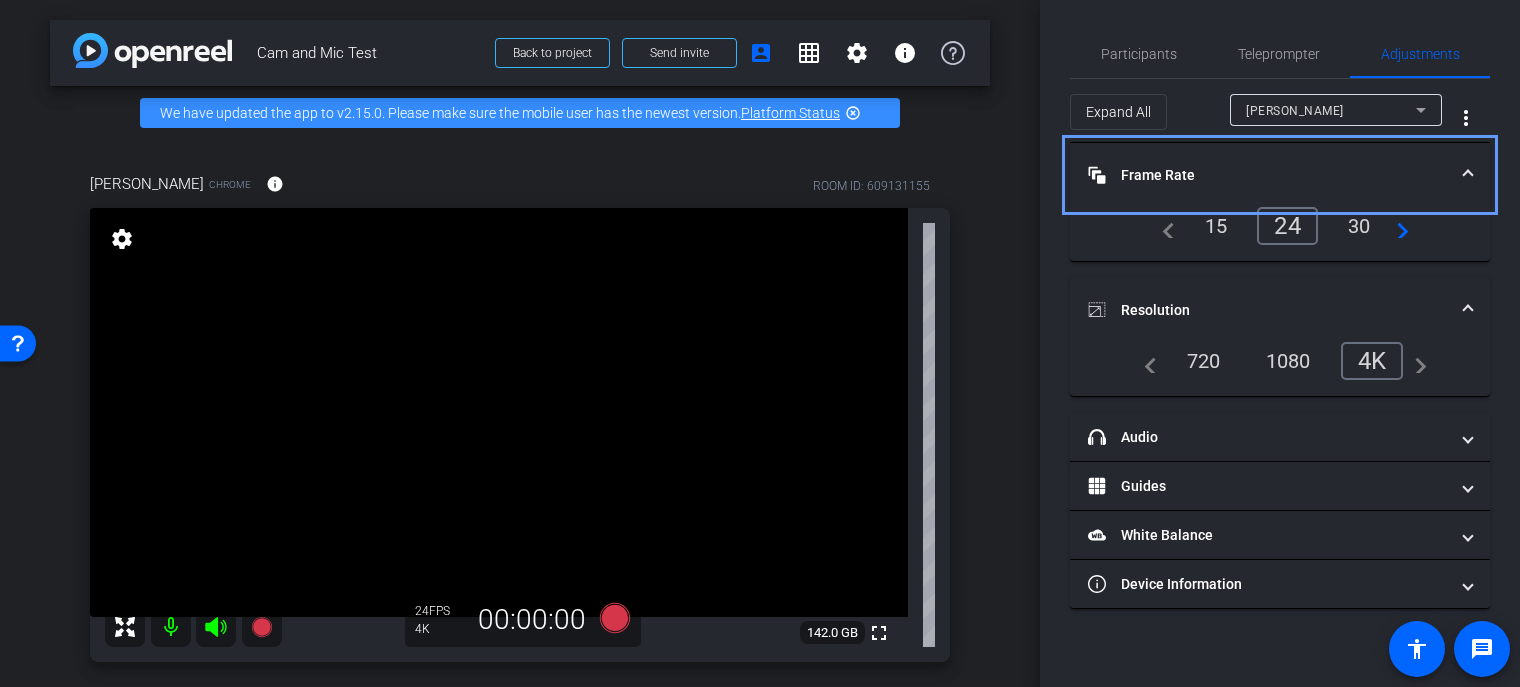 click on "Frame Rate
Frame Rate" at bounding box center [1280, 175] 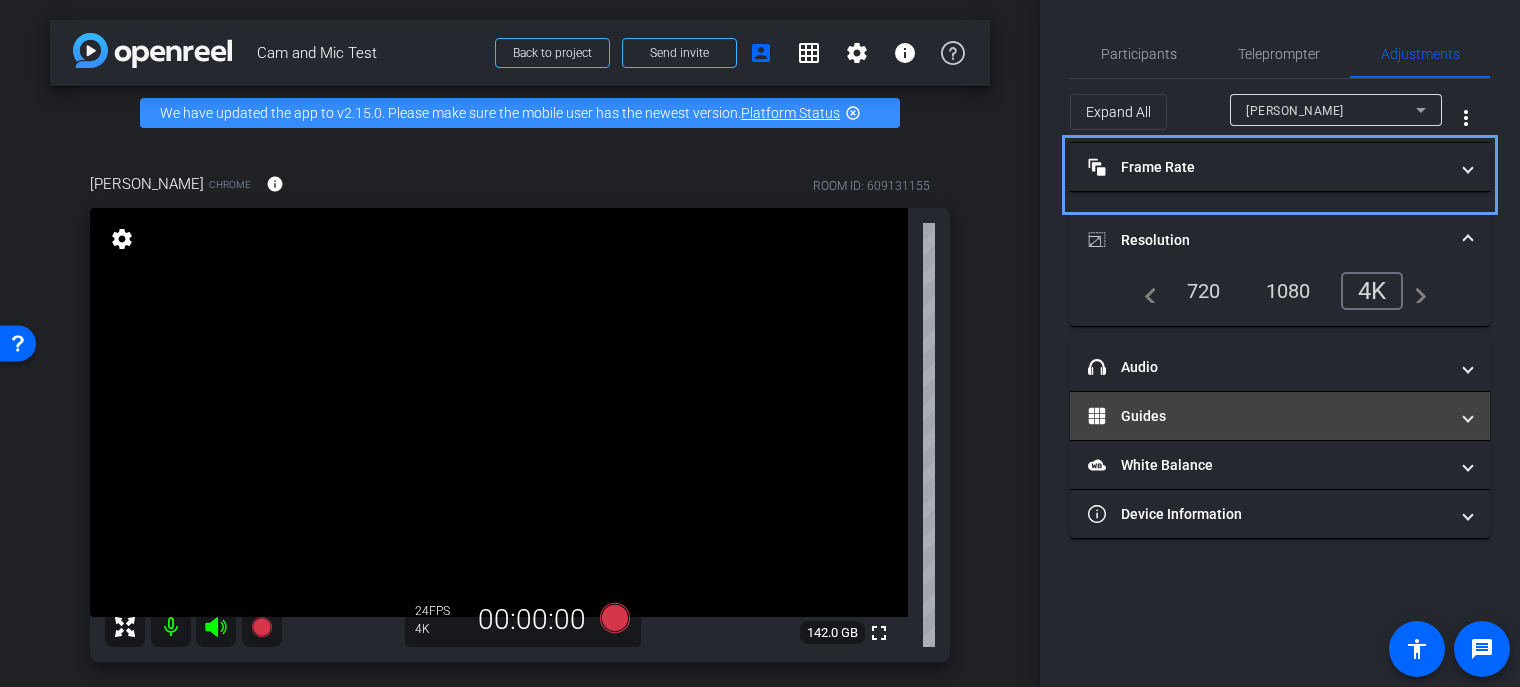 click on "Guides" at bounding box center [1280, 416] 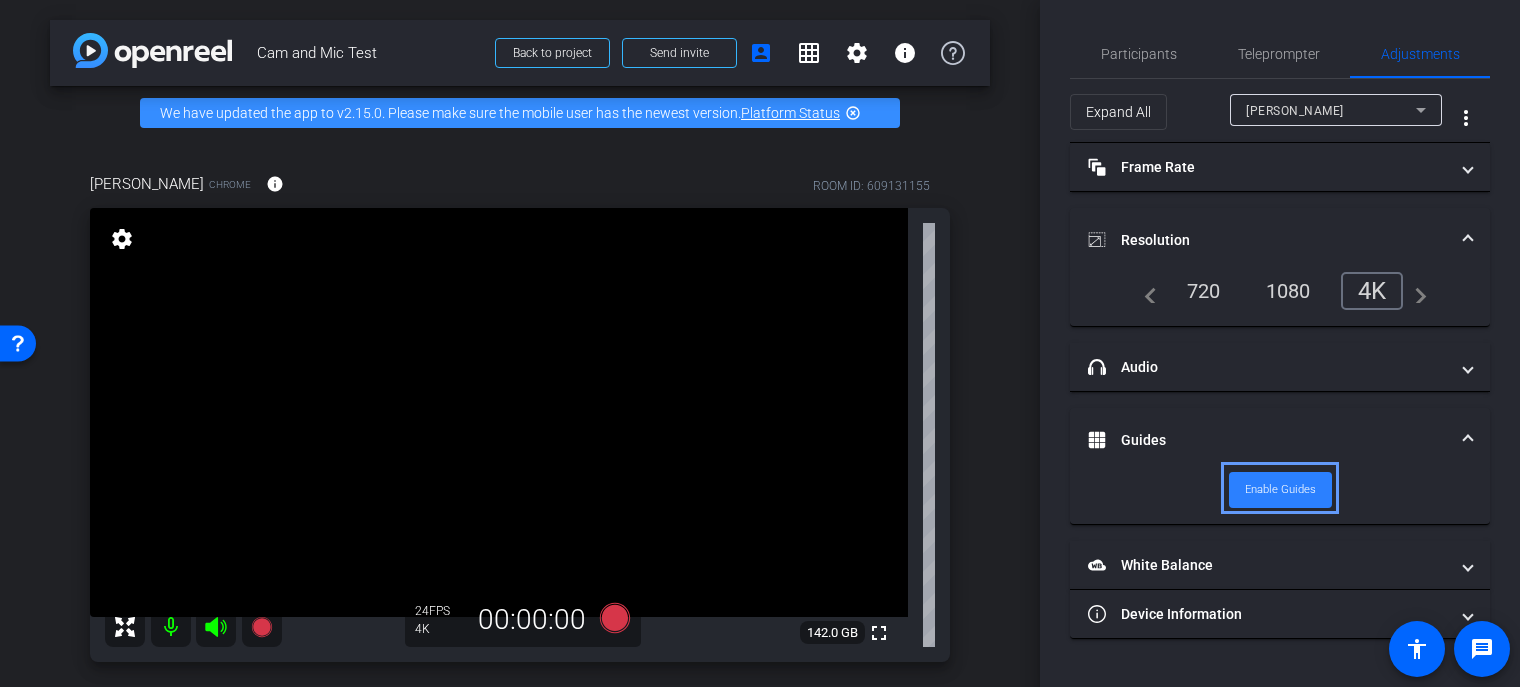 click on "Enable Guides" at bounding box center (1280, 490) 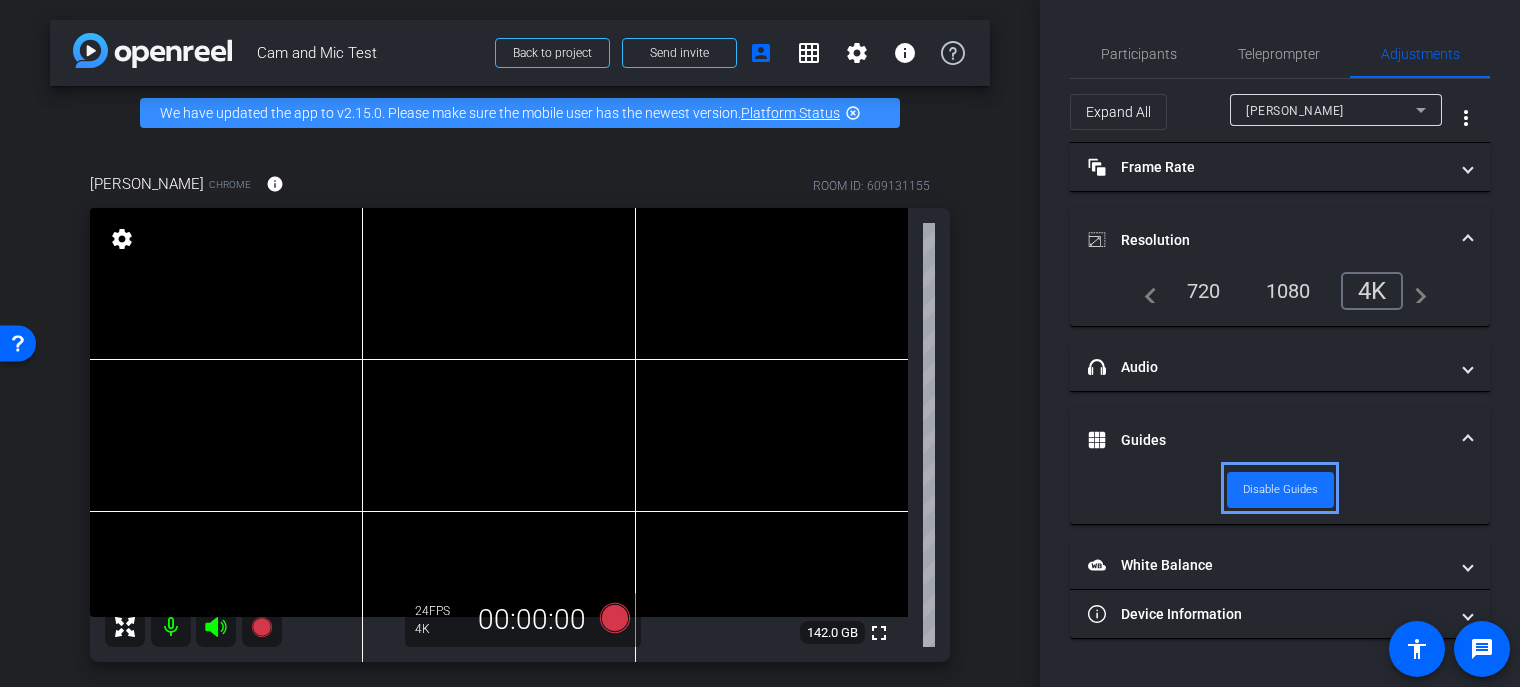 click on "Disable Guides" at bounding box center [1280, 490] 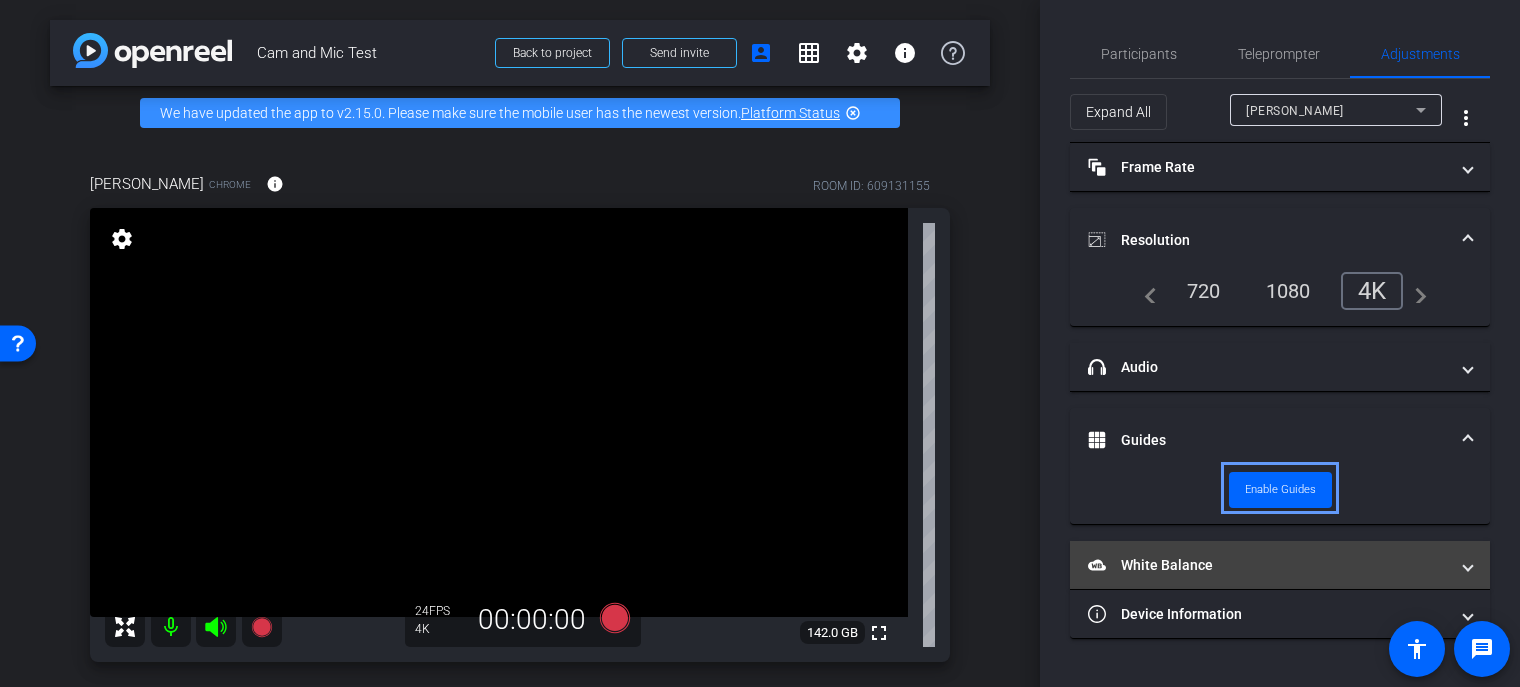 click on "White Balance
White Balance" at bounding box center [1268, 565] 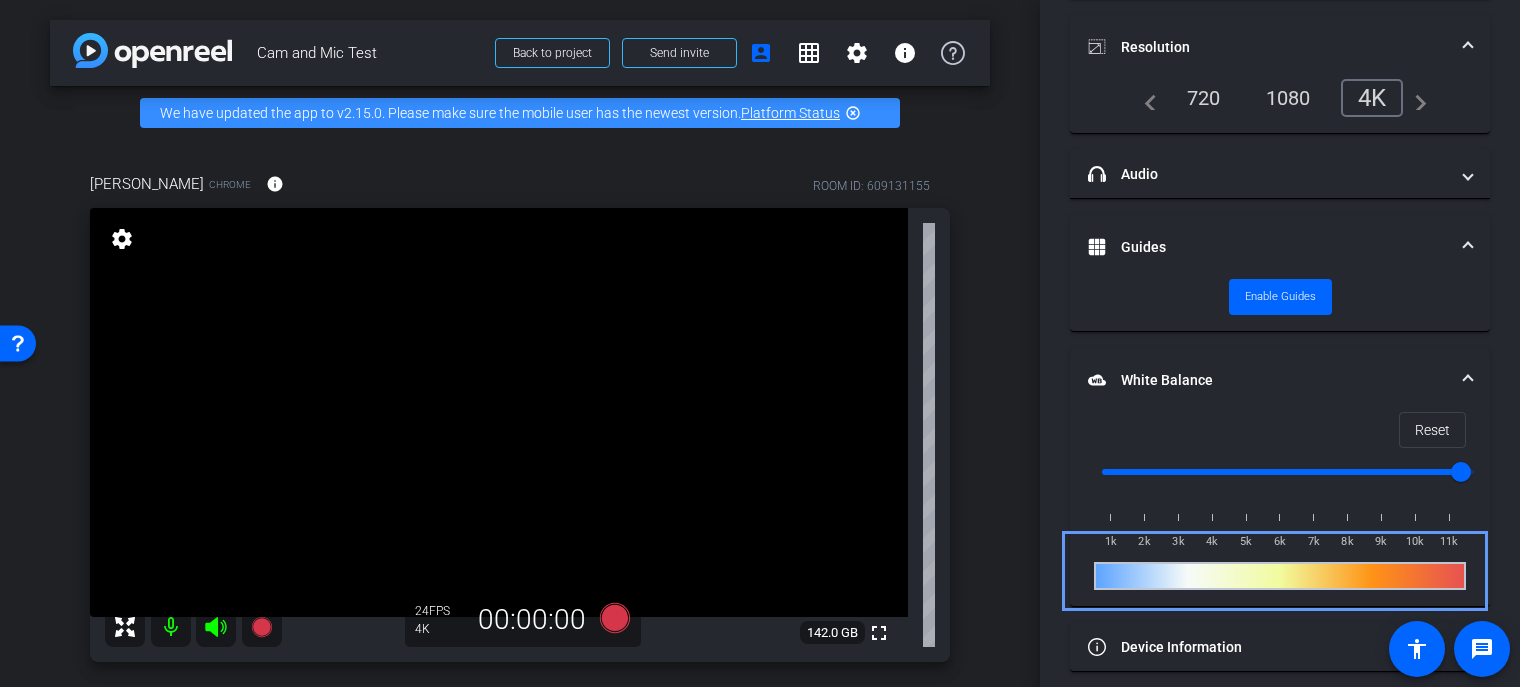 scroll, scrollTop: 205, scrollLeft: 0, axis: vertical 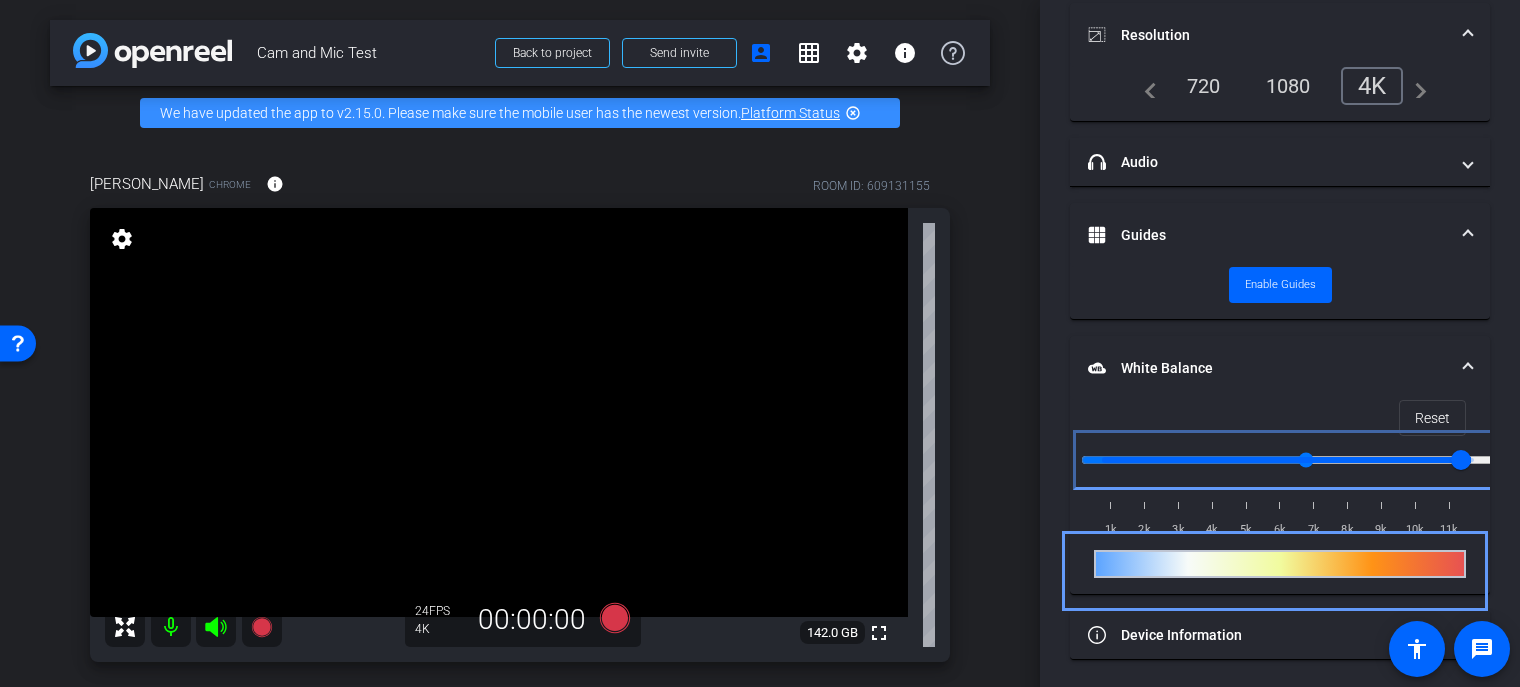 click at bounding box center [1288, 460] 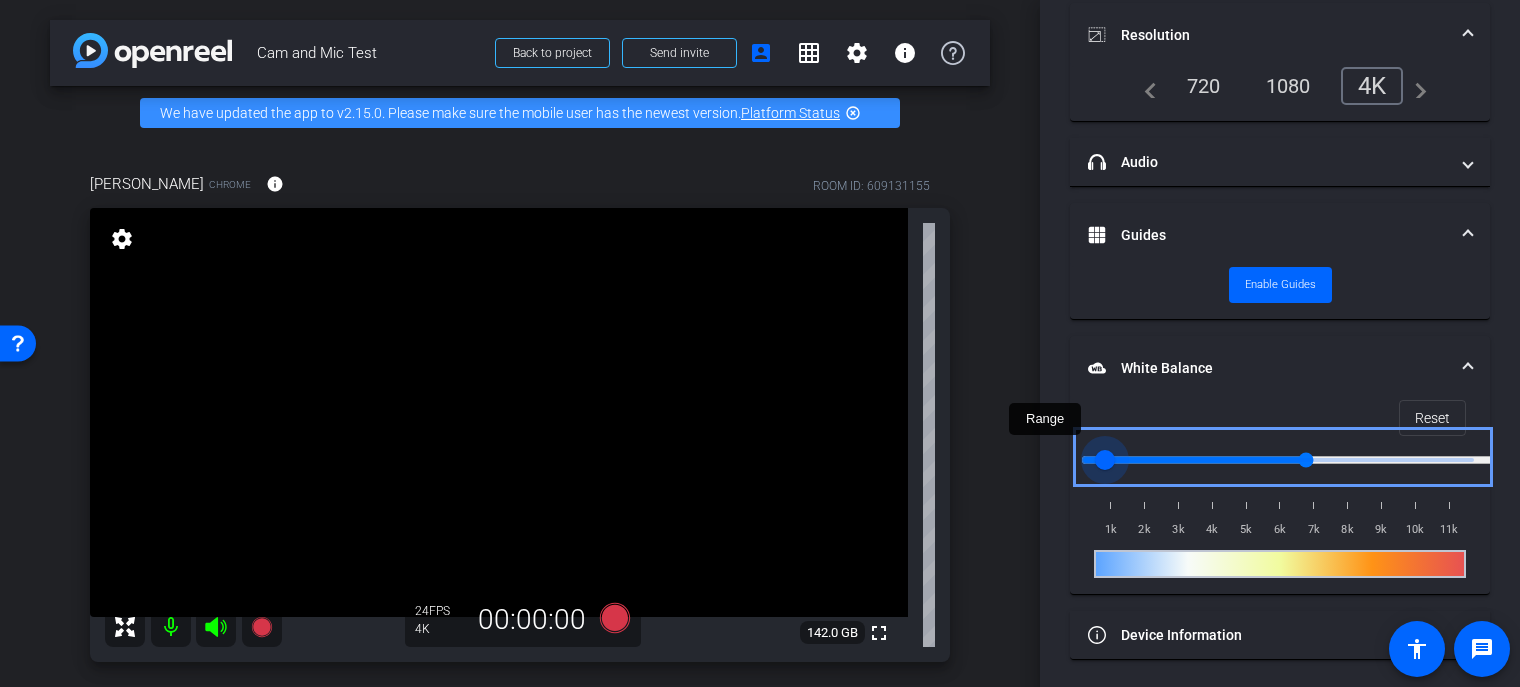 type on "6500" 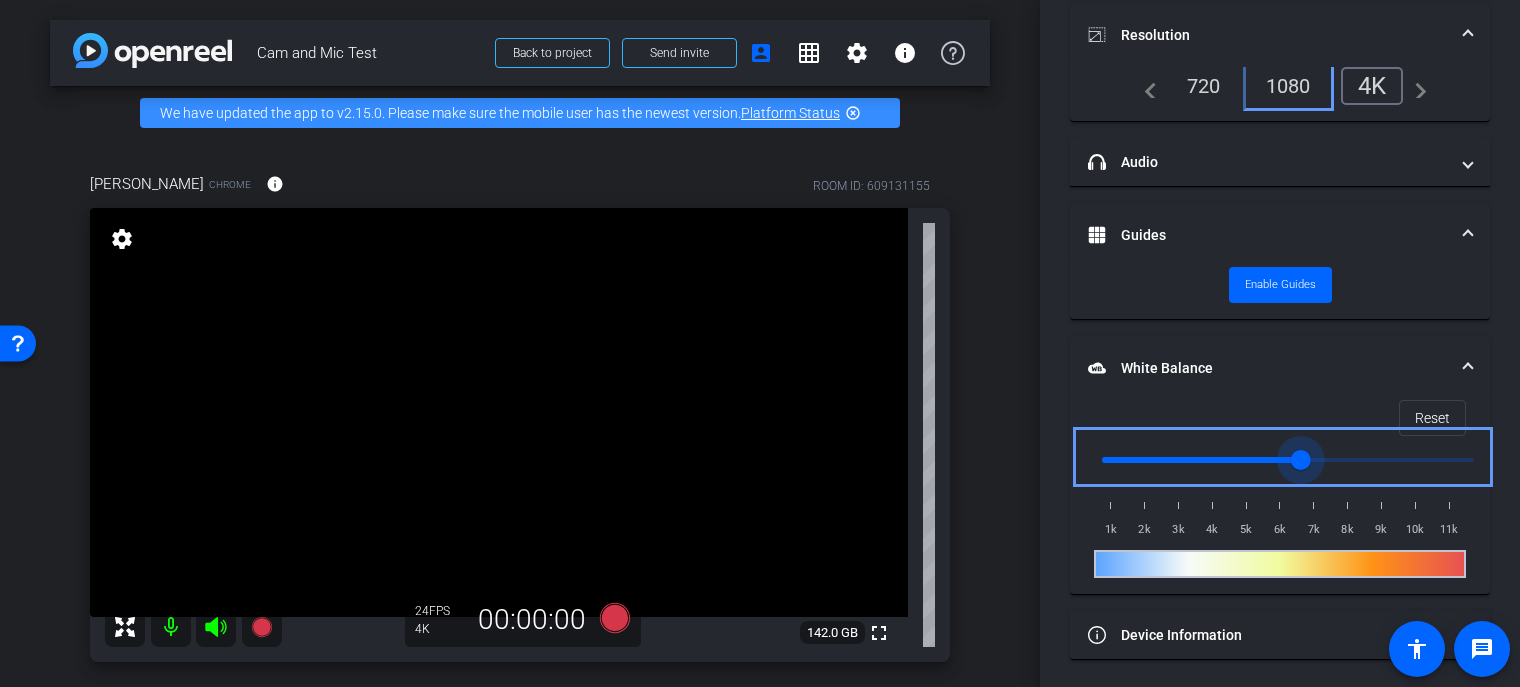 click on "1080" at bounding box center [1288, 86] 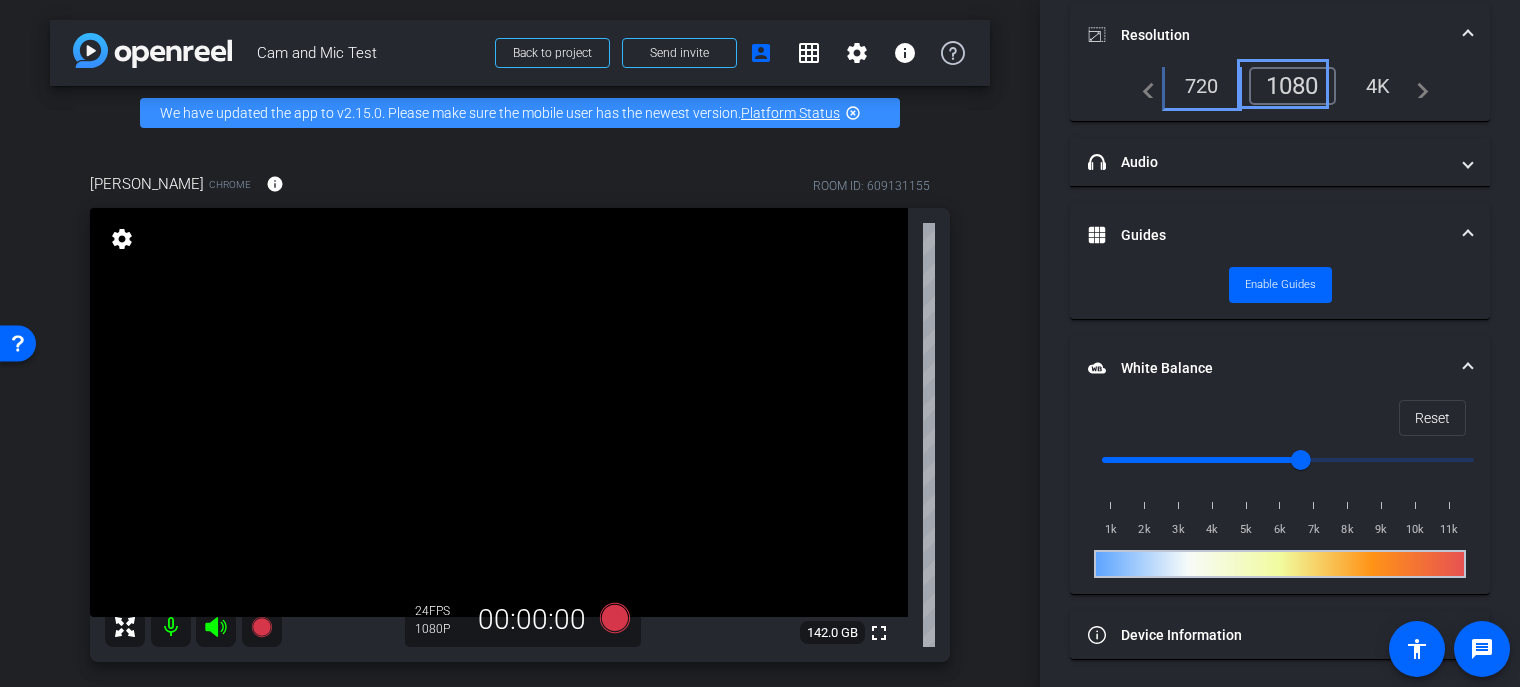 click on "720" at bounding box center (1202, 86) 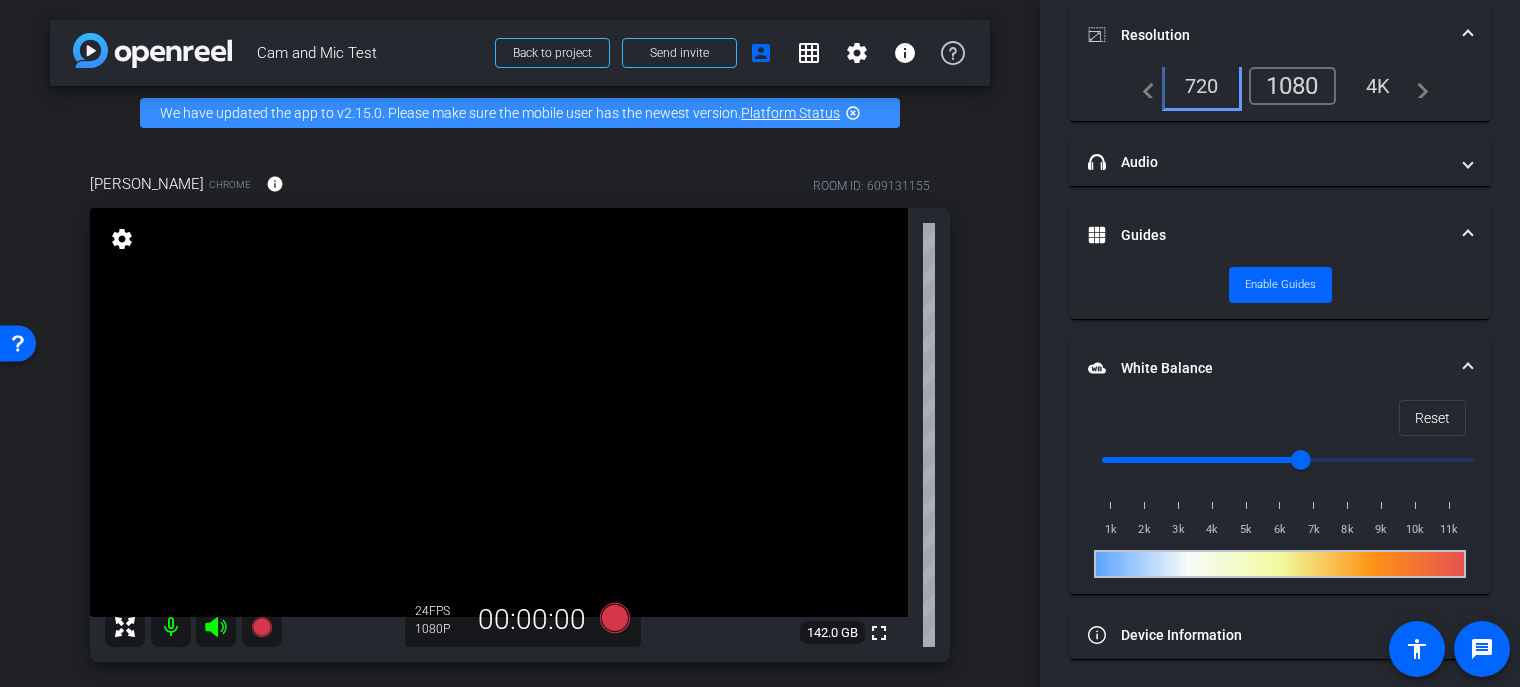 click on "720" at bounding box center [1202, 86] 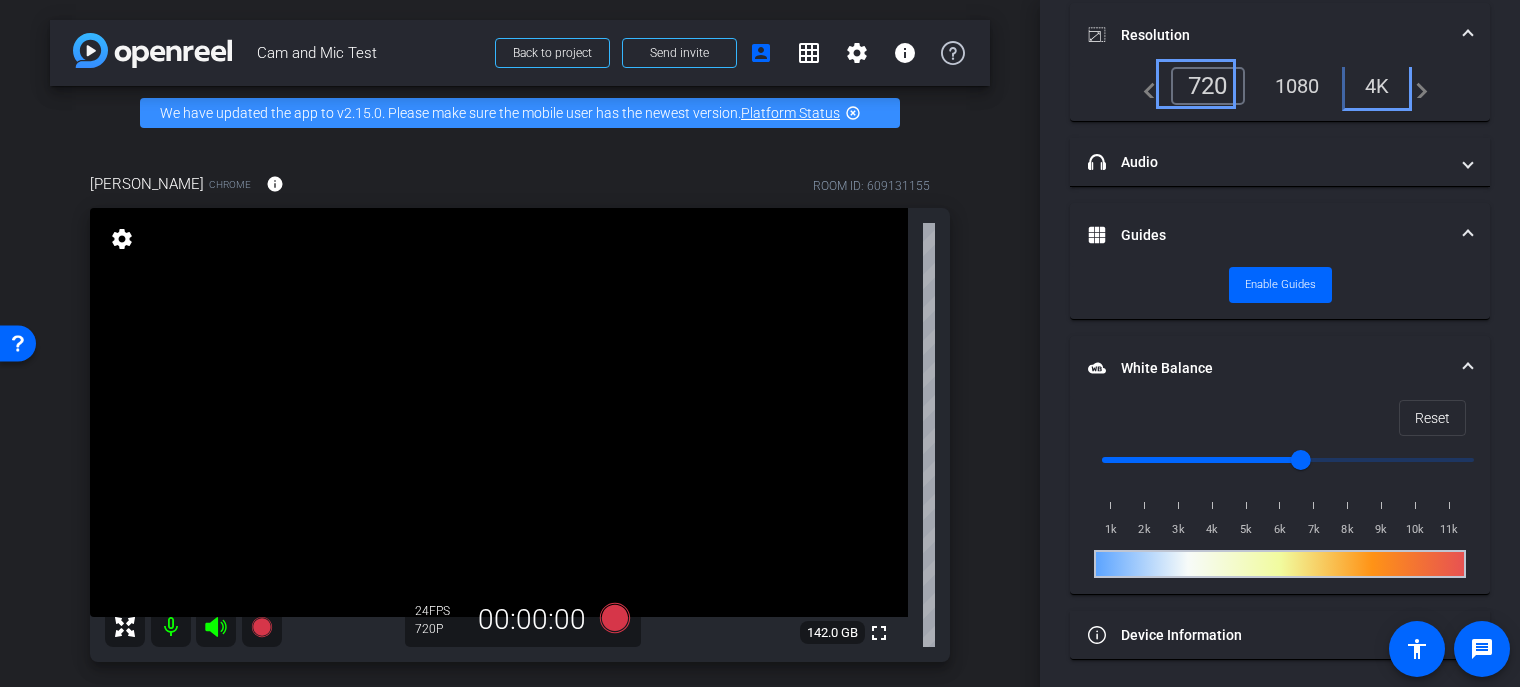 click on "4K" at bounding box center [1377, 86] 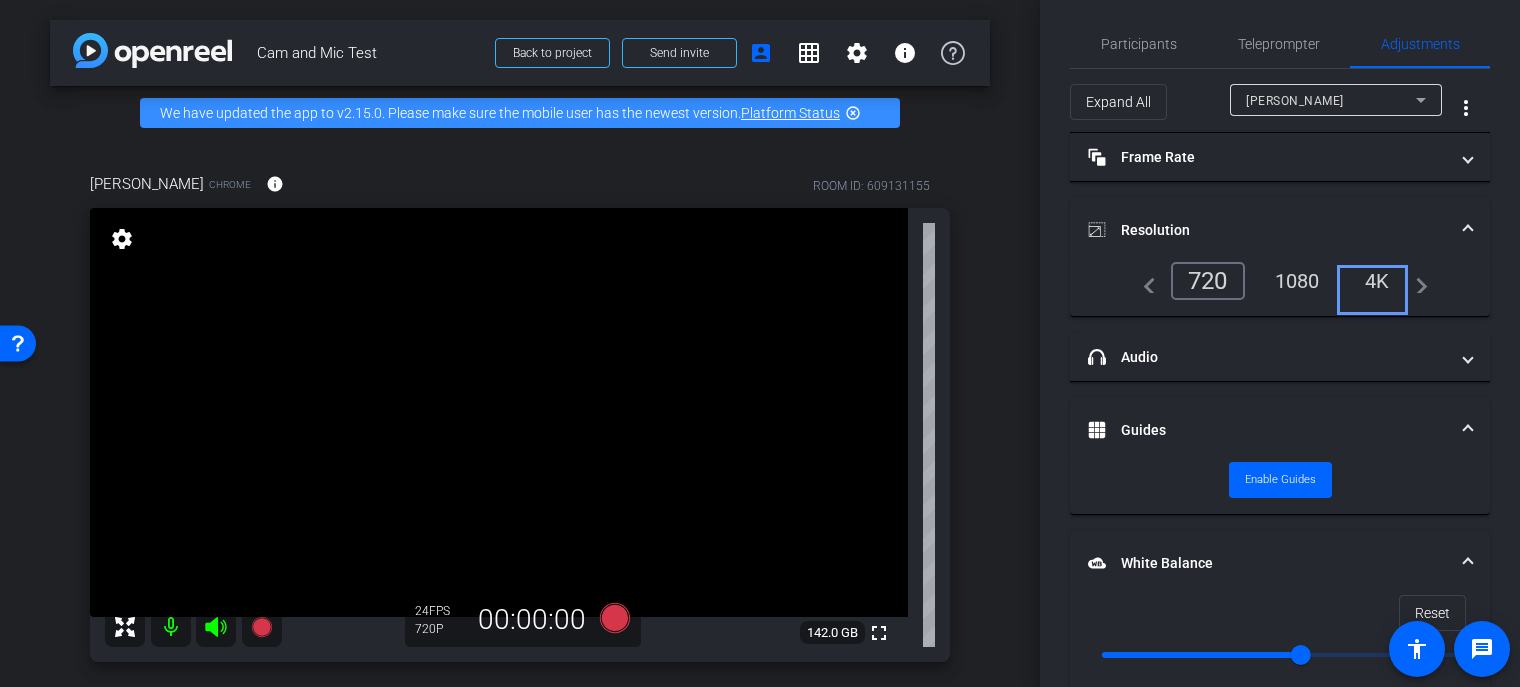 scroll, scrollTop: 0, scrollLeft: 0, axis: both 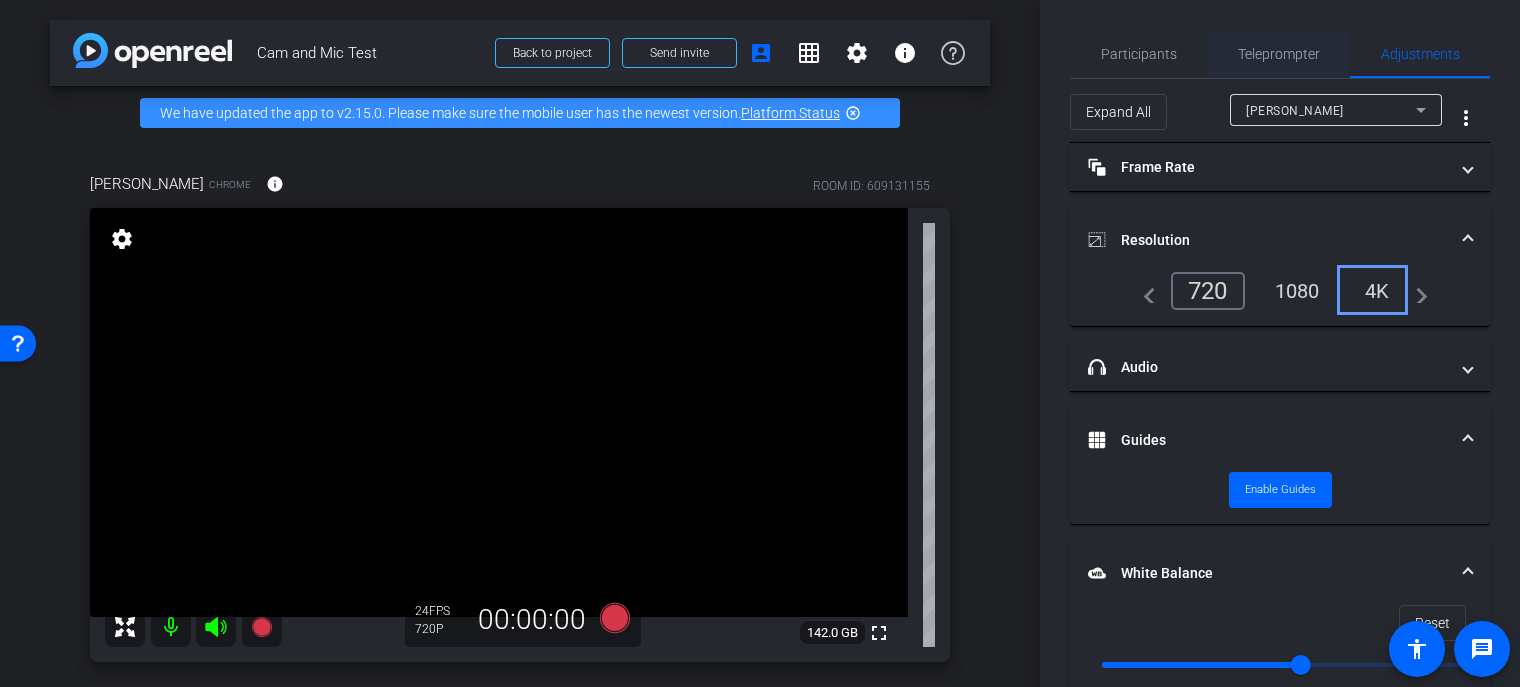 click on "Teleprompter" at bounding box center [1279, 54] 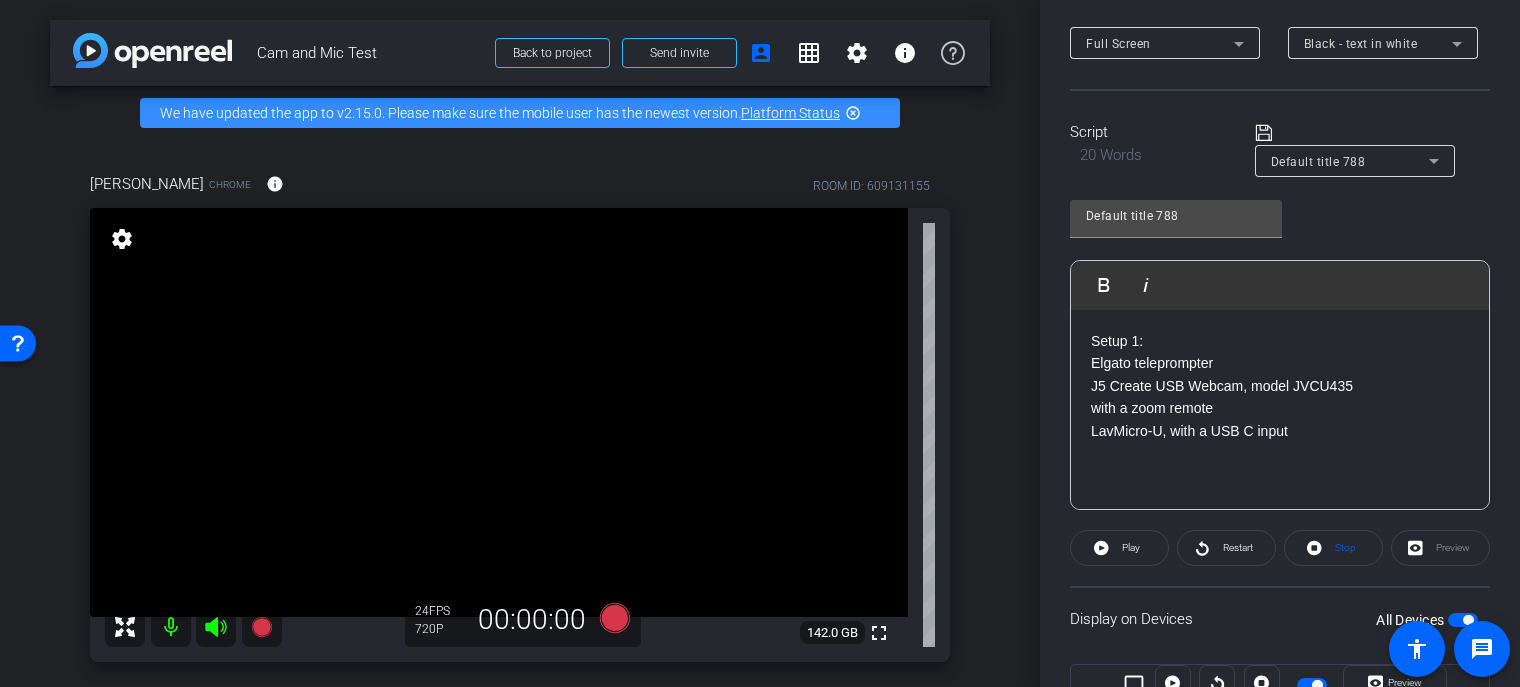 scroll, scrollTop: 348, scrollLeft: 0, axis: vertical 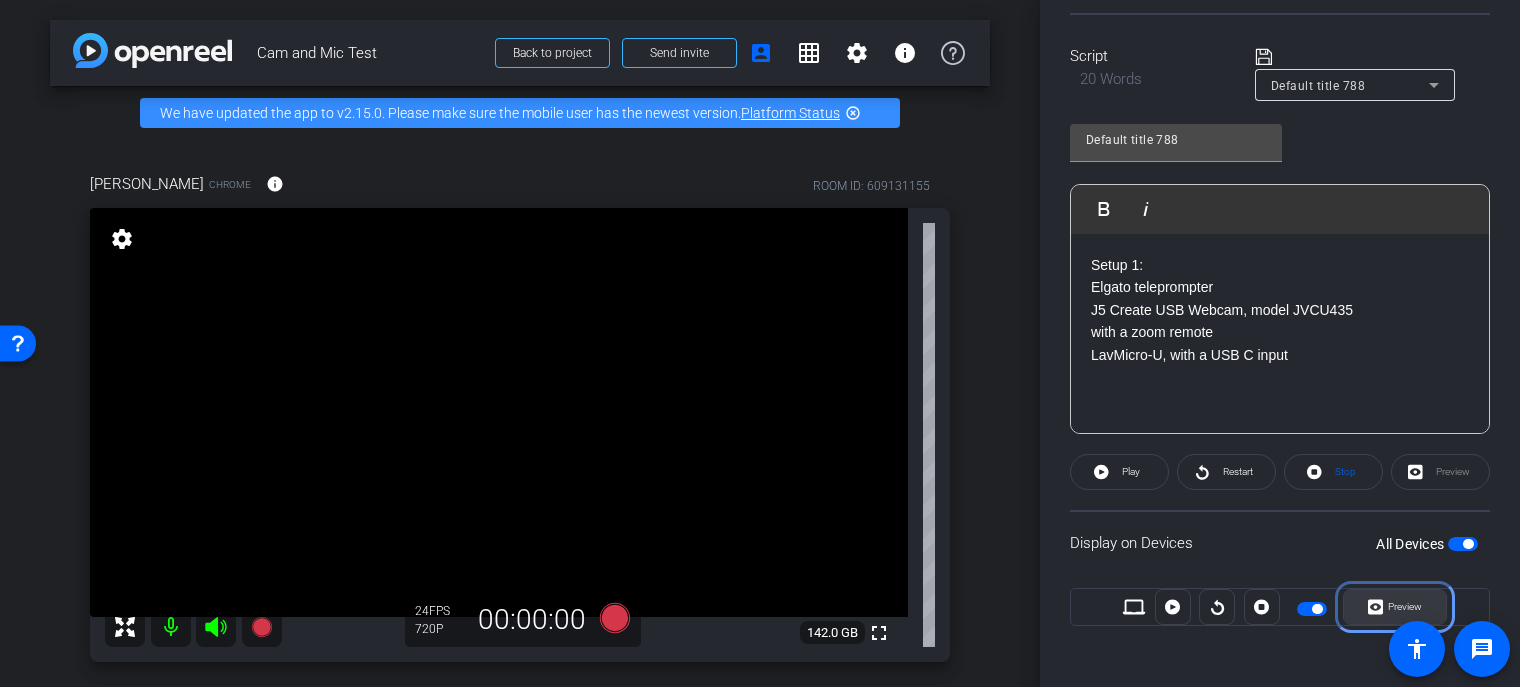 click on "Preview" 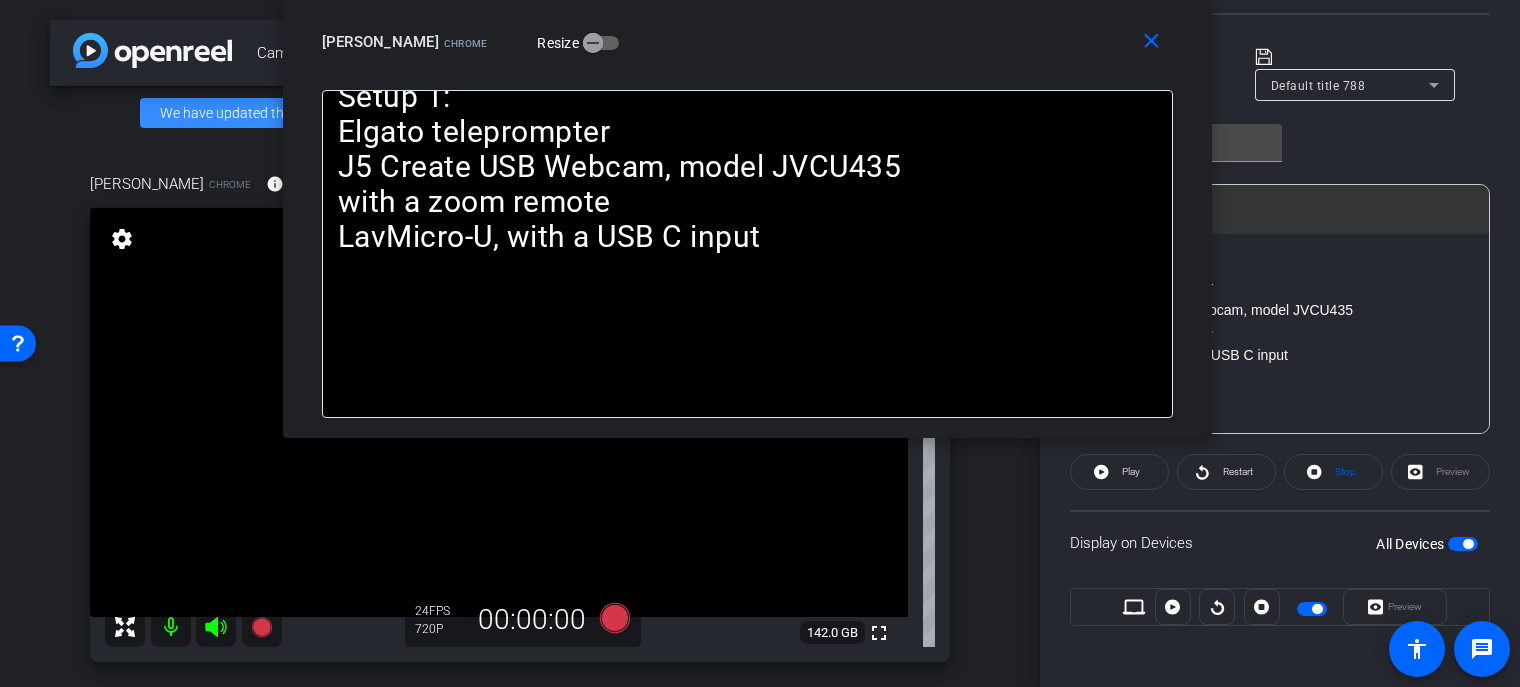 drag, startPoint x: 829, startPoint y: 174, endPoint x: 816, endPoint y: -38, distance: 212.39821 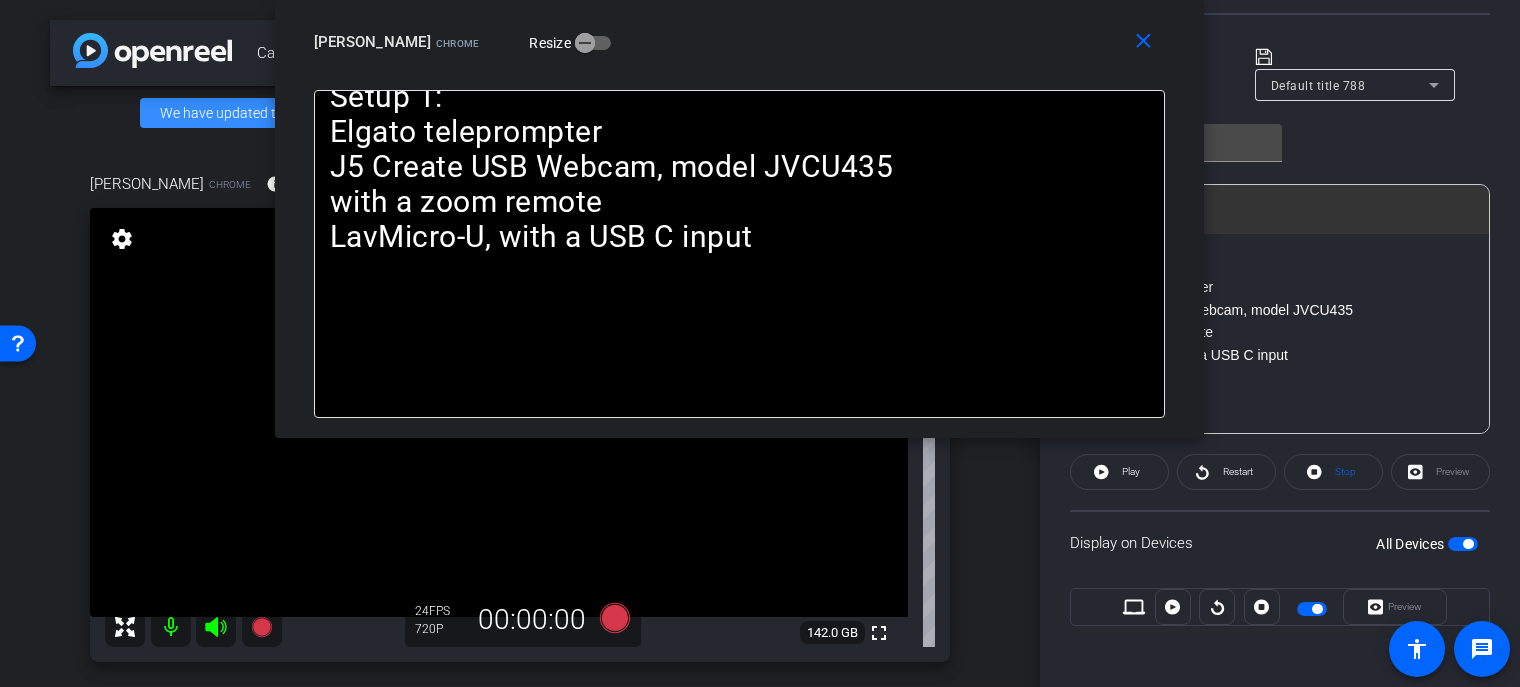 drag, startPoint x: 1188, startPoint y: 437, endPoint x: 1180, endPoint y: 402, distance: 35.902645 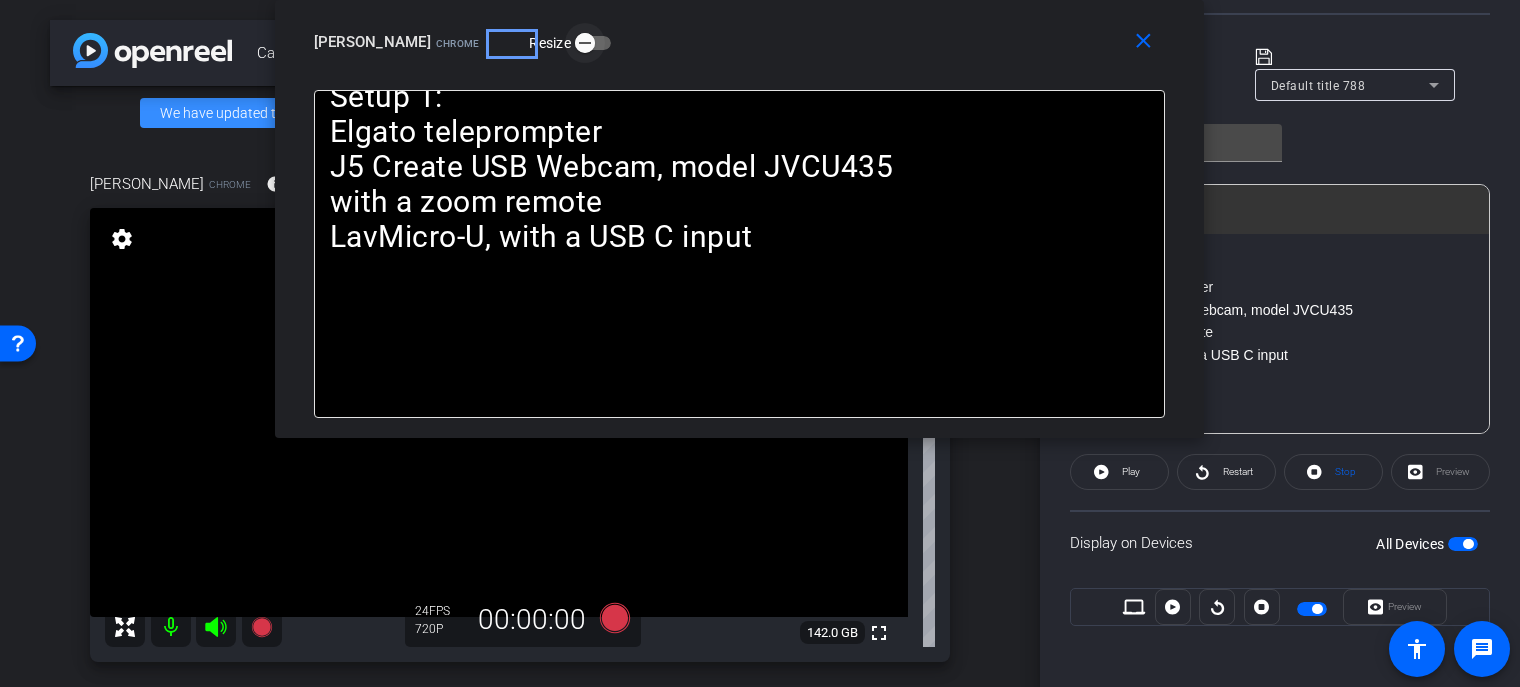 click 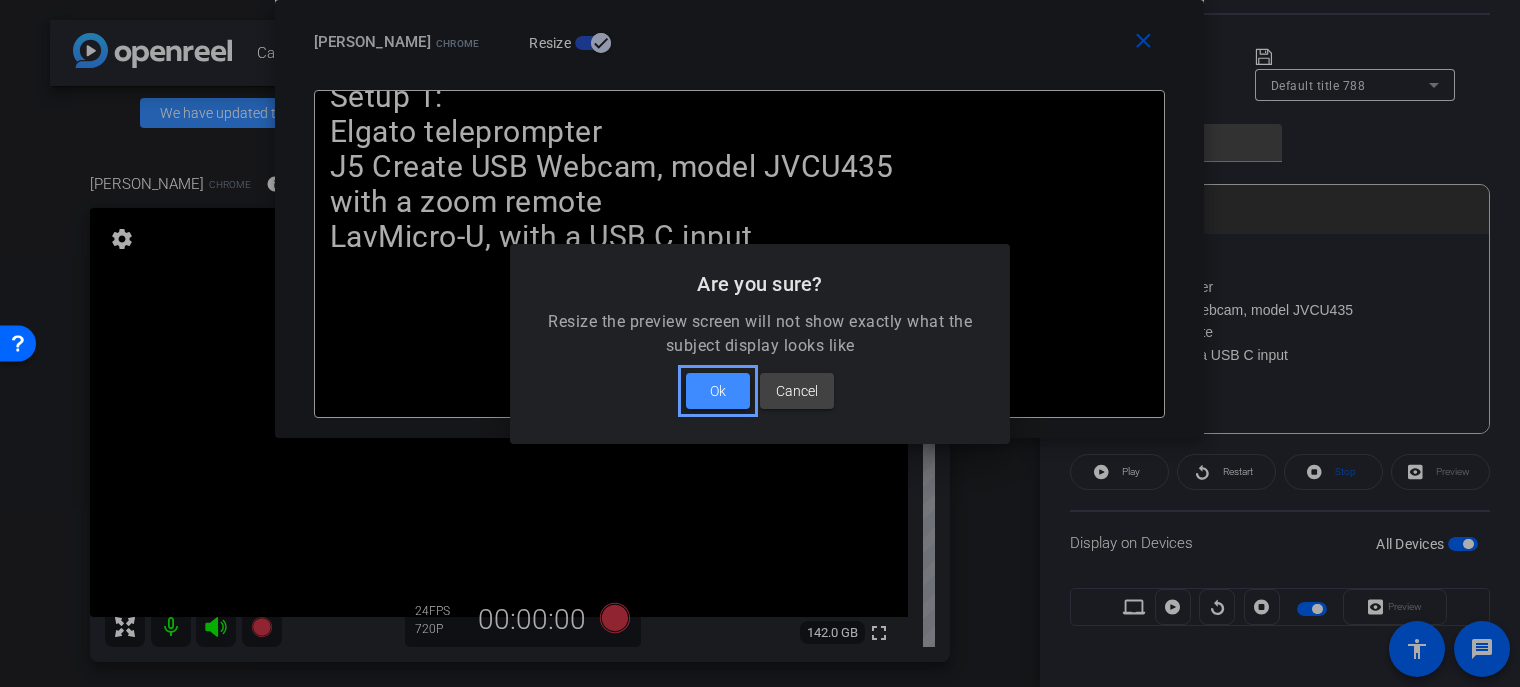 click at bounding box center (718, 391) 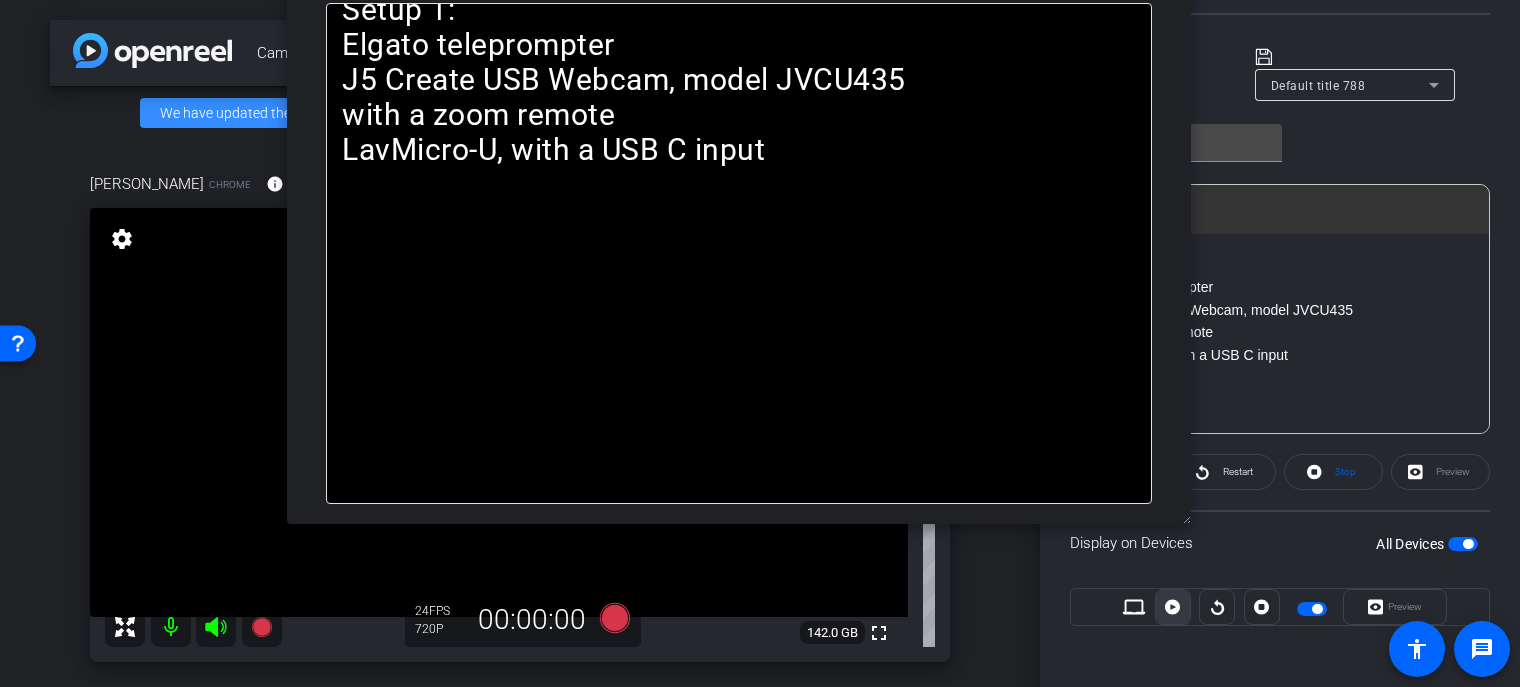 drag, startPoint x: 1194, startPoint y: 427, endPoint x: 1169, endPoint y: 600, distance: 174.79703 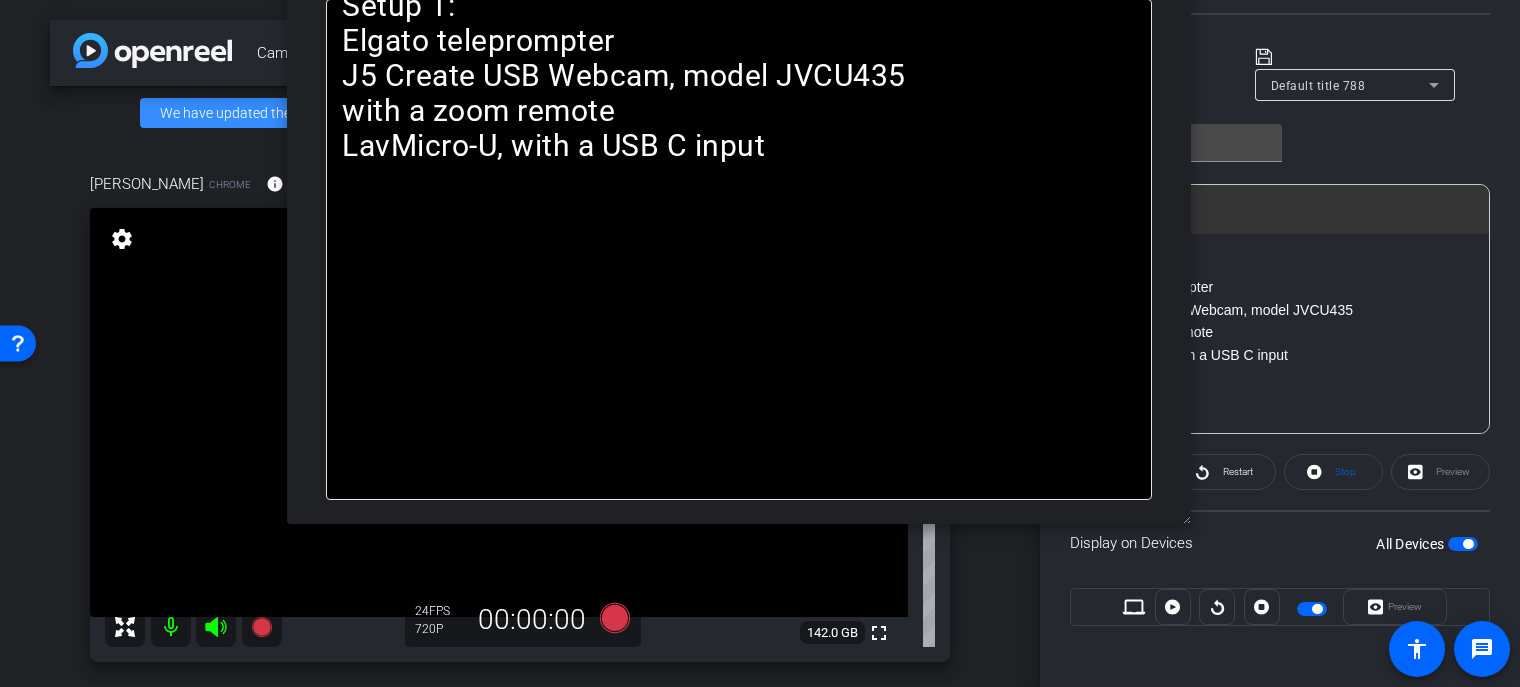 scroll, scrollTop: 0, scrollLeft: 0, axis: both 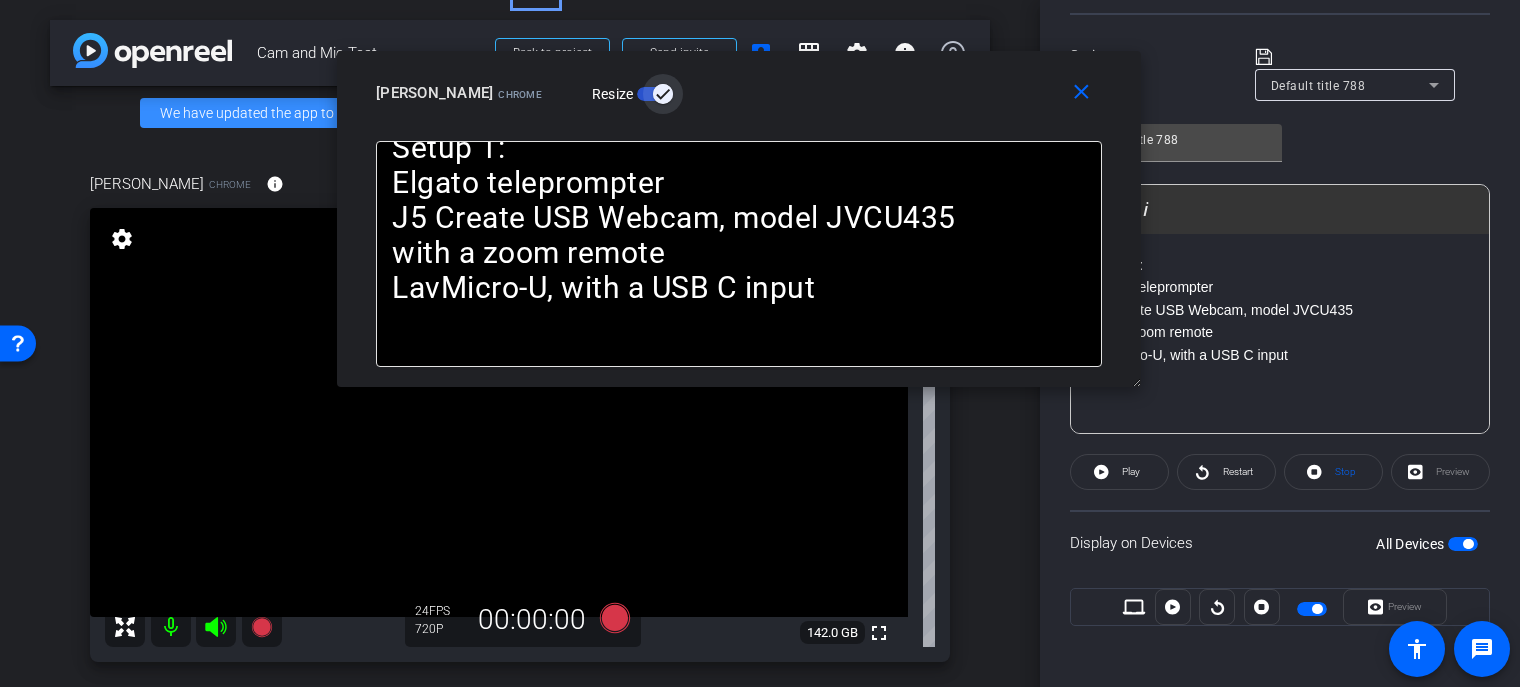 drag, startPoint x: 1184, startPoint y: 516, endPoint x: 1084, endPoint y: 243, distance: 290.7387 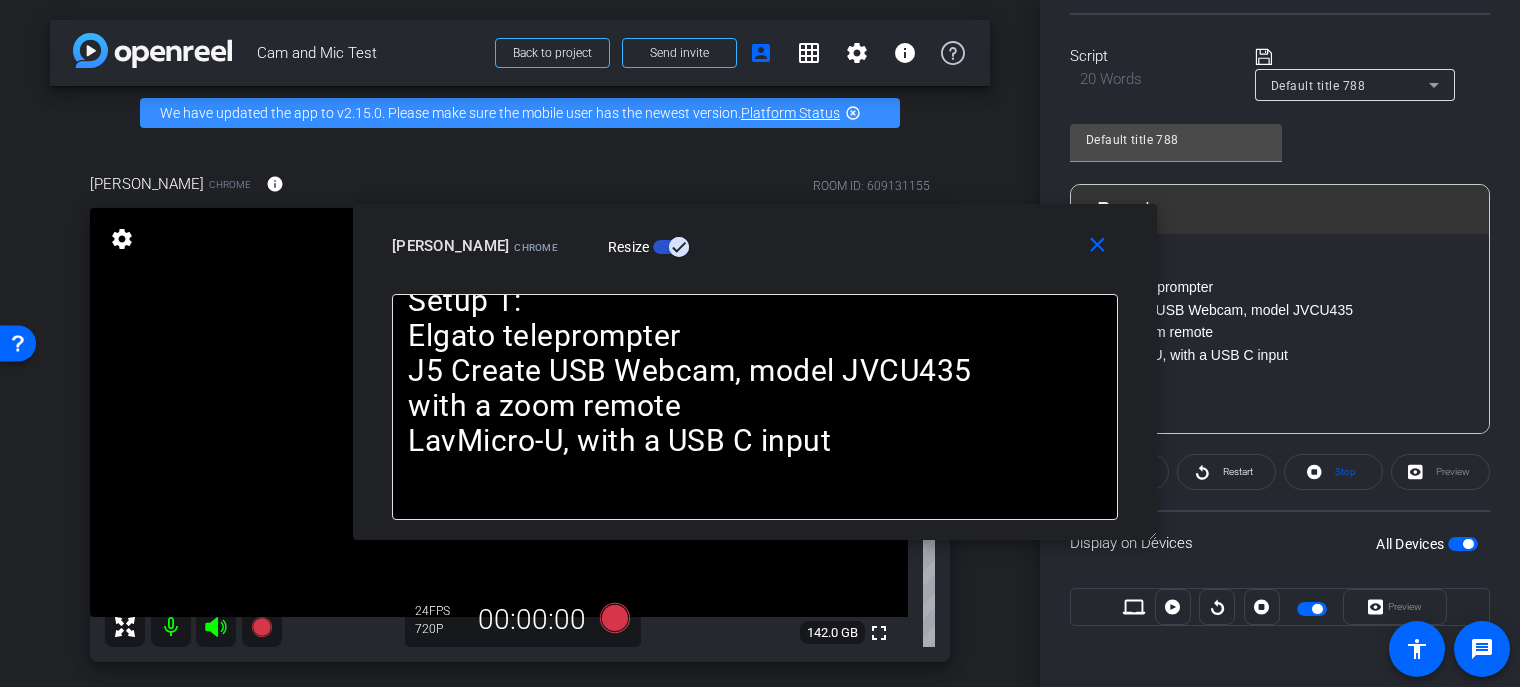 drag, startPoint x: 794, startPoint y: 73, endPoint x: 809, endPoint y: 224, distance: 151.74321 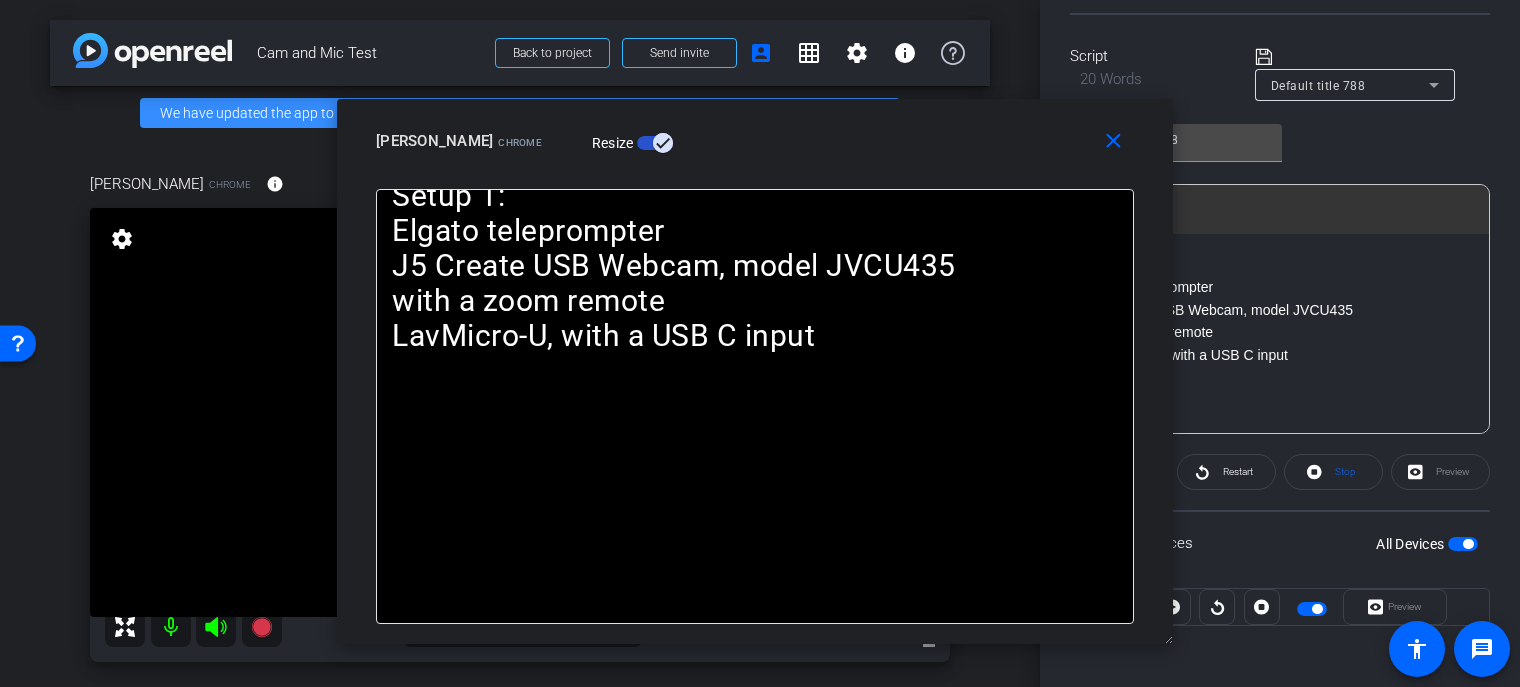 drag, startPoint x: 1153, startPoint y: 531, endPoint x: 1038, endPoint y: 480, distance: 125.80143 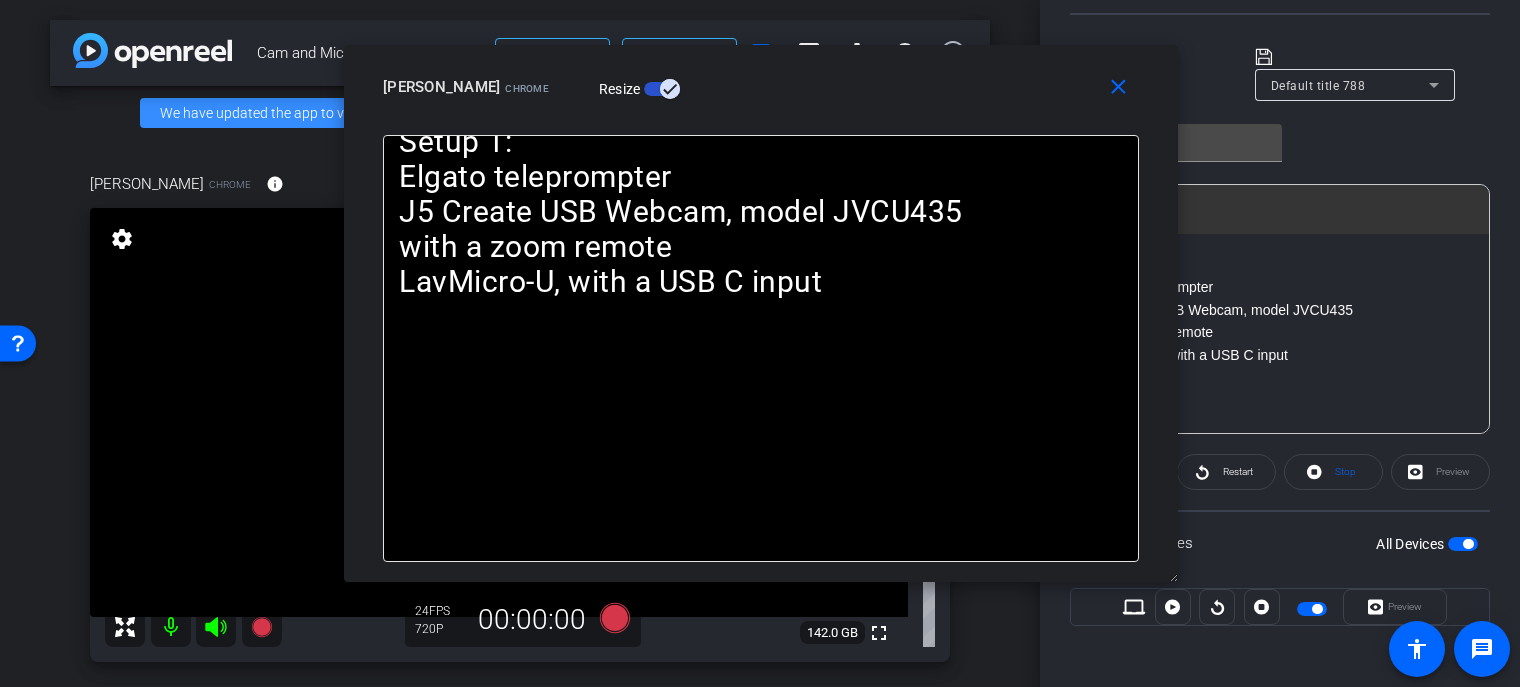 drag, startPoint x: 832, startPoint y: 127, endPoint x: 838, endPoint y: 69, distance: 58.30952 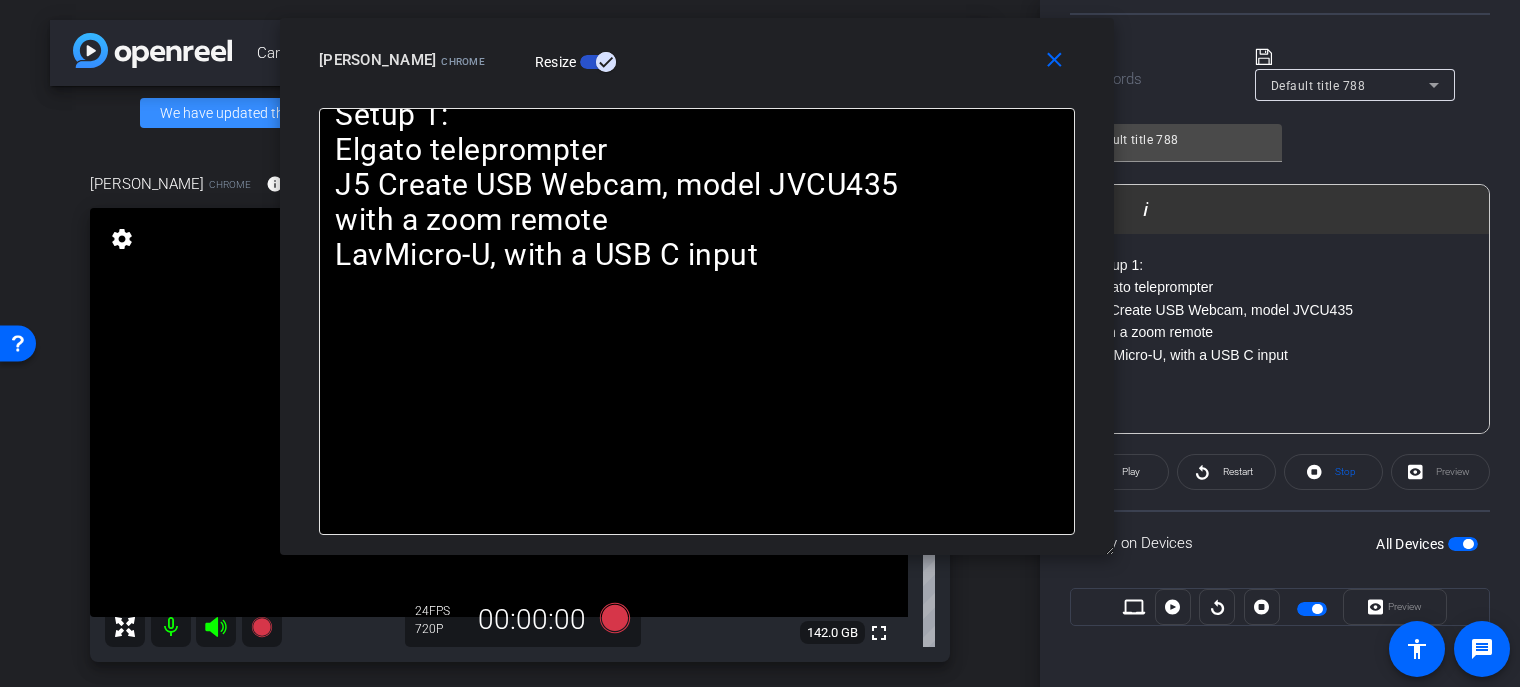 drag, startPoint x: 1020, startPoint y: 98, endPoint x: 956, endPoint y: 71, distance: 69.46222 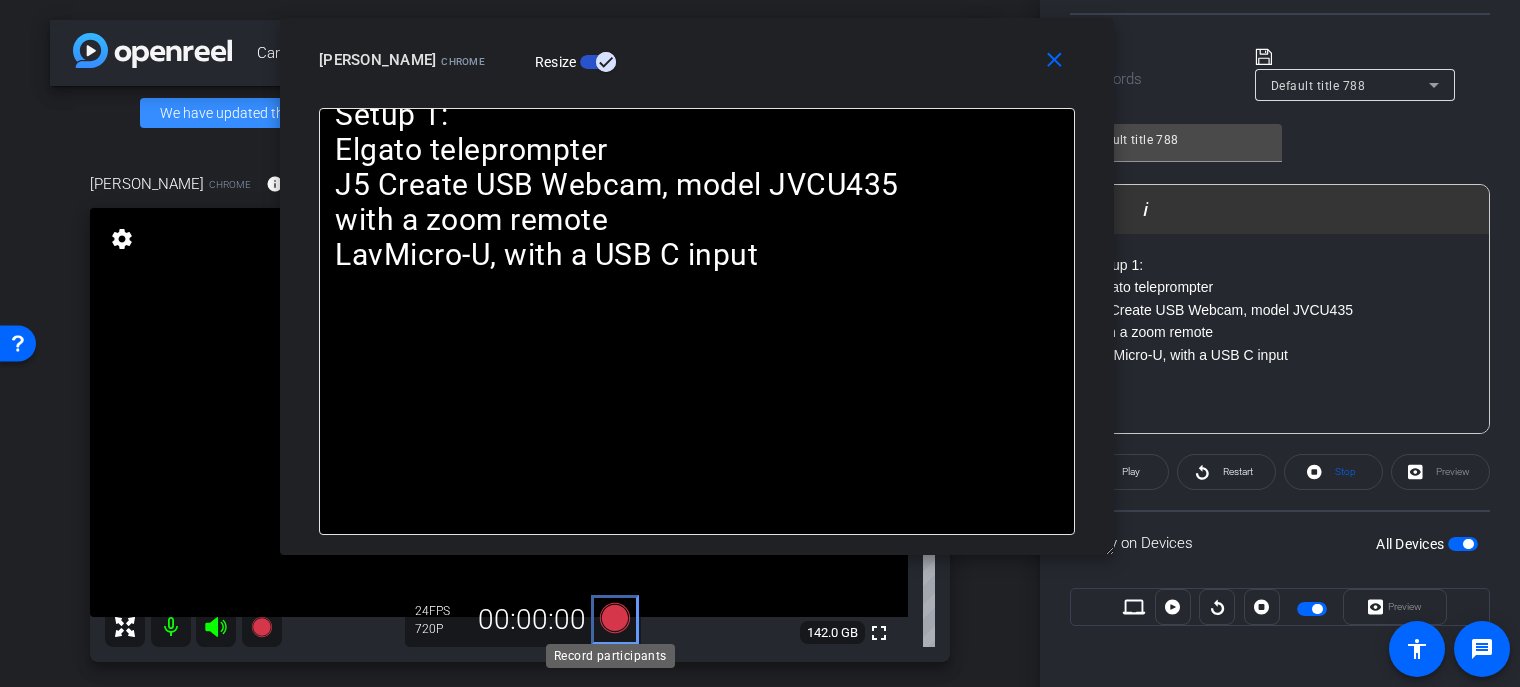 click 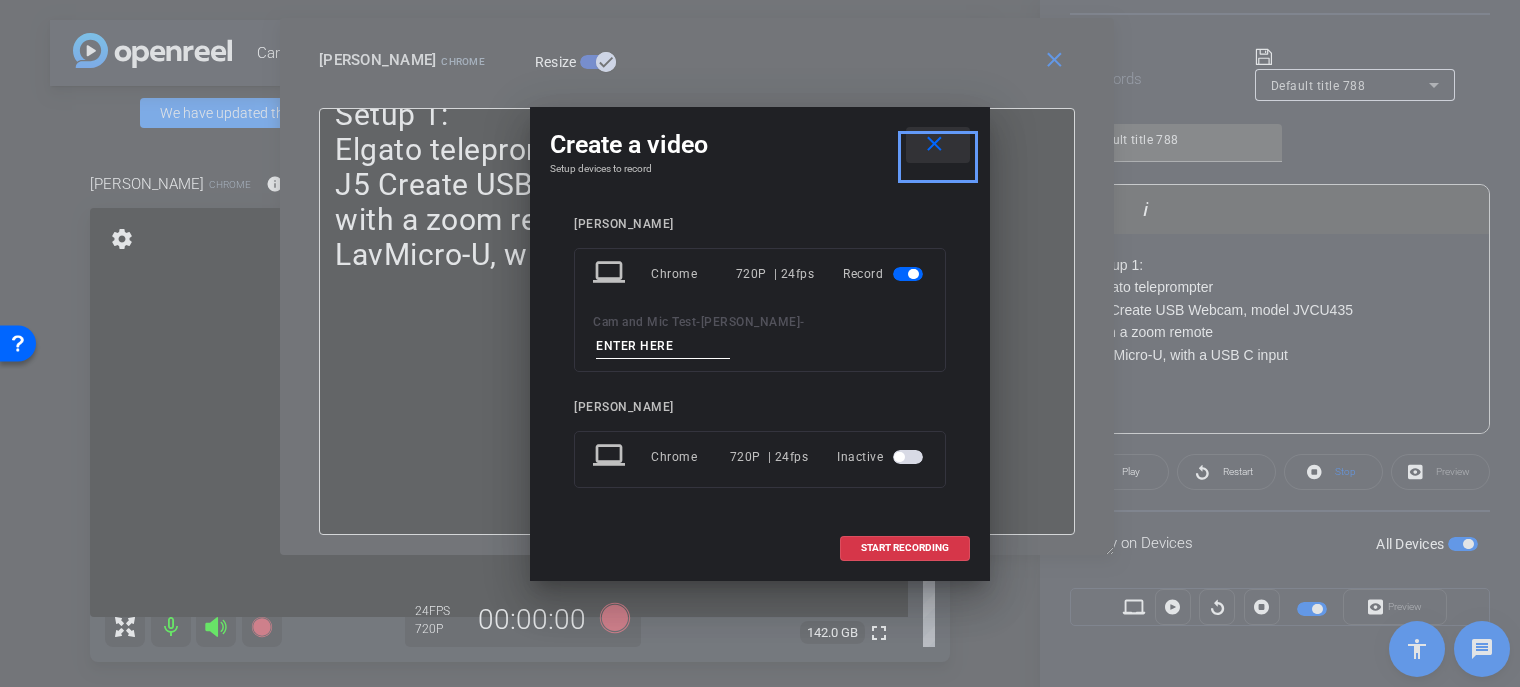 click at bounding box center [938, 145] 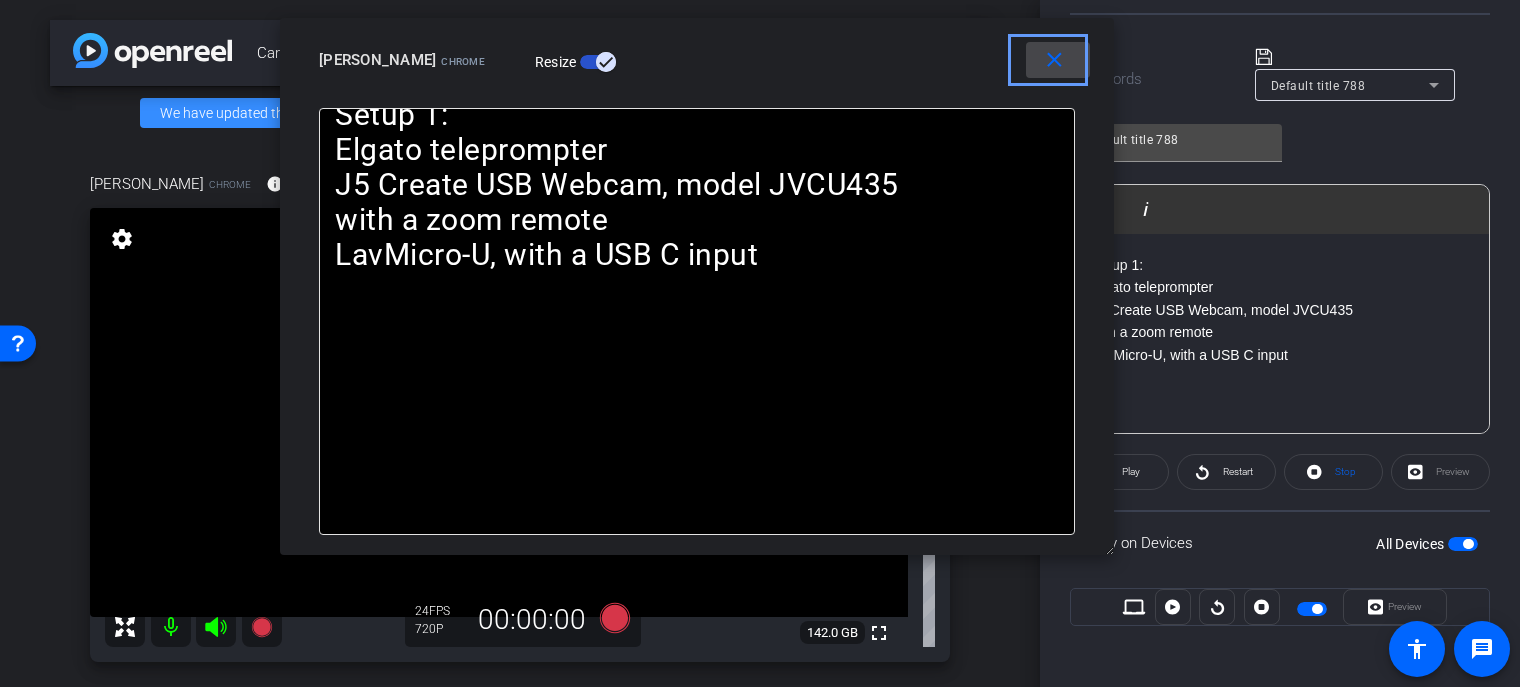 click on "close" at bounding box center [1054, 60] 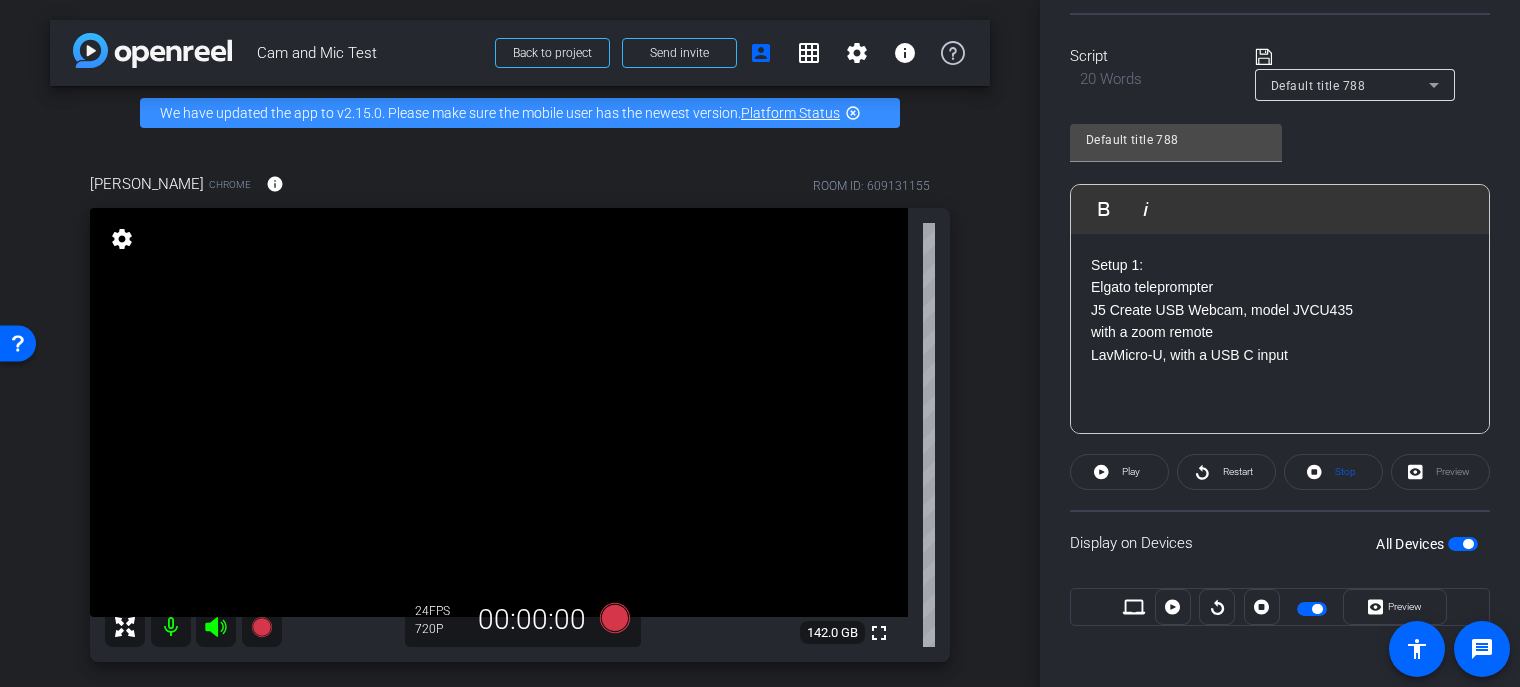 scroll, scrollTop: 48, scrollLeft: 0, axis: vertical 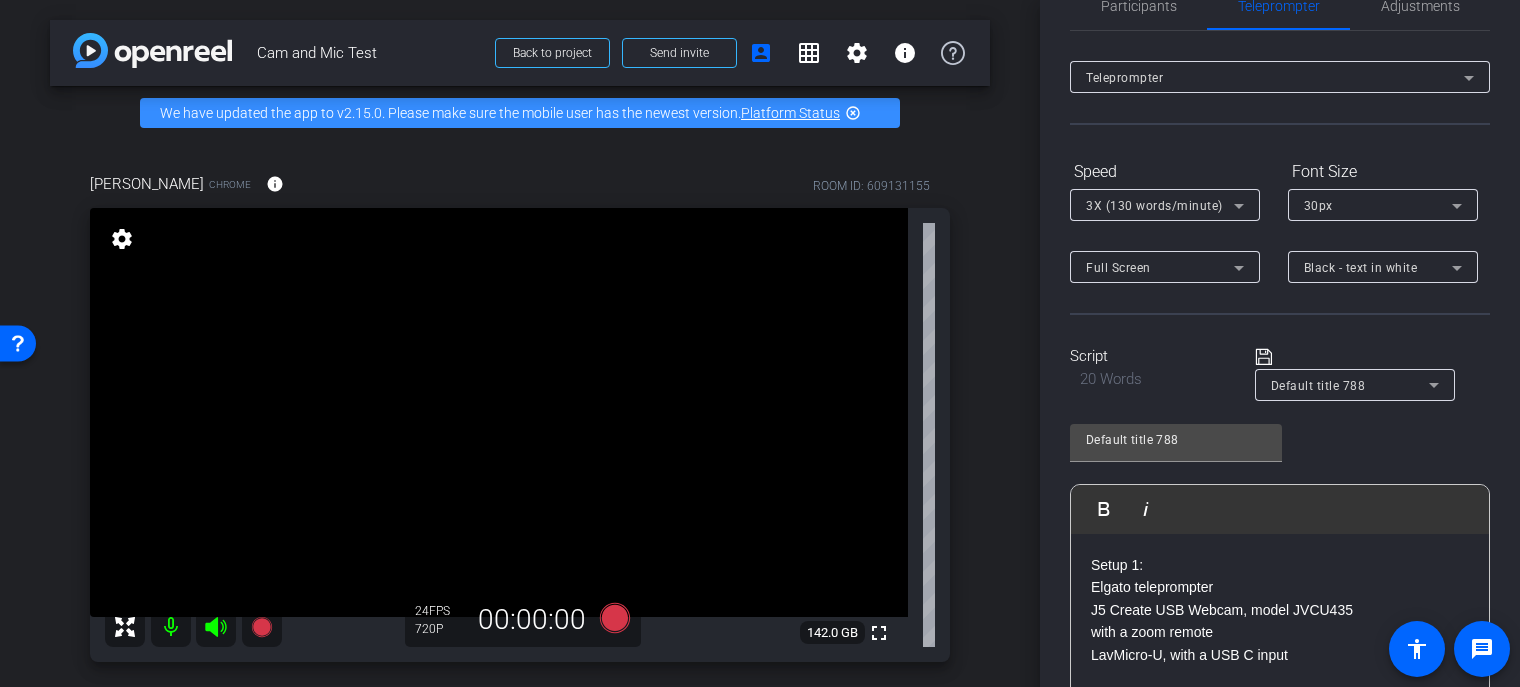 click on "30px" at bounding box center (1378, 206) 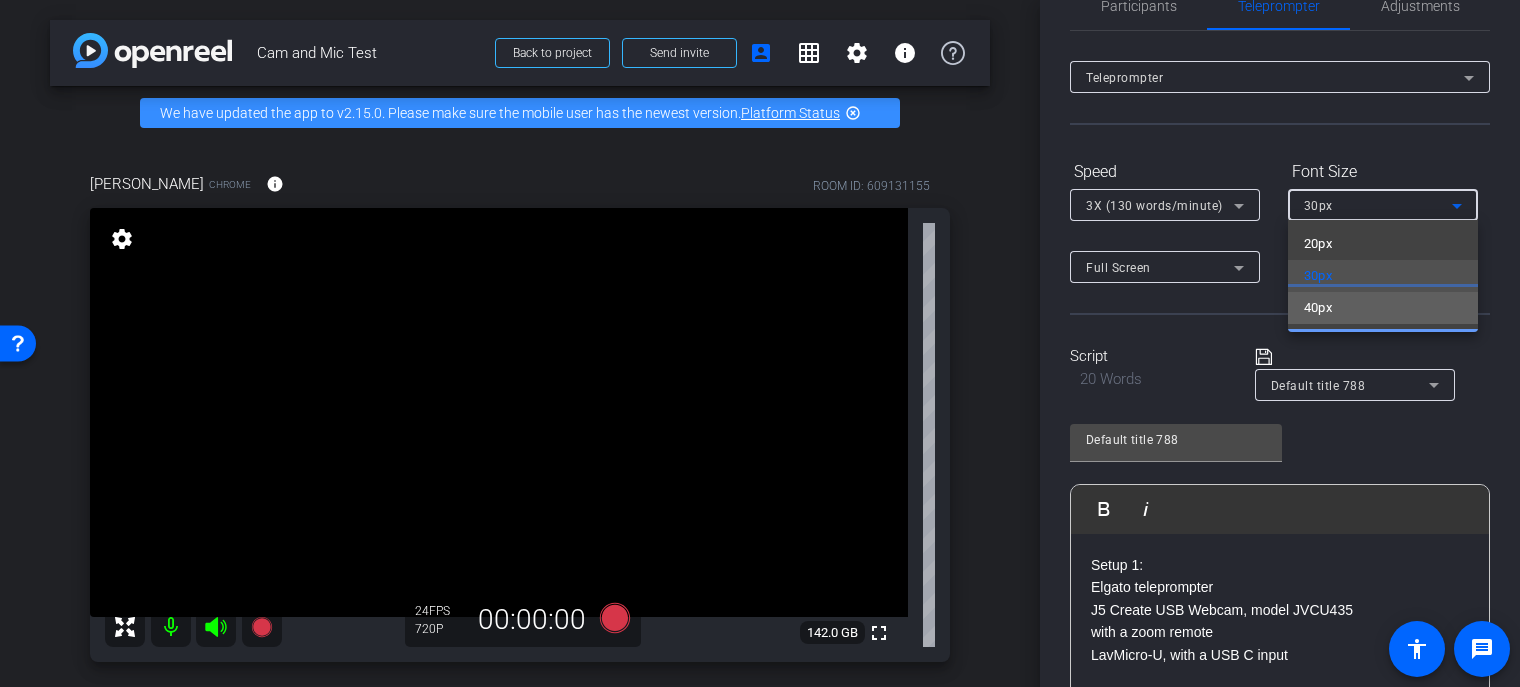 click on "40px" at bounding box center [1383, 308] 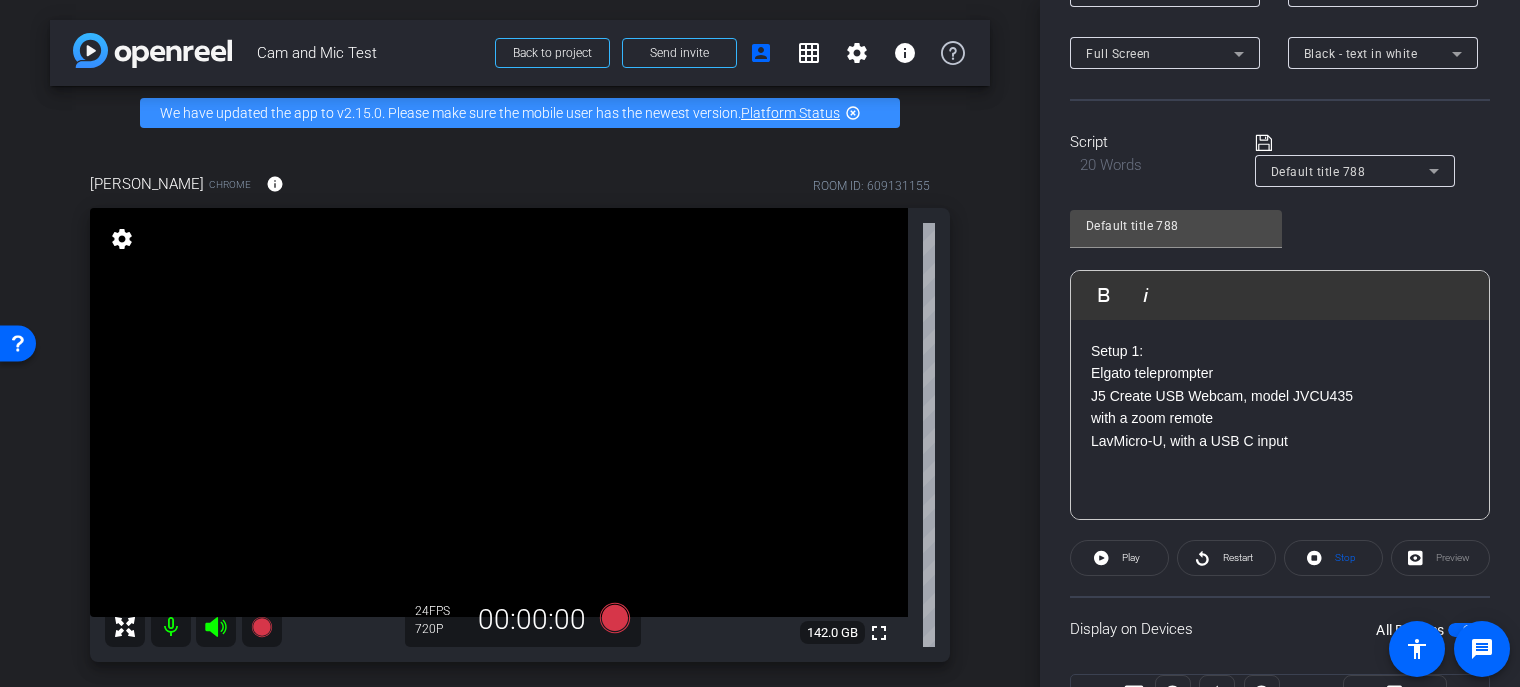 scroll, scrollTop: 348, scrollLeft: 0, axis: vertical 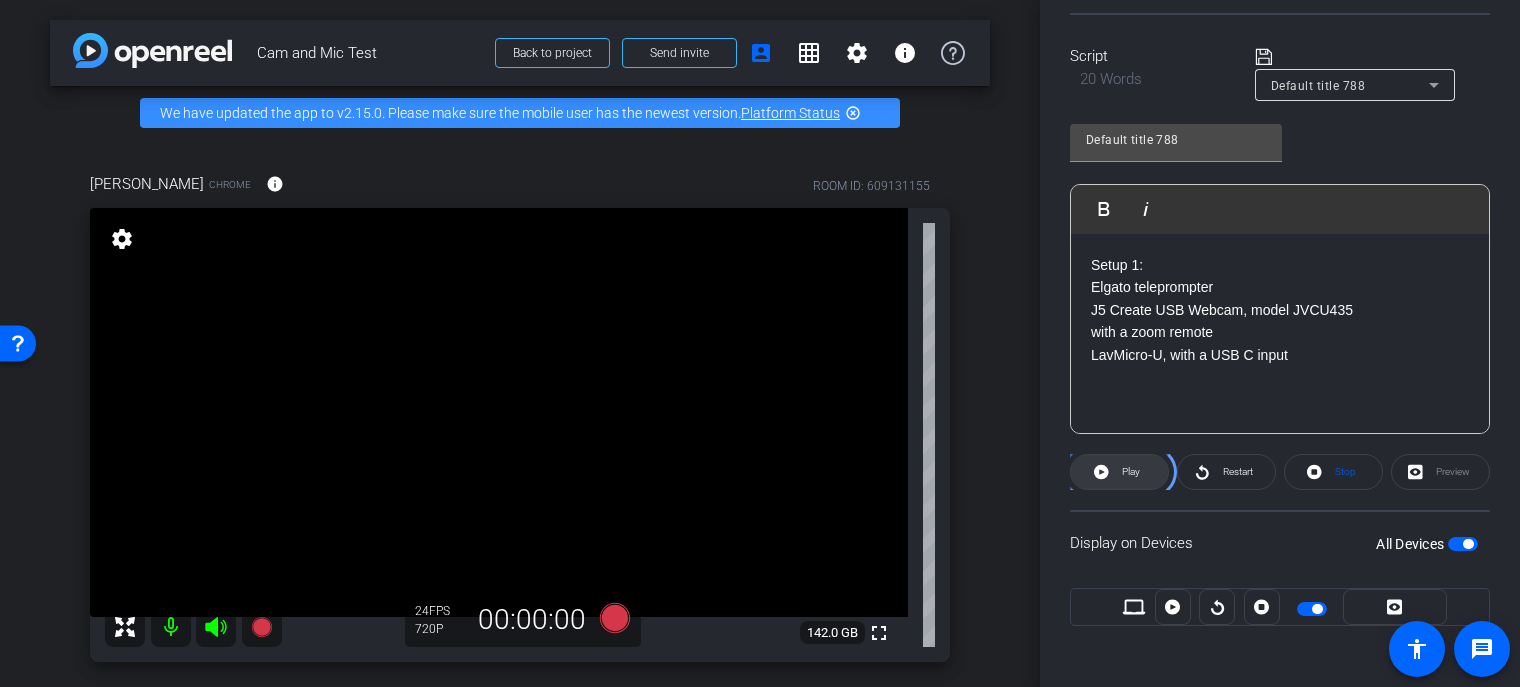 click on "Play" 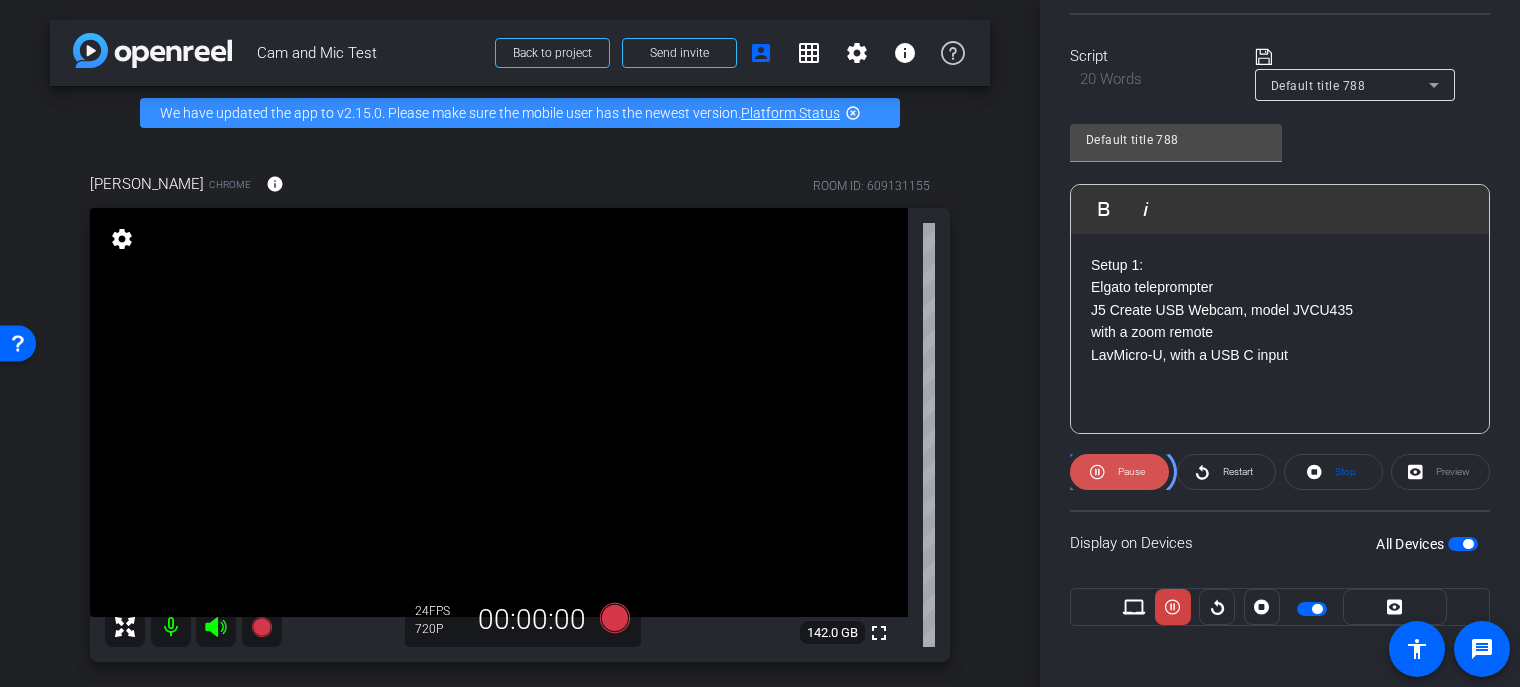 click on "Pause" 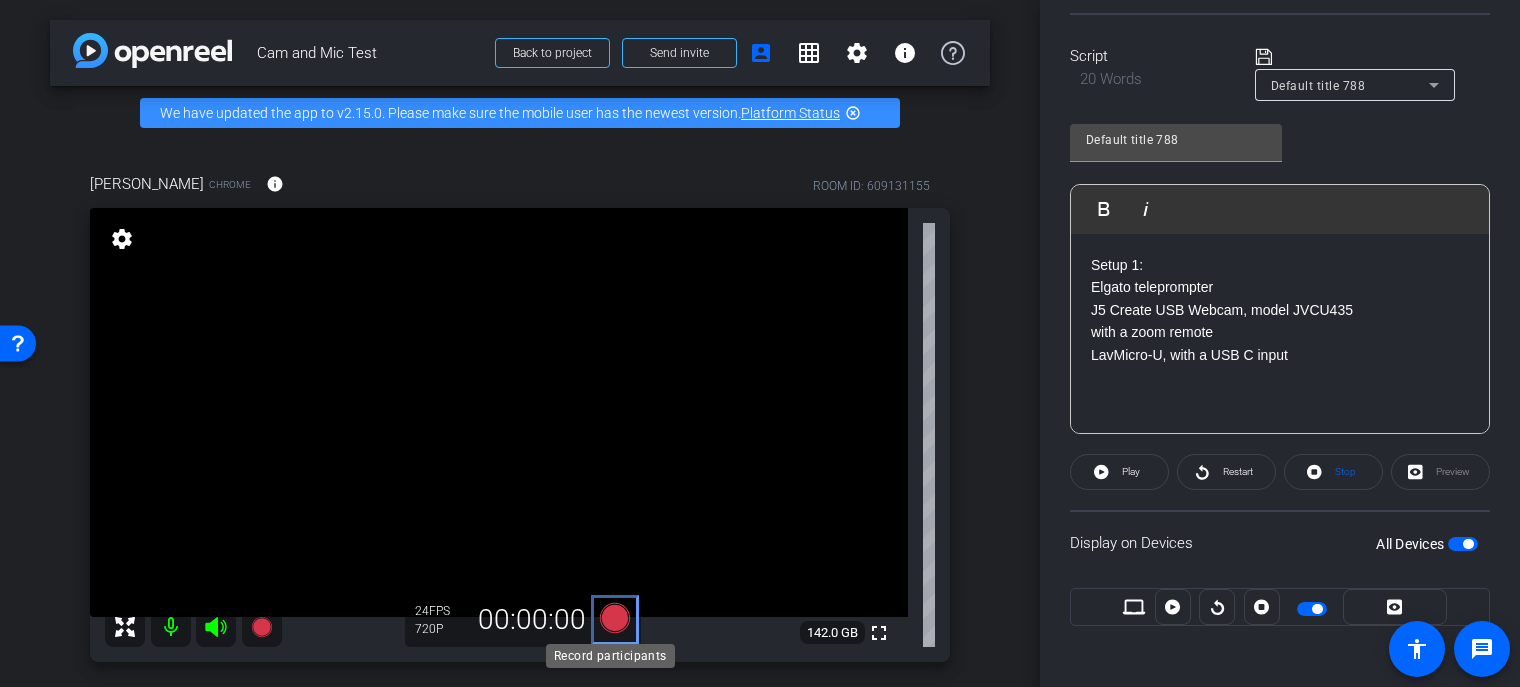 click 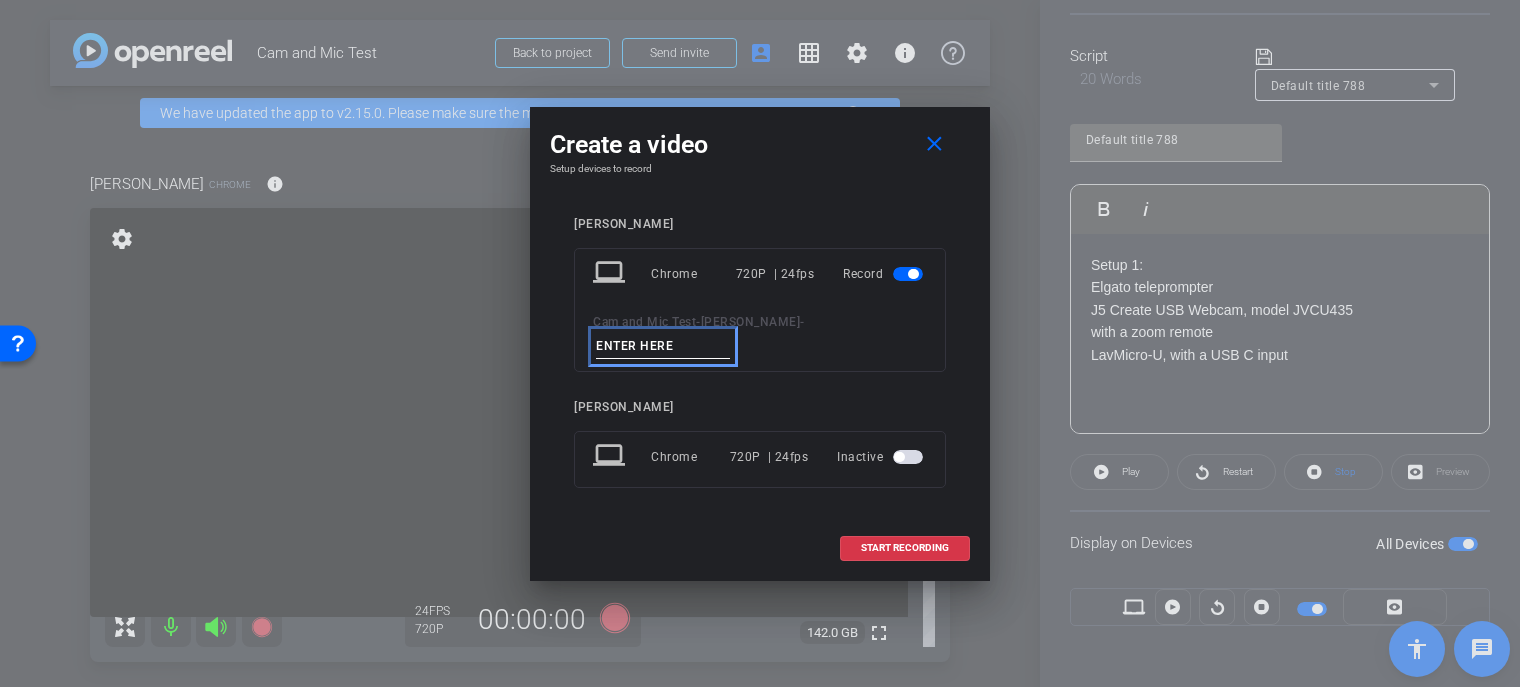 click at bounding box center [663, 346] 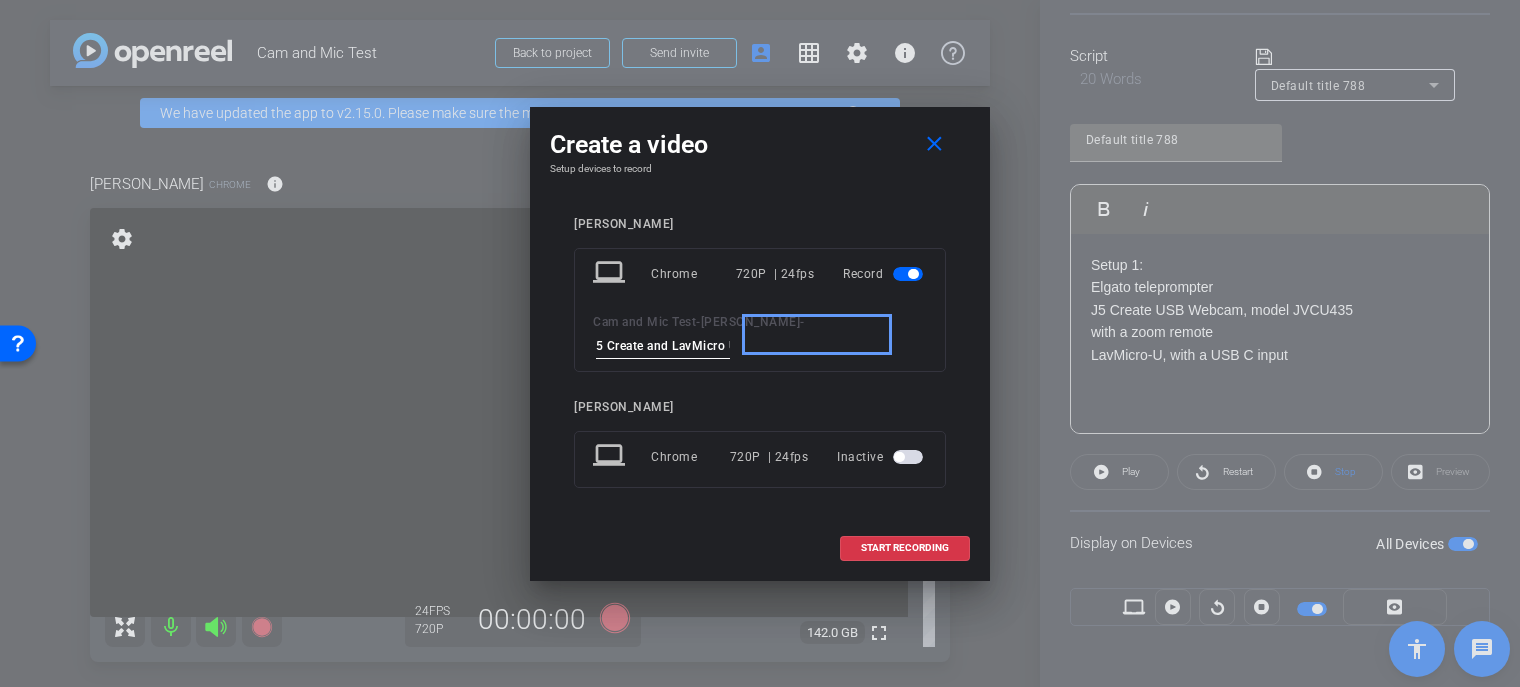 scroll, scrollTop: 0, scrollLeft: 16, axis: horizontal 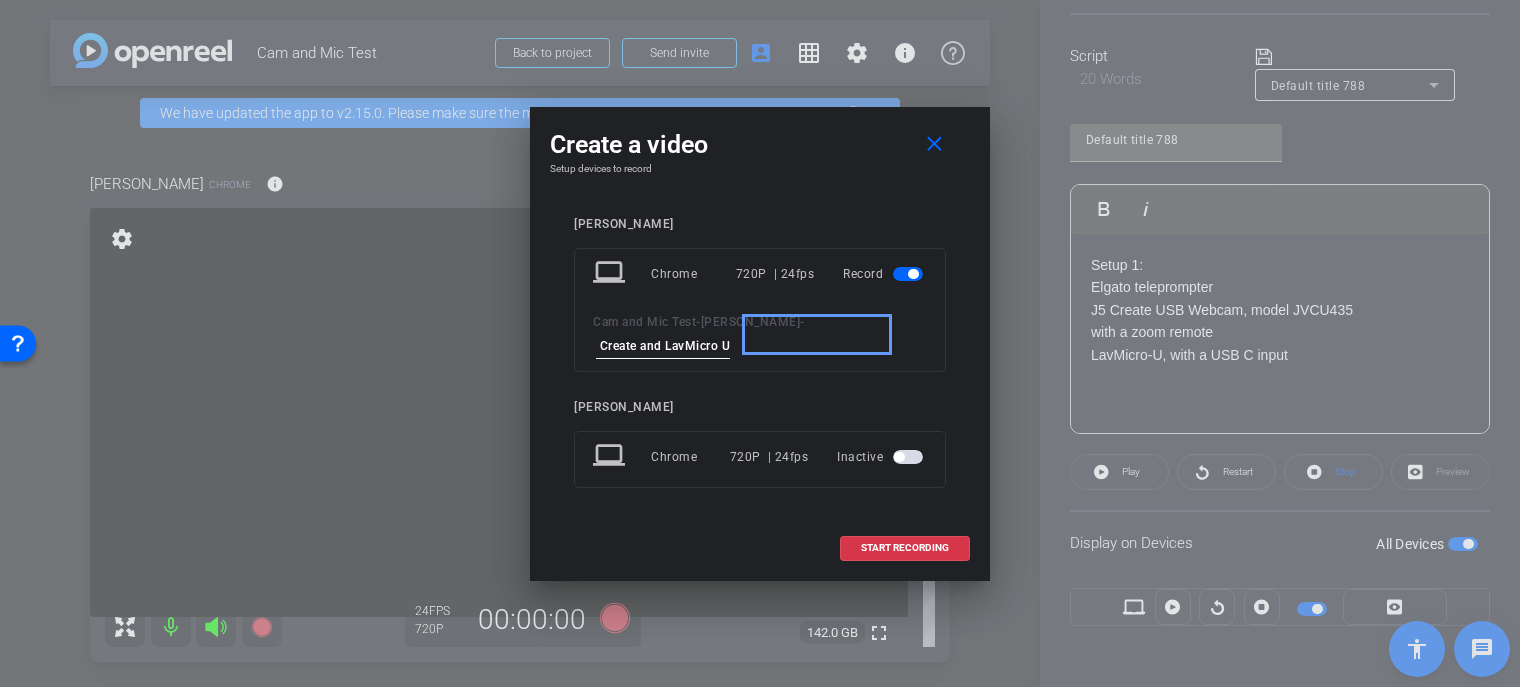 click on "J5 Create and LavMicro U" at bounding box center [663, 346] 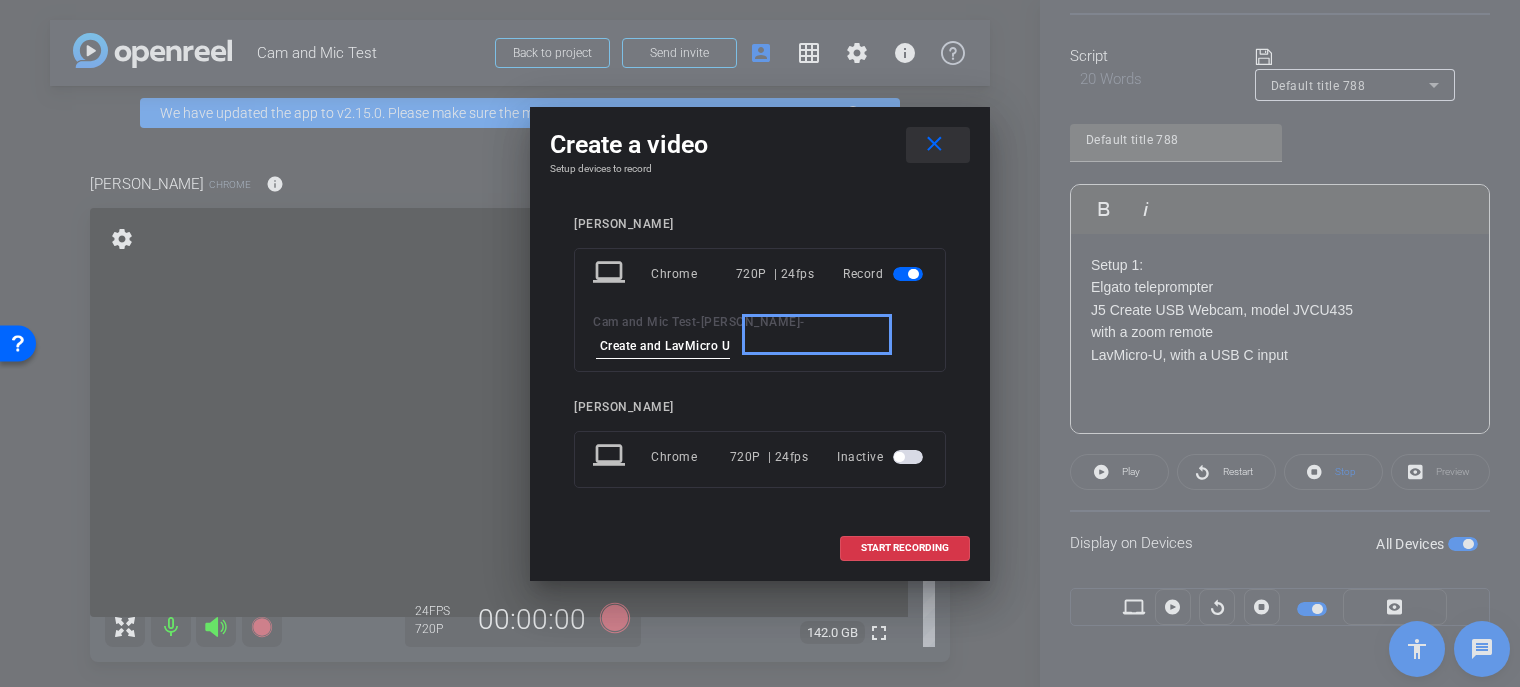 type on "J5 Create and LavMicro U" 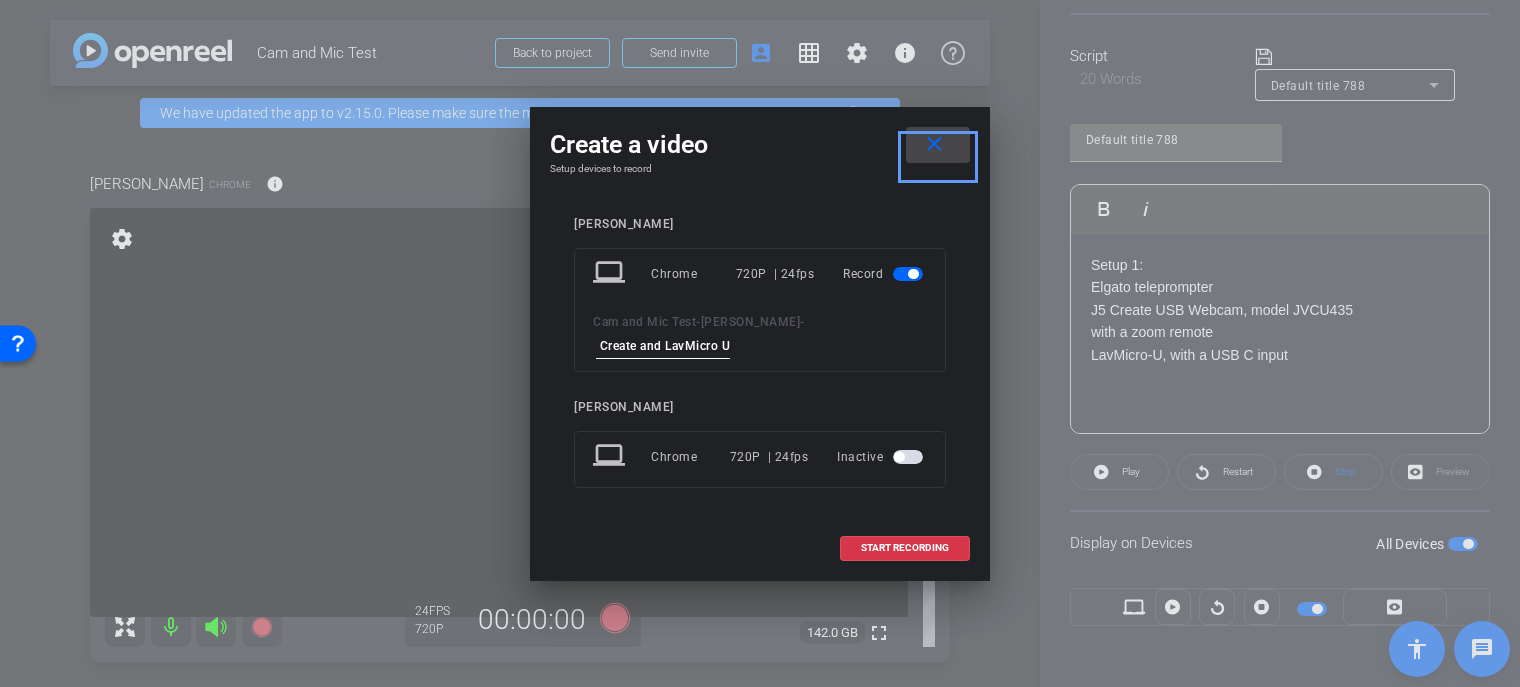 click on "close" at bounding box center (934, 144) 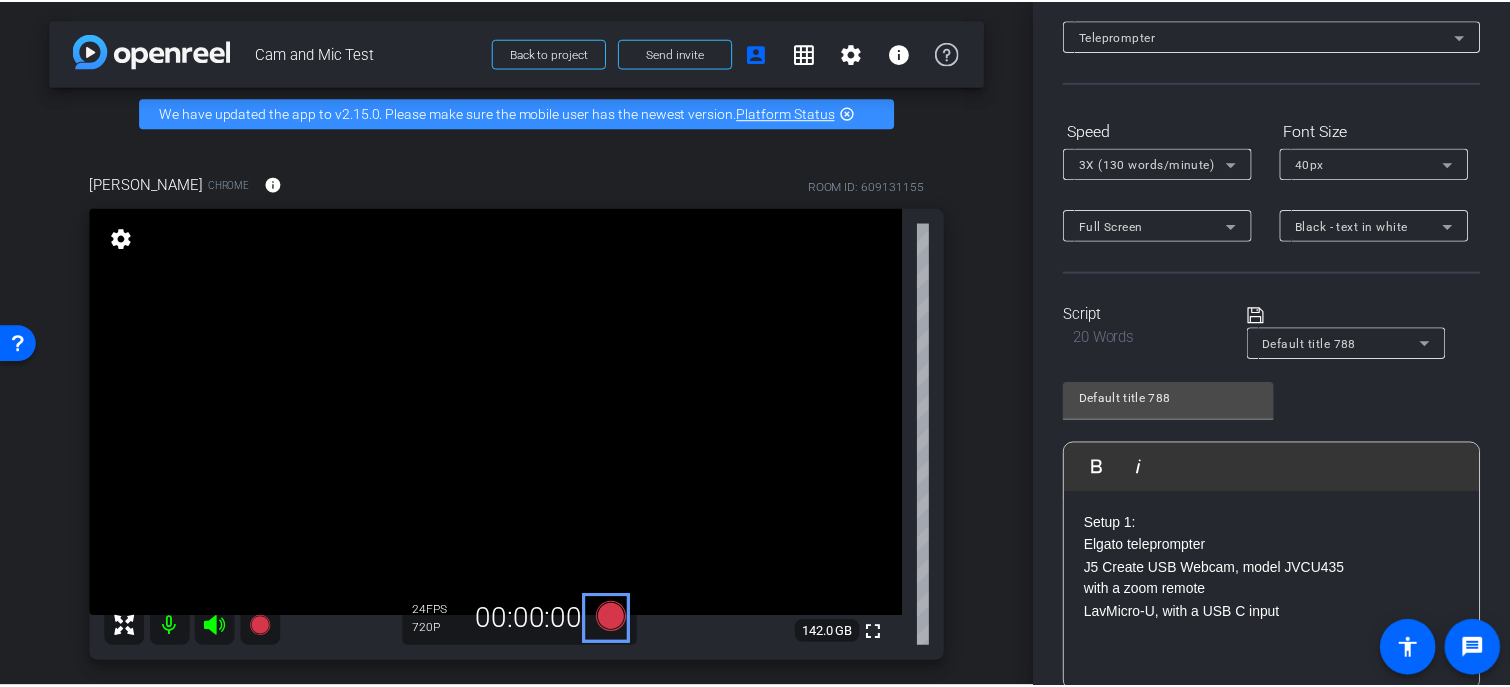 scroll, scrollTop: 0, scrollLeft: 0, axis: both 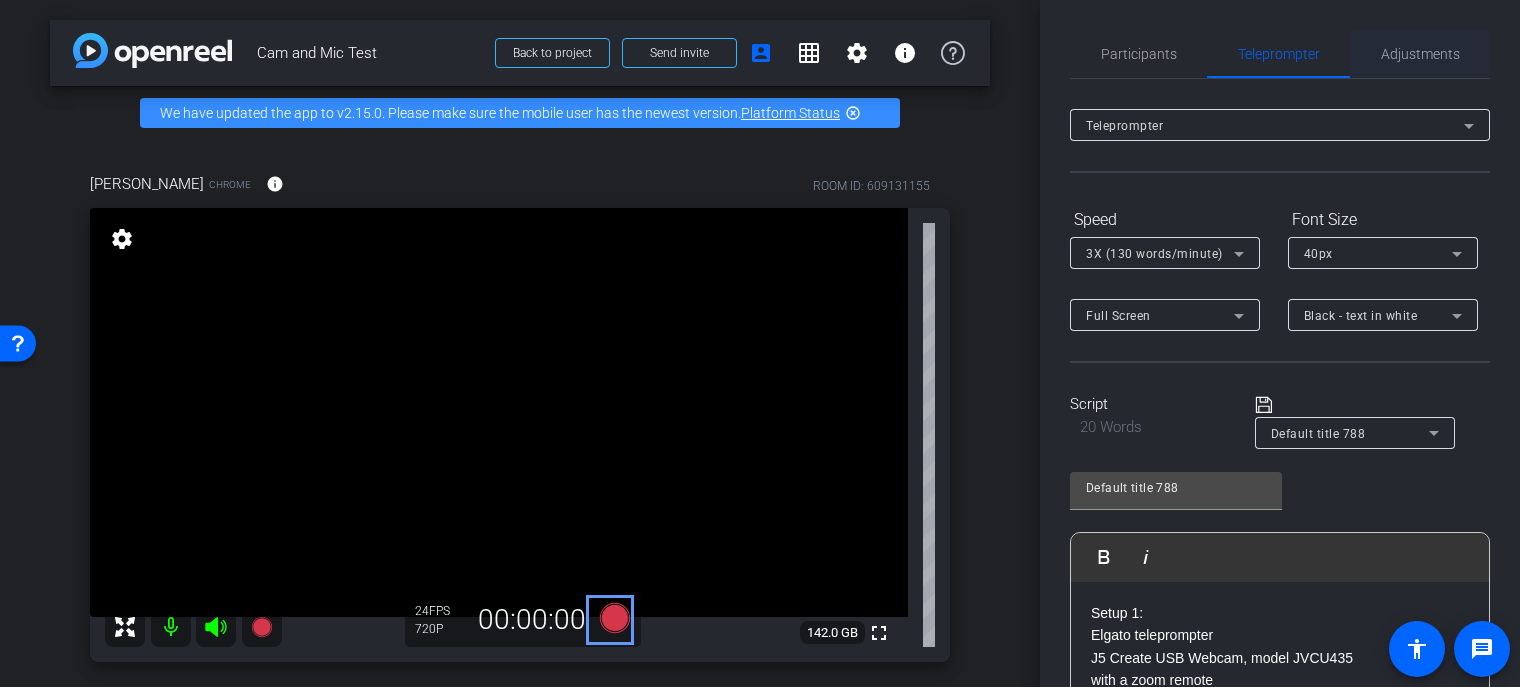 click on "Participants" at bounding box center (1138, 54) 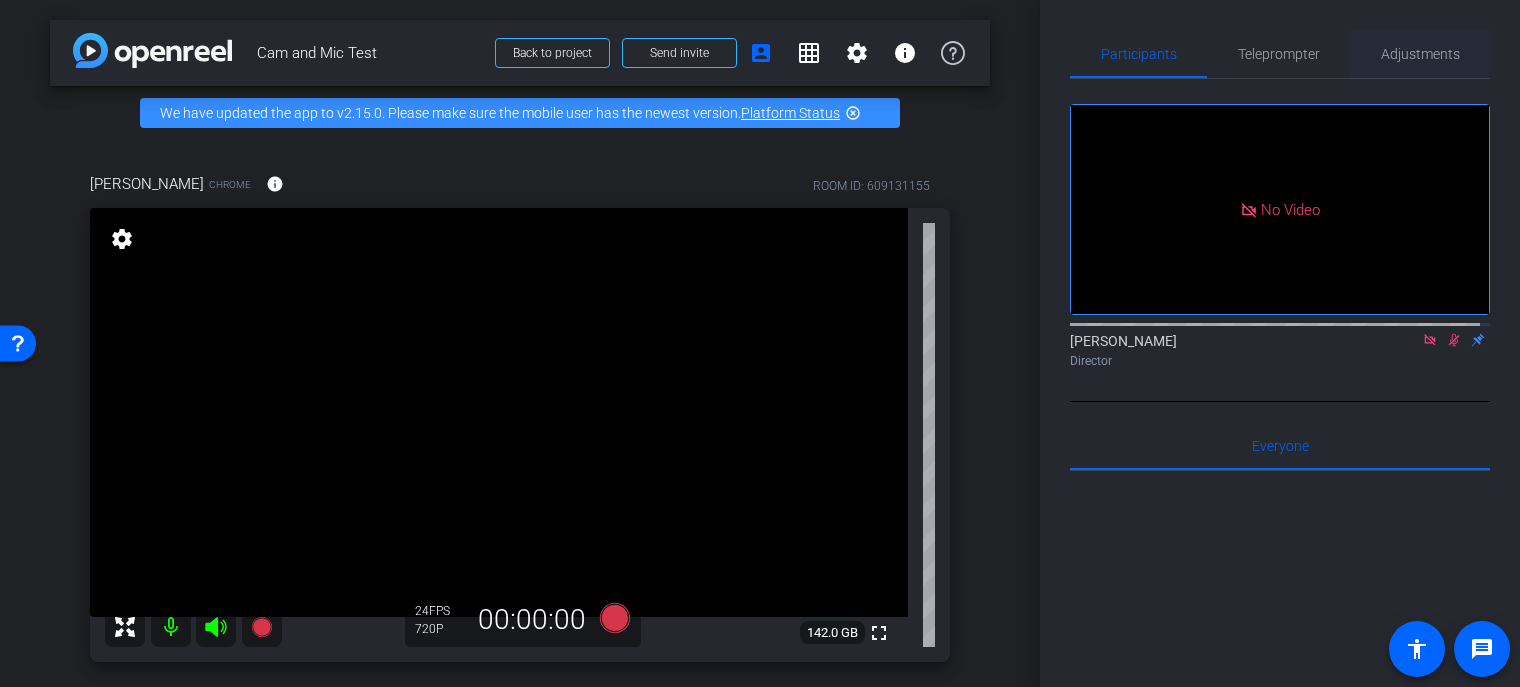click on "Adjustments" at bounding box center (1420, 54) 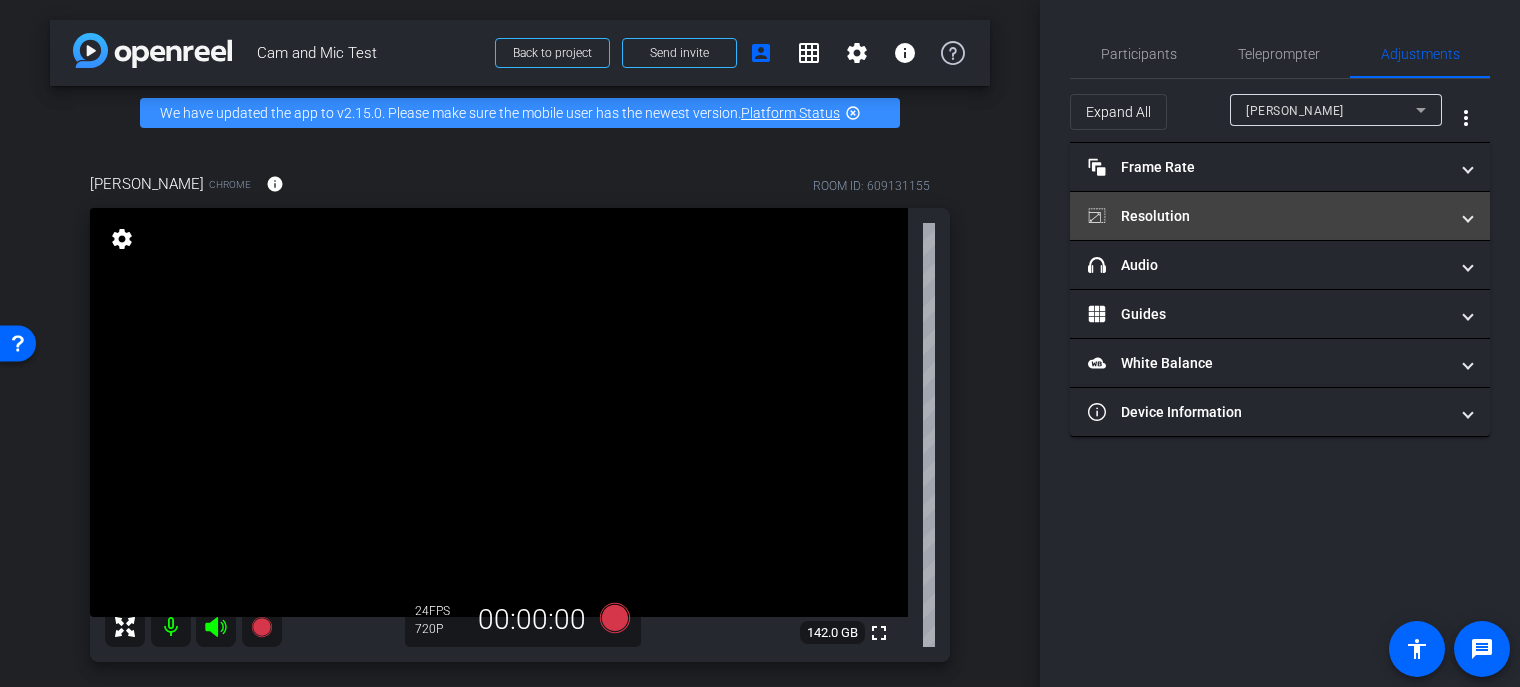 click on "Resolution" at bounding box center (1268, 216) 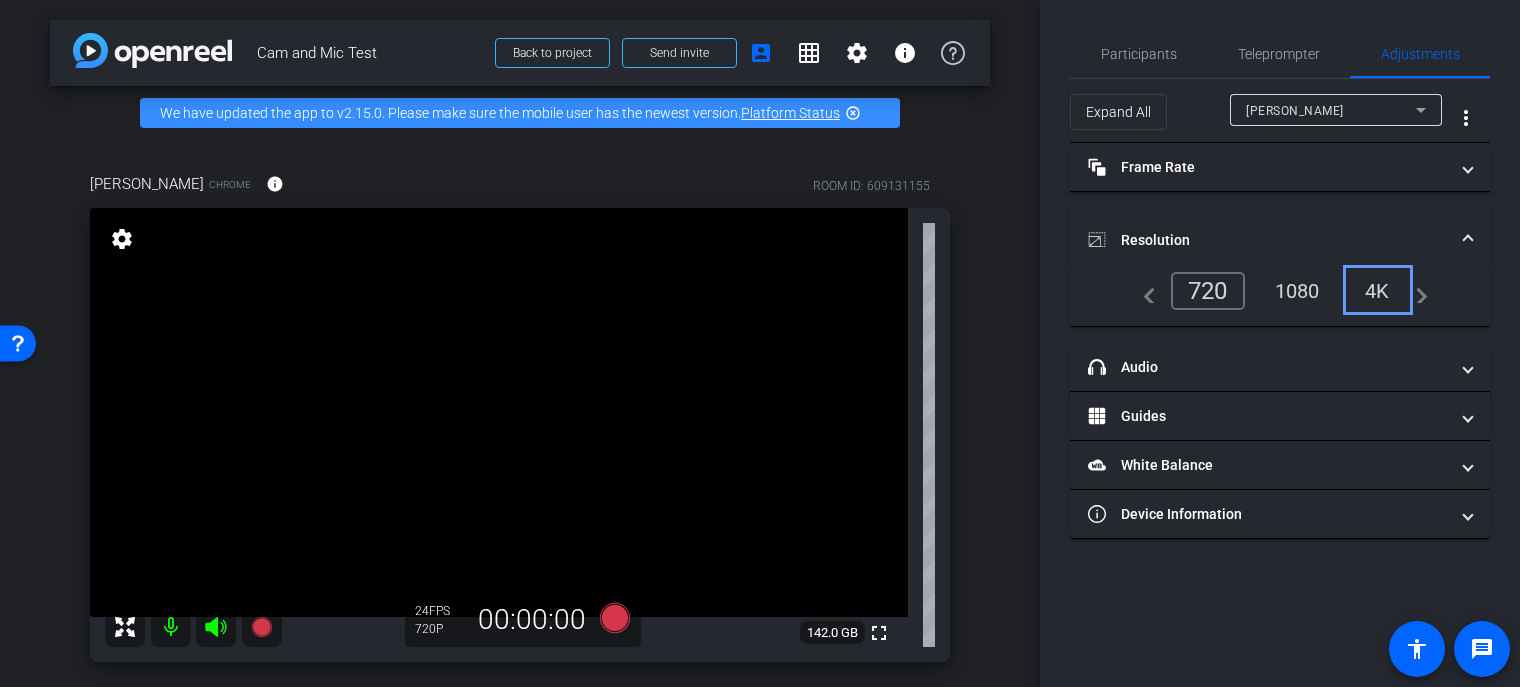 click on "4K" at bounding box center [1377, 291] 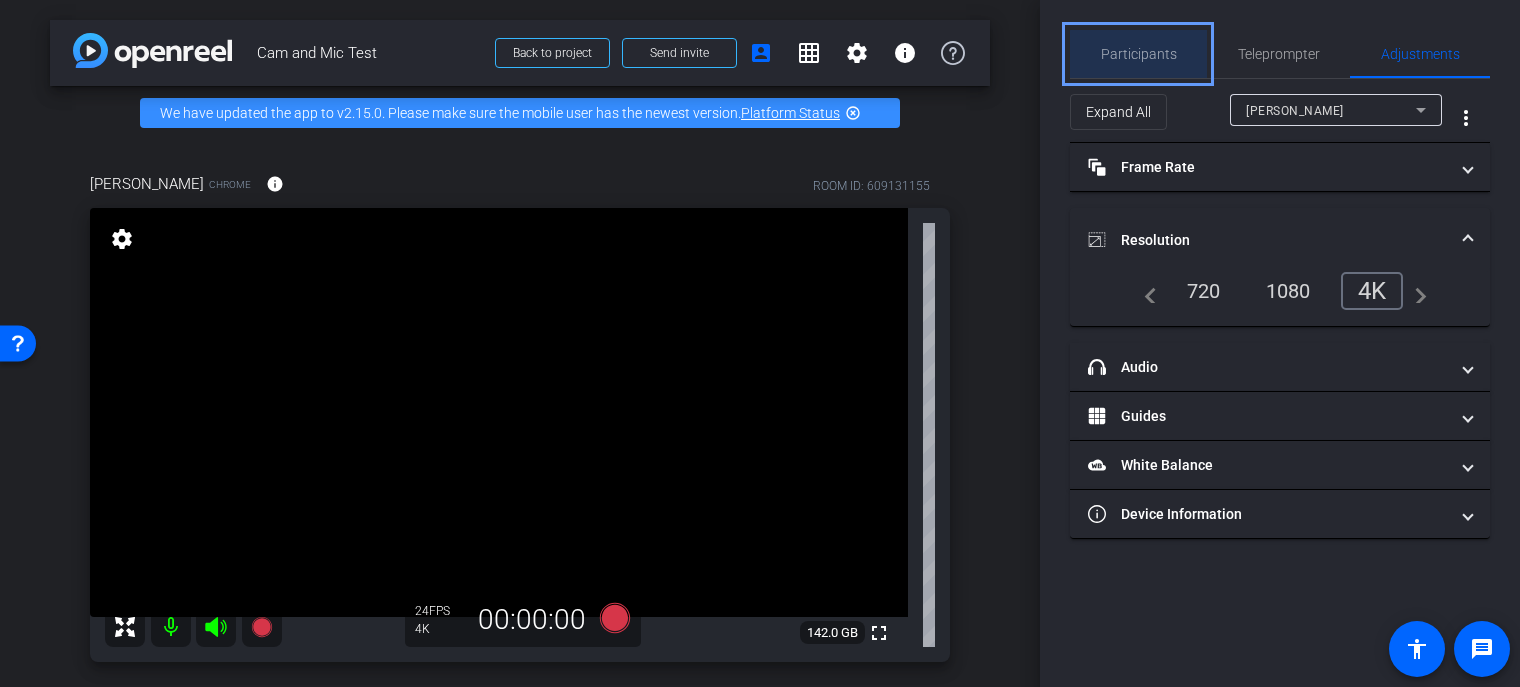 click on "Participants" at bounding box center (1139, 54) 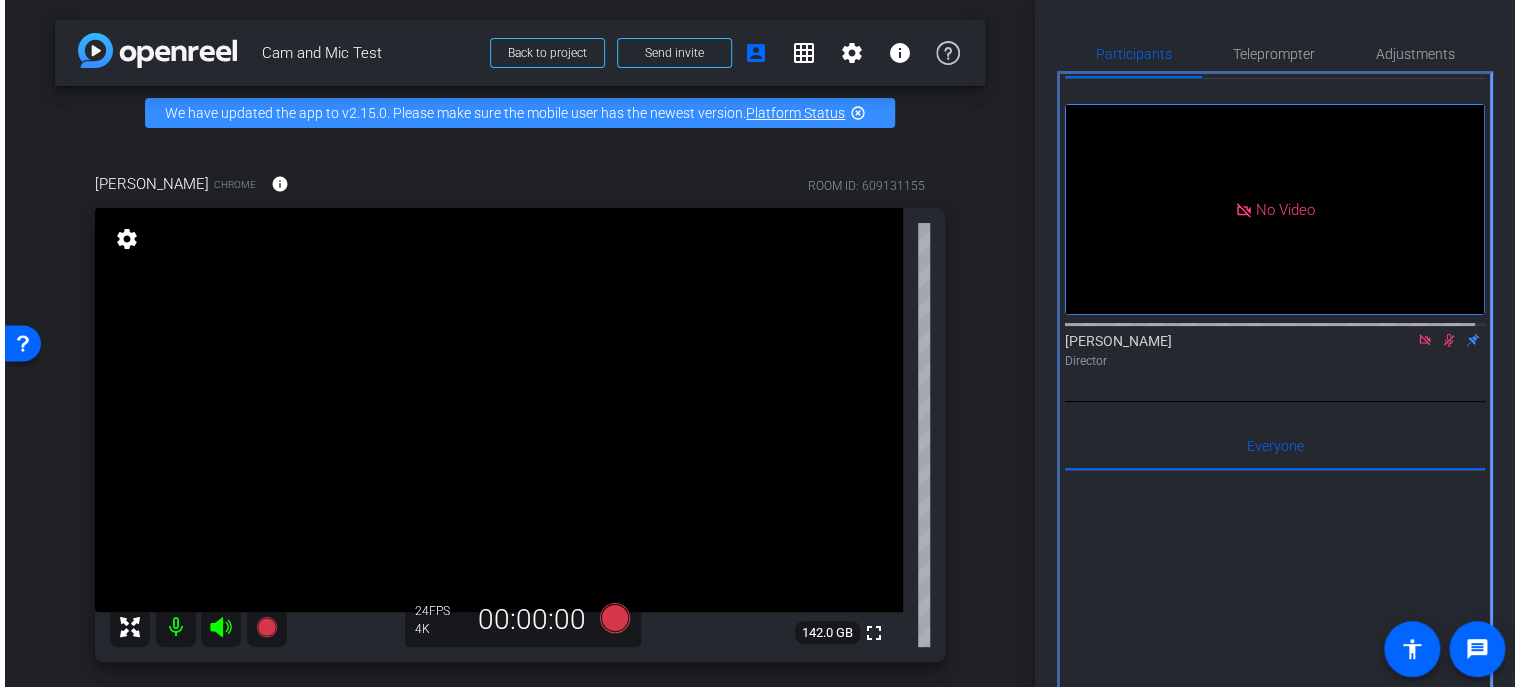 scroll, scrollTop: 79, scrollLeft: 0, axis: vertical 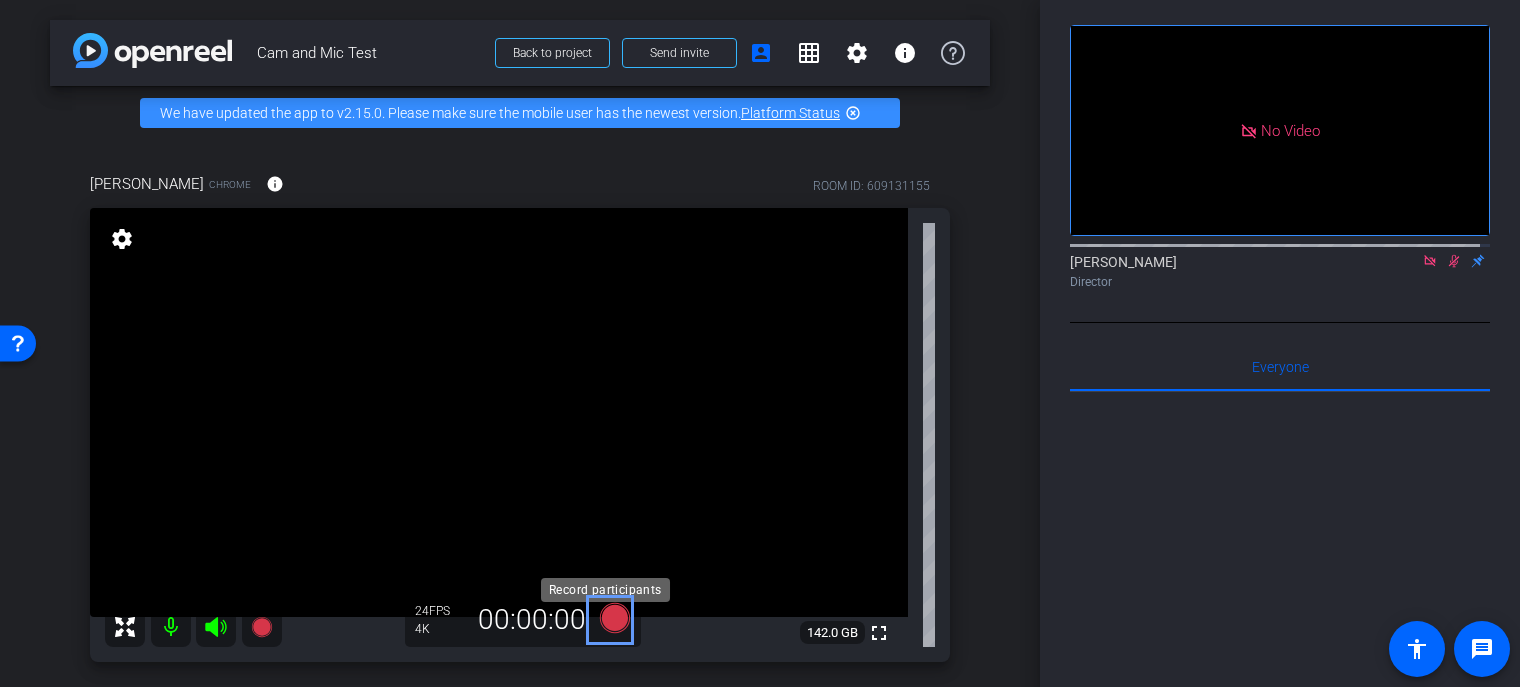 click 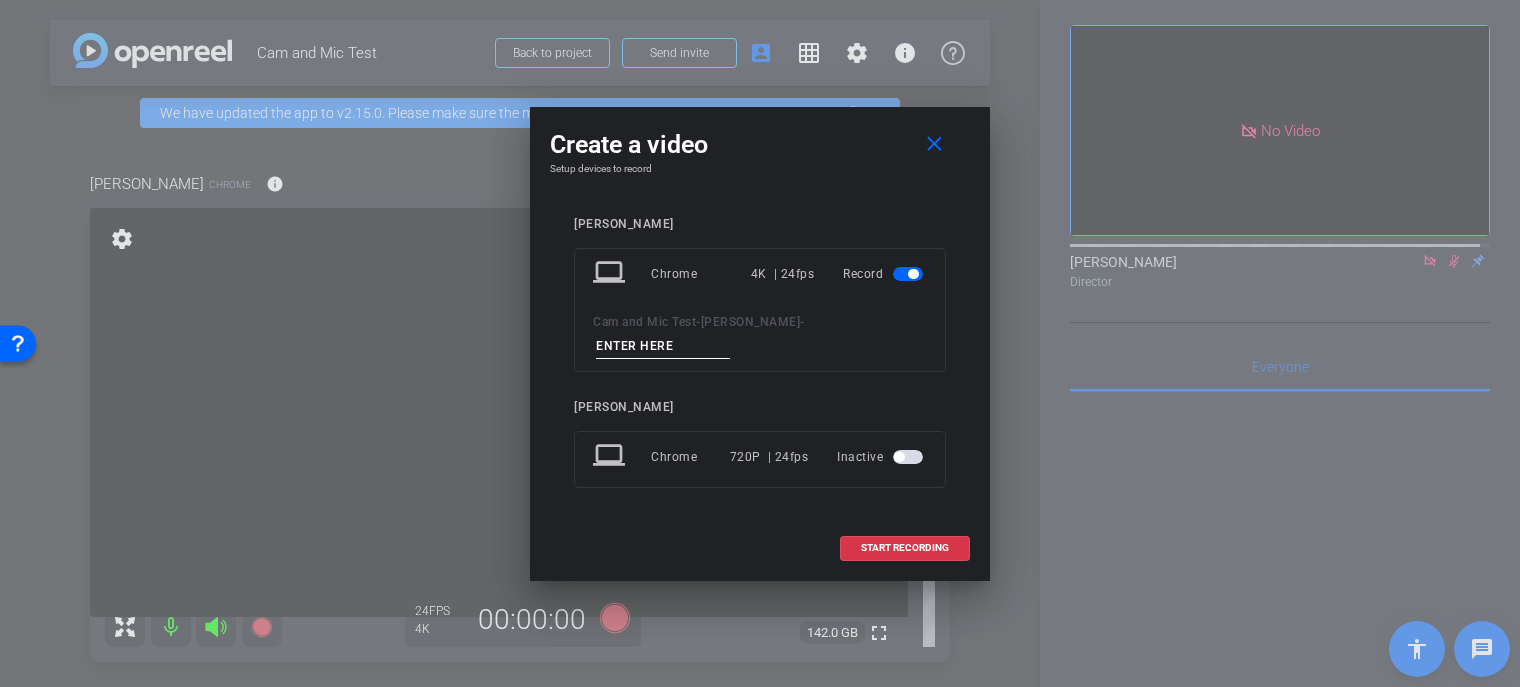 drag, startPoint x: 836, startPoint y: 317, endPoint x: 805, endPoint y: 337, distance: 36.891735 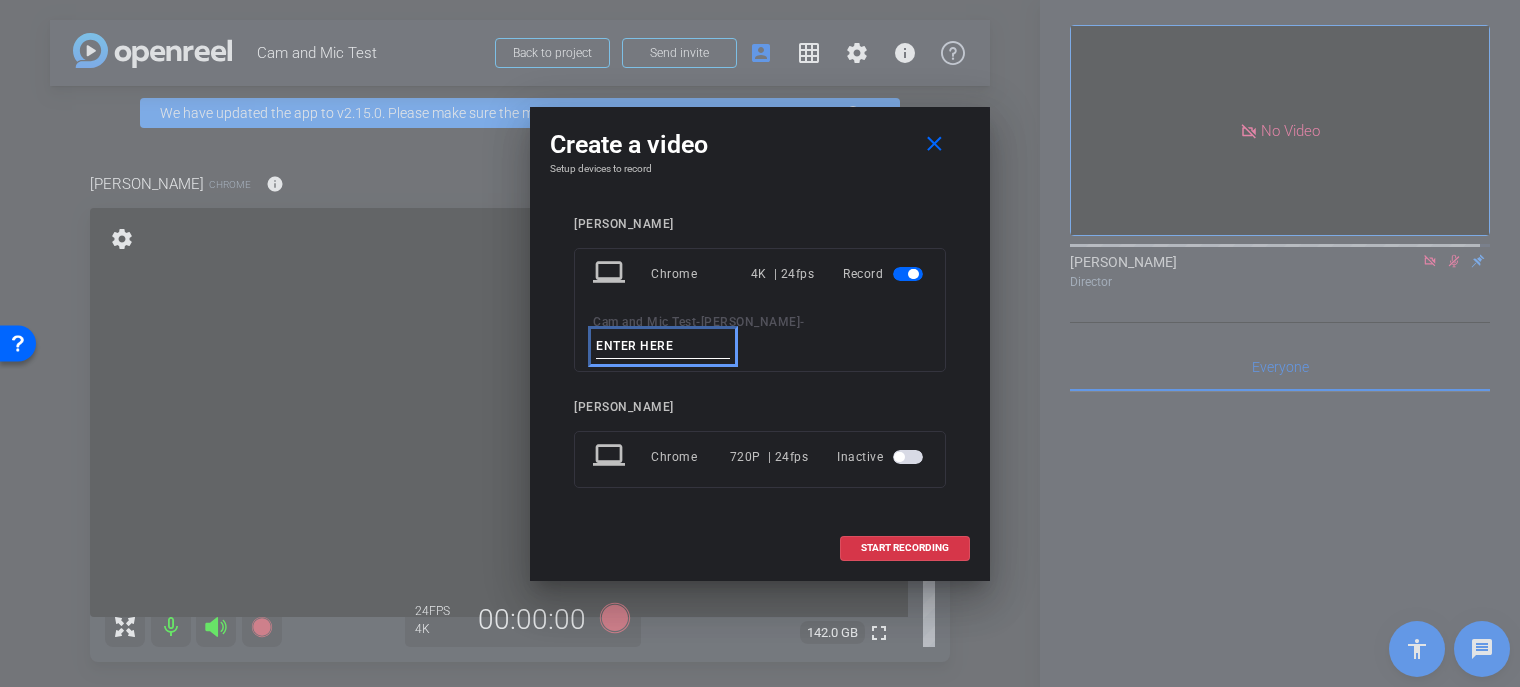 click at bounding box center (663, 346) 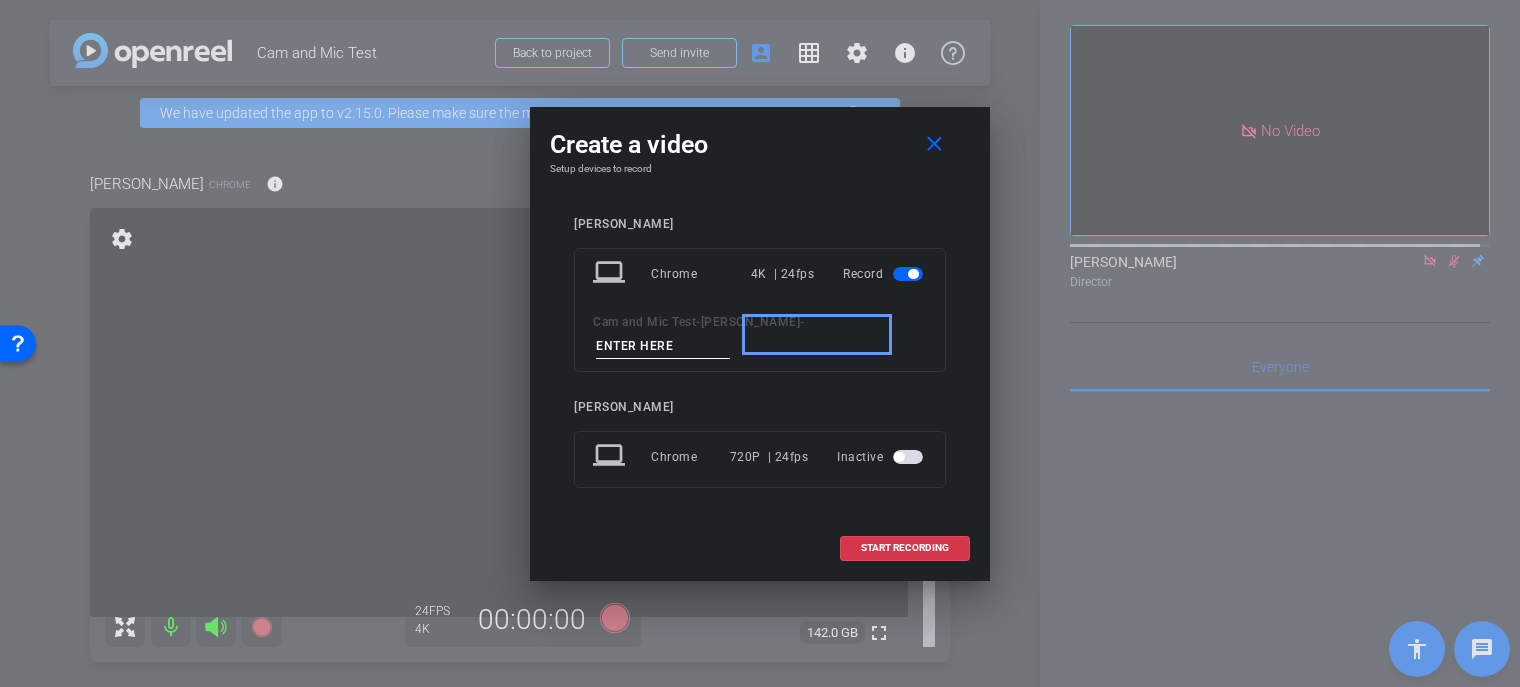 paste on "J5 Create and LavMicro U" 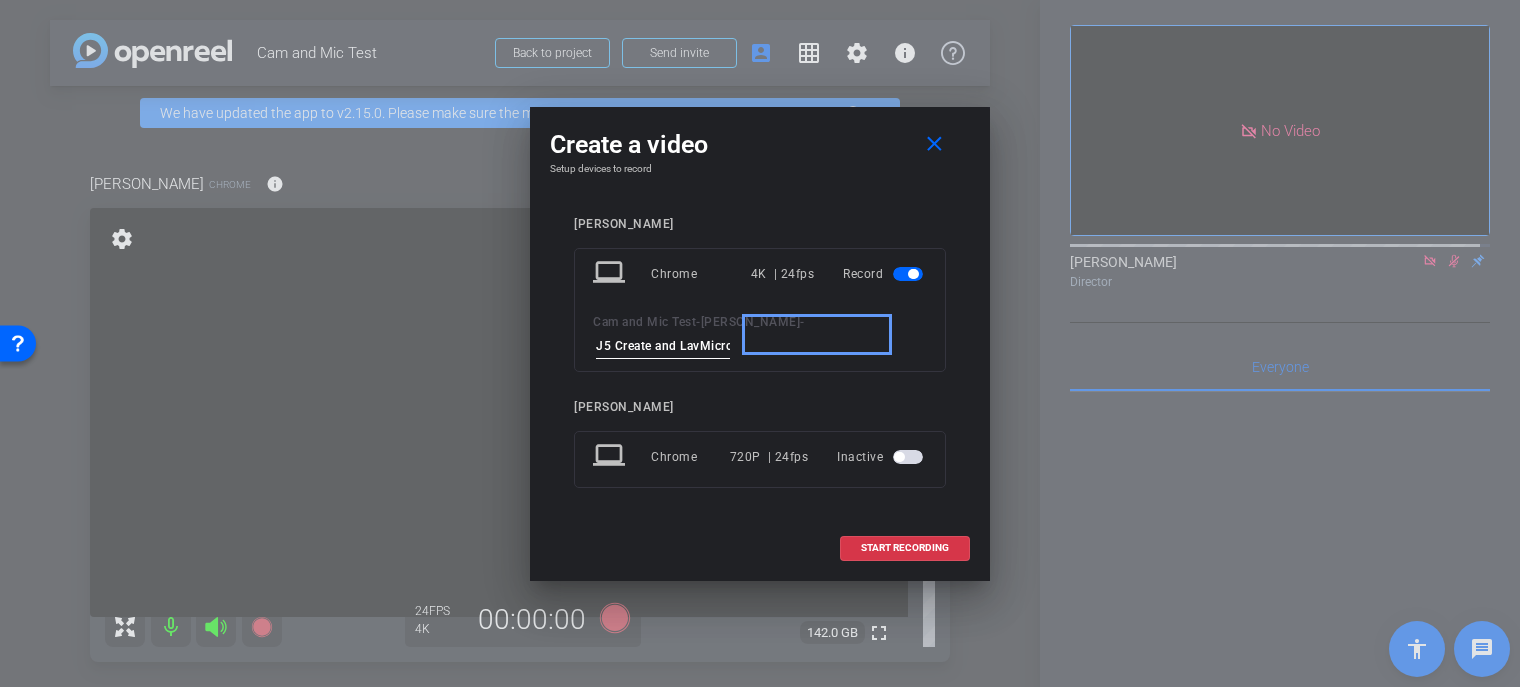 scroll, scrollTop: 0, scrollLeft: 16, axis: horizontal 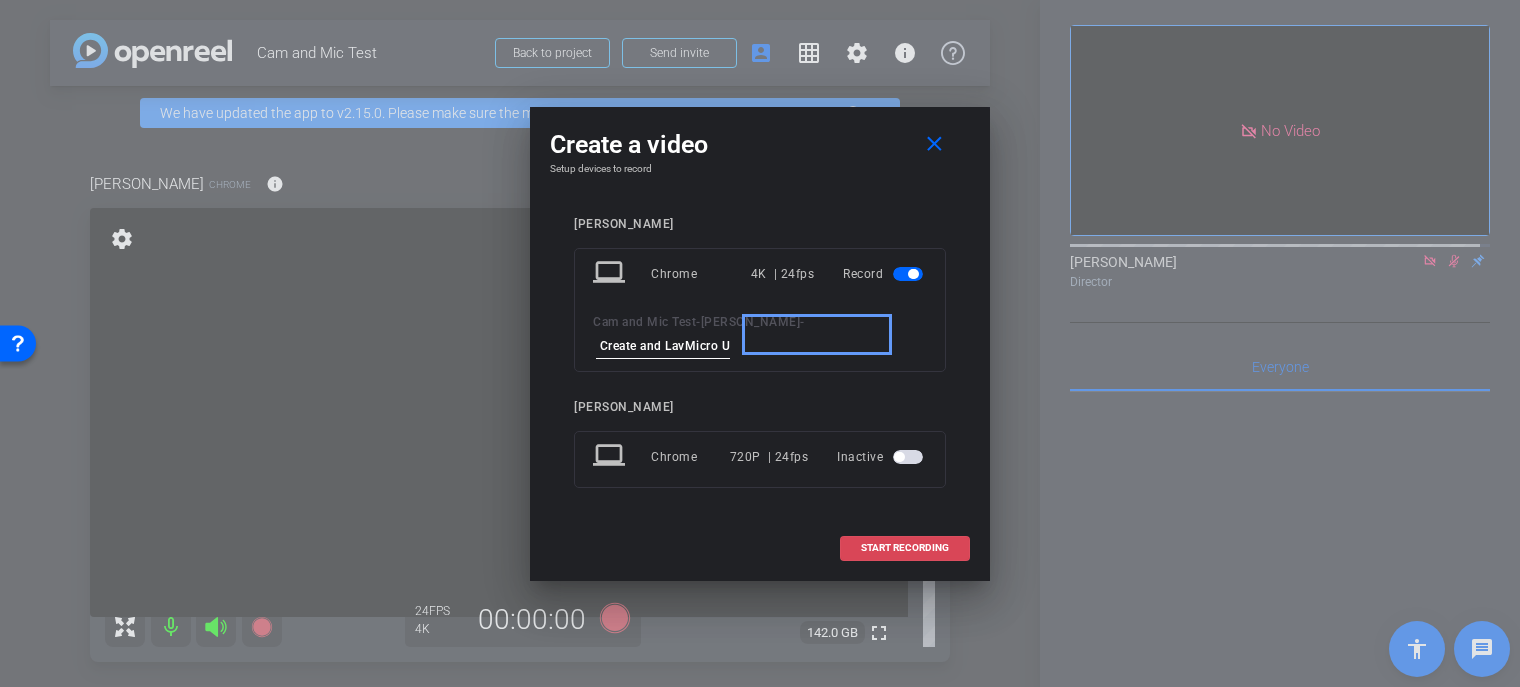 type on "J5 Create and LavMicro U" 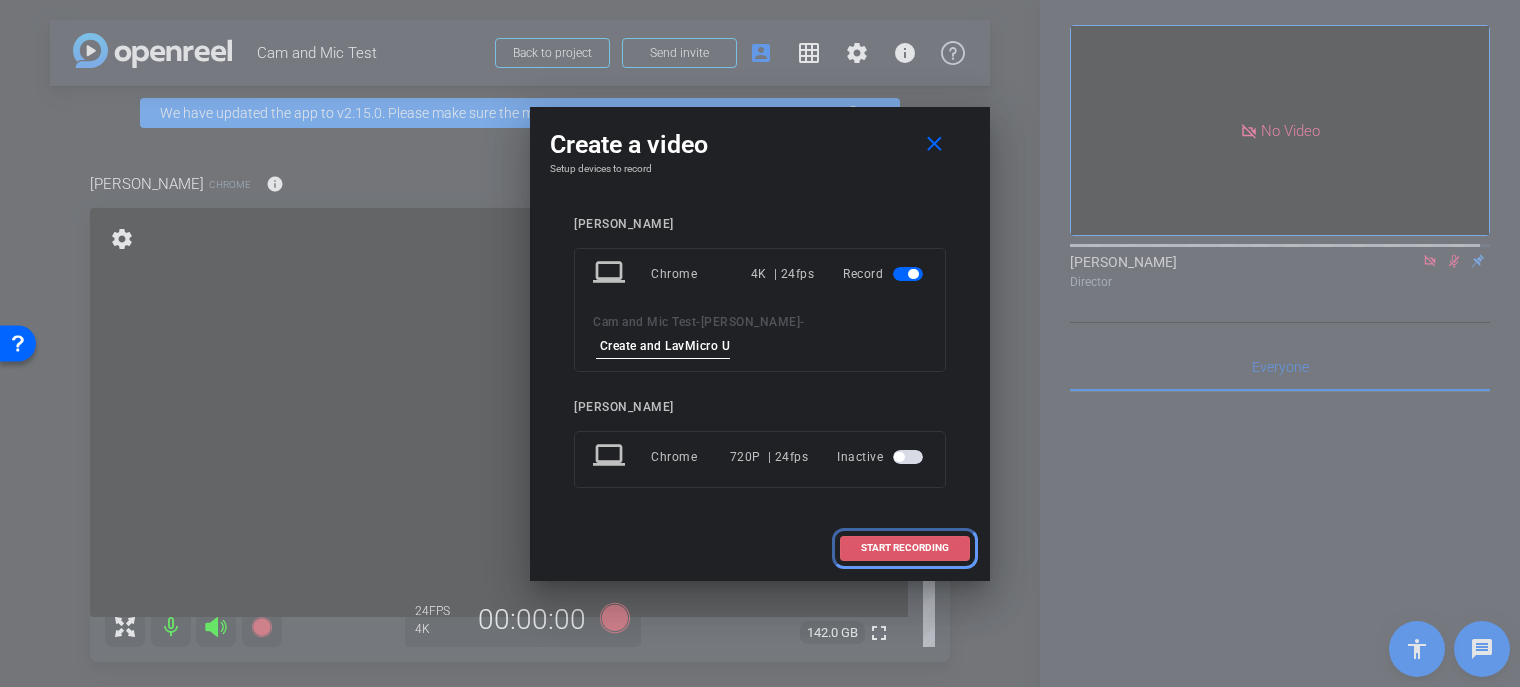 click on "START RECORDING" at bounding box center [905, 548] 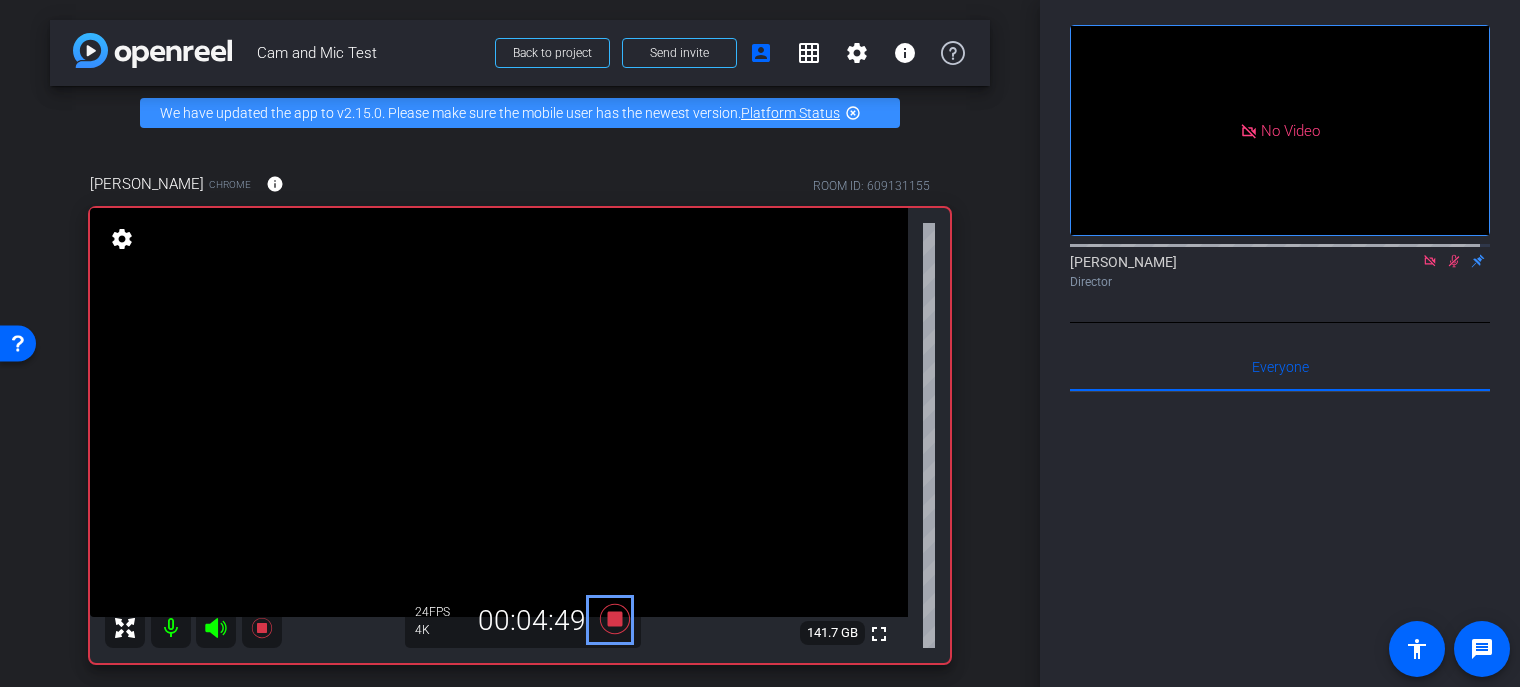 click 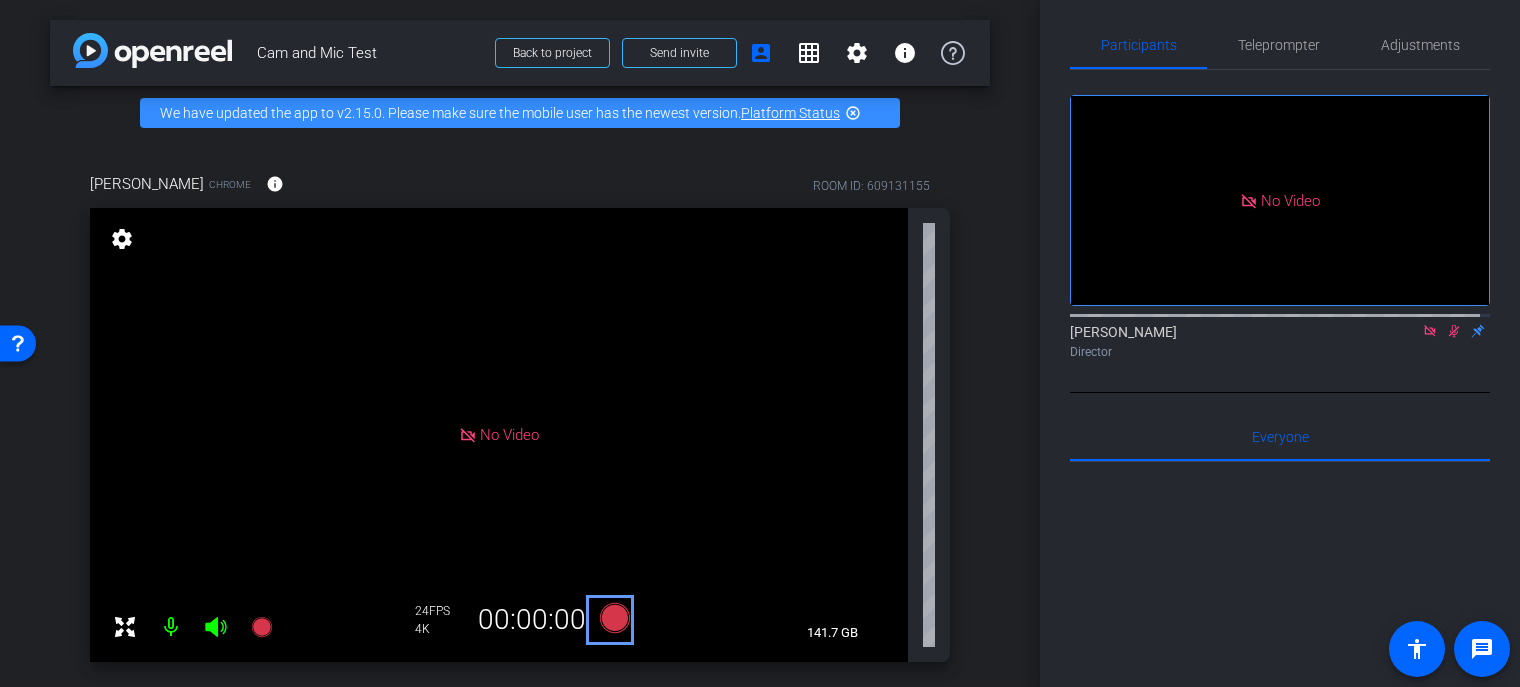 scroll, scrollTop: 0, scrollLeft: 0, axis: both 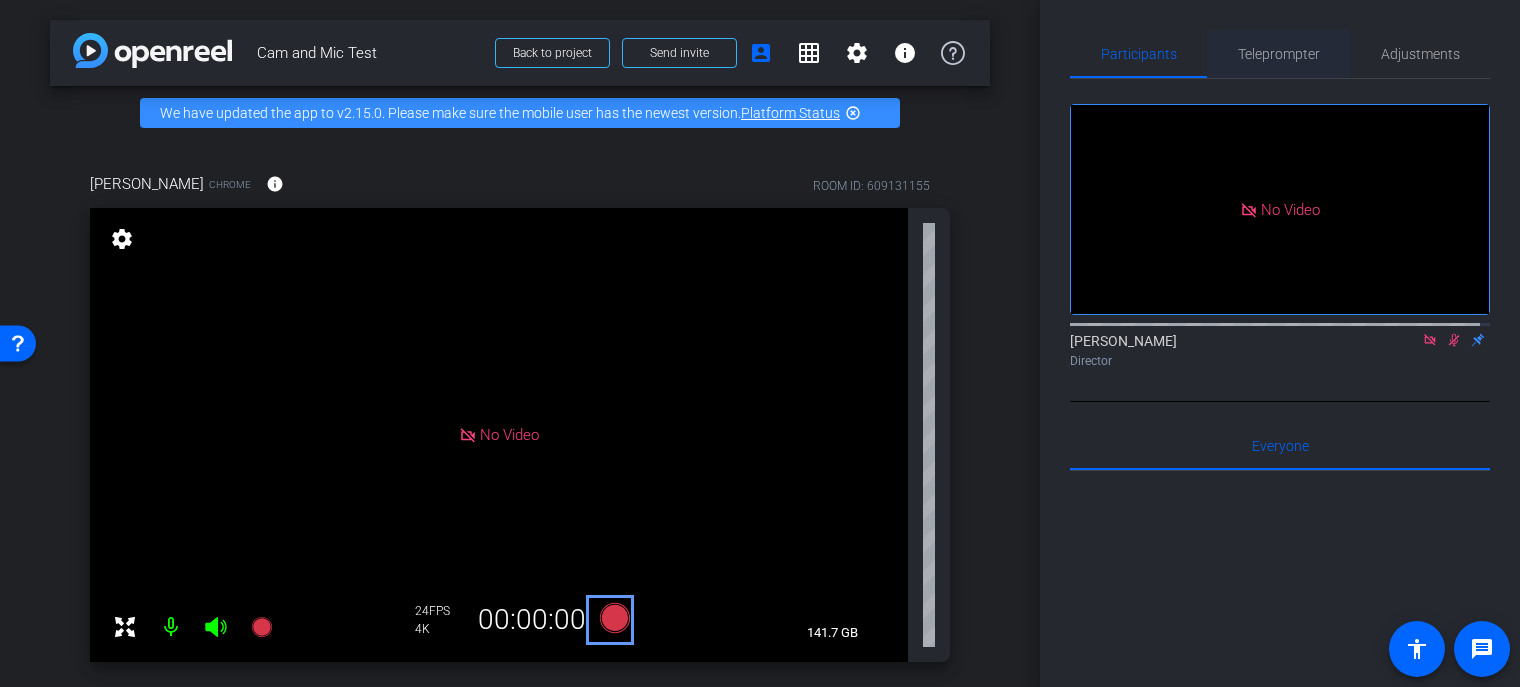 click on "Teleprompter" at bounding box center [1279, 54] 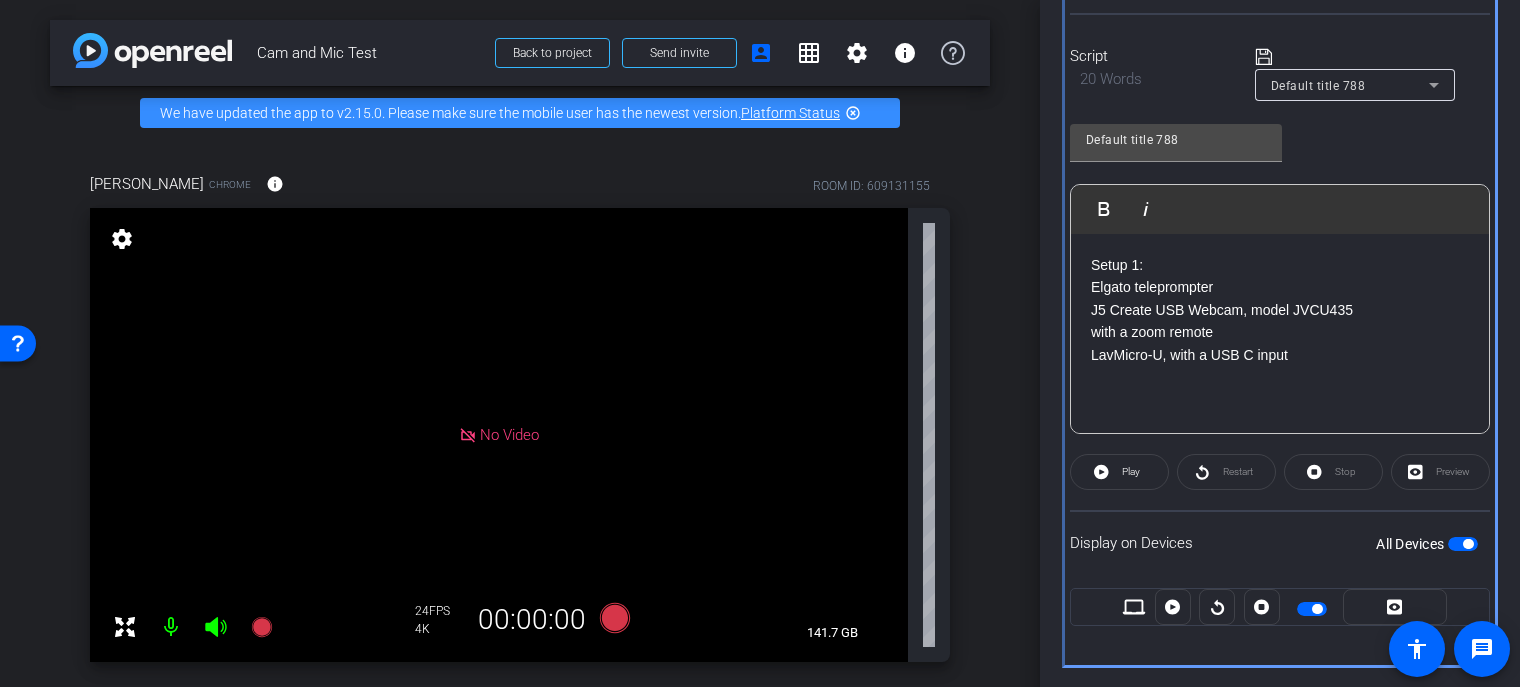scroll, scrollTop: 318, scrollLeft: 0, axis: vertical 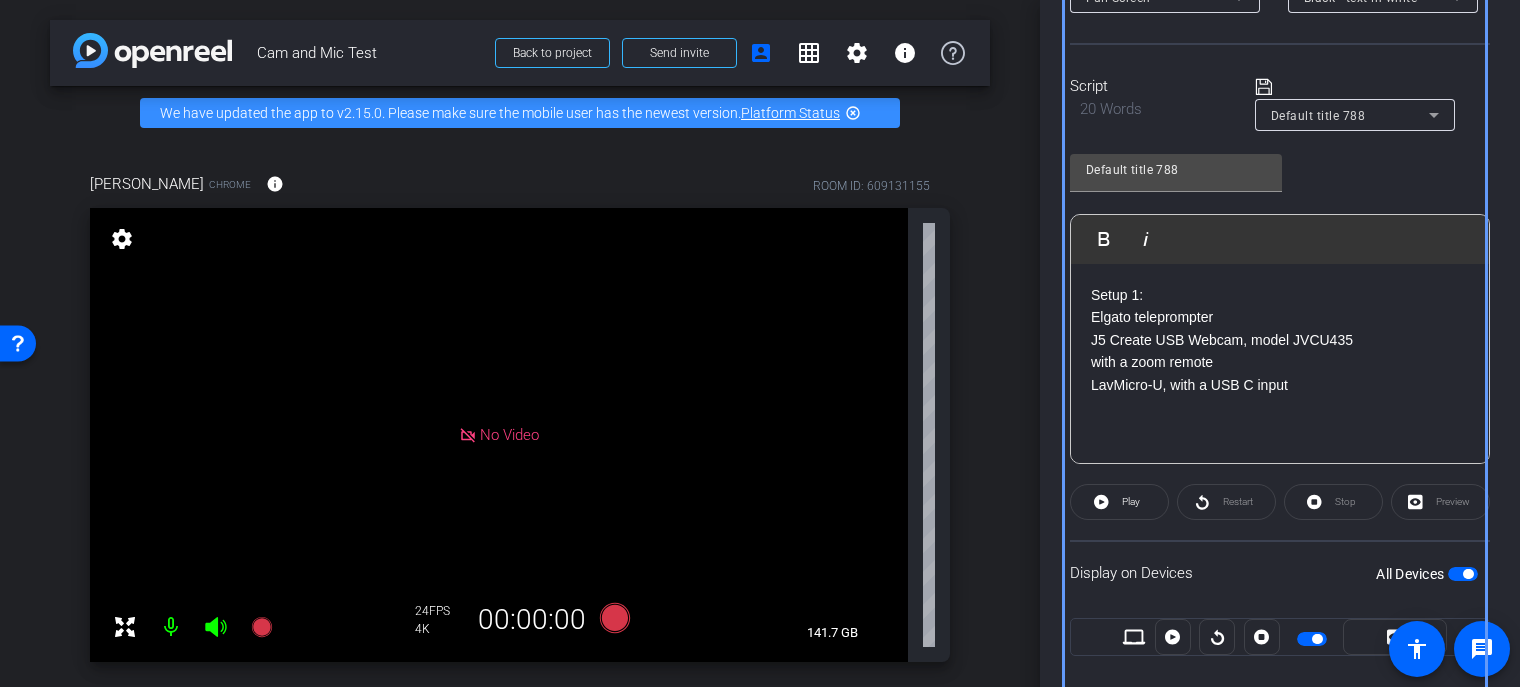 click on "LavMicro-U, with a USB C input" 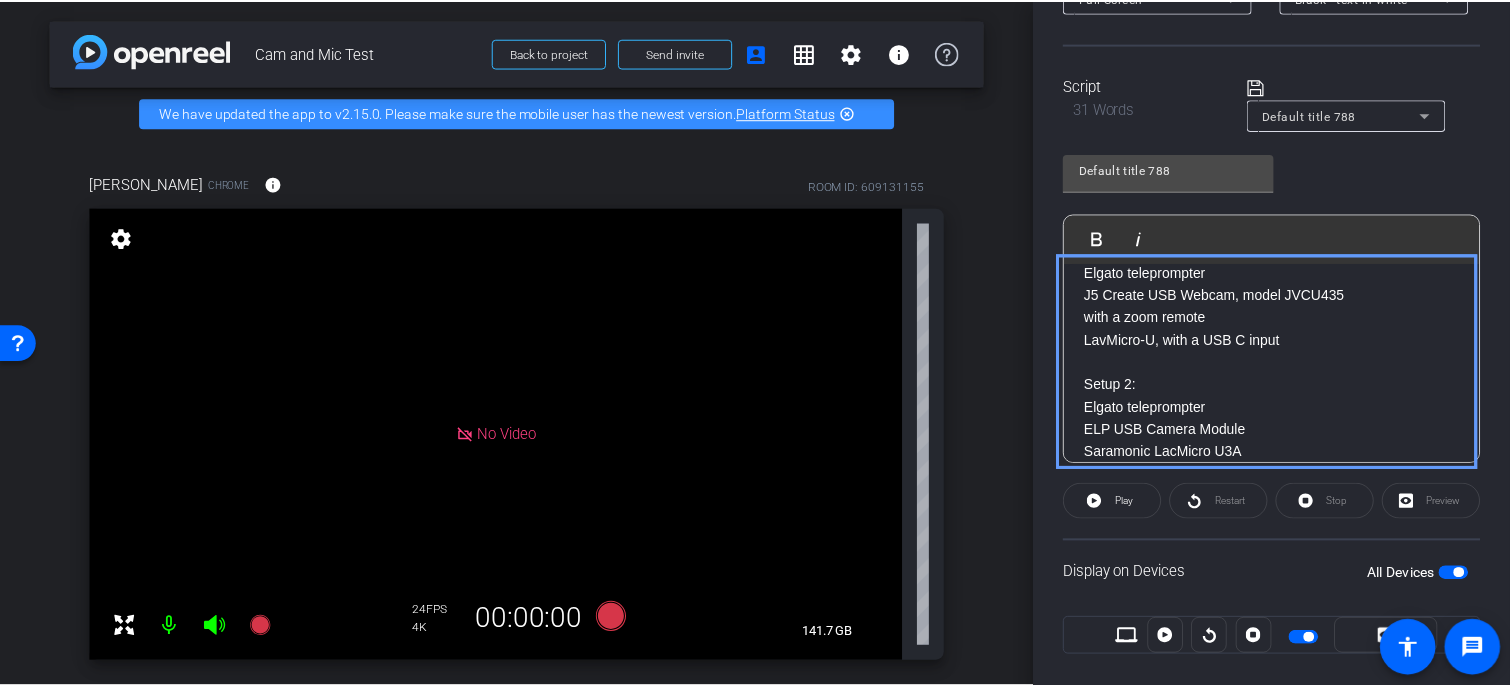 scroll, scrollTop: 67, scrollLeft: 0, axis: vertical 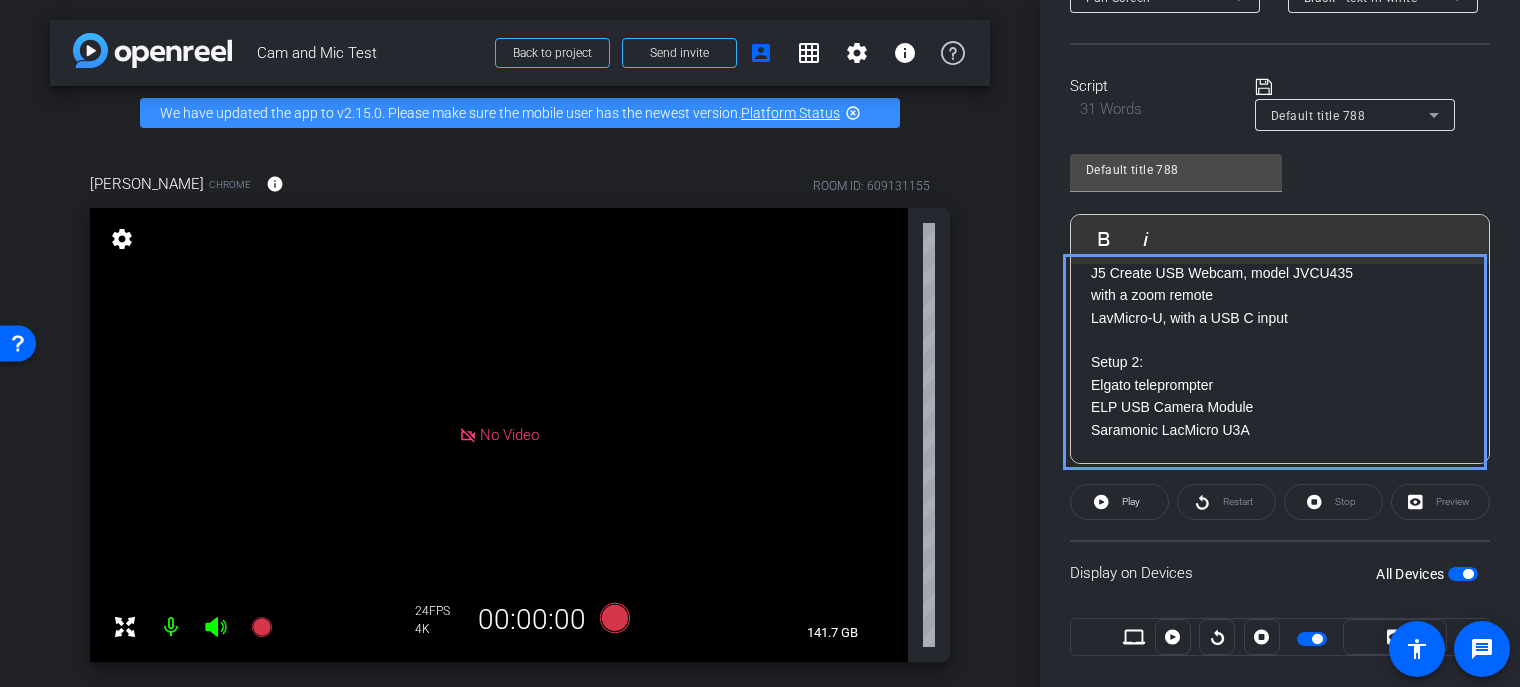 click on "​ELP USB Camera Module" 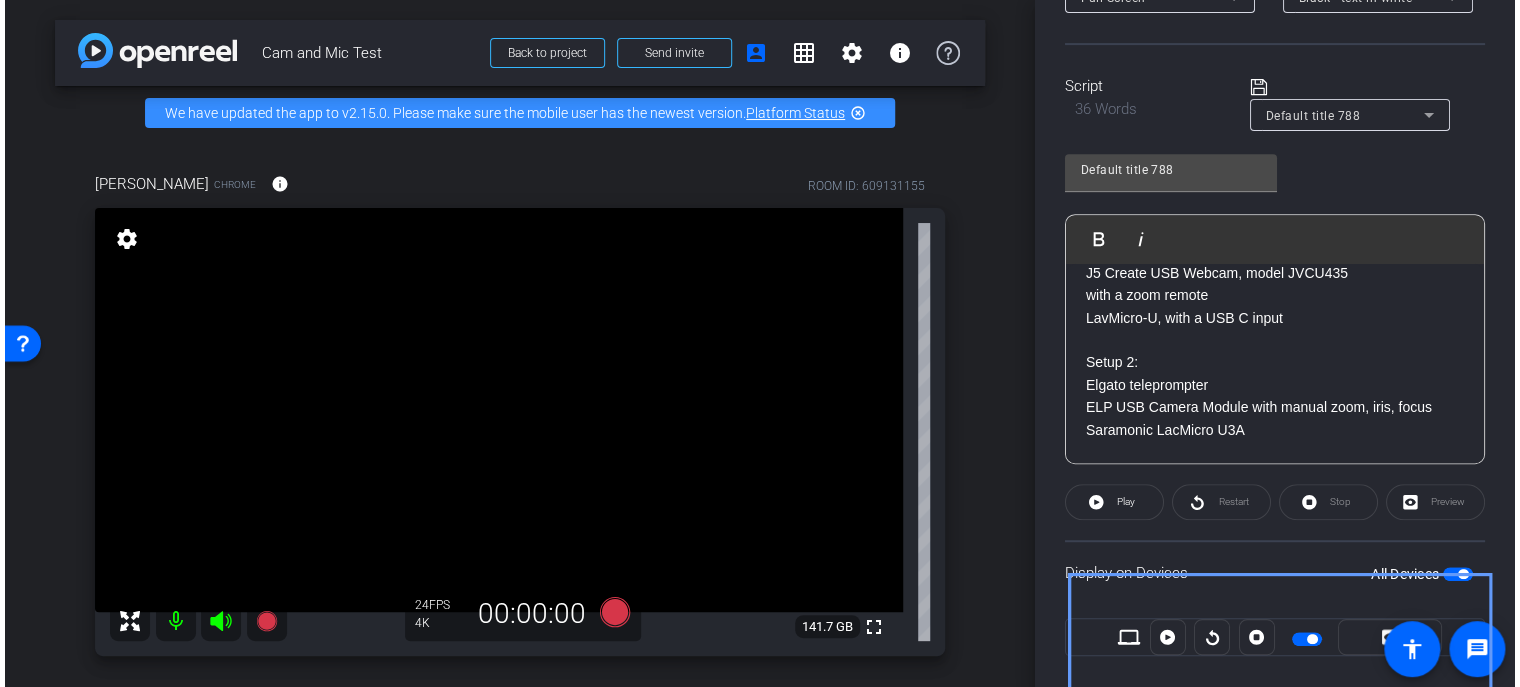 scroll, scrollTop: 0, scrollLeft: 0, axis: both 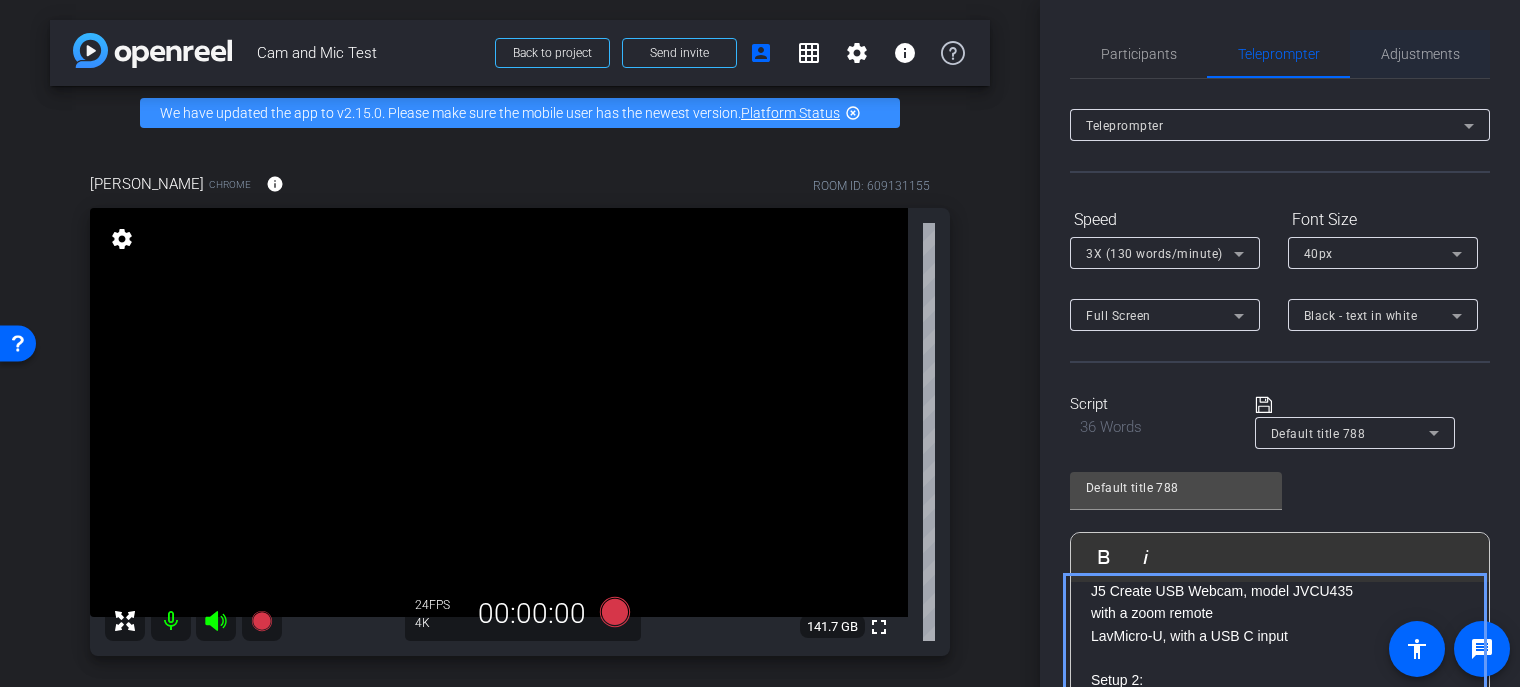 drag, startPoint x: 1364, startPoint y: 63, endPoint x: 1391, endPoint y: 61, distance: 27.073973 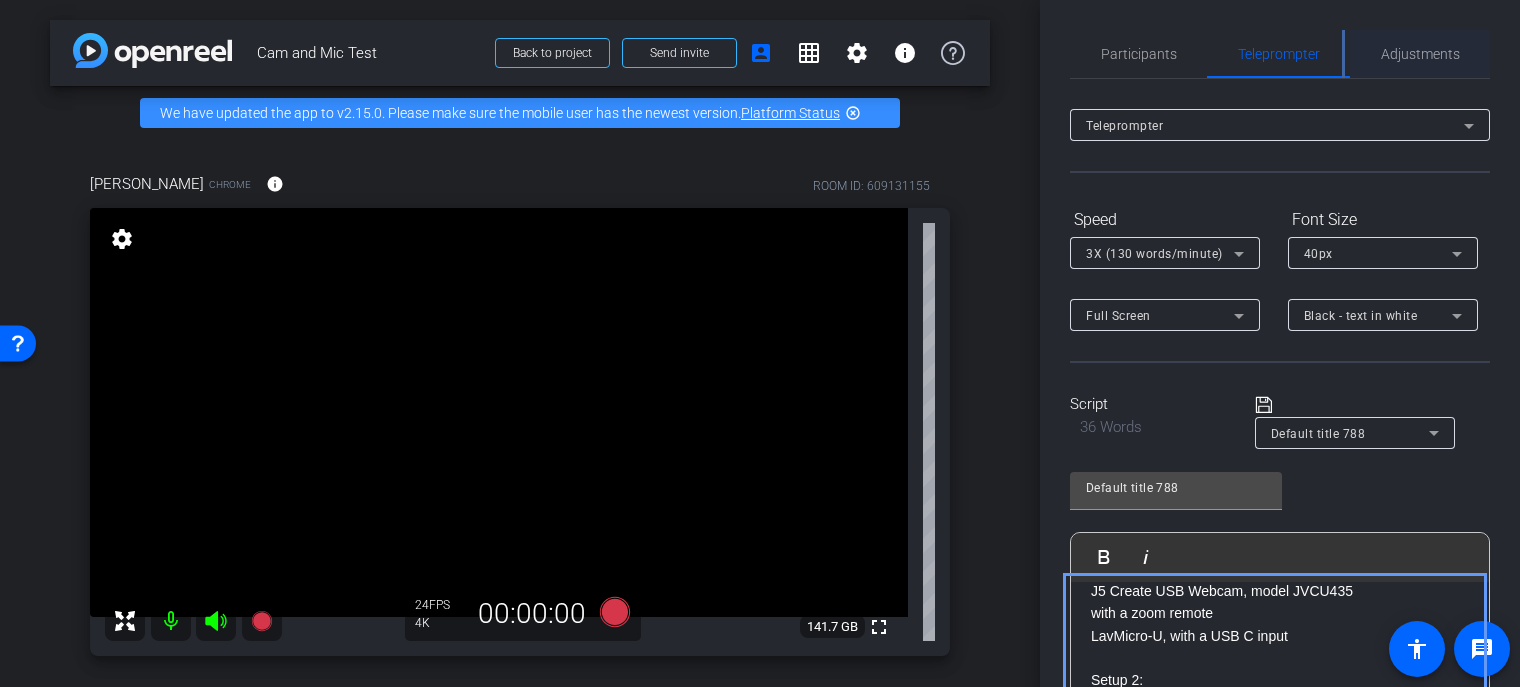 click on "Adjustments" at bounding box center (1420, 54) 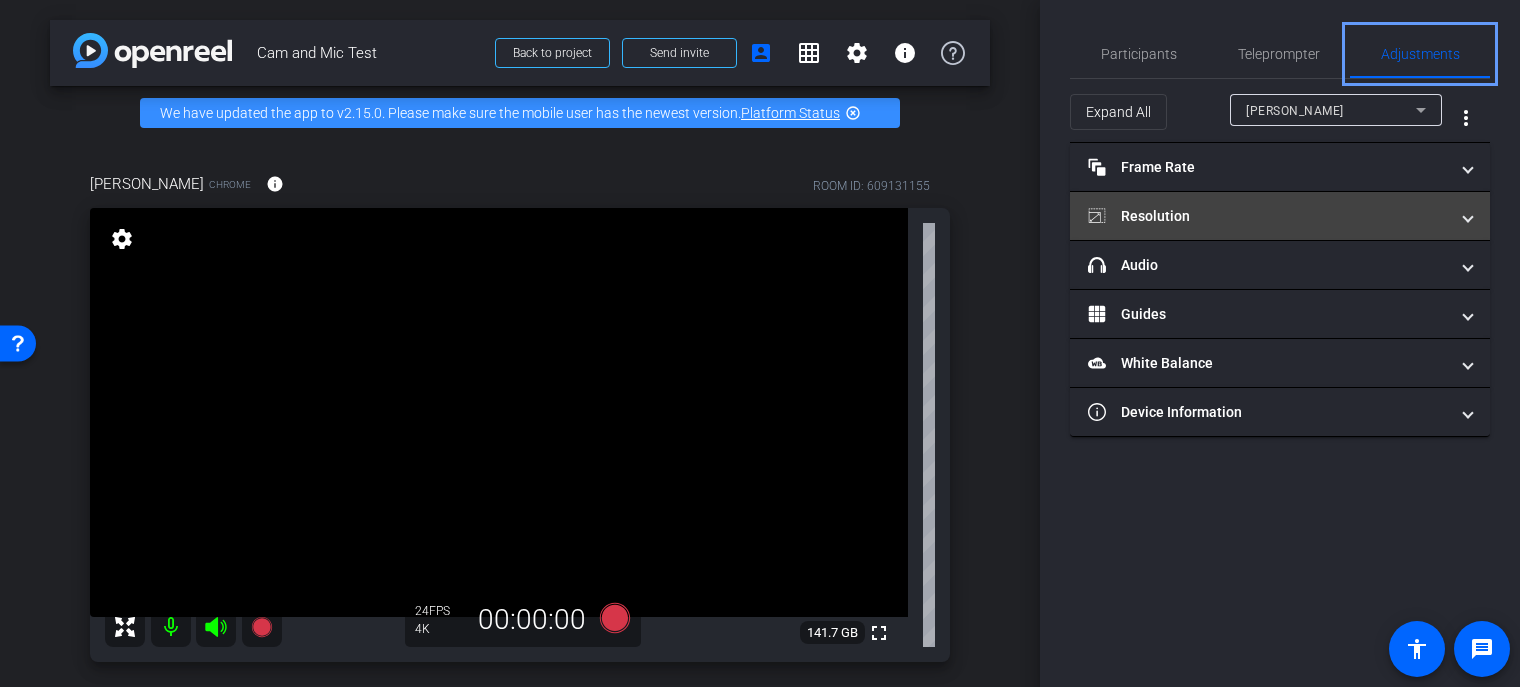 click on "Resolution" at bounding box center (1268, 216) 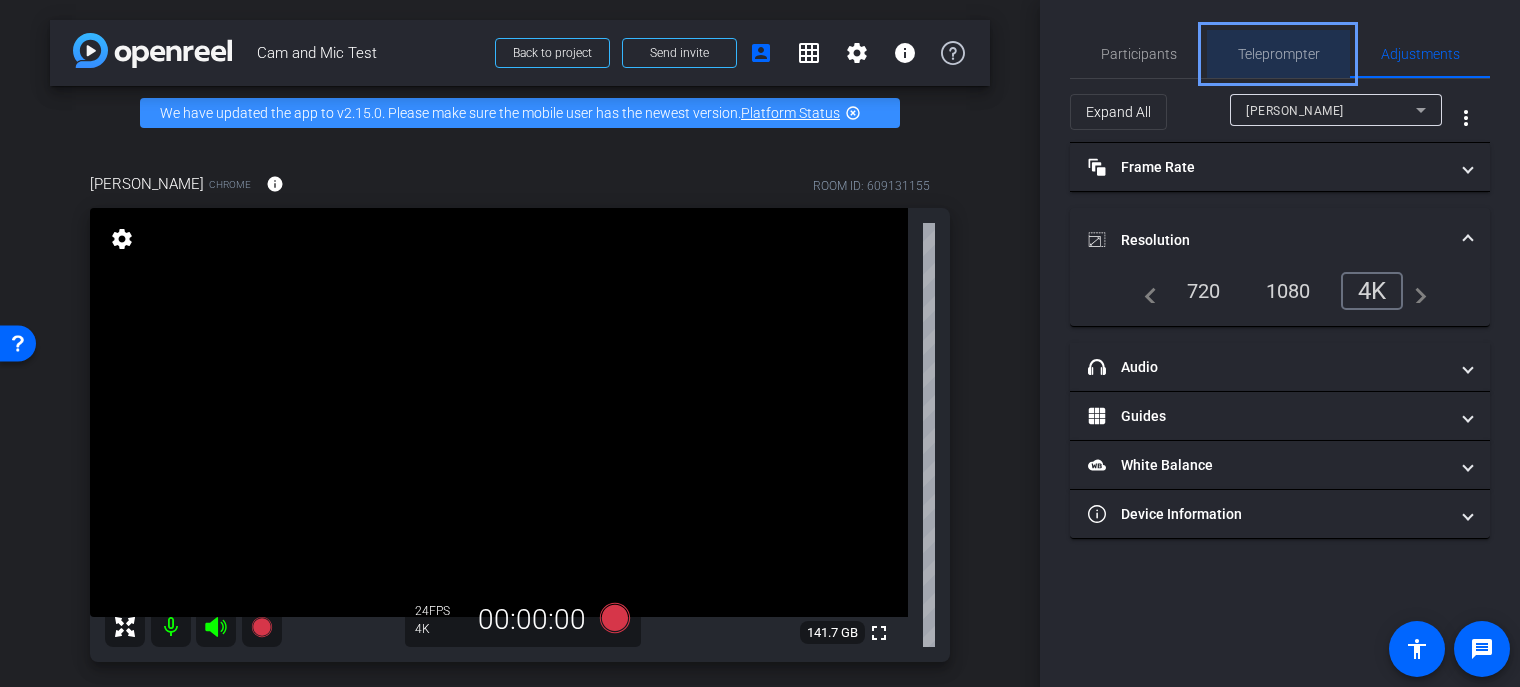 click on "Teleprompter" at bounding box center [1279, 54] 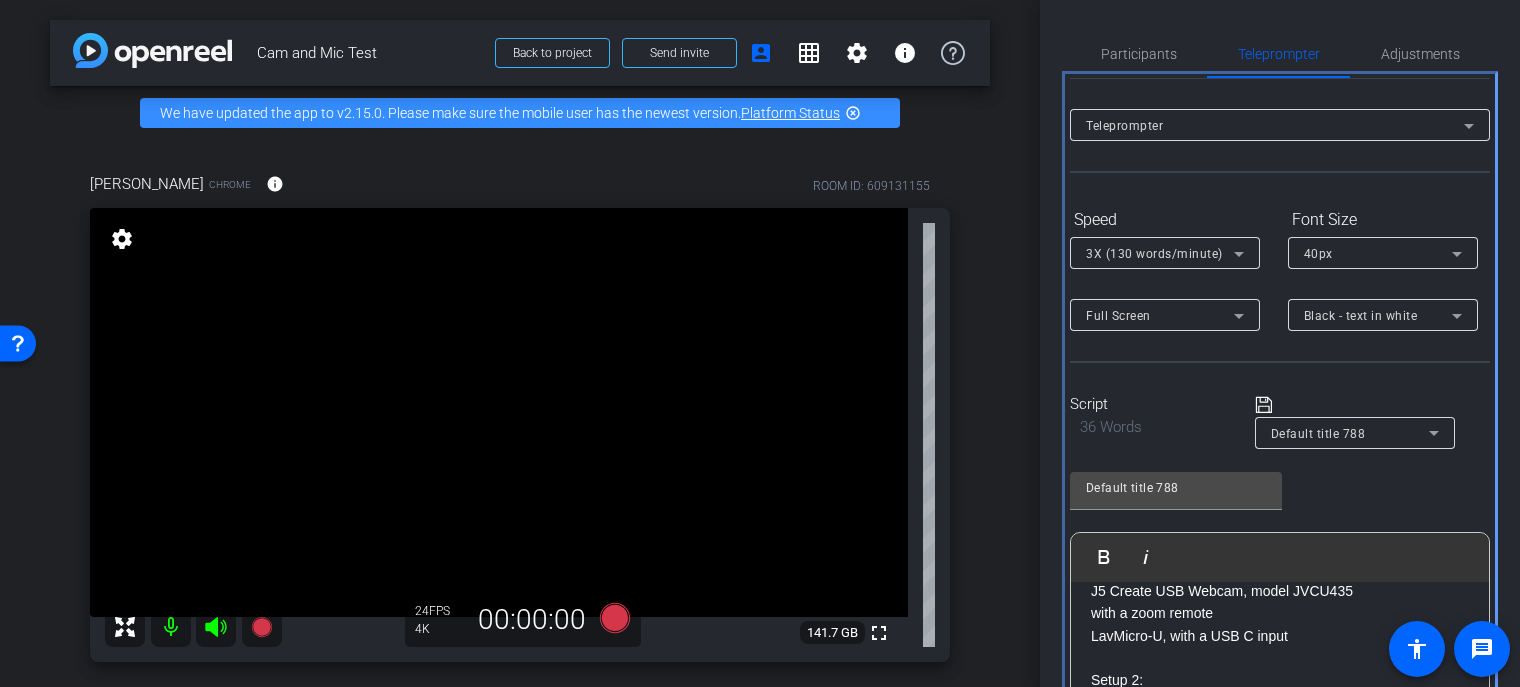 scroll, scrollTop: 348, scrollLeft: 0, axis: vertical 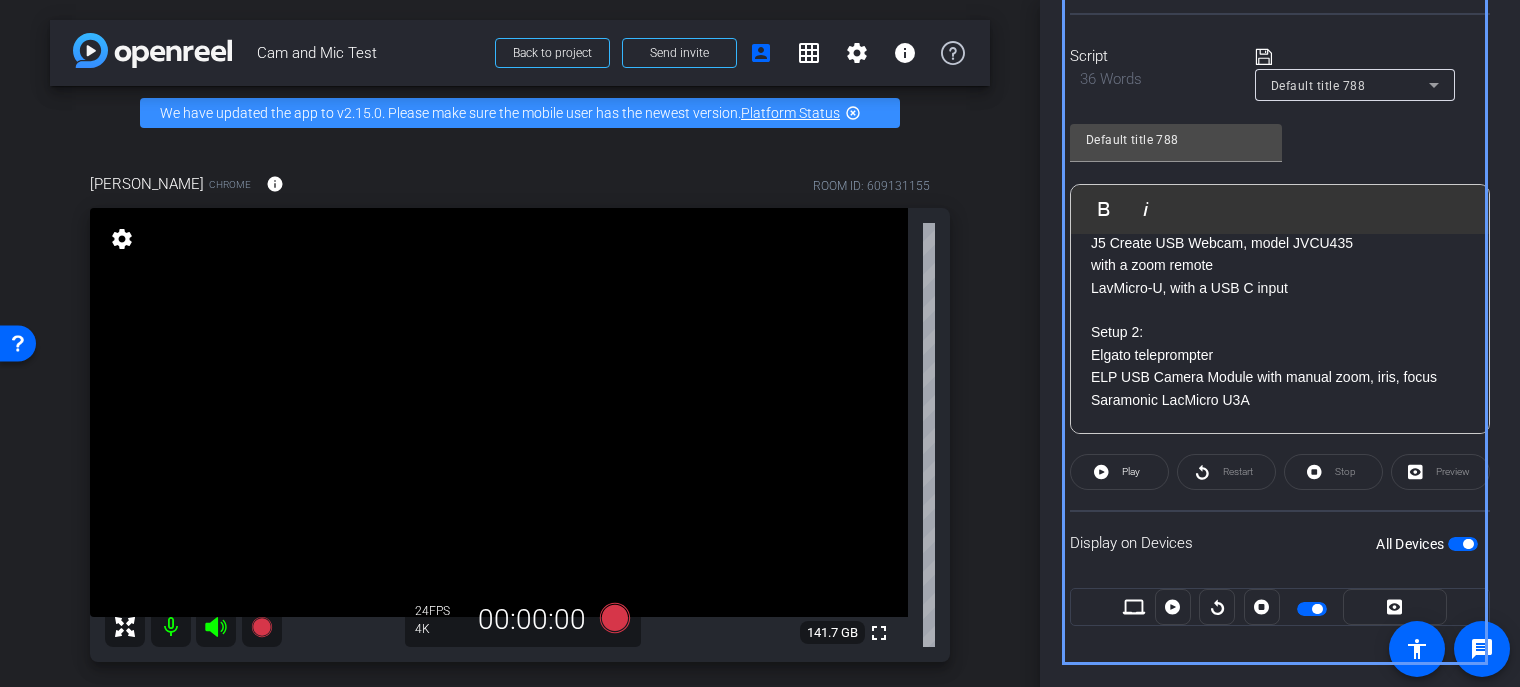 click on "Preview" 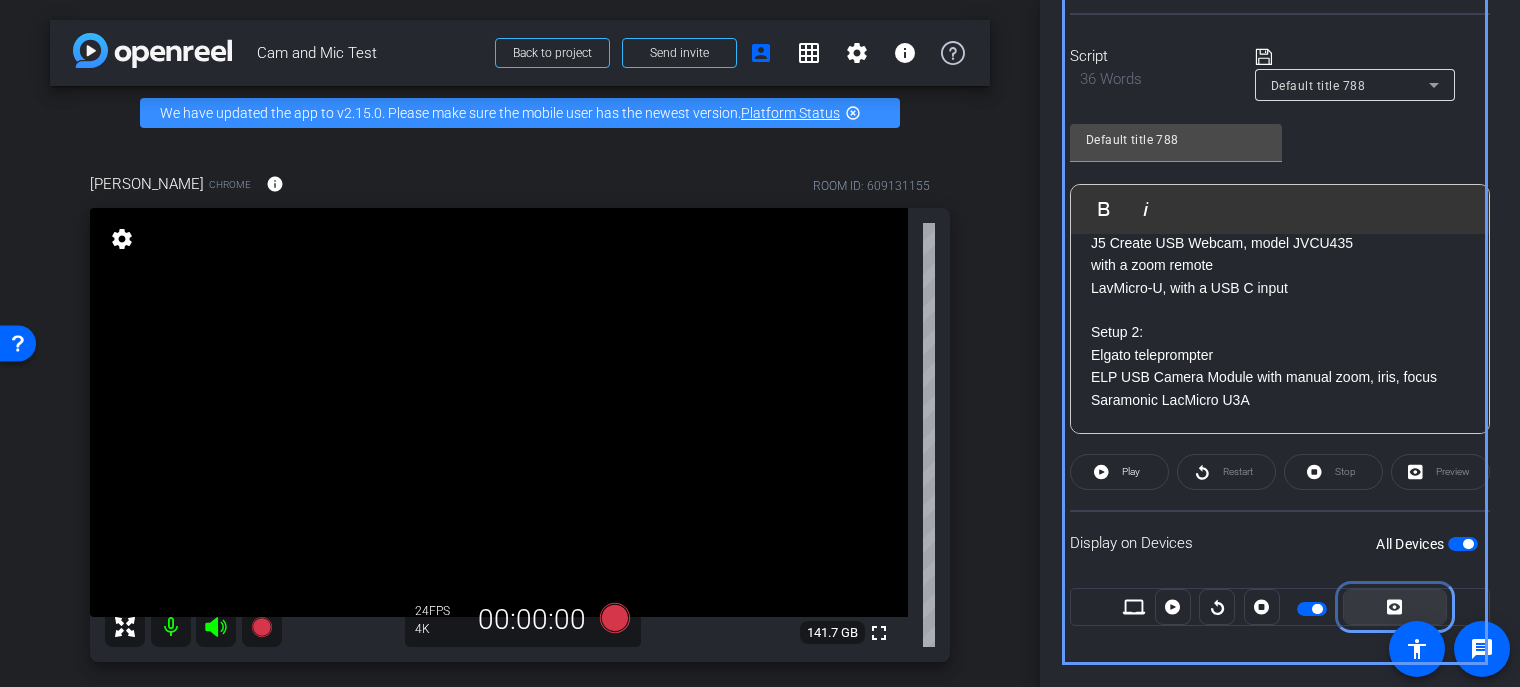 click 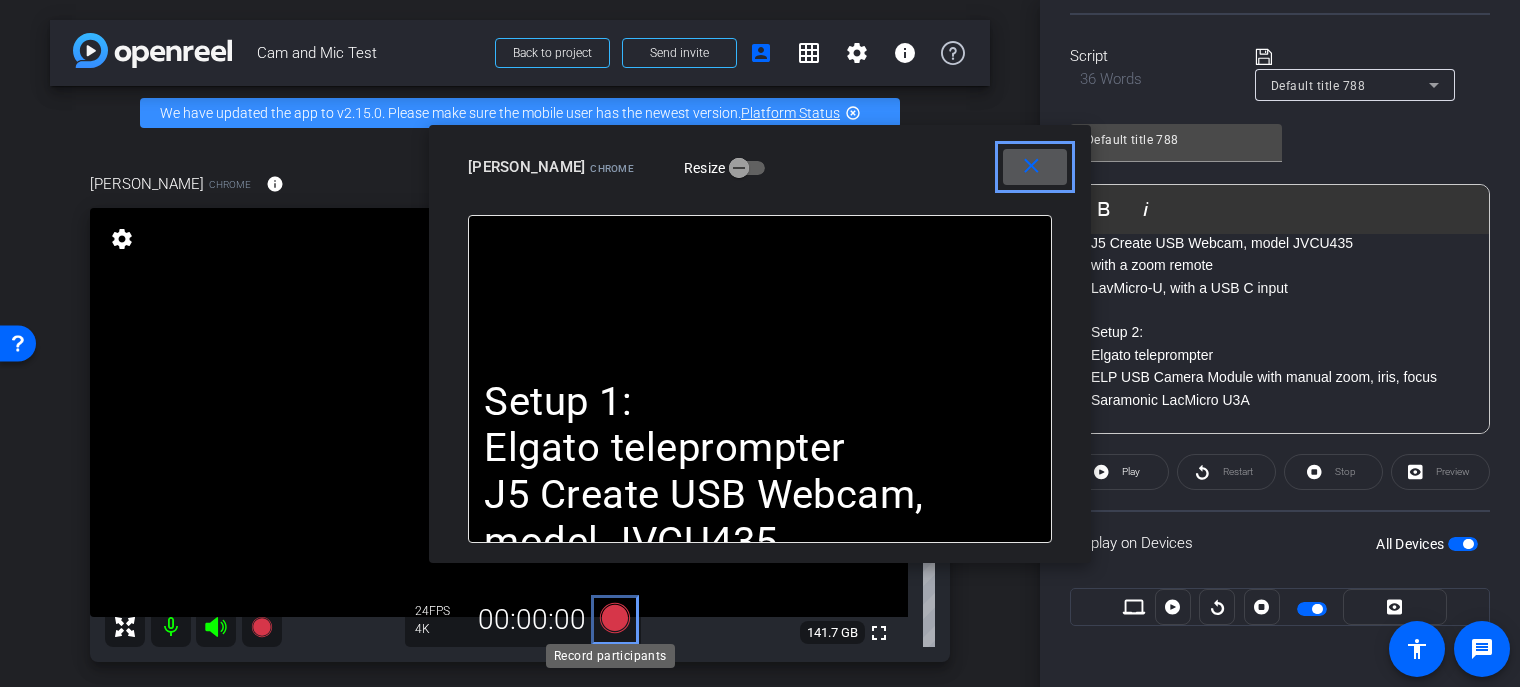click 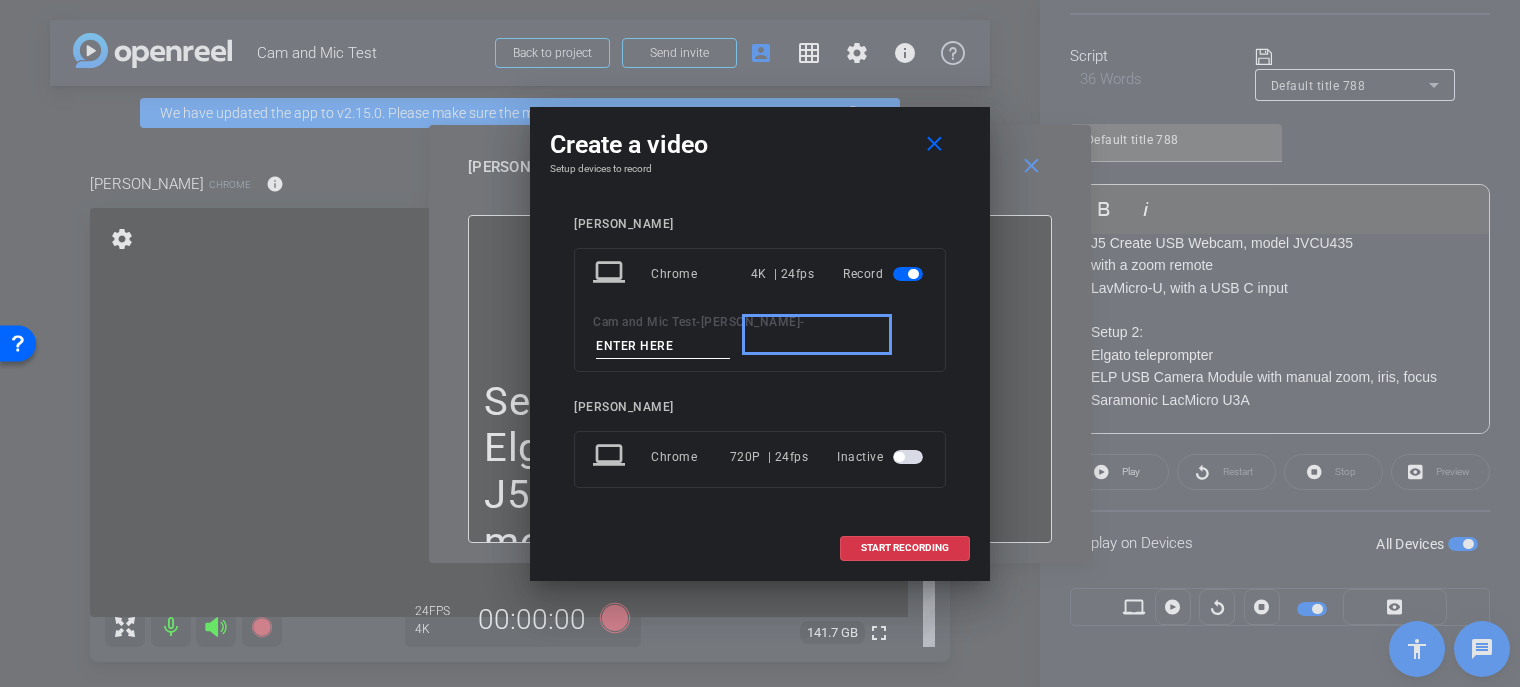 click at bounding box center [663, 346] 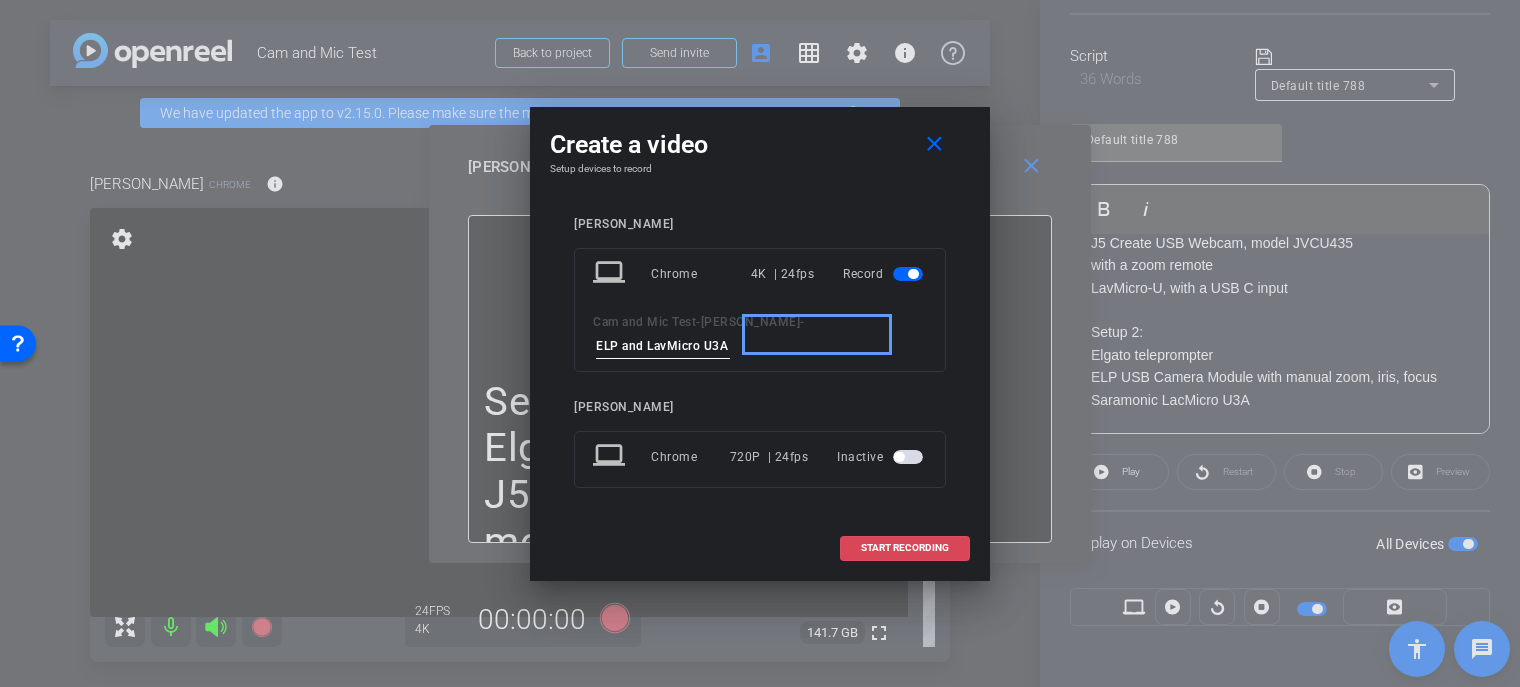 type on "ELP and LavMicro U3A" 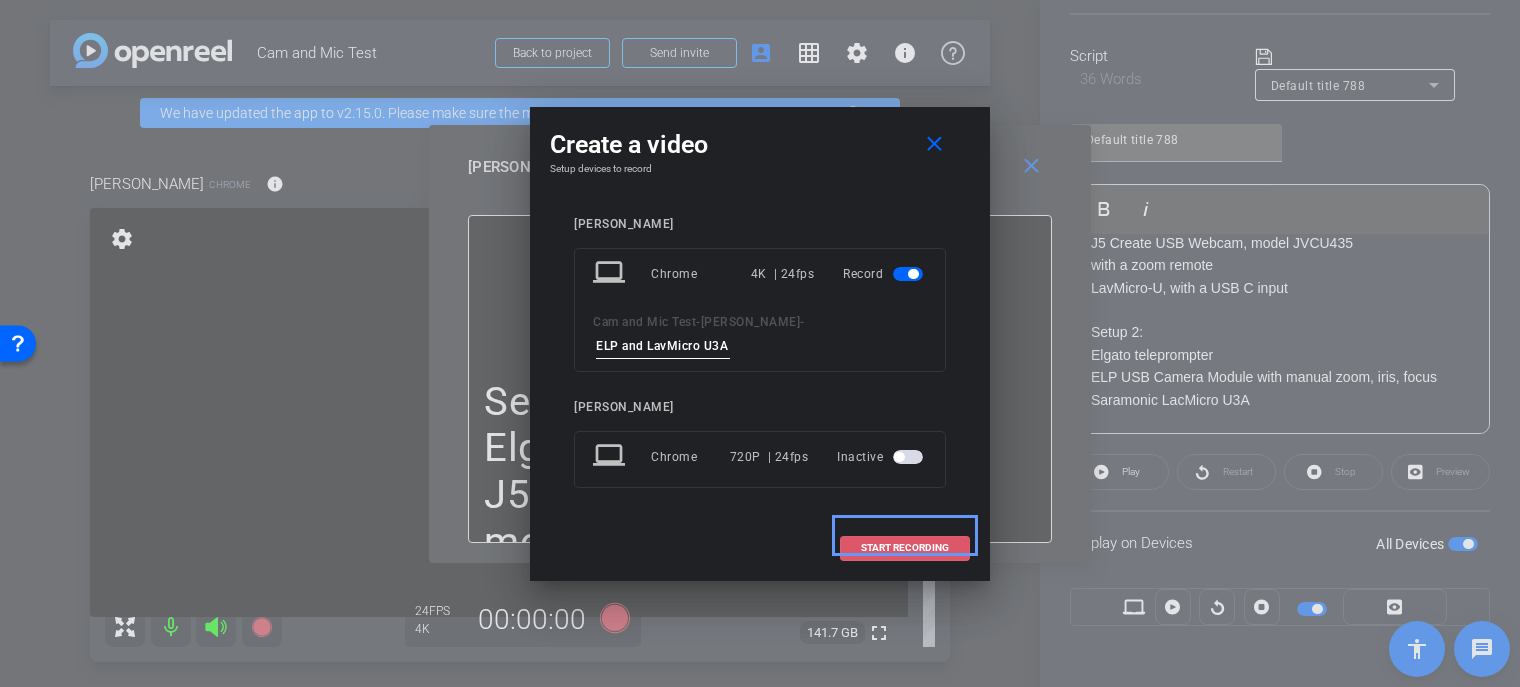 click on "START RECORDING" at bounding box center (905, 548) 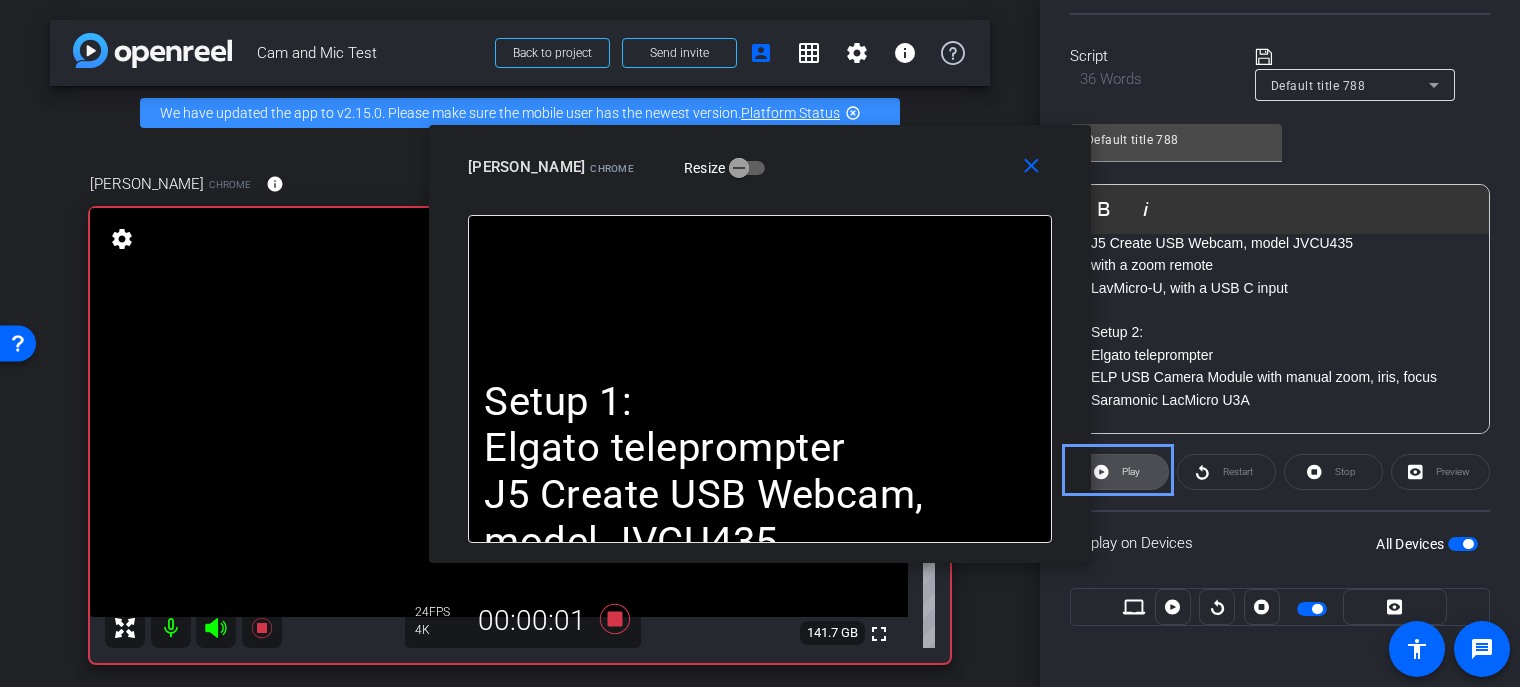 click on "Play" 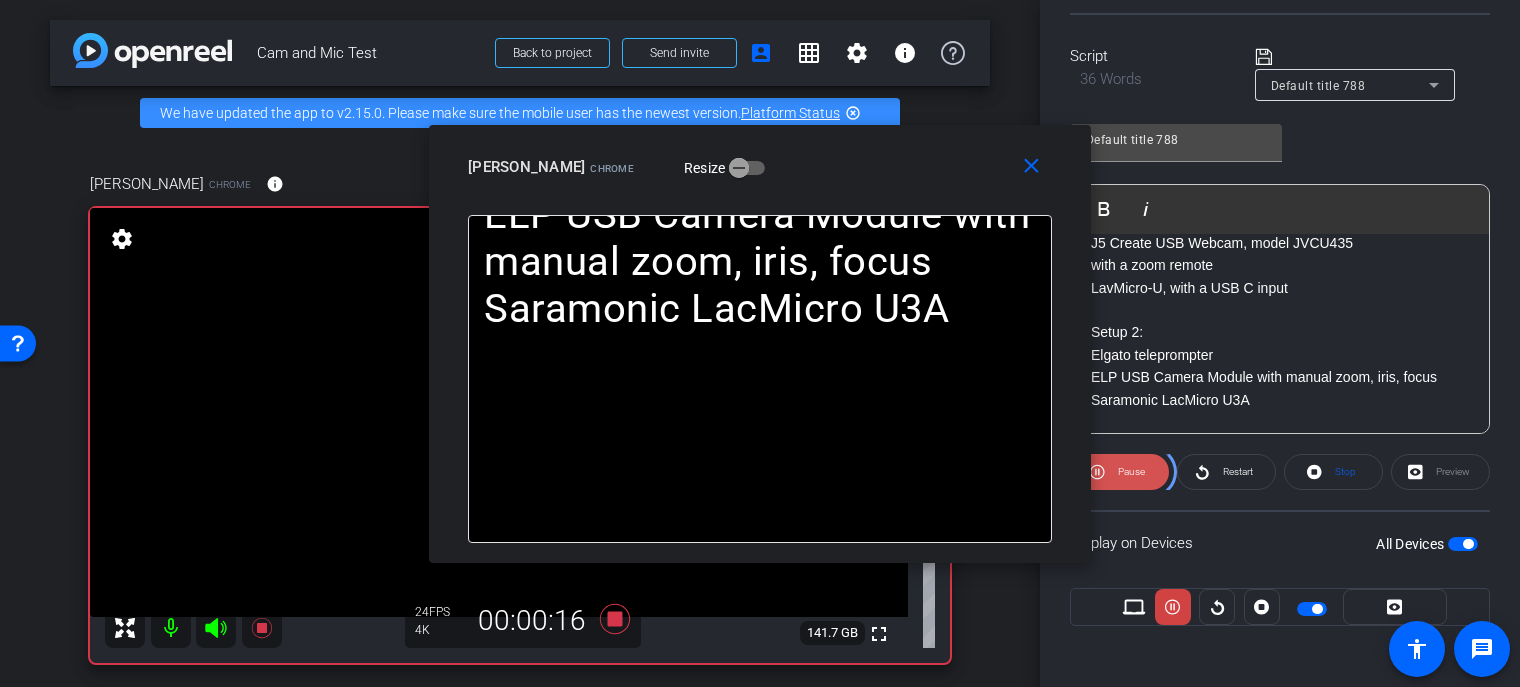 click on "Pause" 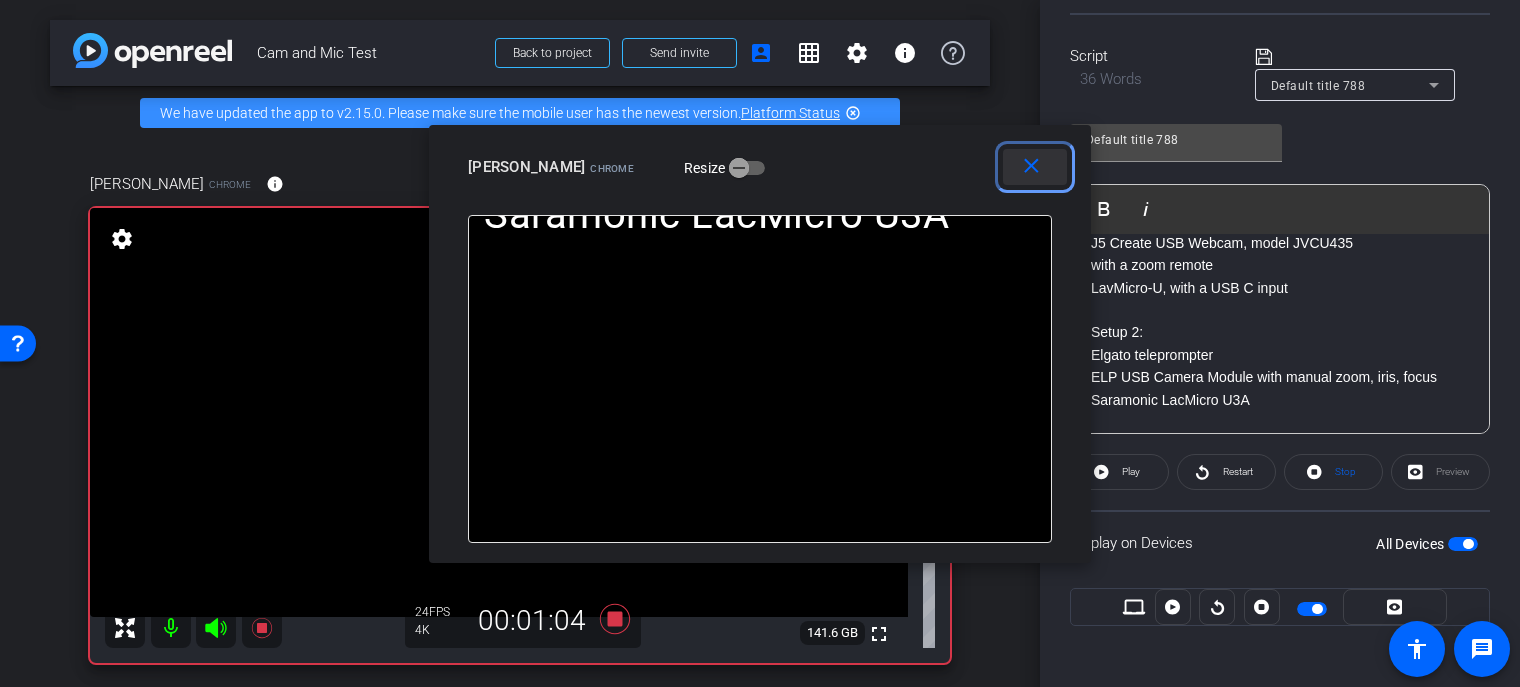 click on "close" at bounding box center (1031, 166) 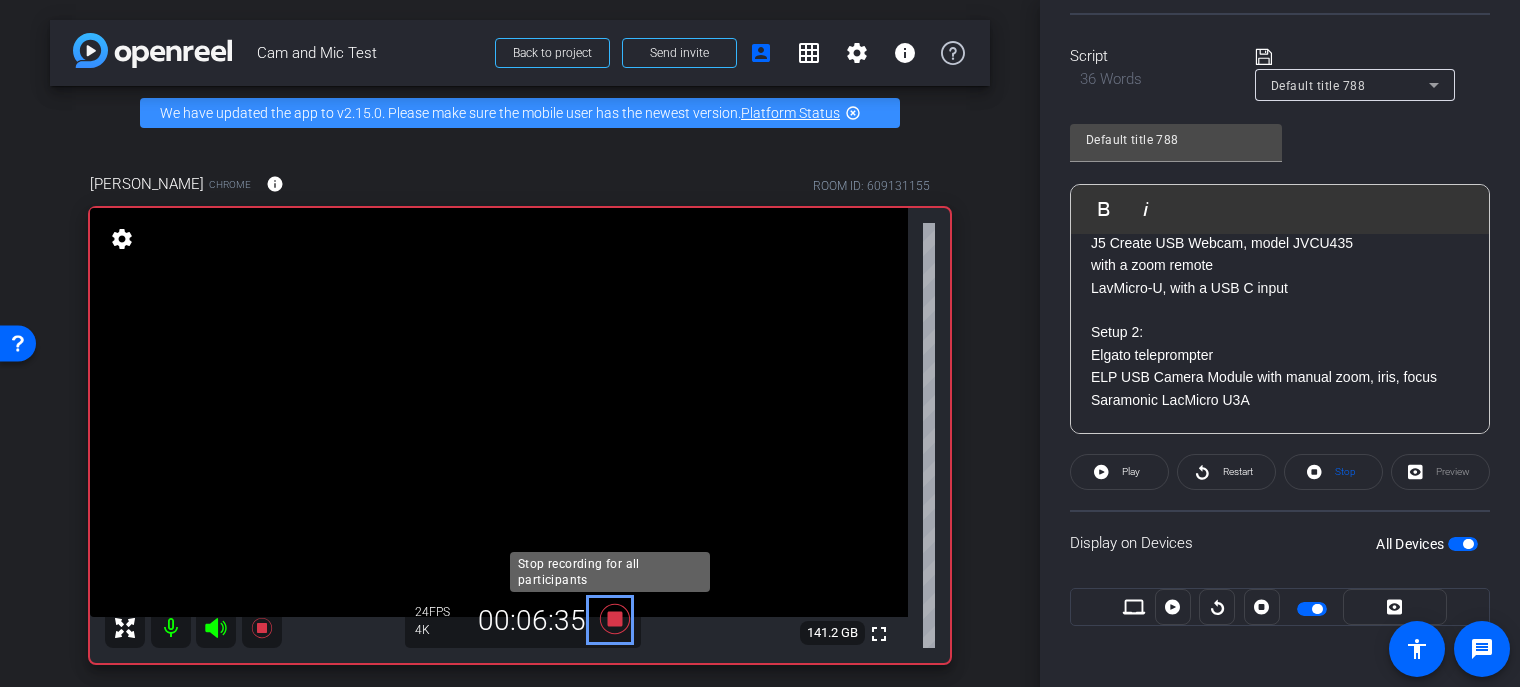 click 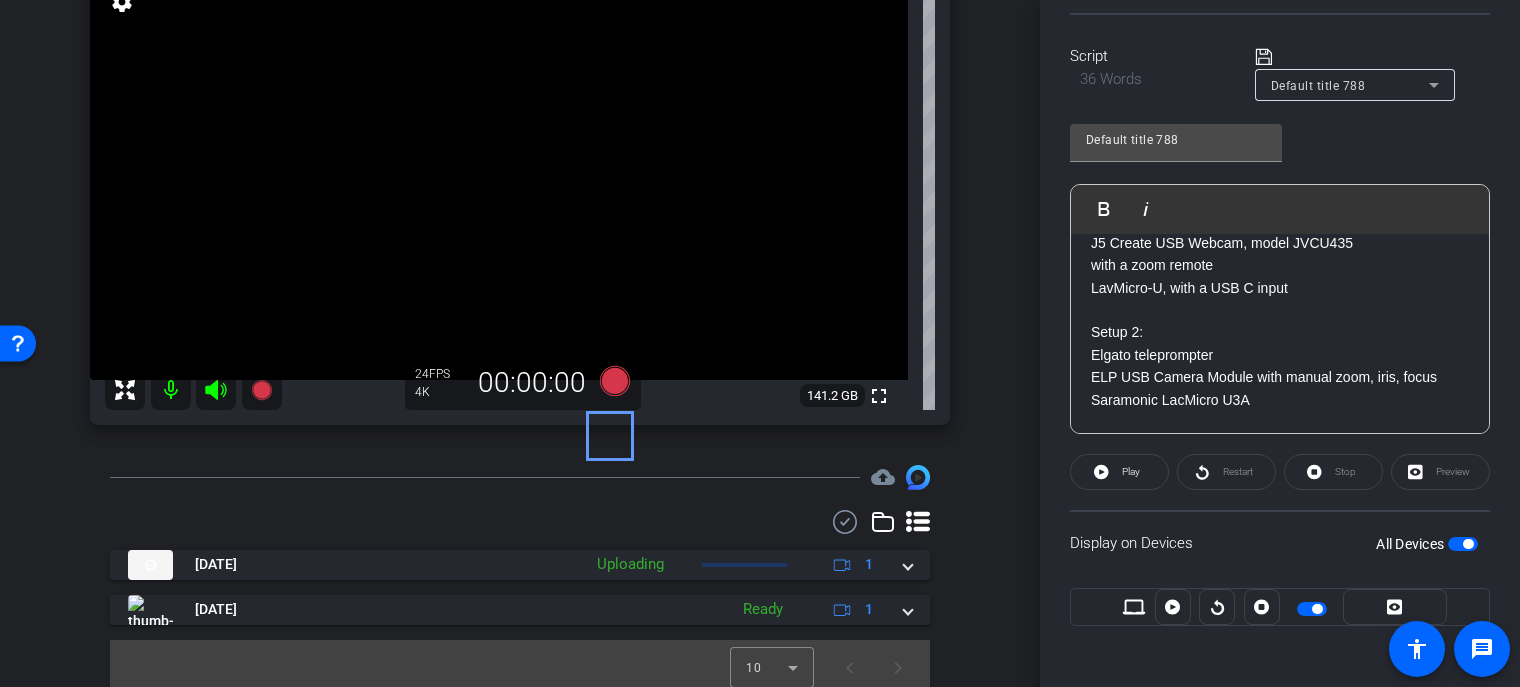 scroll, scrollTop: 245, scrollLeft: 0, axis: vertical 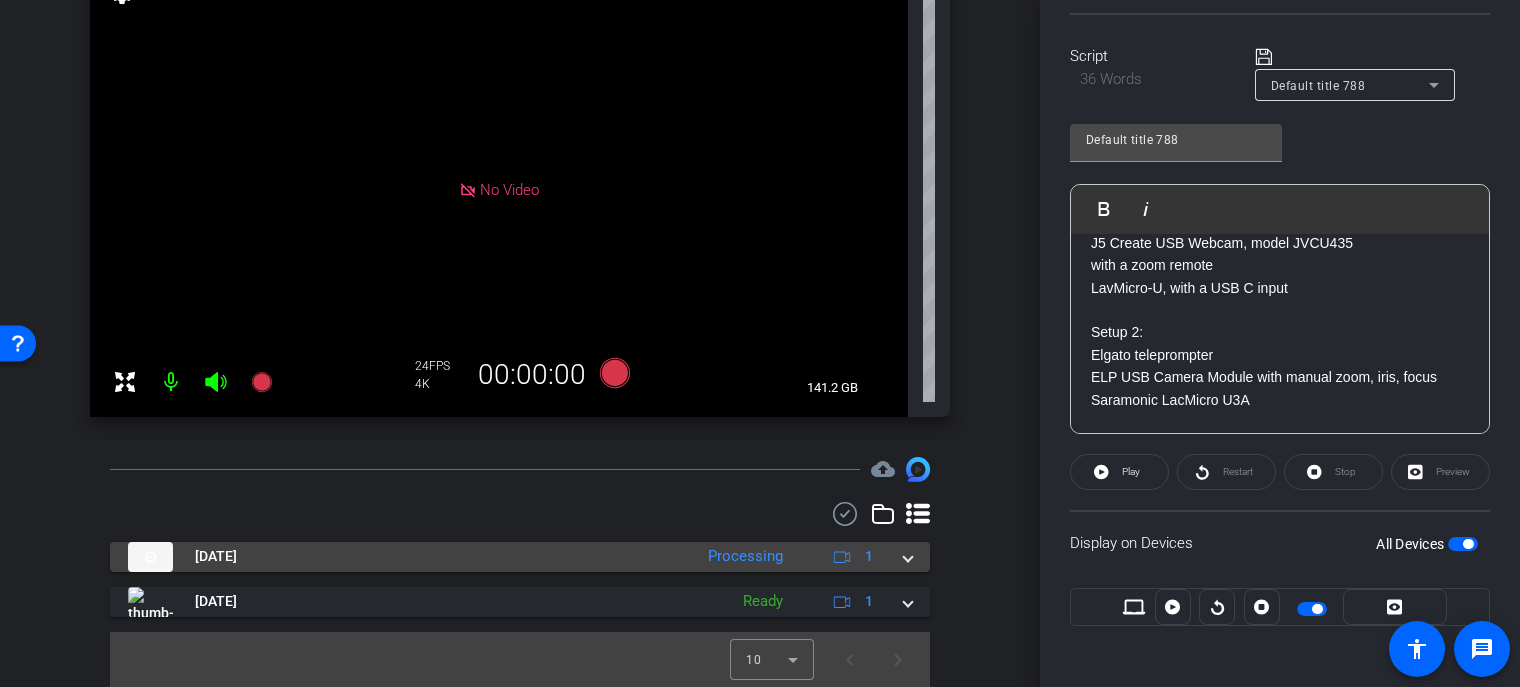 click on "[DATE]" at bounding box center (405, 557) 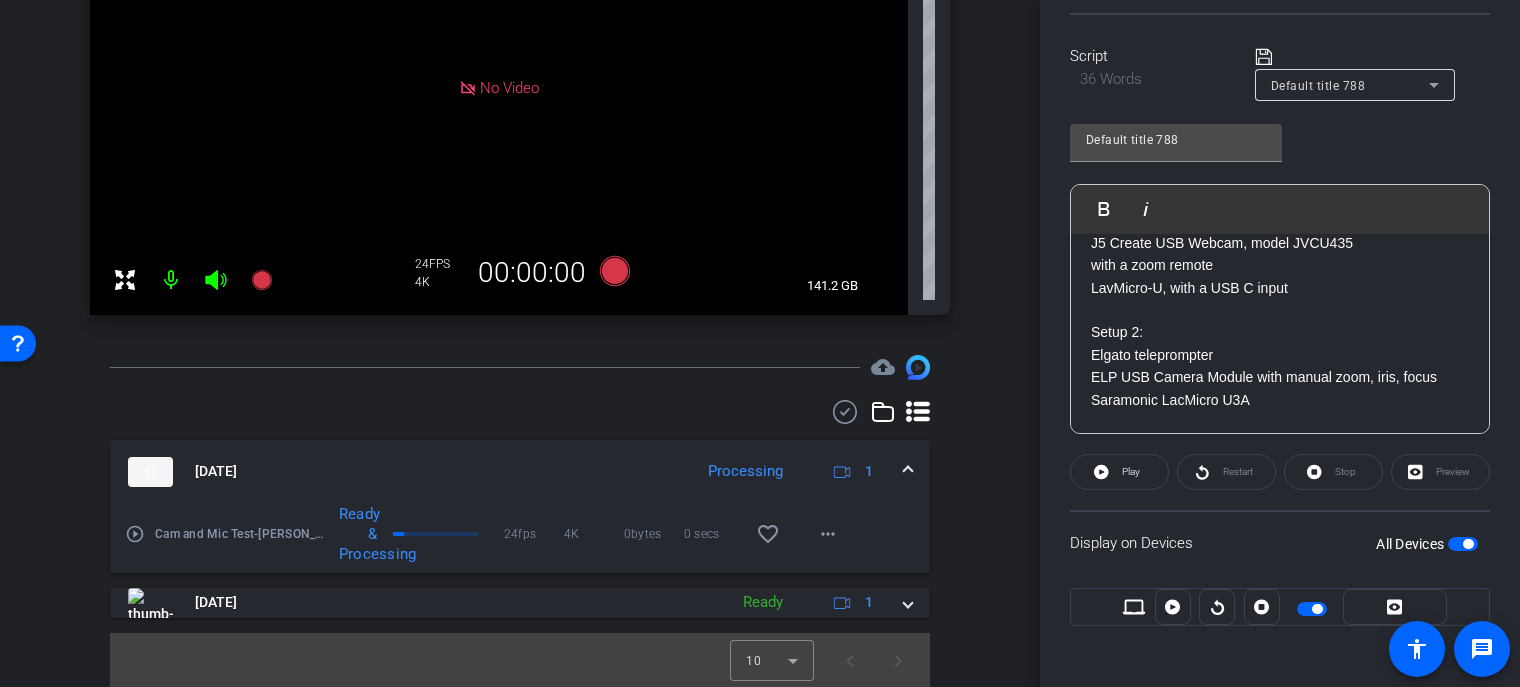 scroll, scrollTop: 348, scrollLeft: 0, axis: vertical 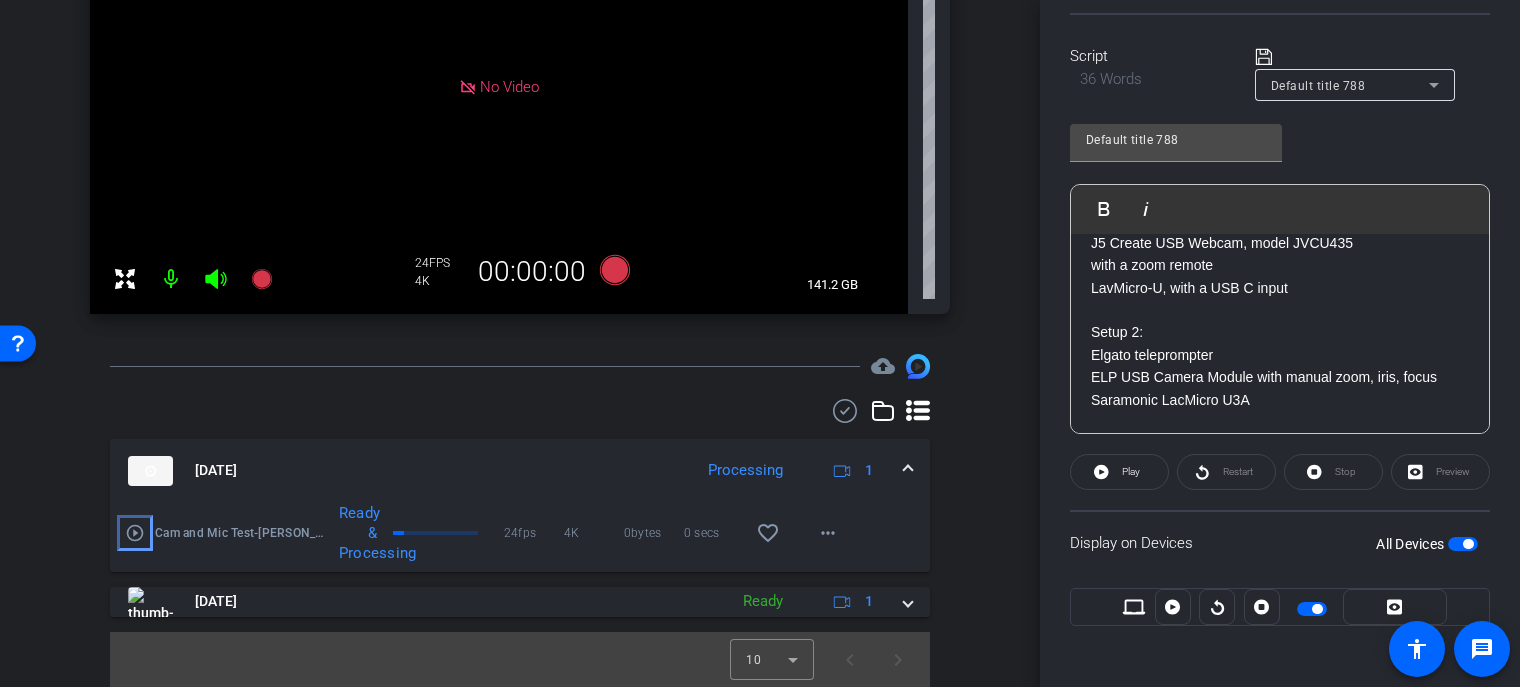 click on "play_circle_outline" at bounding box center (135, 533) 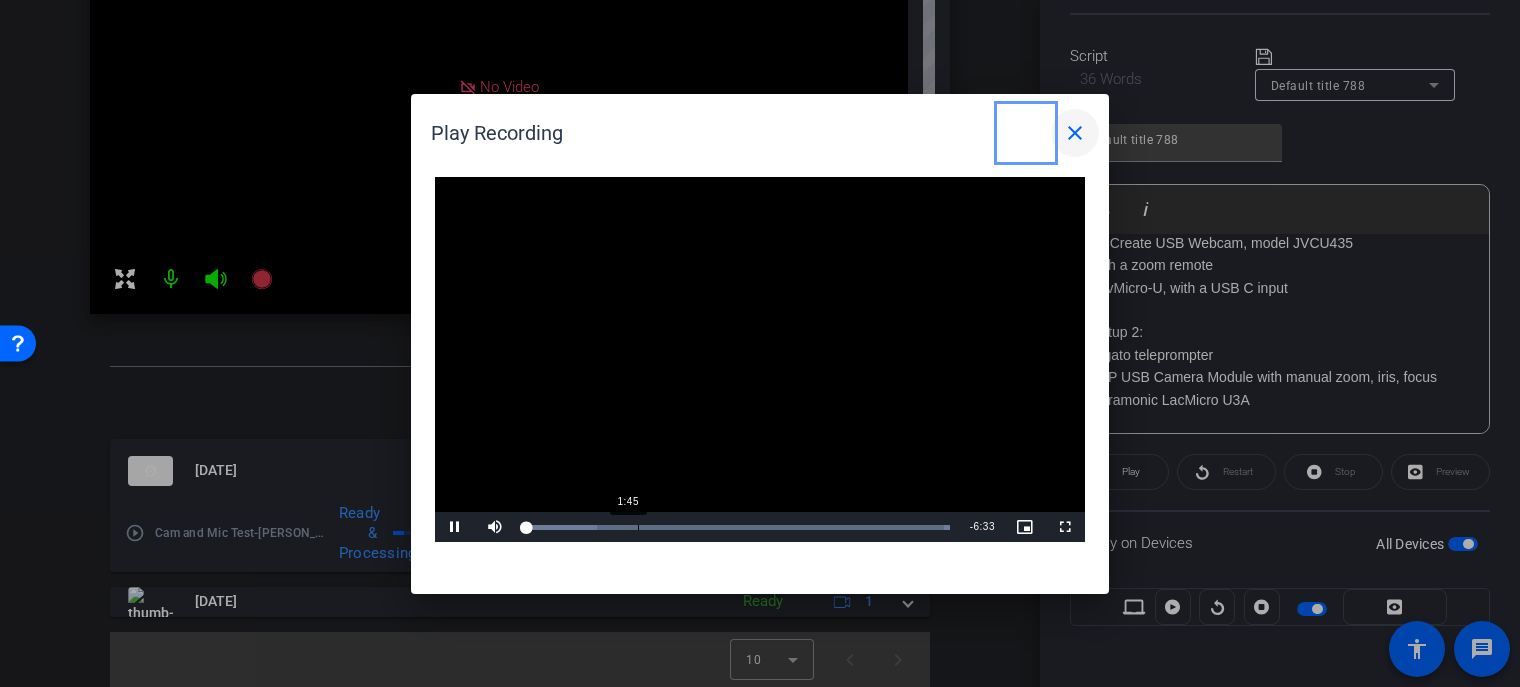 type 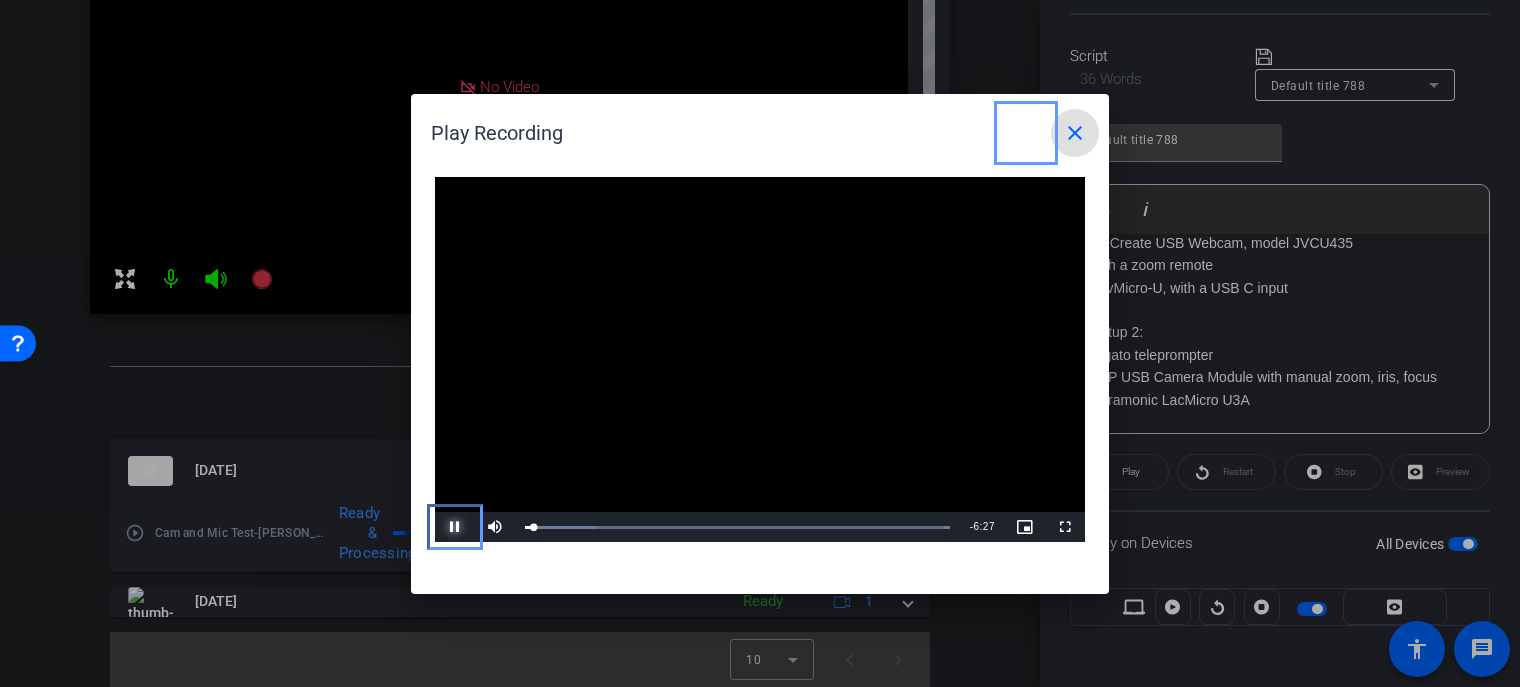 click at bounding box center (455, 527) 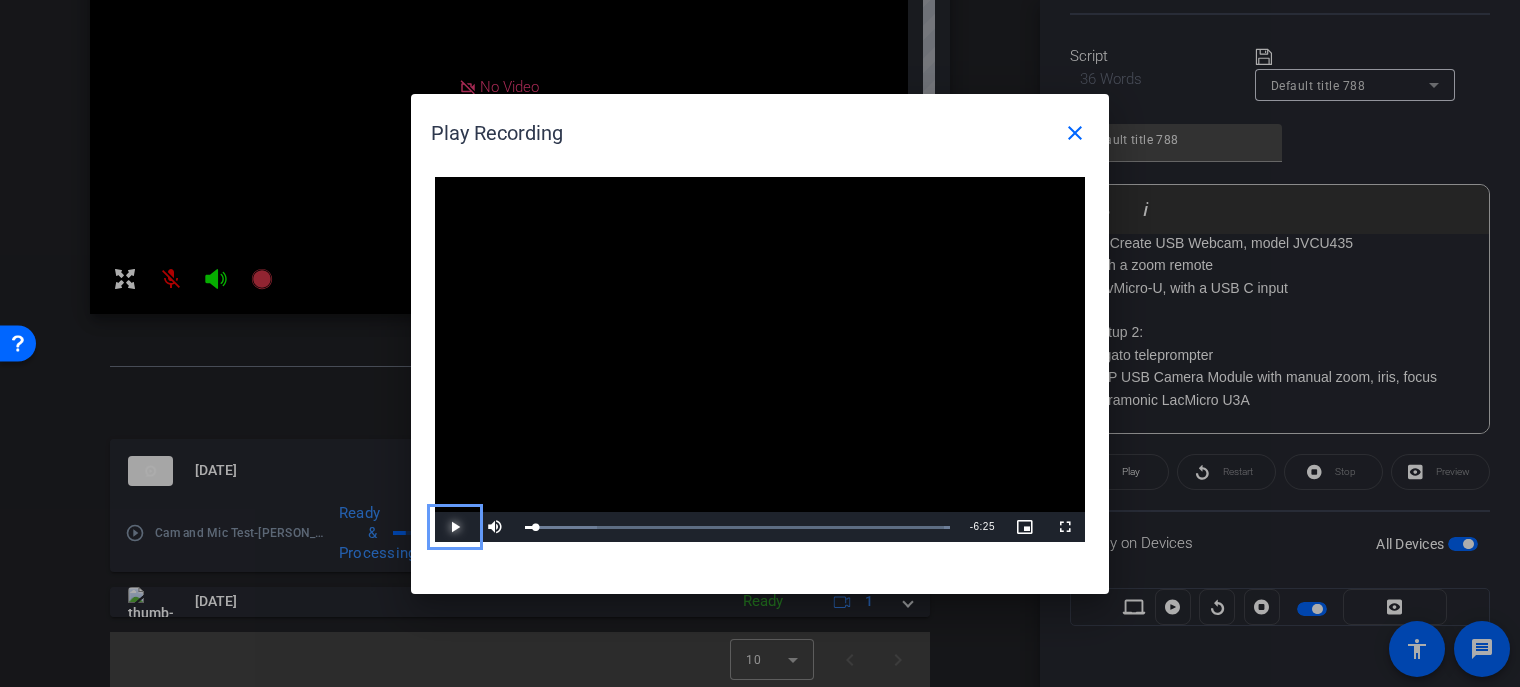 click at bounding box center (455, 527) 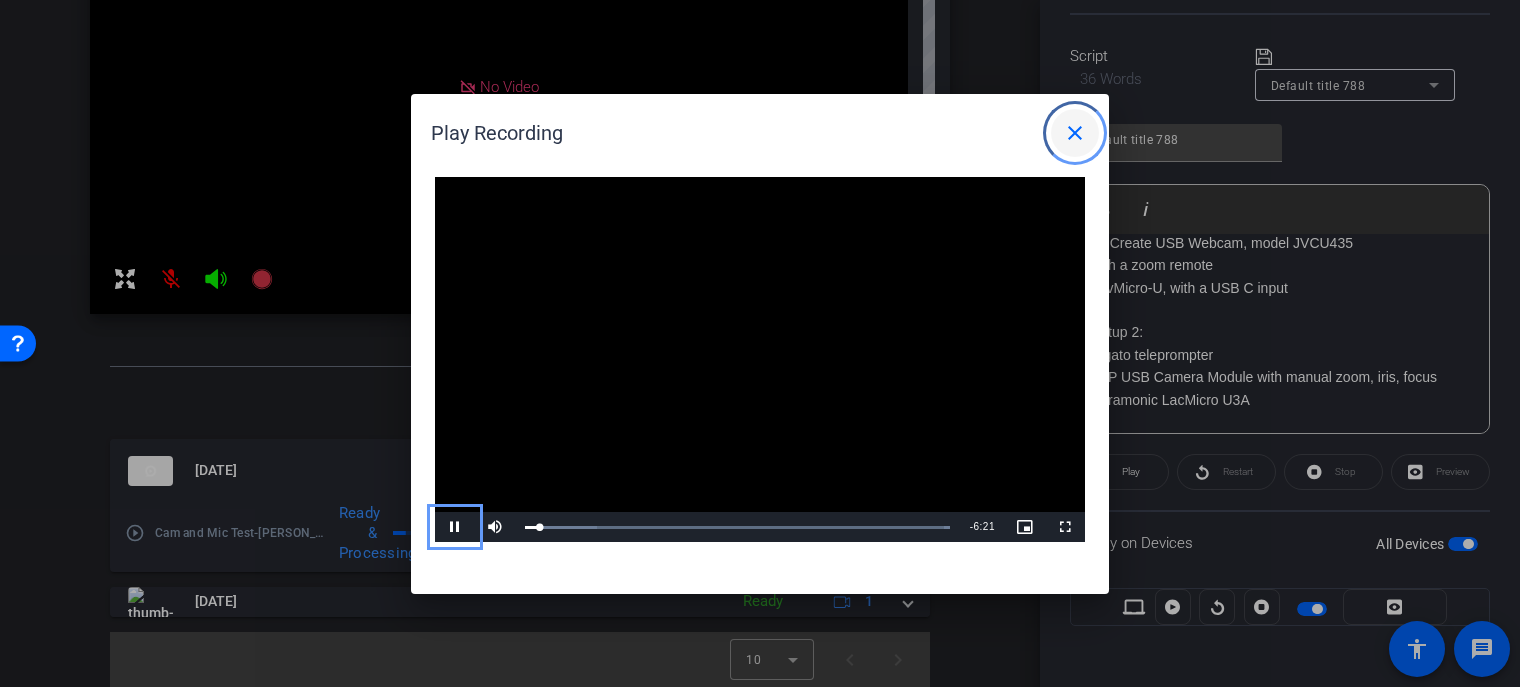 click at bounding box center [1075, 133] 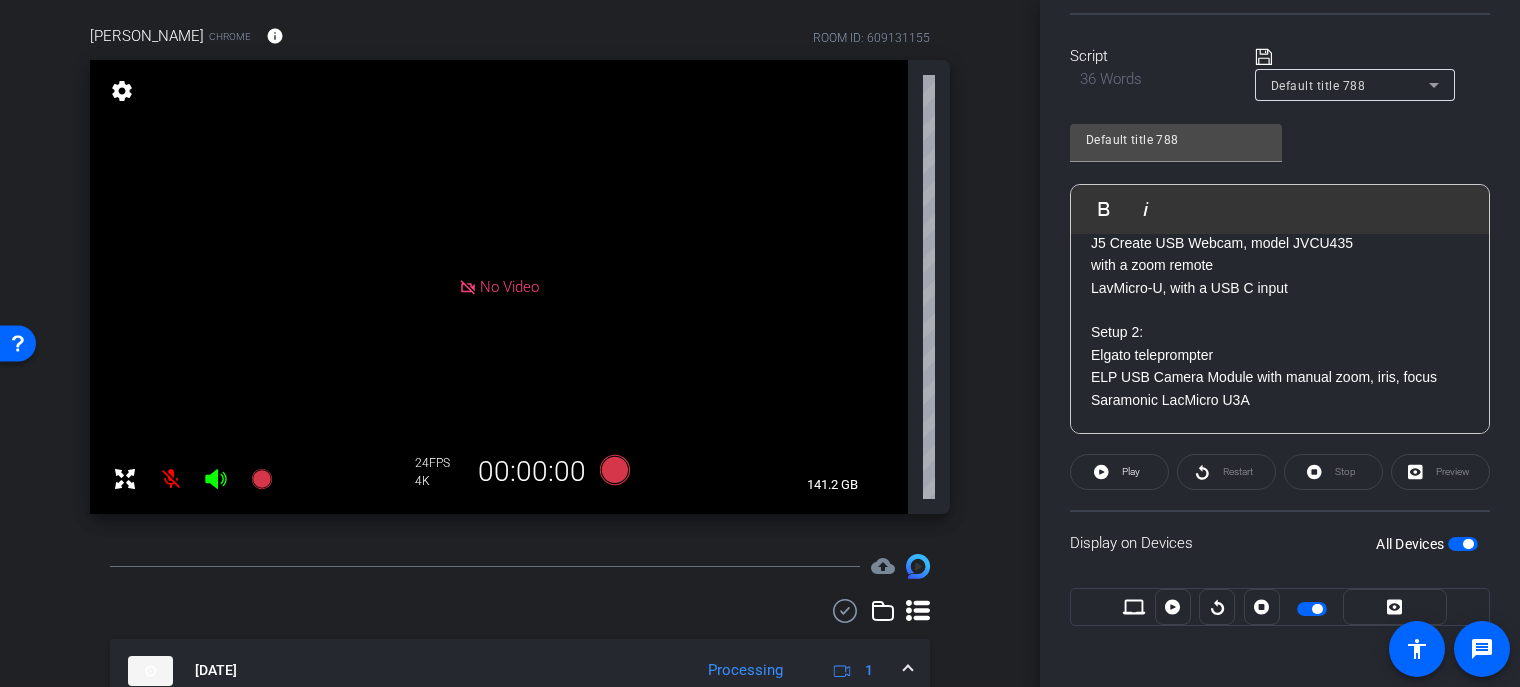 scroll, scrollTop: 0, scrollLeft: 0, axis: both 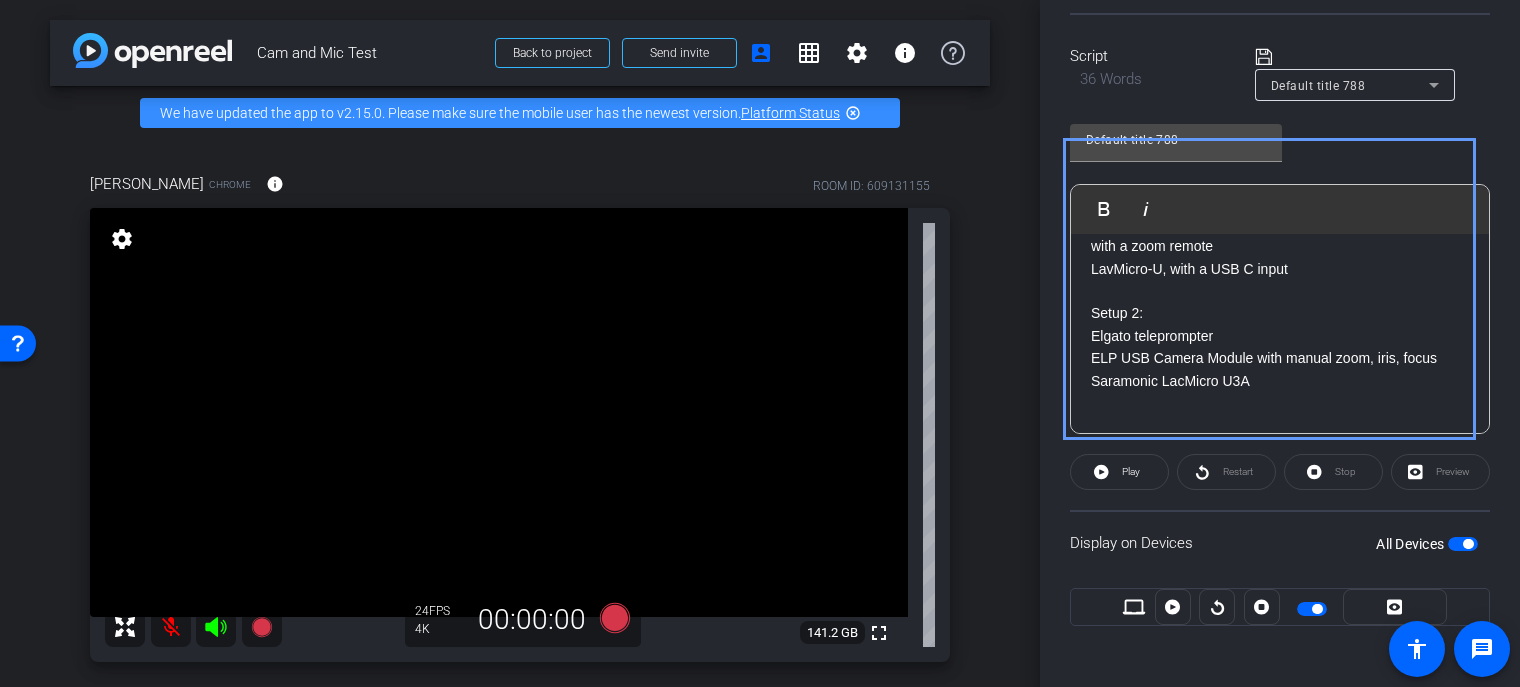 click on "Saramonic LacMicro U3A" 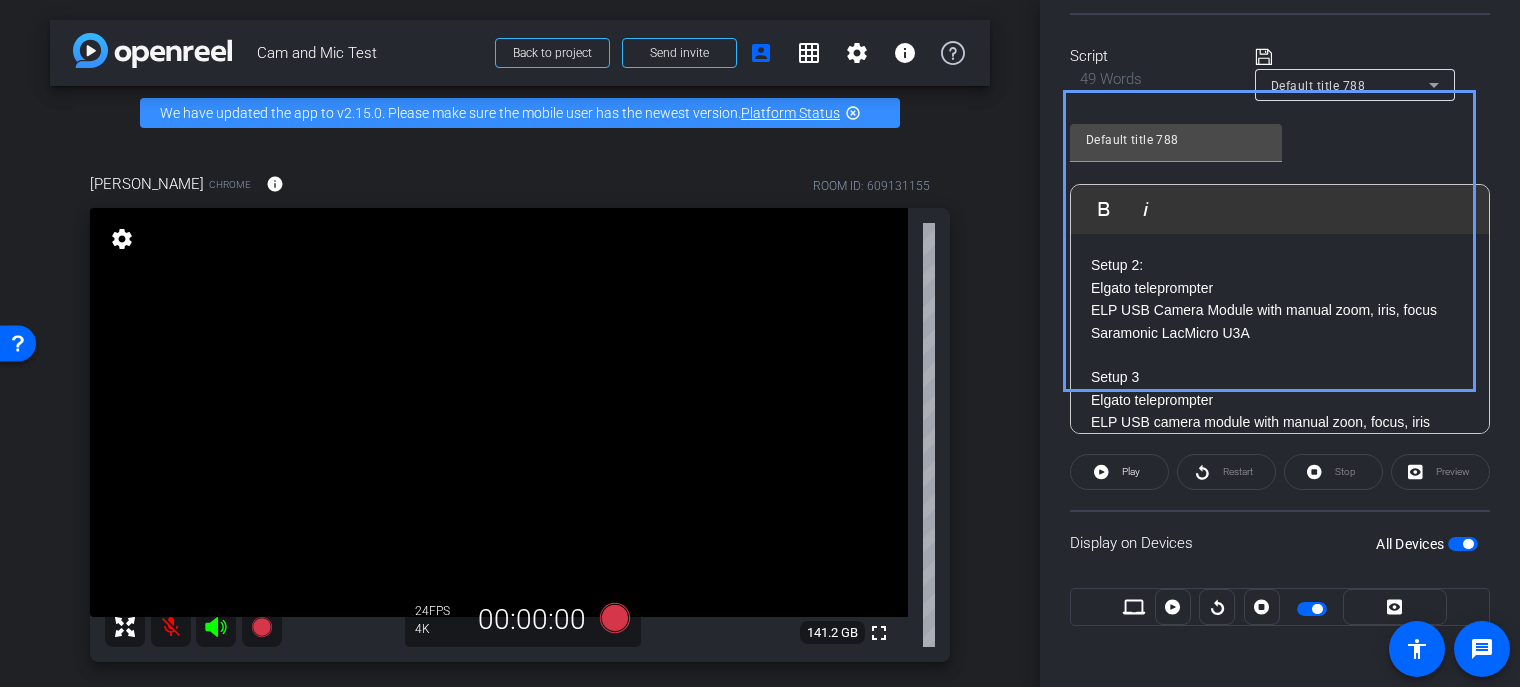 scroll, scrollTop: 156, scrollLeft: 0, axis: vertical 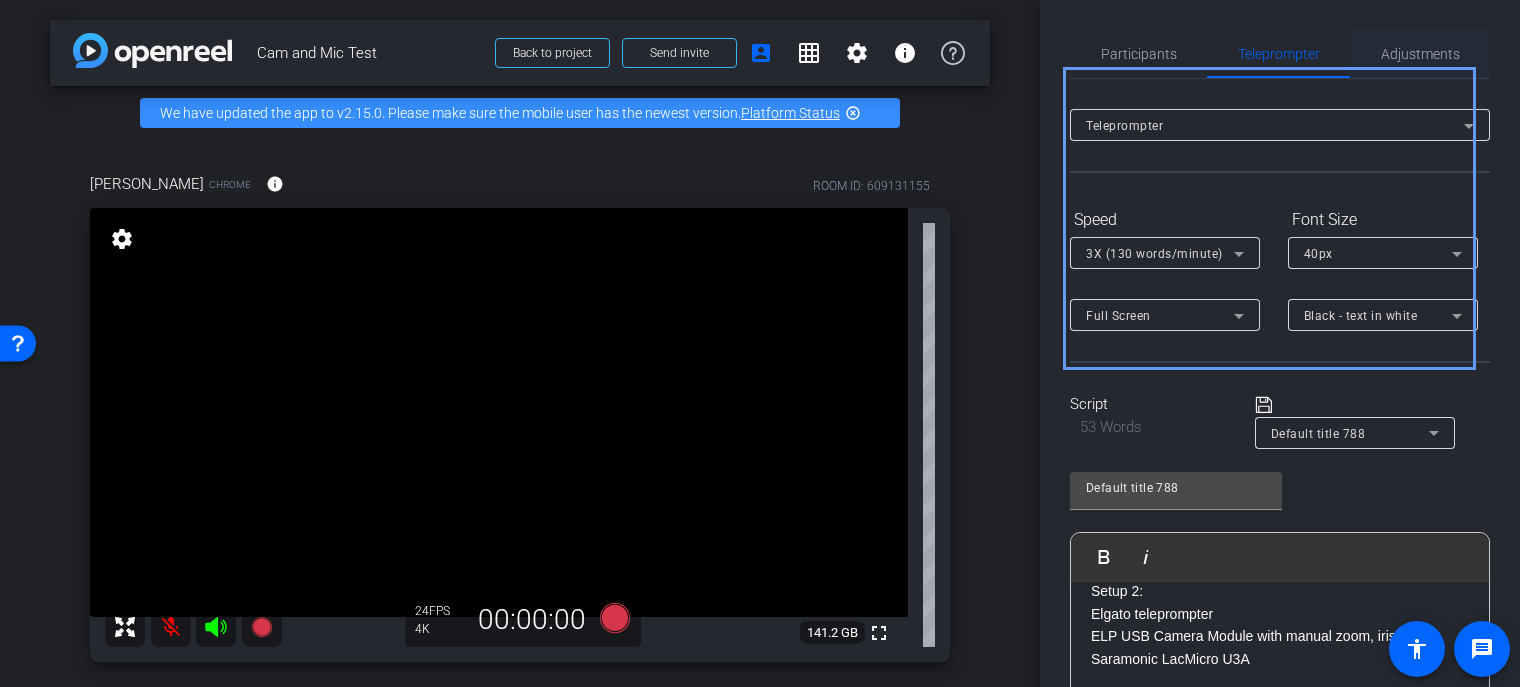 click on "Adjustments" at bounding box center [1420, 54] 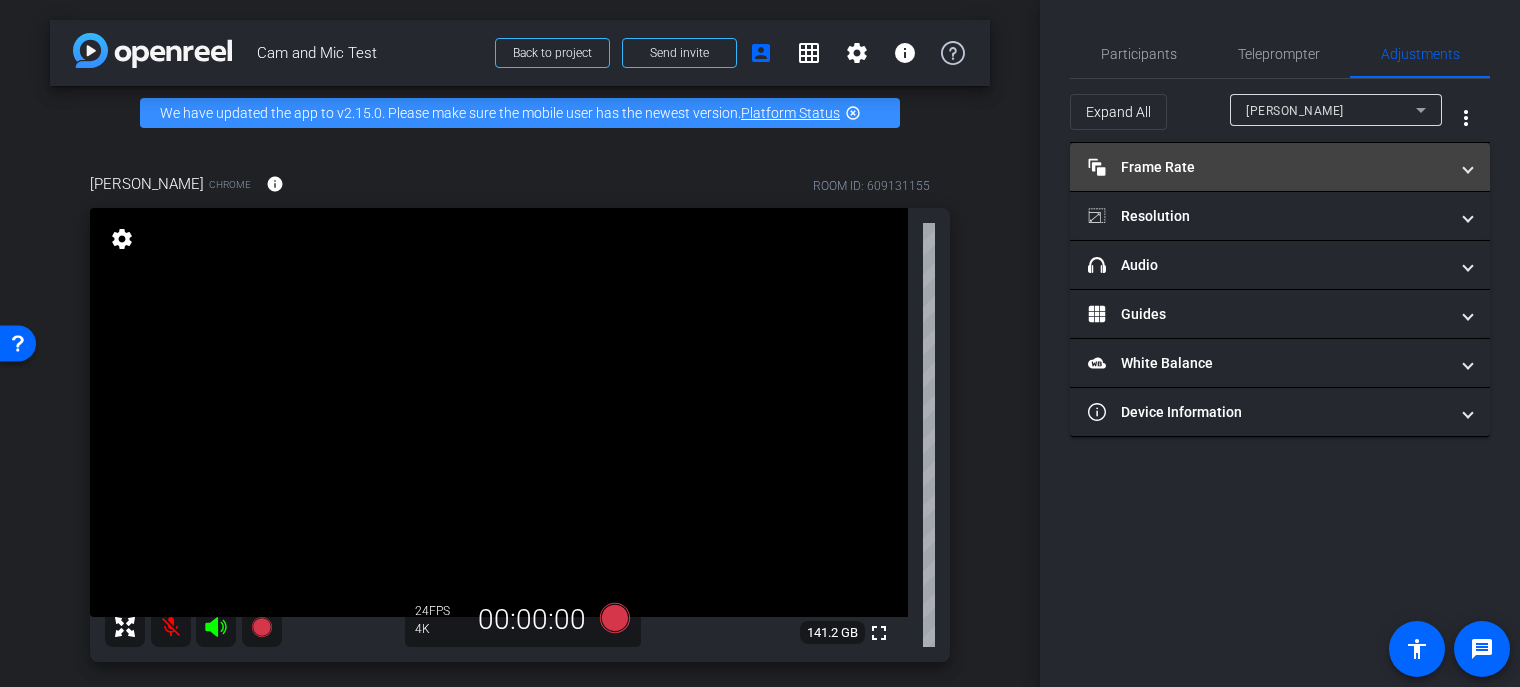 click on "Frame Rate
Frame Rate" at bounding box center (1280, 167) 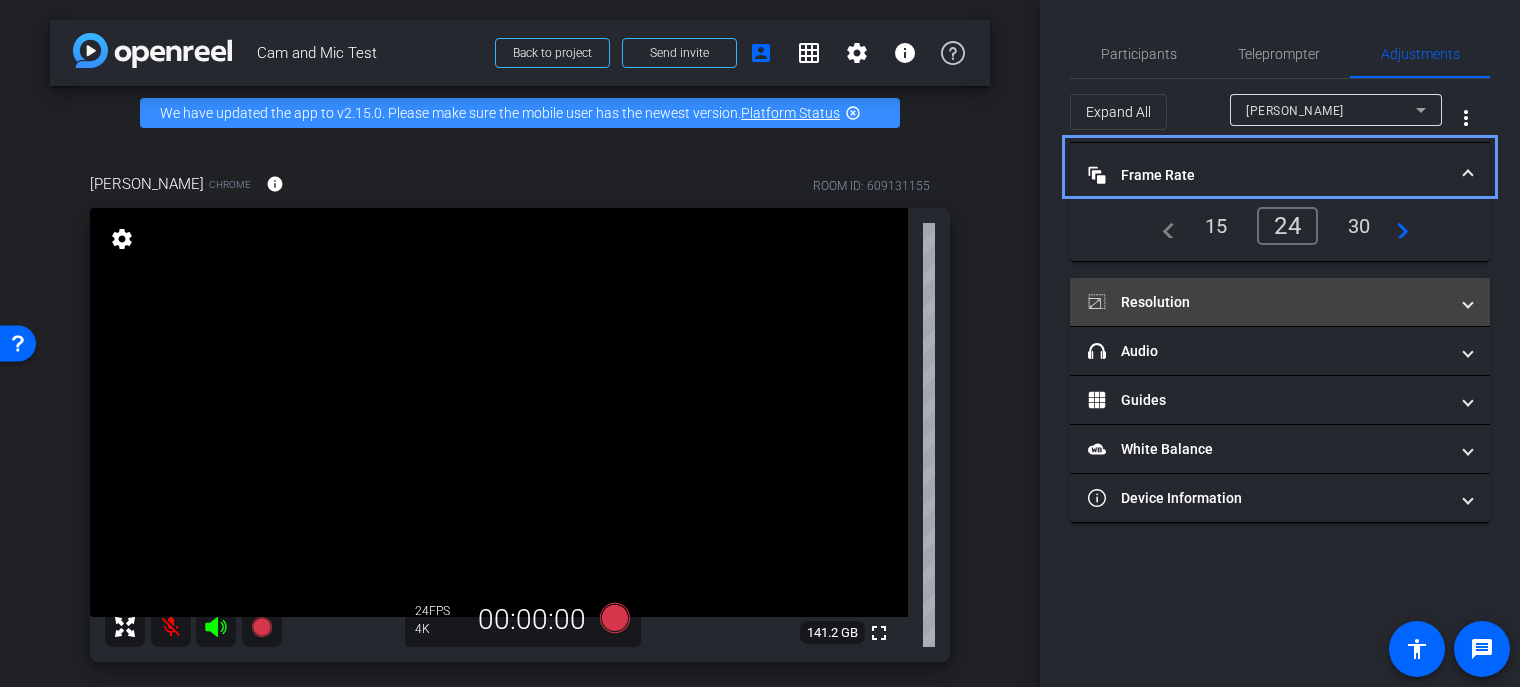 click on "Resolution" at bounding box center (1268, 302) 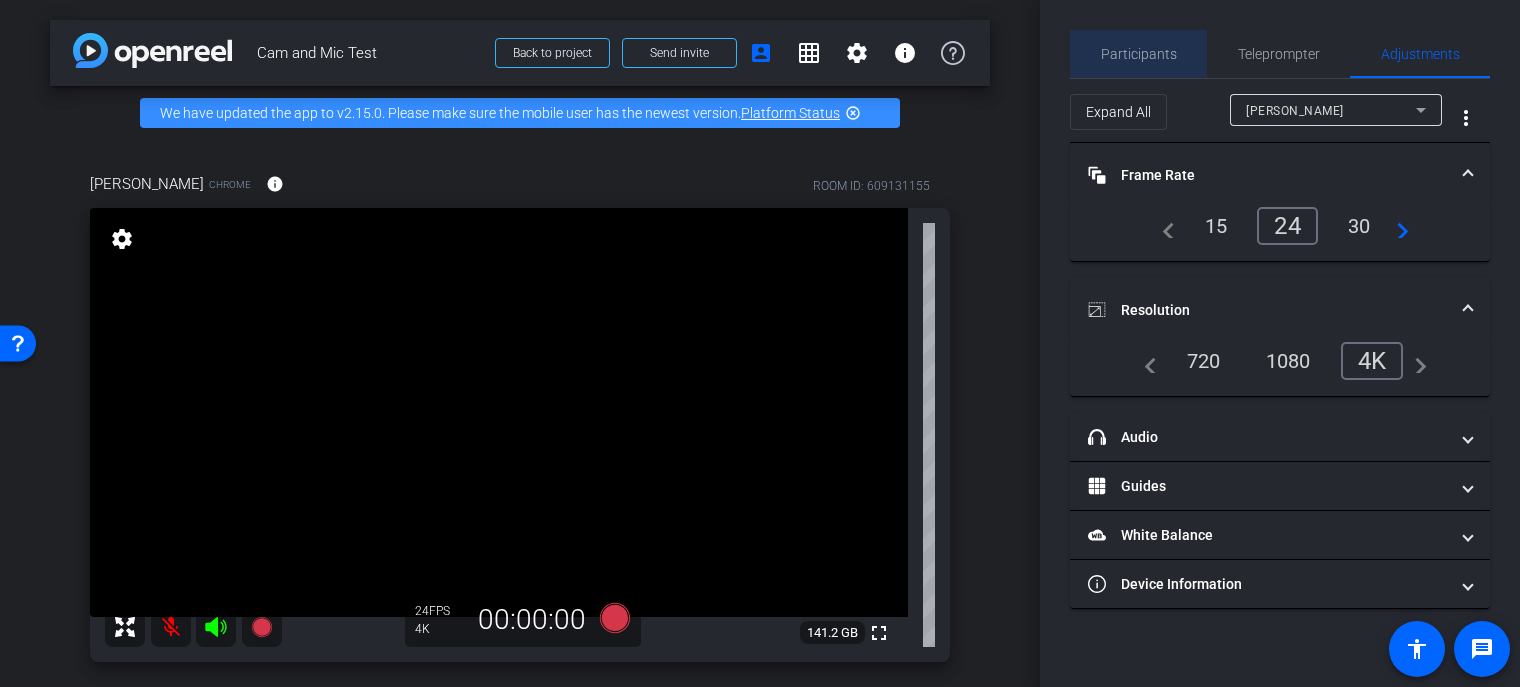 click on "Participants" at bounding box center [1139, 54] 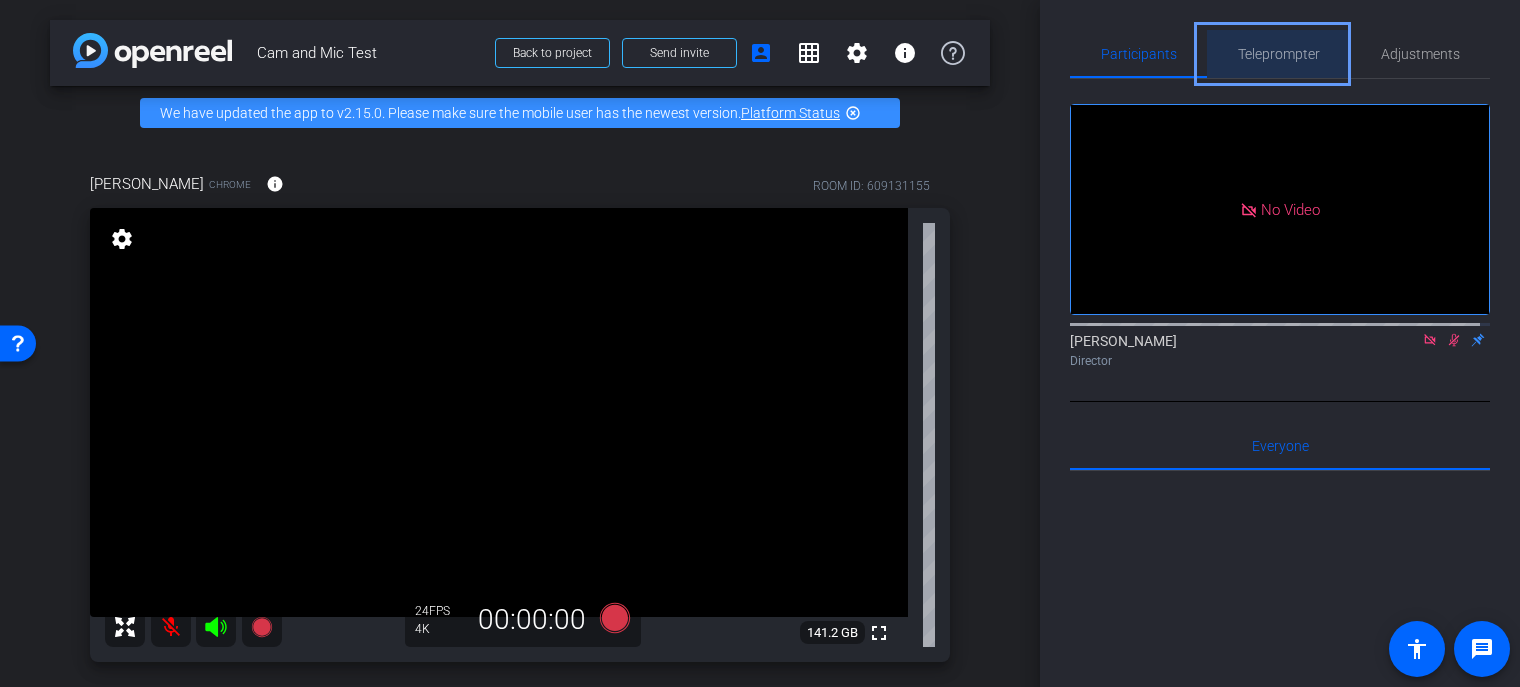 click on "Teleprompter" at bounding box center (1279, 54) 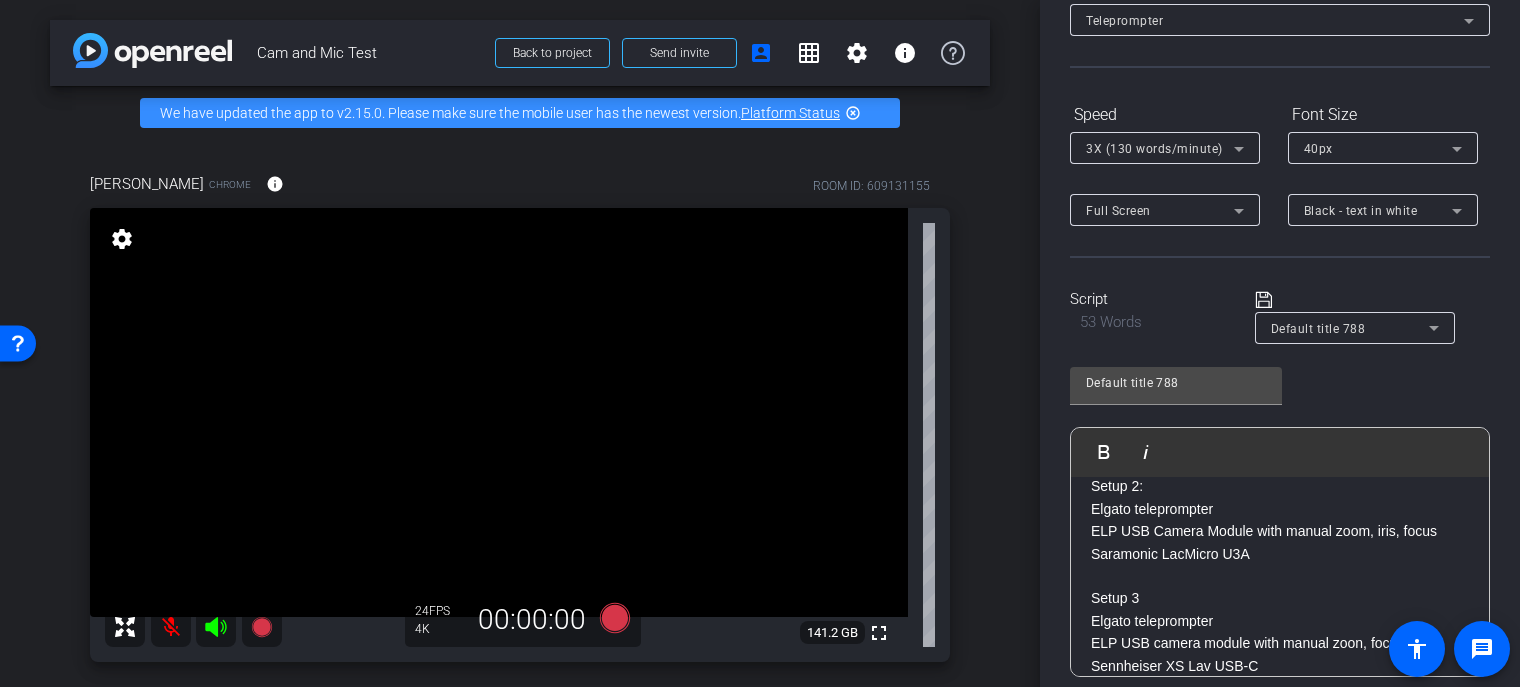 scroll, scrollTop: 348, scrollLeft: 0, axis: vertical 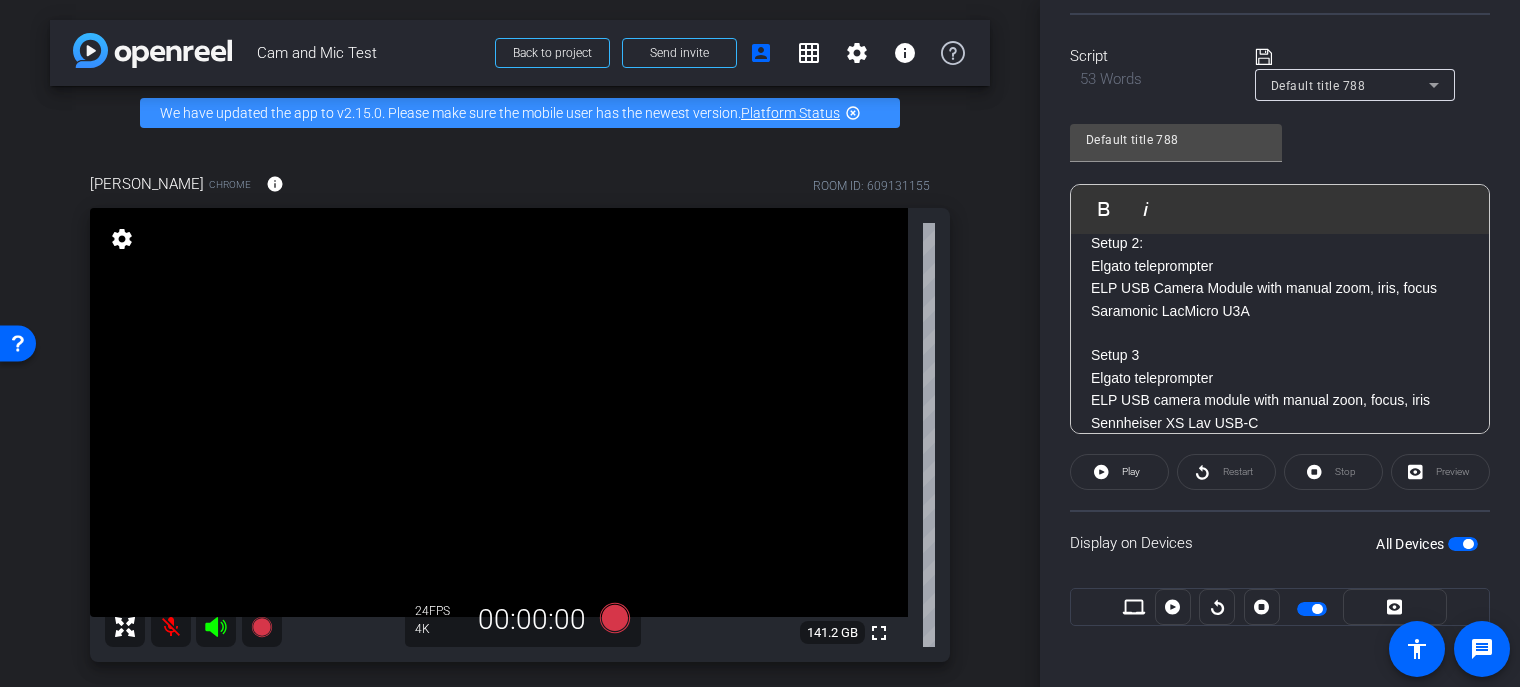 click on "Preview" 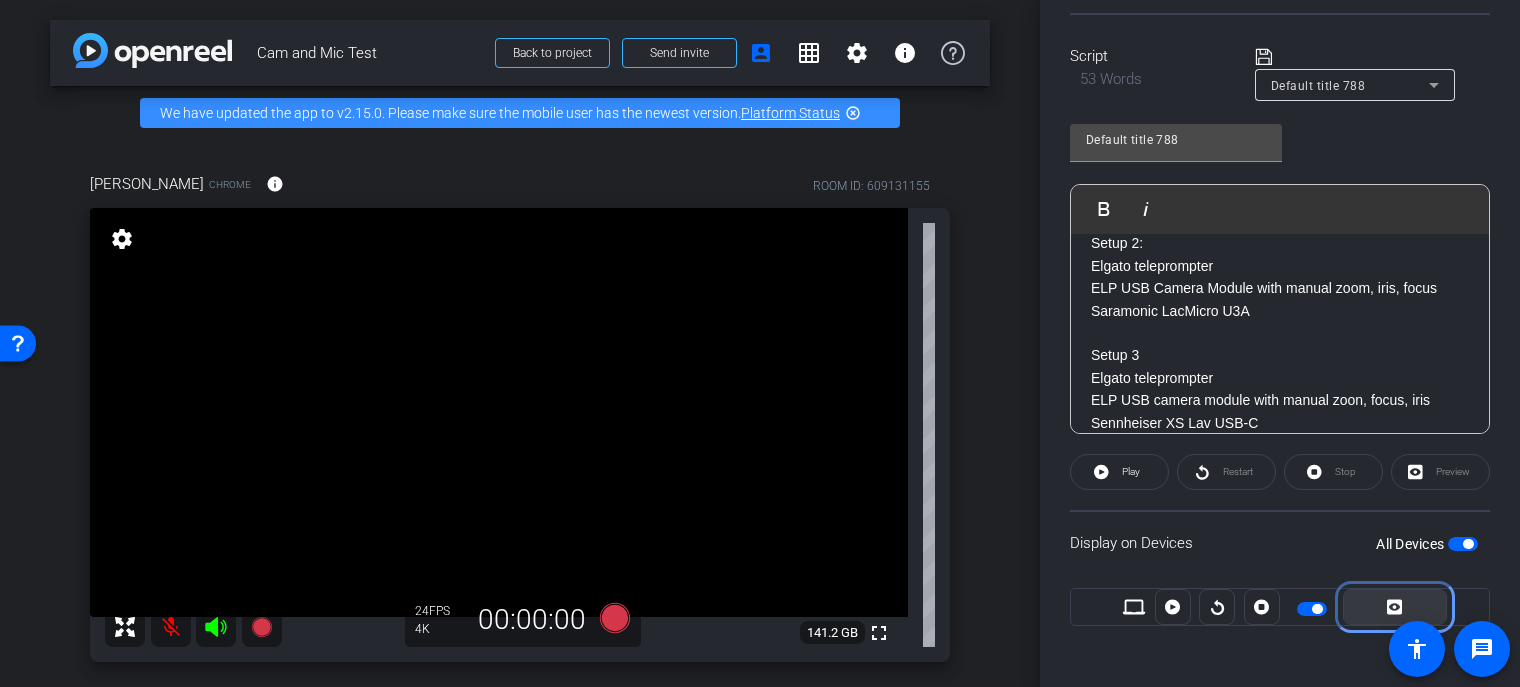click 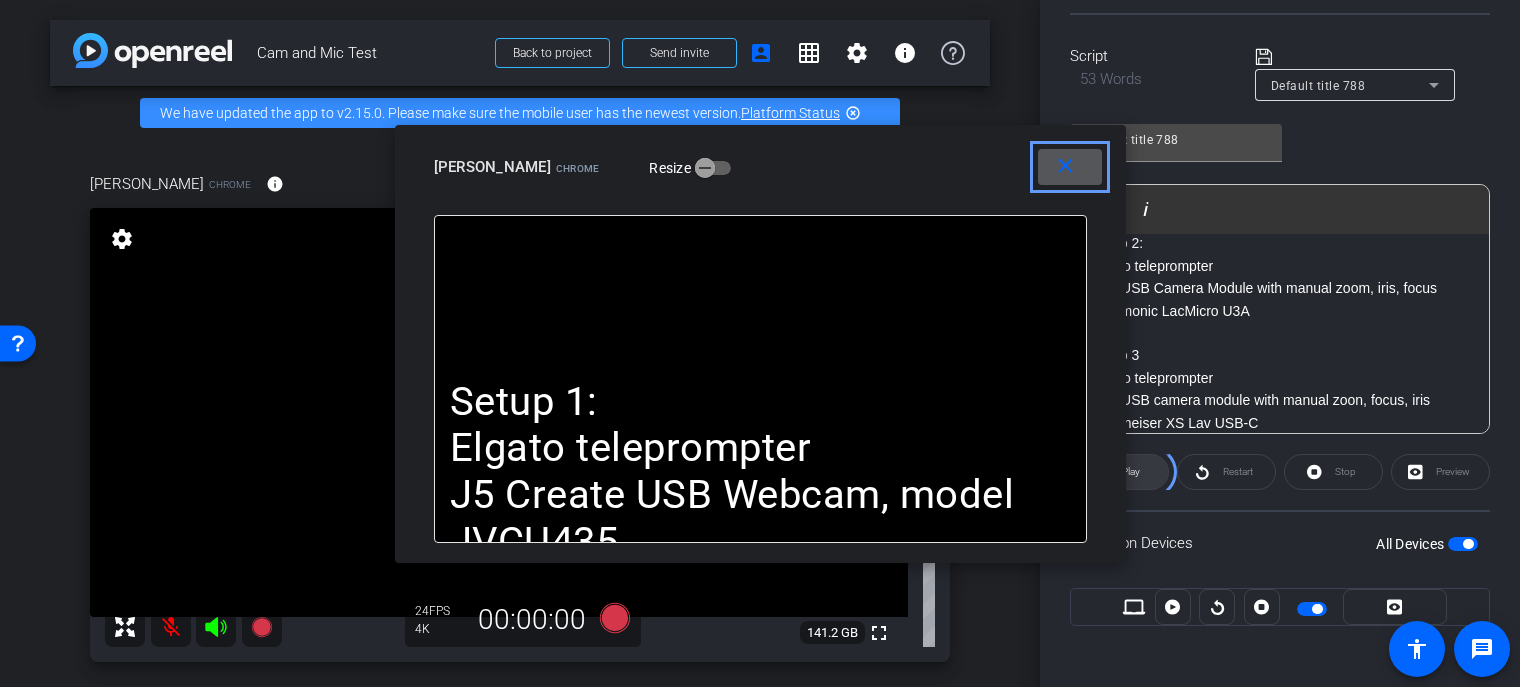 click 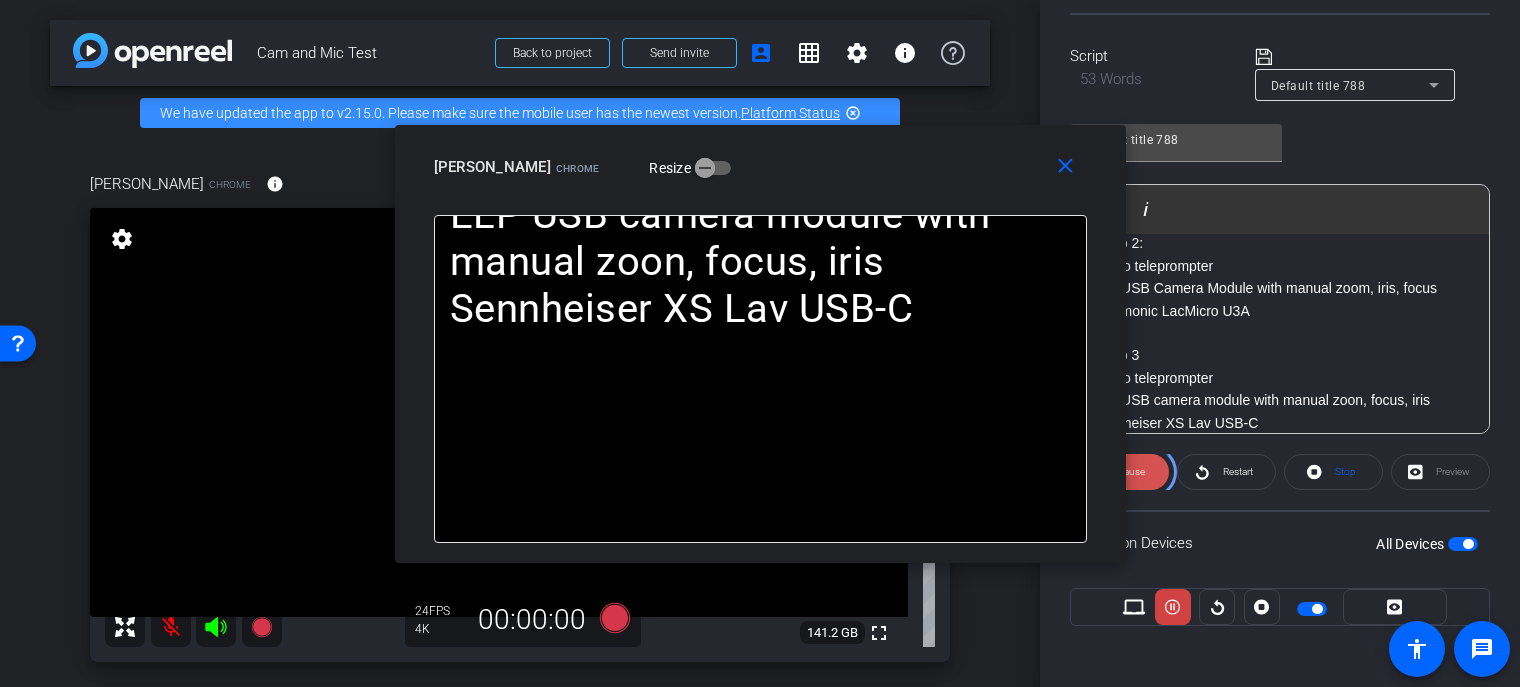 click on "Pause" 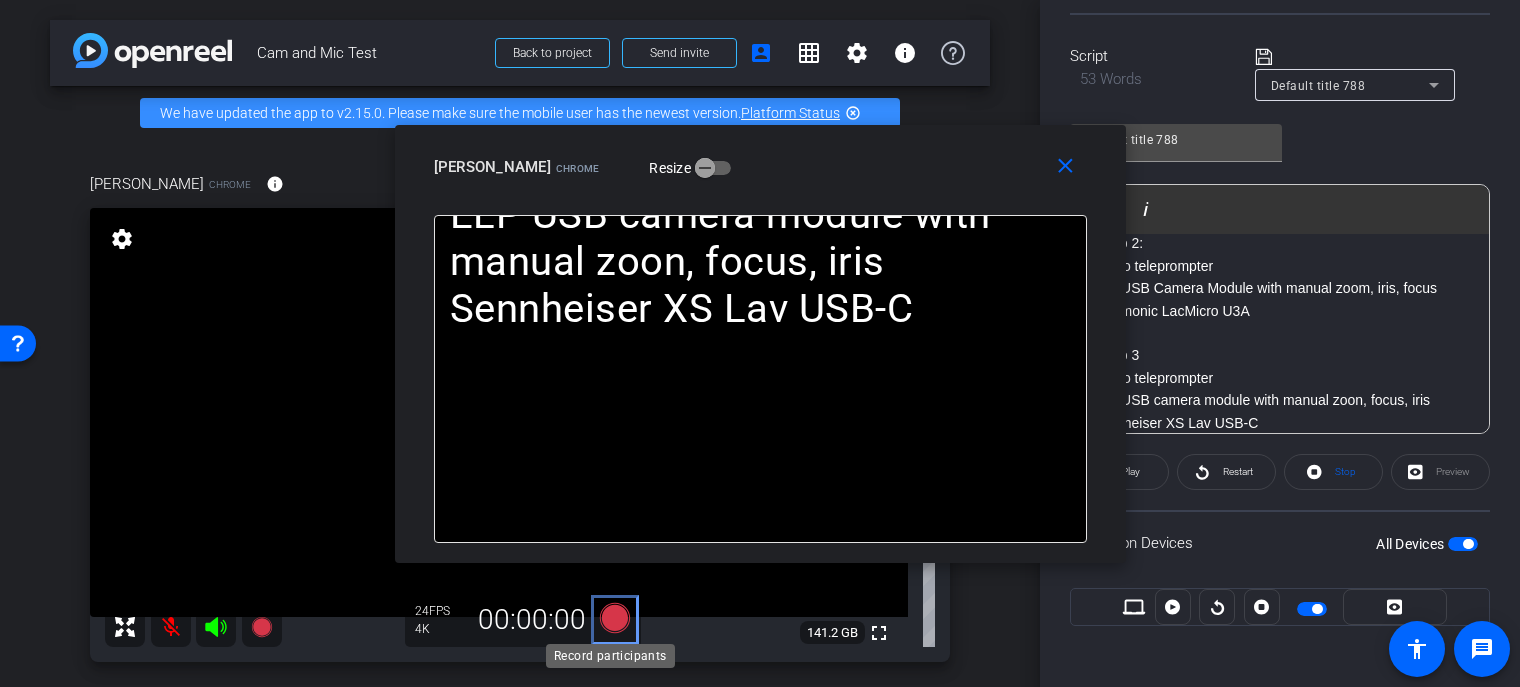 click 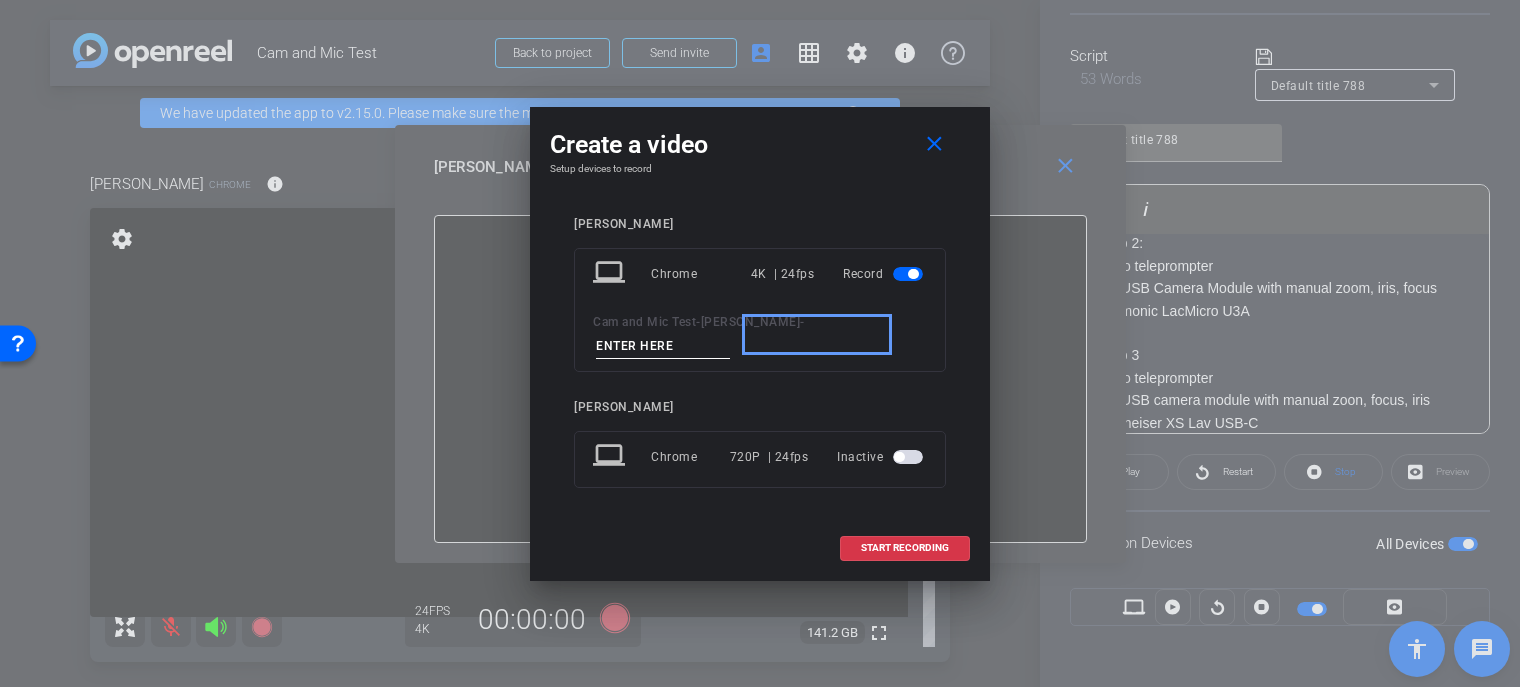 click at bounding box center [663, 346] 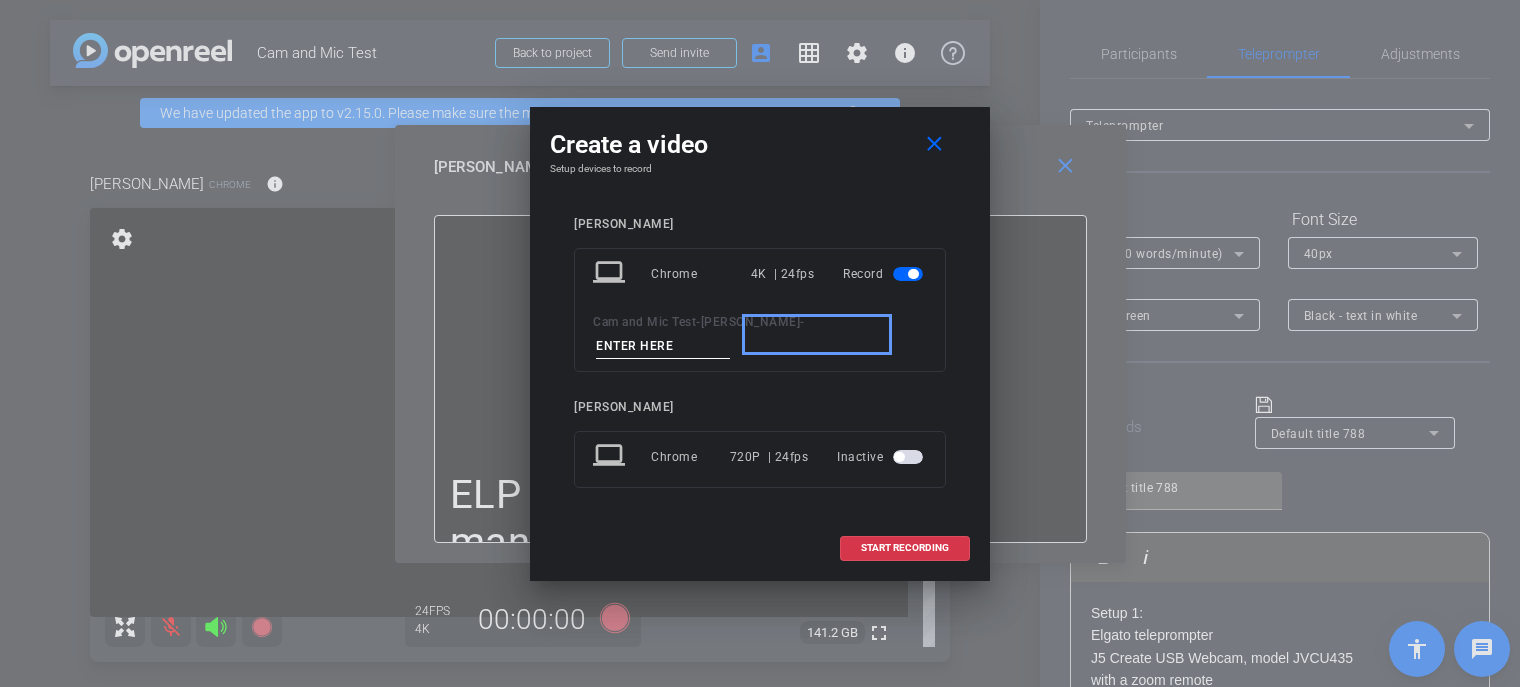 scroll, scrollTop: 0, scrollLeft: 0, axis: both 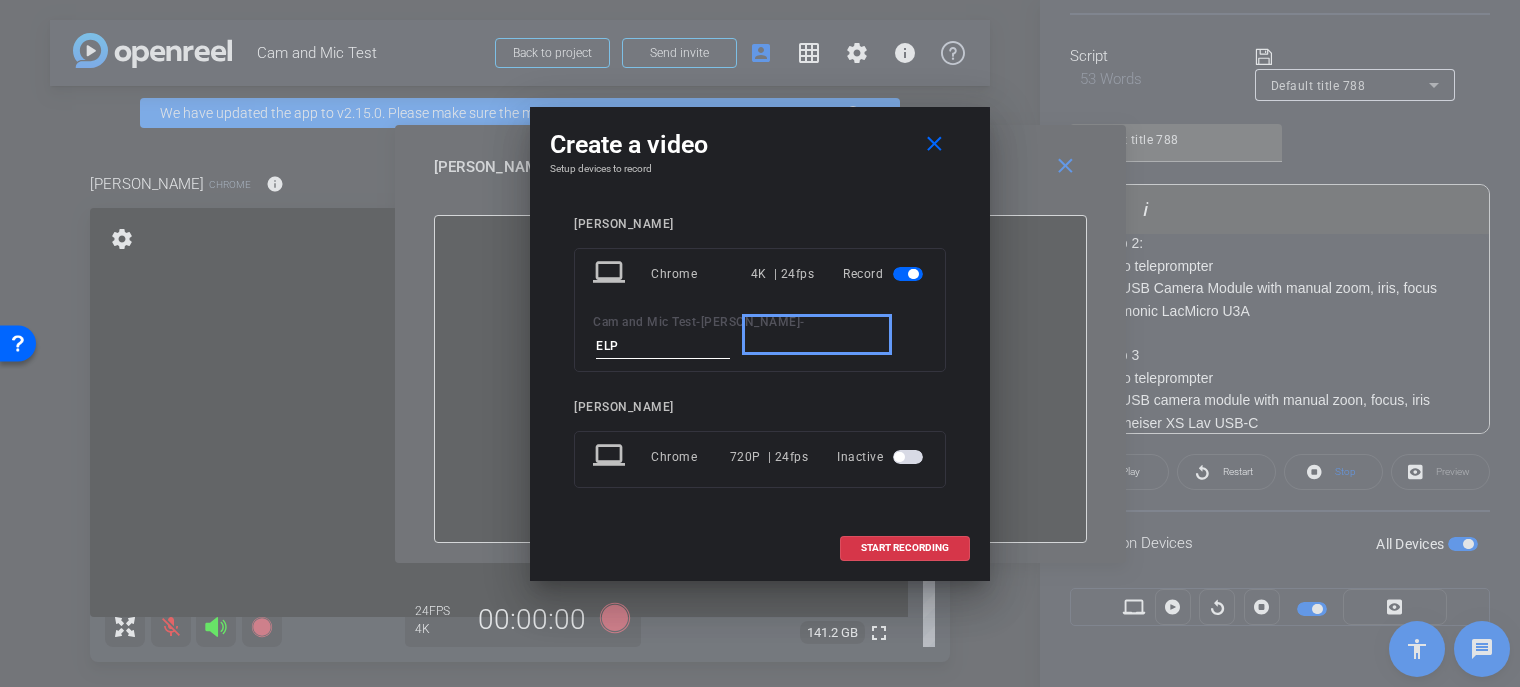 type on "ELP" 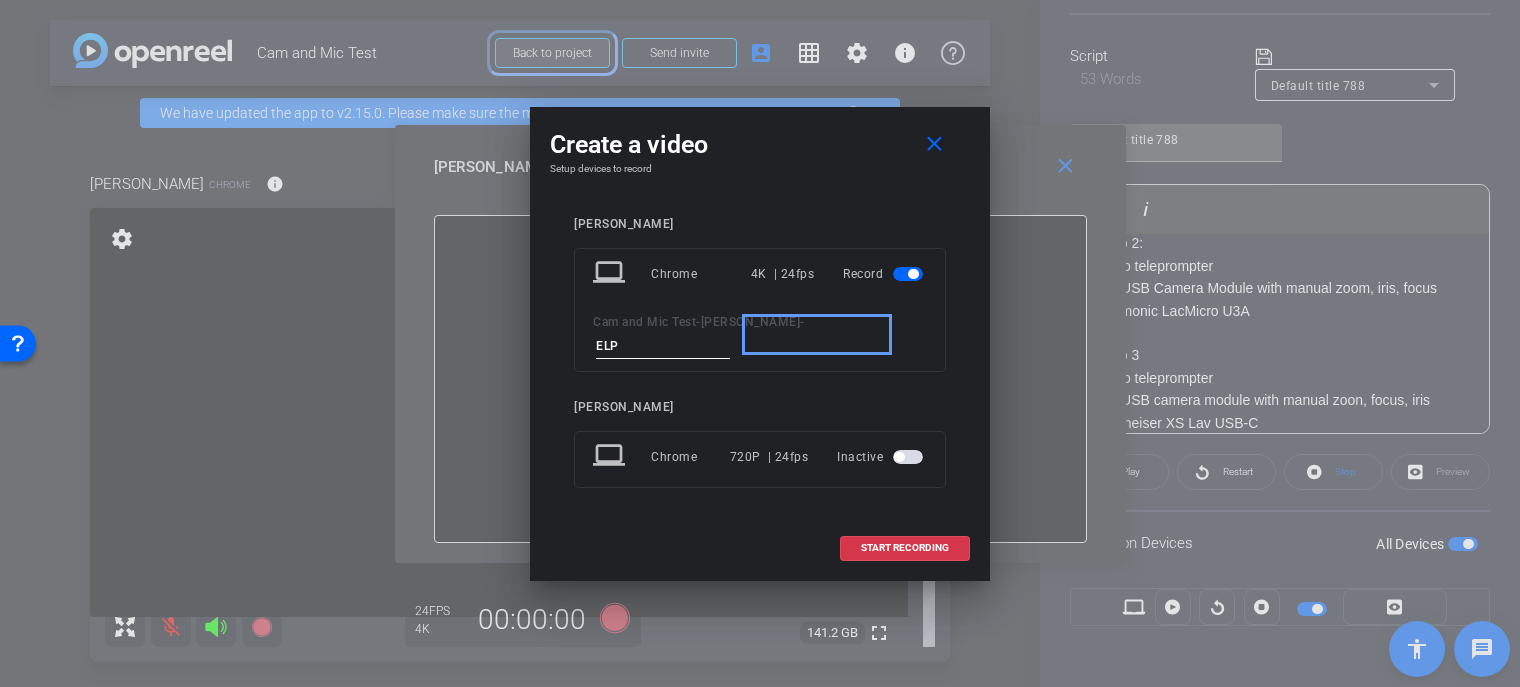 type 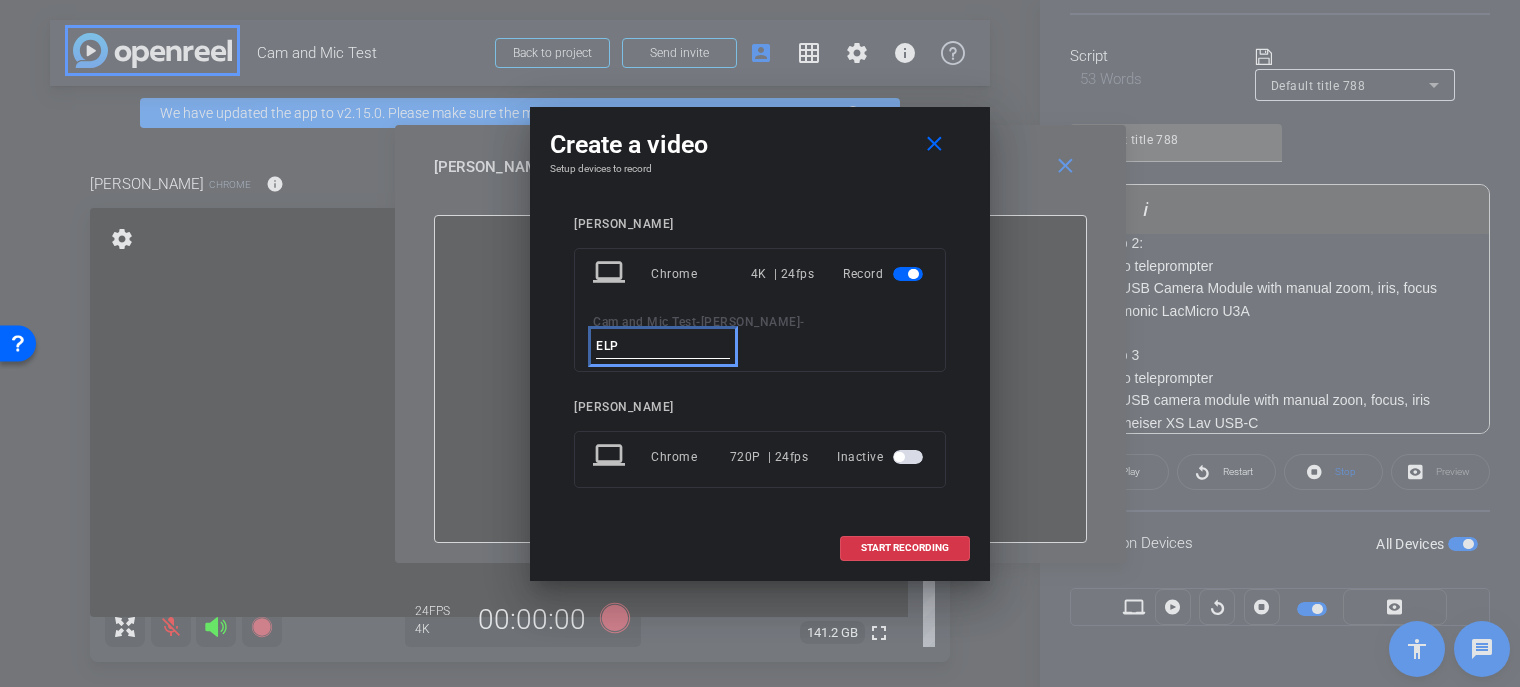 click on "ELP" at bounding box center (663, 346) 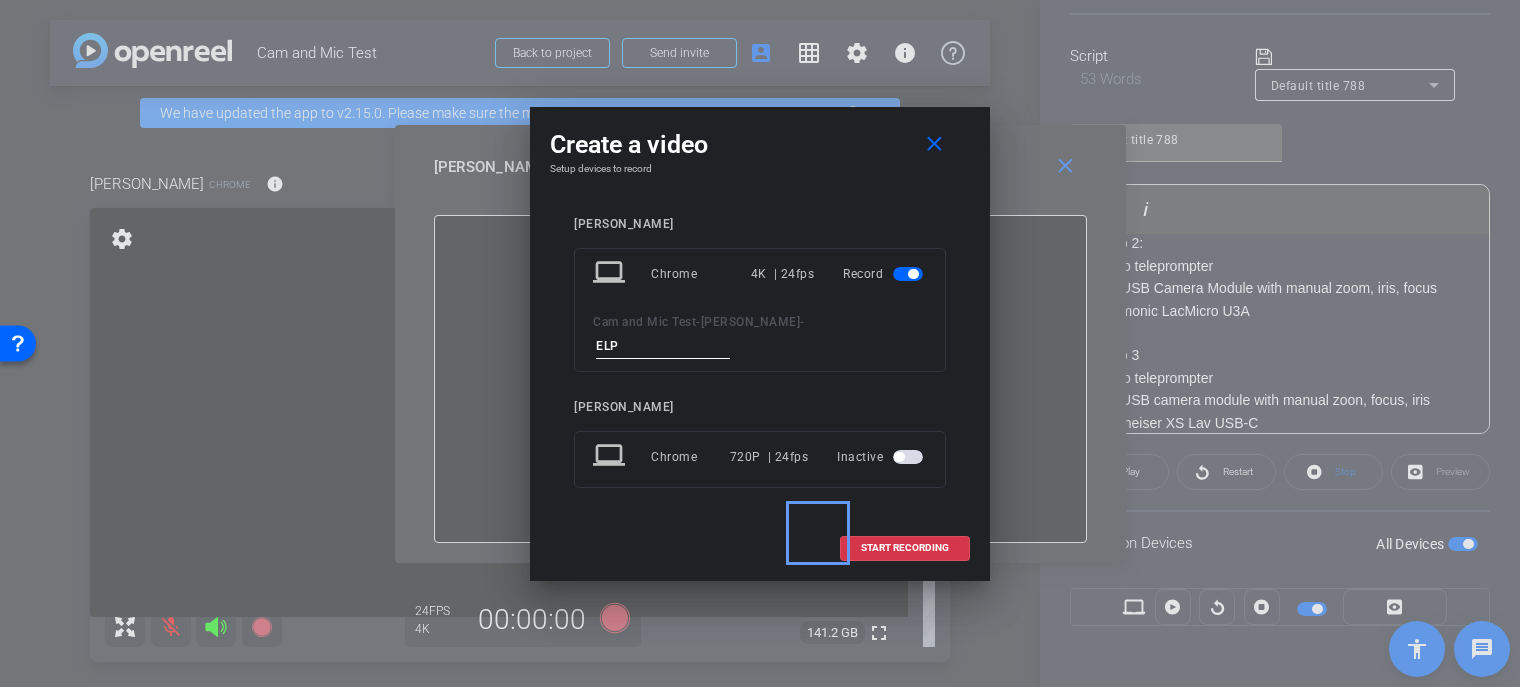 type 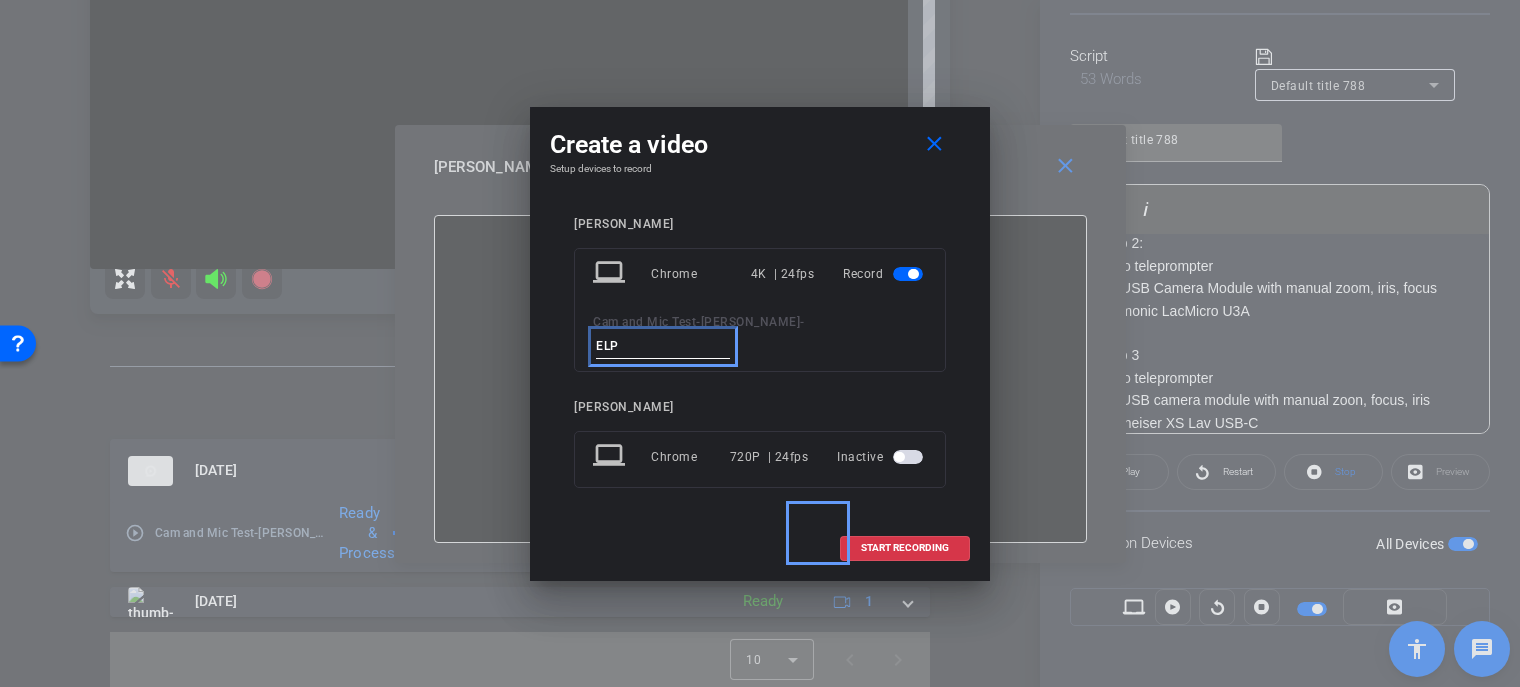 click on "ELP" at bounding box center [663, 346] 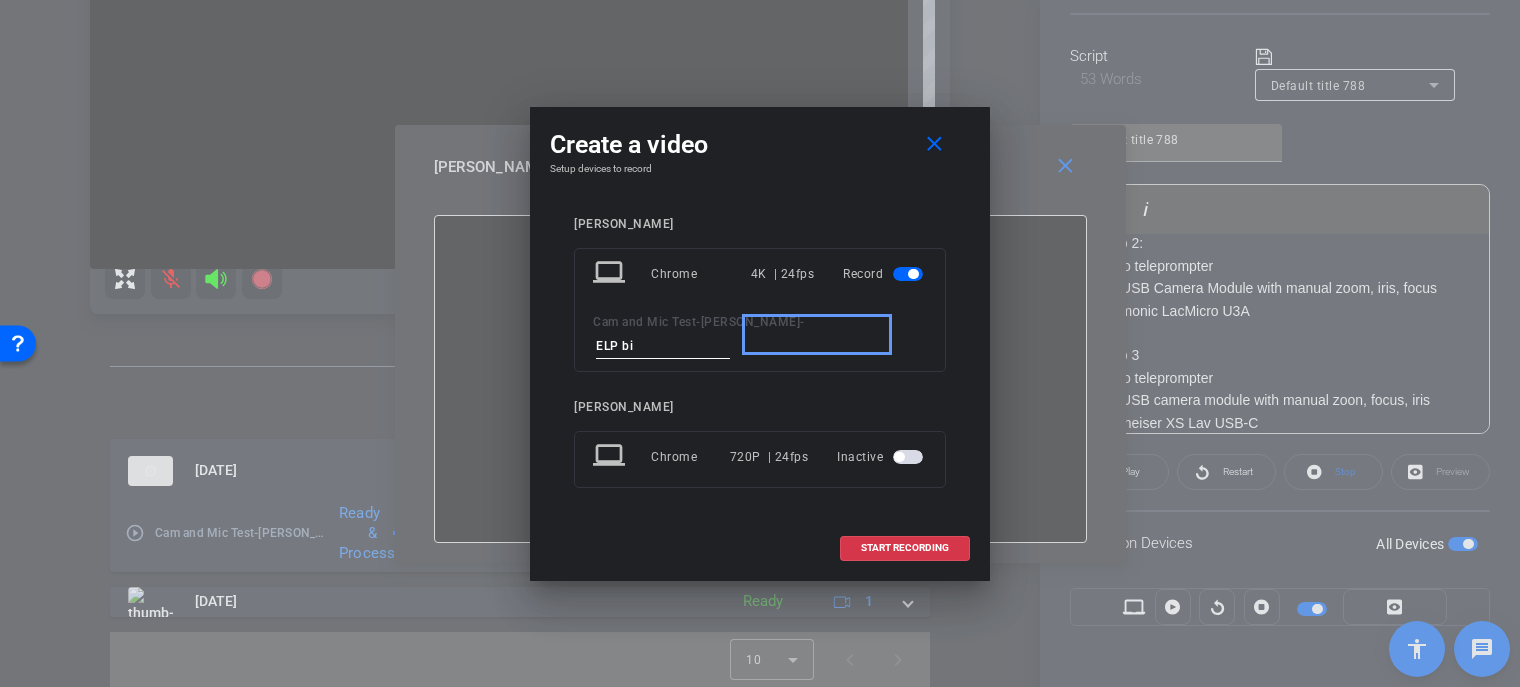 type on "ELP bi" 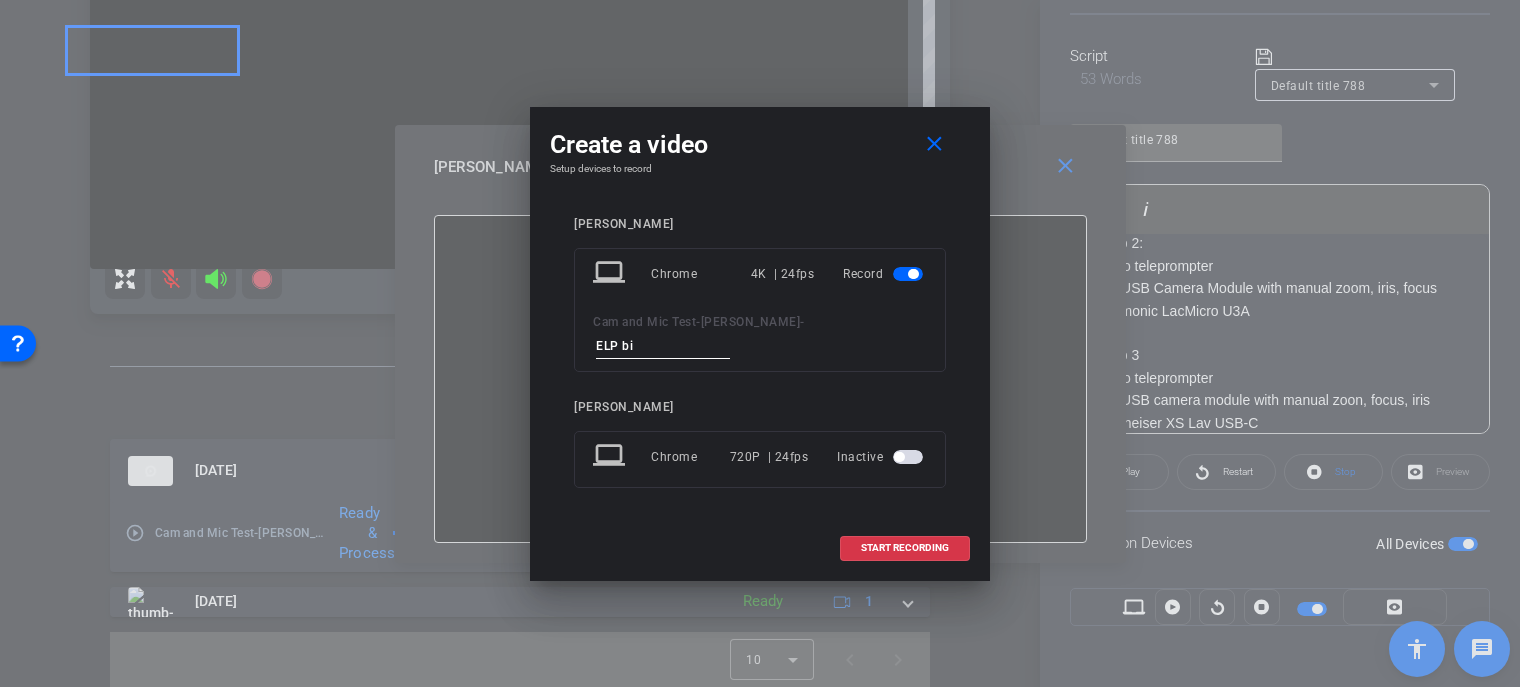 scroll, scrollTop: 0, scrollLeft: 0, axis: both 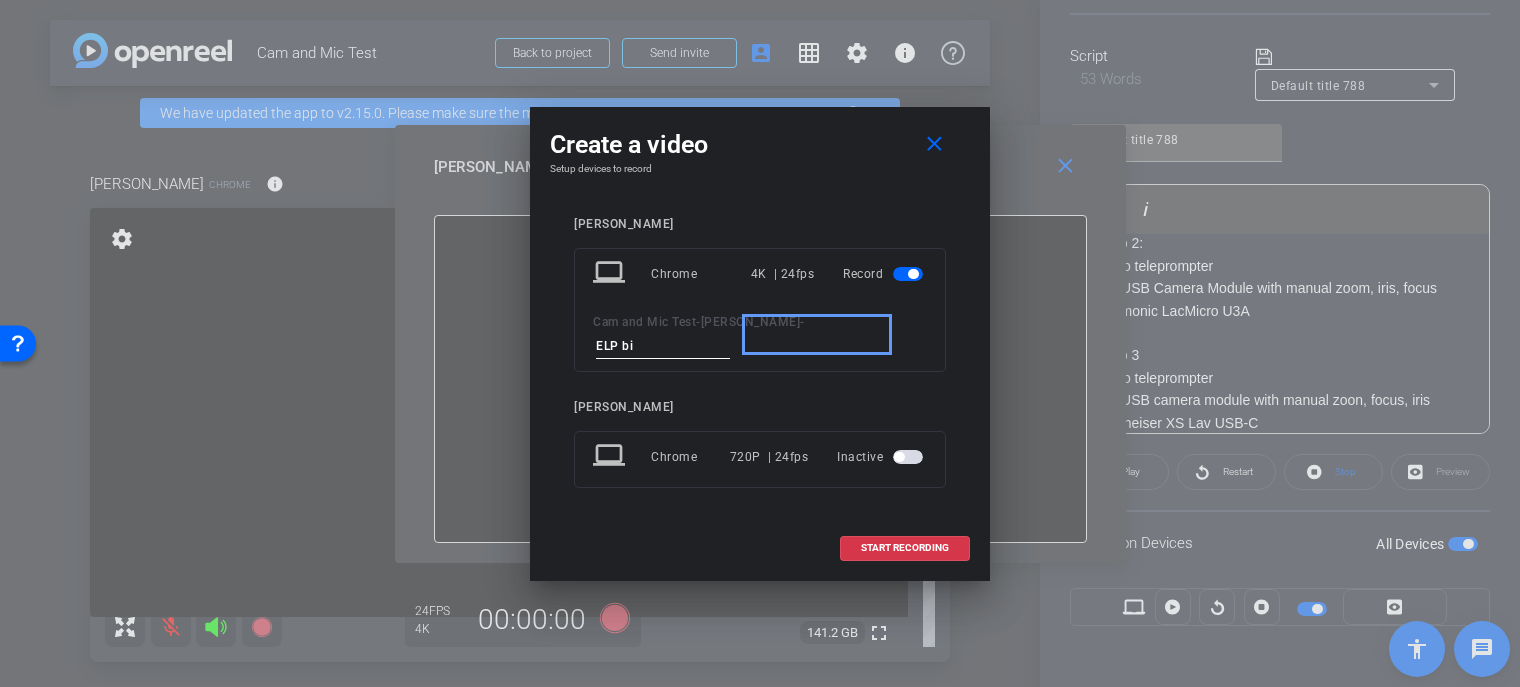 click on "ELP bi" at bounding box center (663, 346) 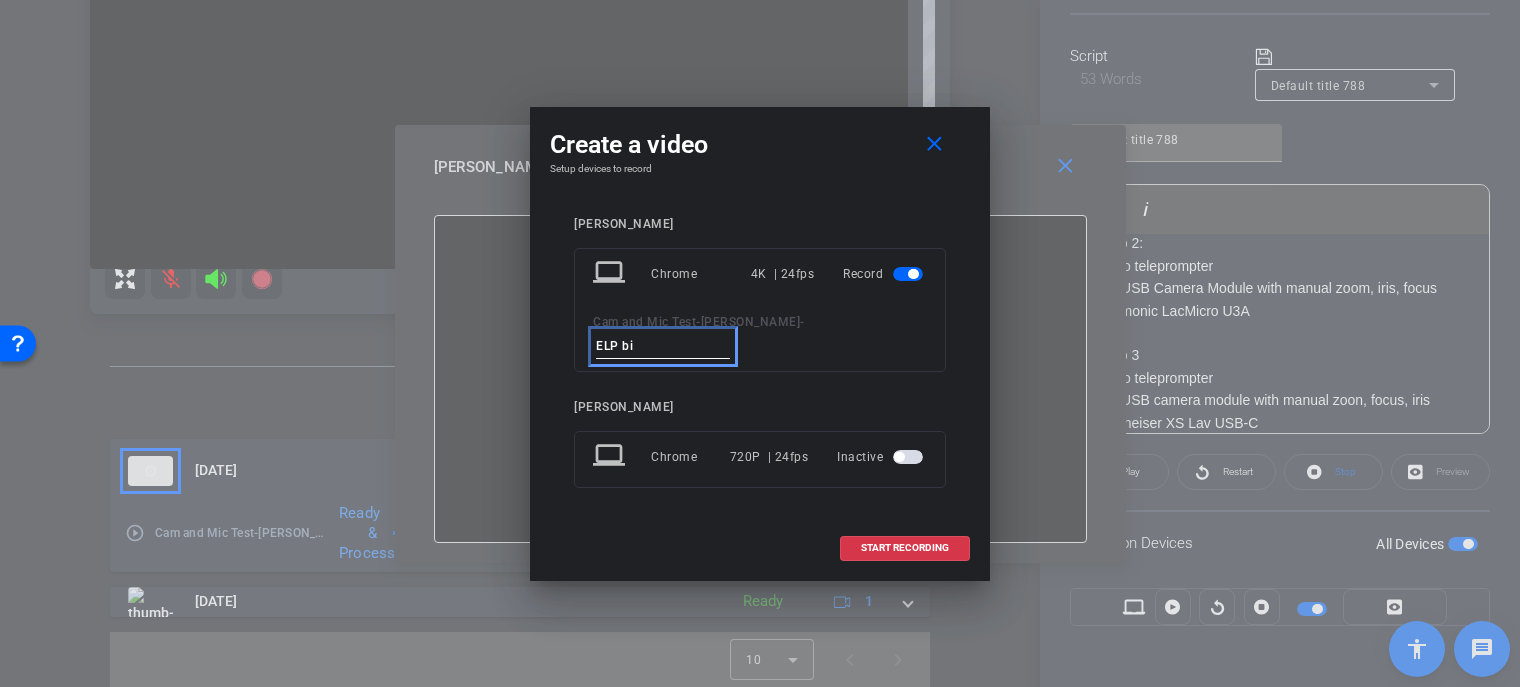 click on "ELP bi" at bounding box center (663, 346) 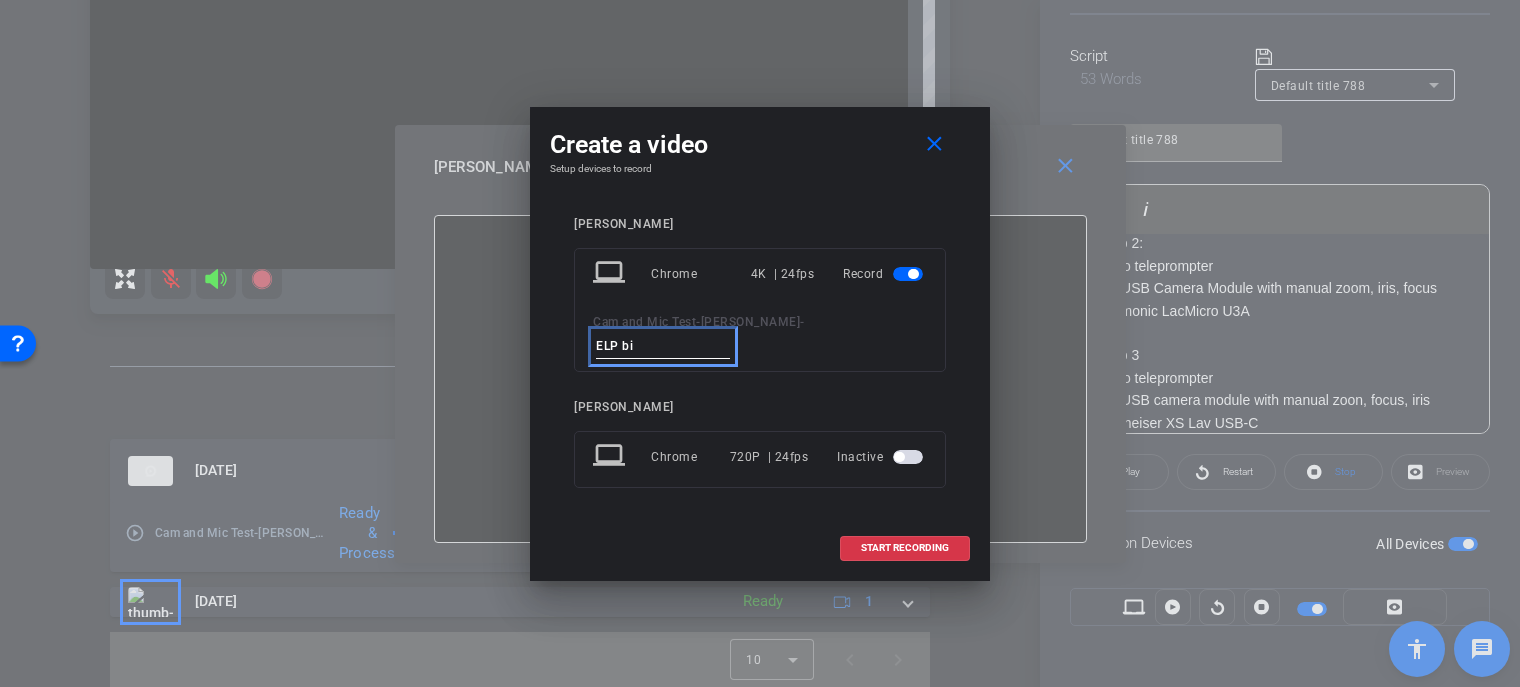 click on "ELP bi" at bounding box center [663, 346] 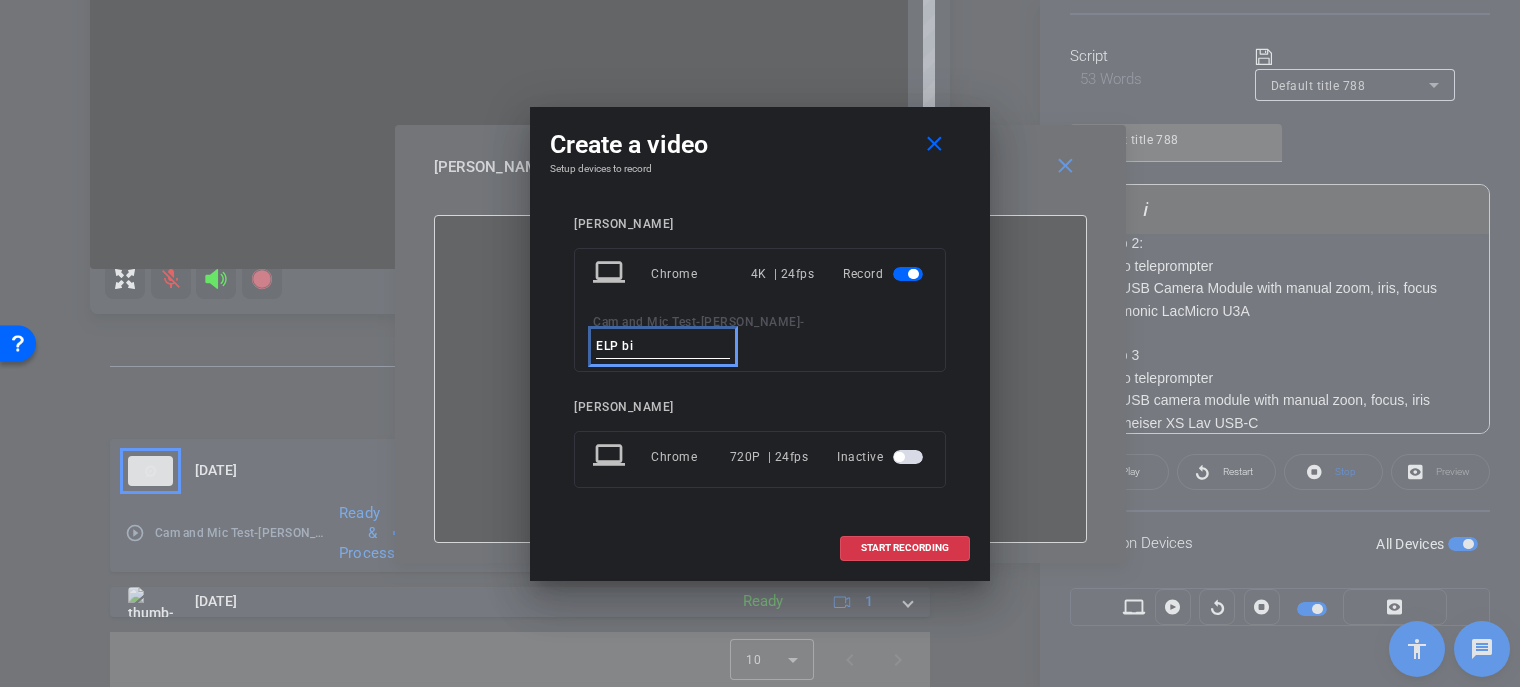 click on "ELP bi" at bounding box center [663, 346] 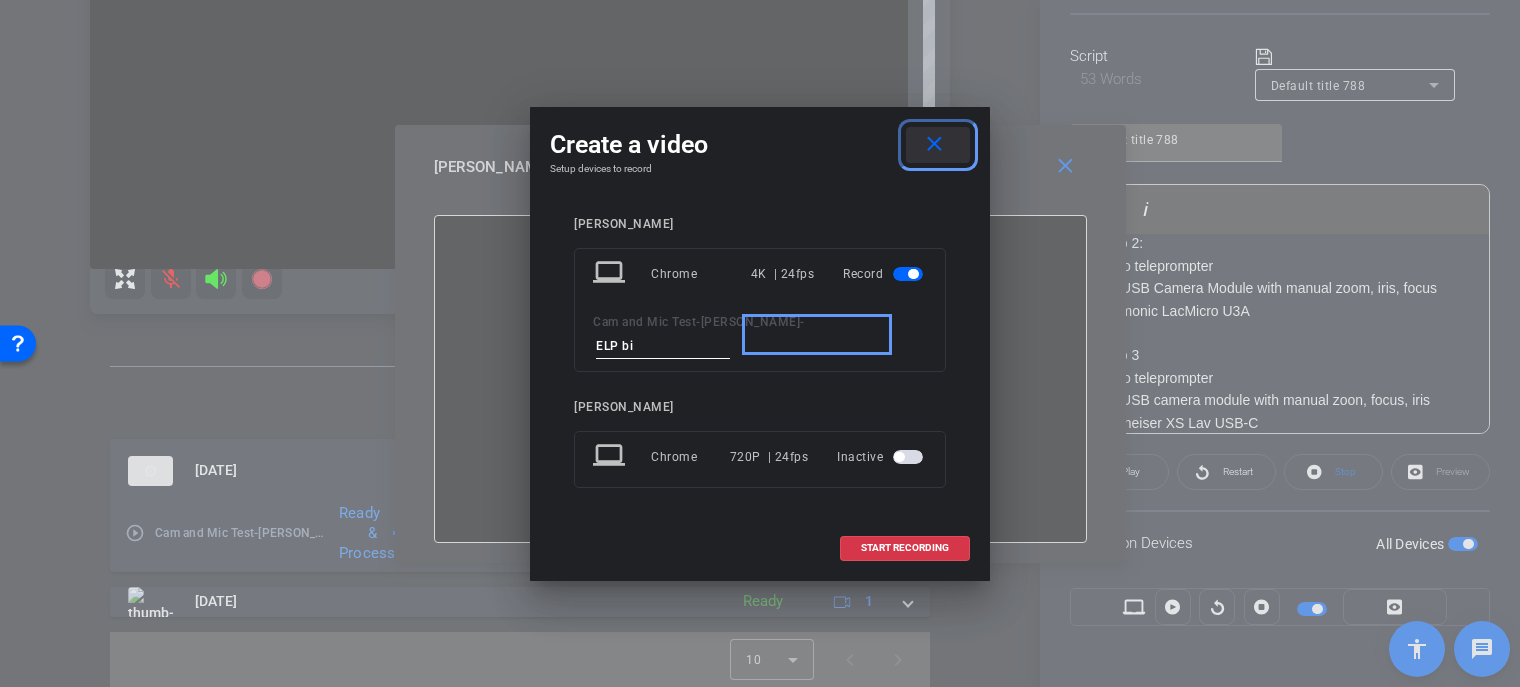 drag, startPoint x: 930, startPoint y: 163, endPoint x: 940, endPoint y: 171, distance: 12.806249 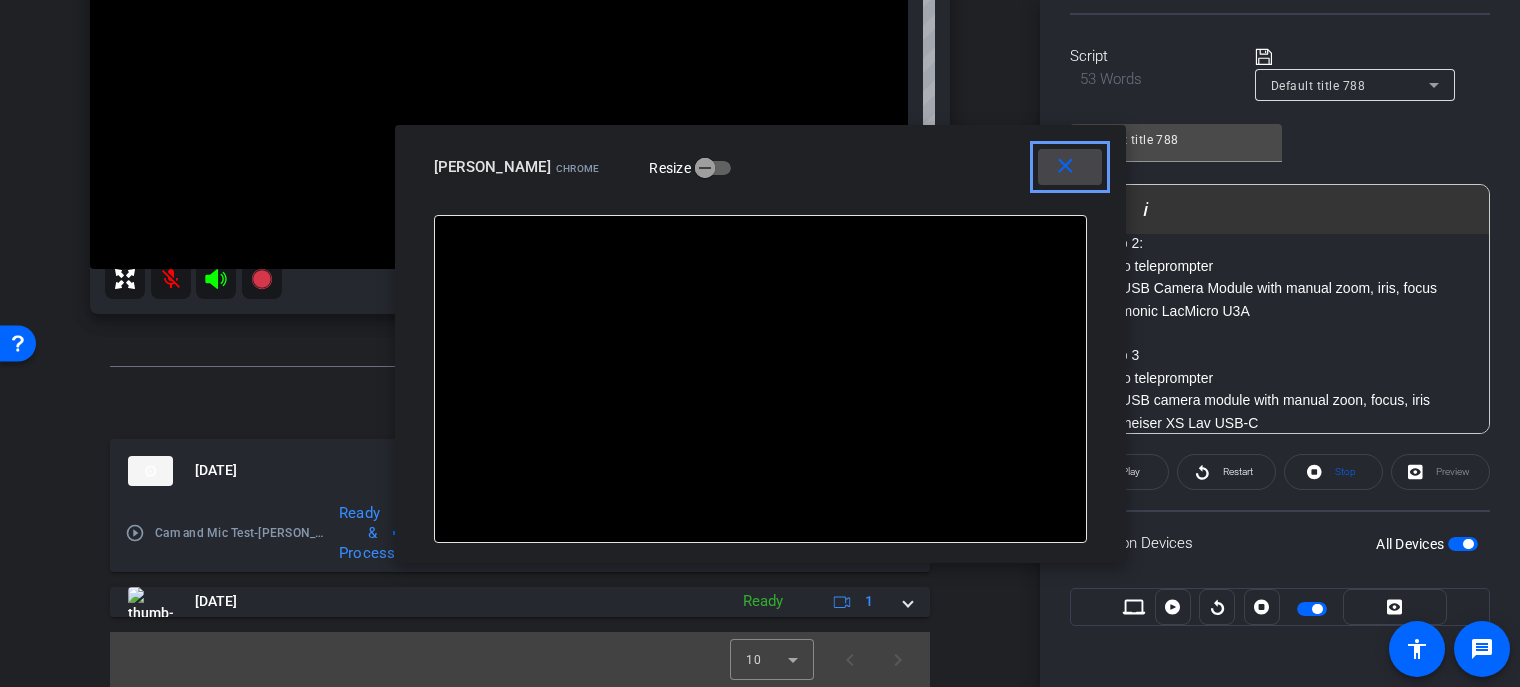 click on "close" at bounding box center (1065, 166) 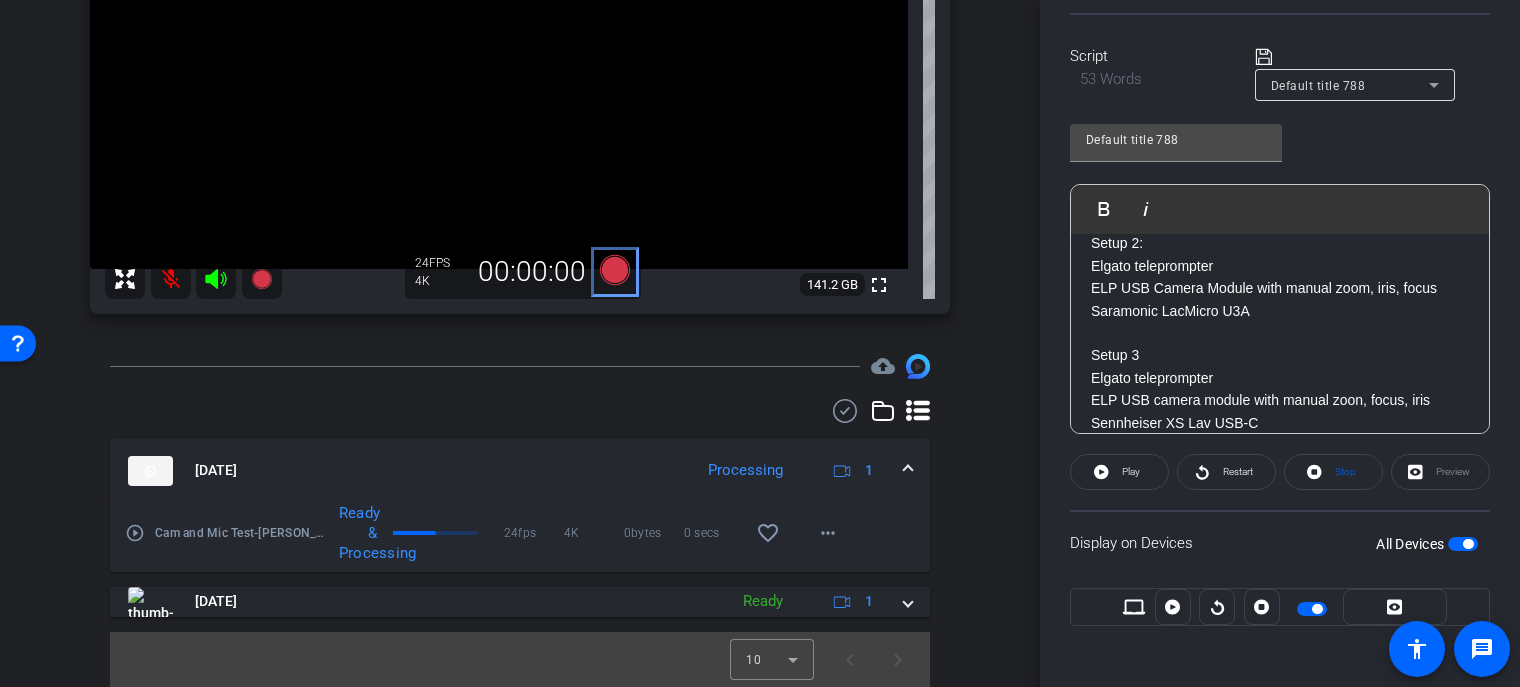 click 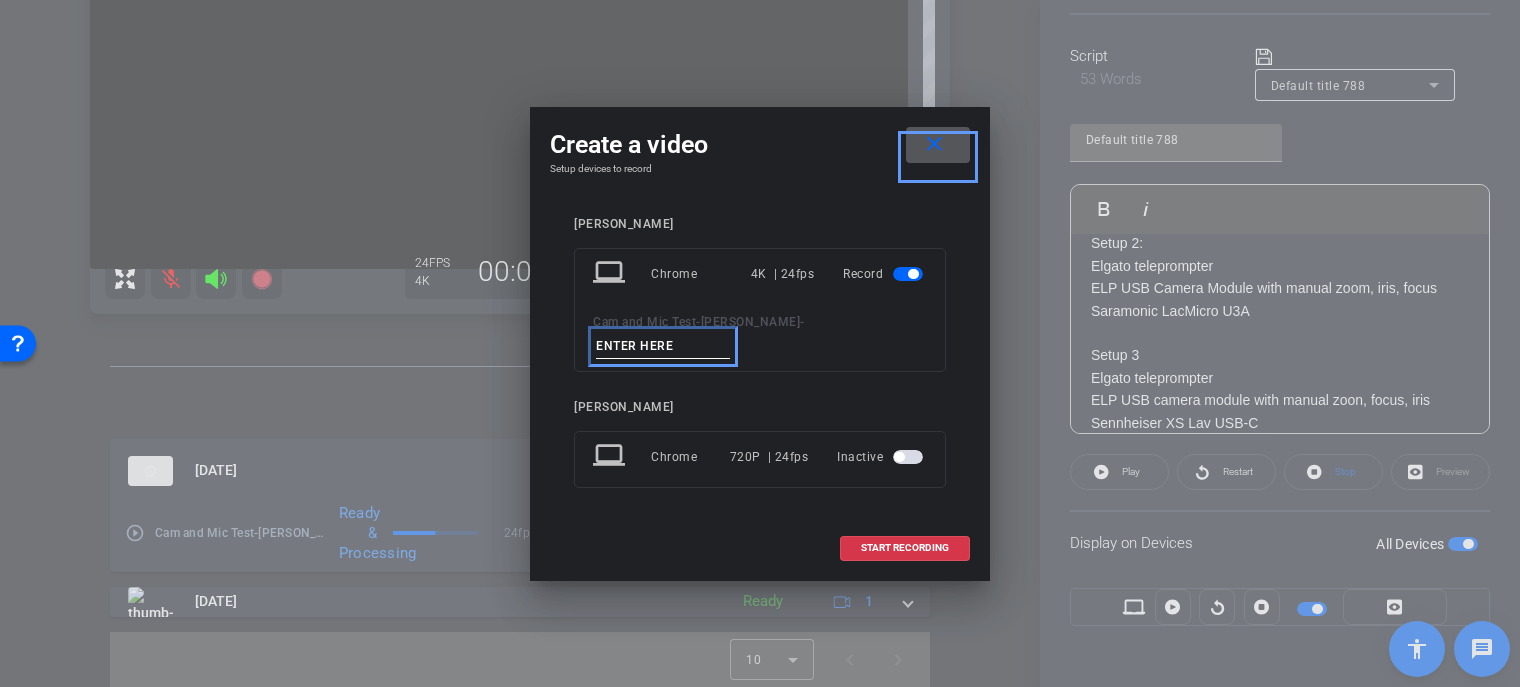 click at bounding box center [663, 346] 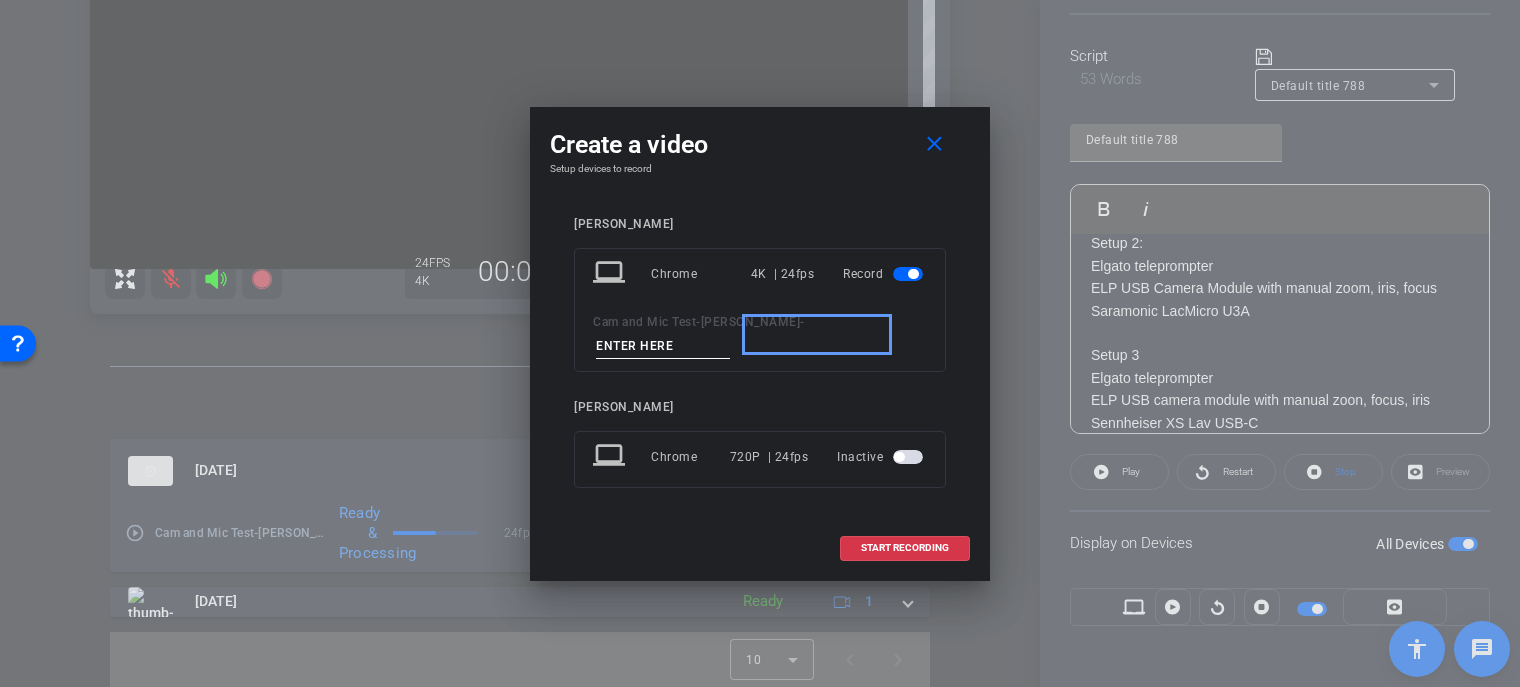 click at bounding box center (663, 346) 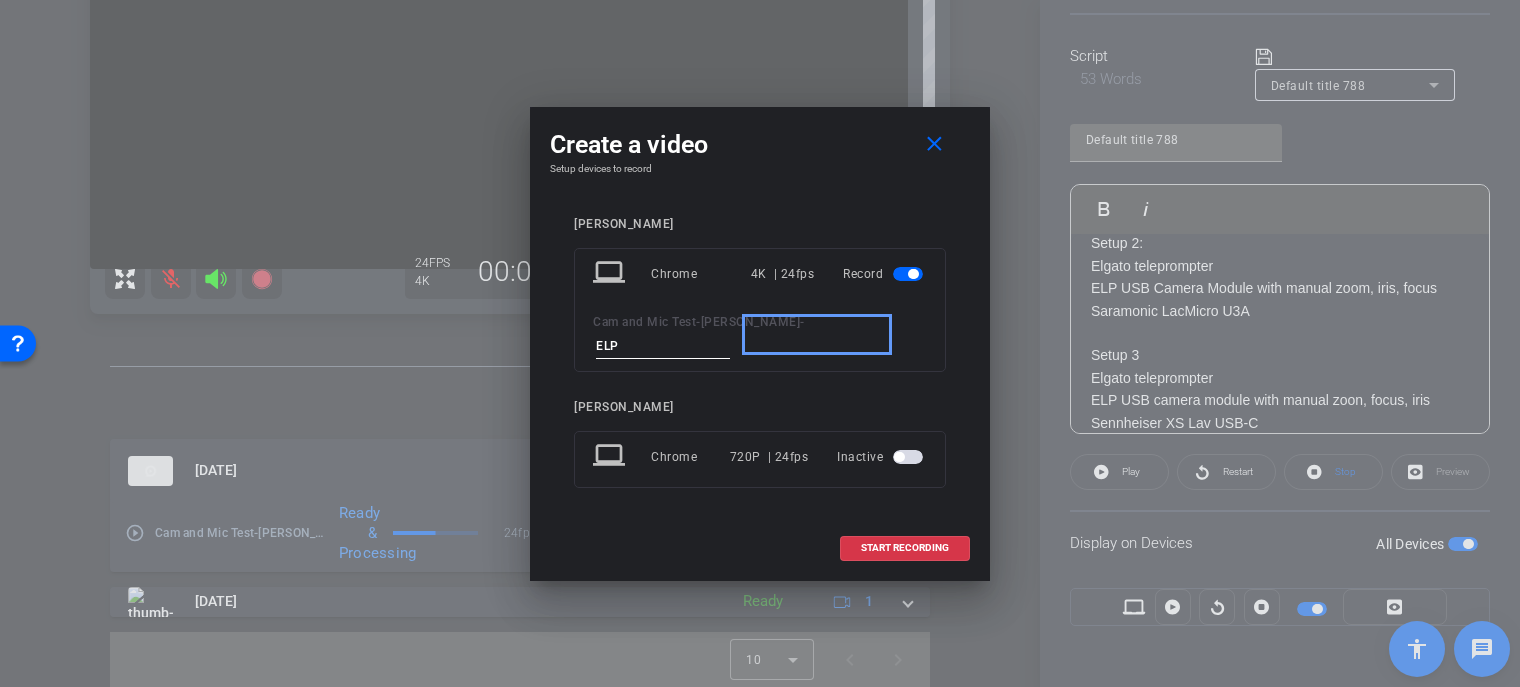 type on "ELP" 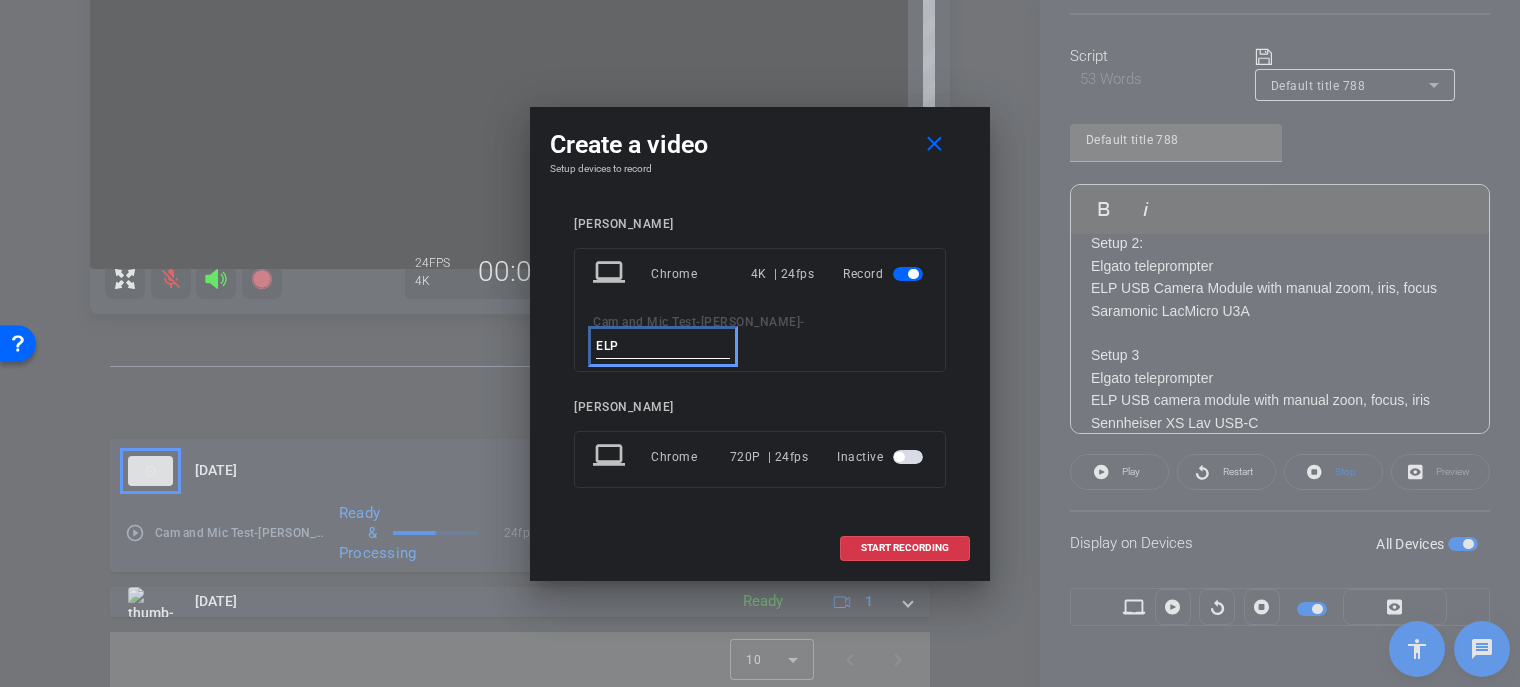 click on "ELP" at bounding box center [663, 346] 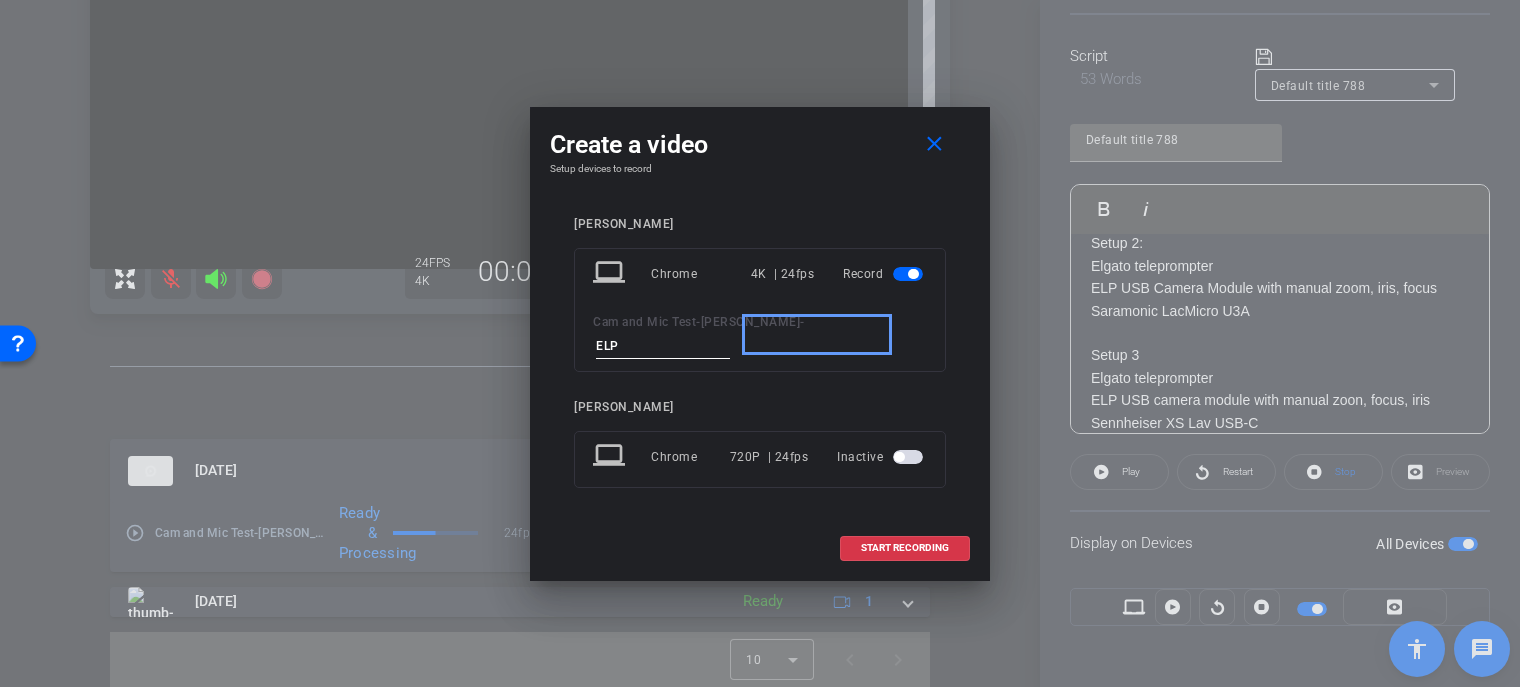 type on "ELP" 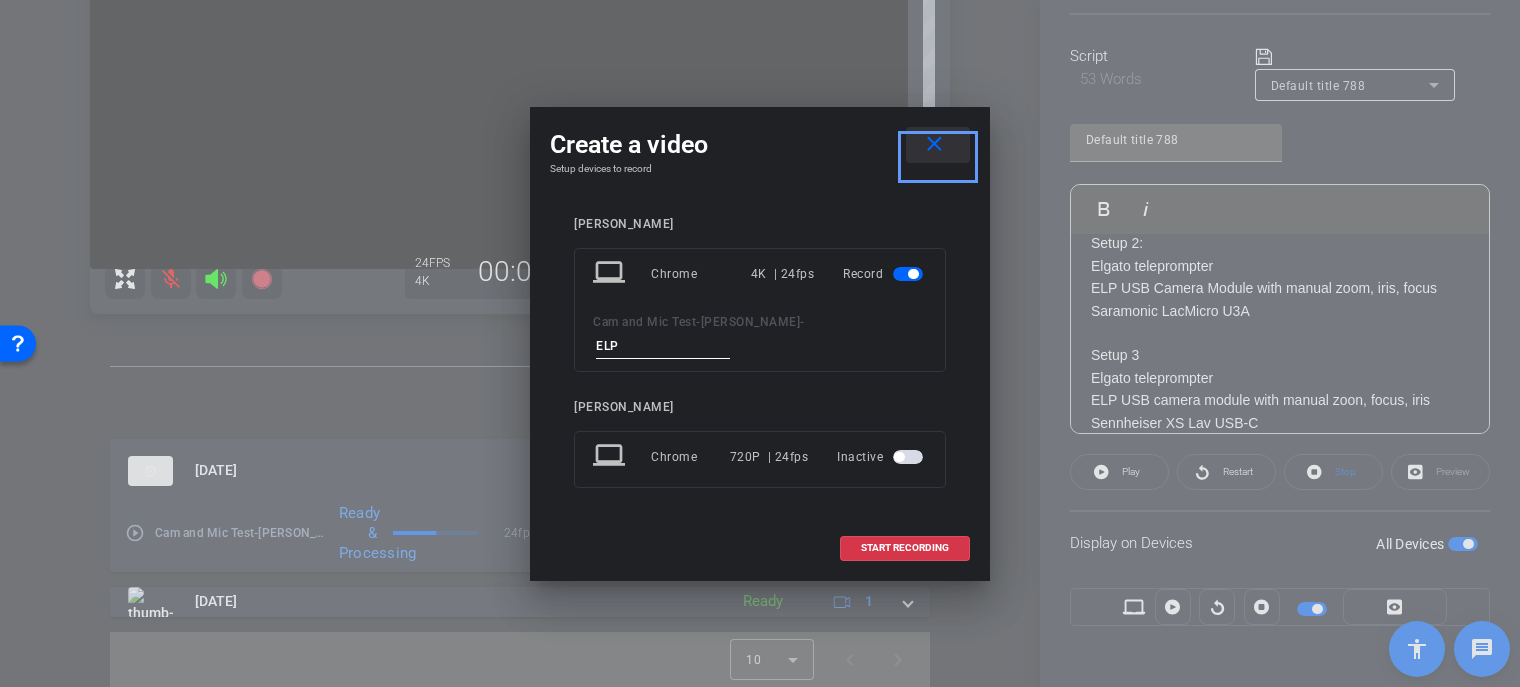 click on "close" at bounding box center [938, 145] 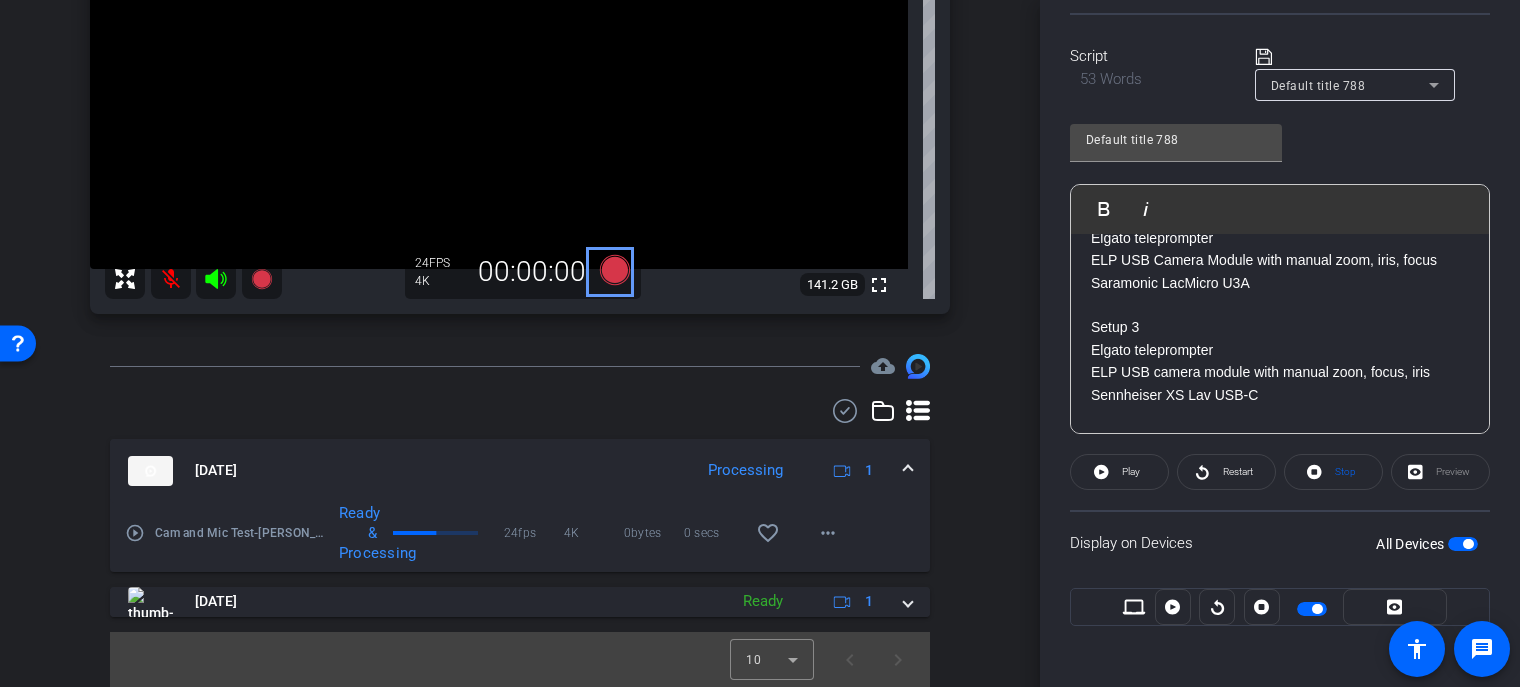 scroll, scrollTop: 198, scrollLeft: 0, axis: vertical 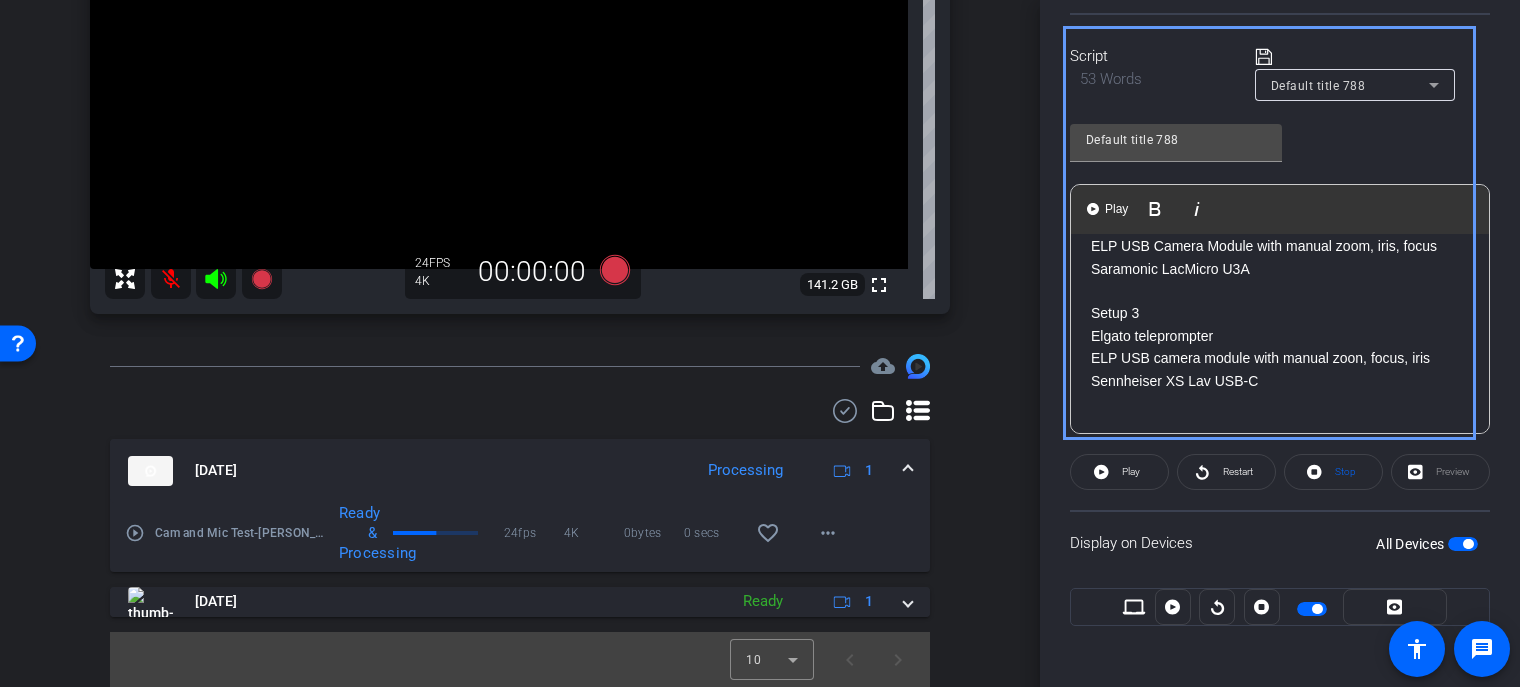 click on "Setup 1: Elgato teleprompter J5 Create USB Webcam, model JVCU435 with a zoom remote LavMicro-U, with a USB C input Setup 2: Elgato teleprompter ELP USB Camera Module with manual zoom, iris, focus Saramonic LacMicro U3A Setup 3 Elgato teleprompter ELP USB camera module with manual zoon, focus, iris Sennheiser XS Lav USB-C" 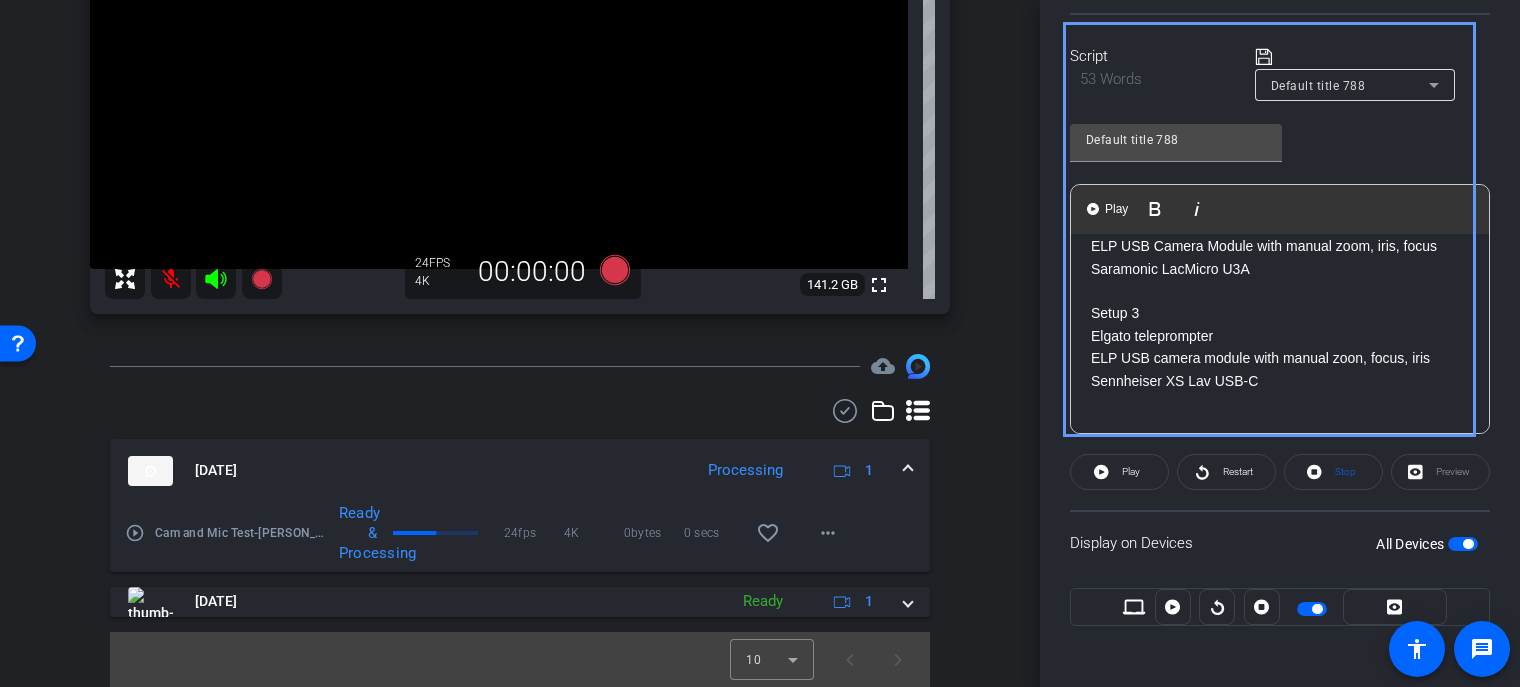 scroll, scrollTop: 201, scrollLeft: 0, axis: vertical 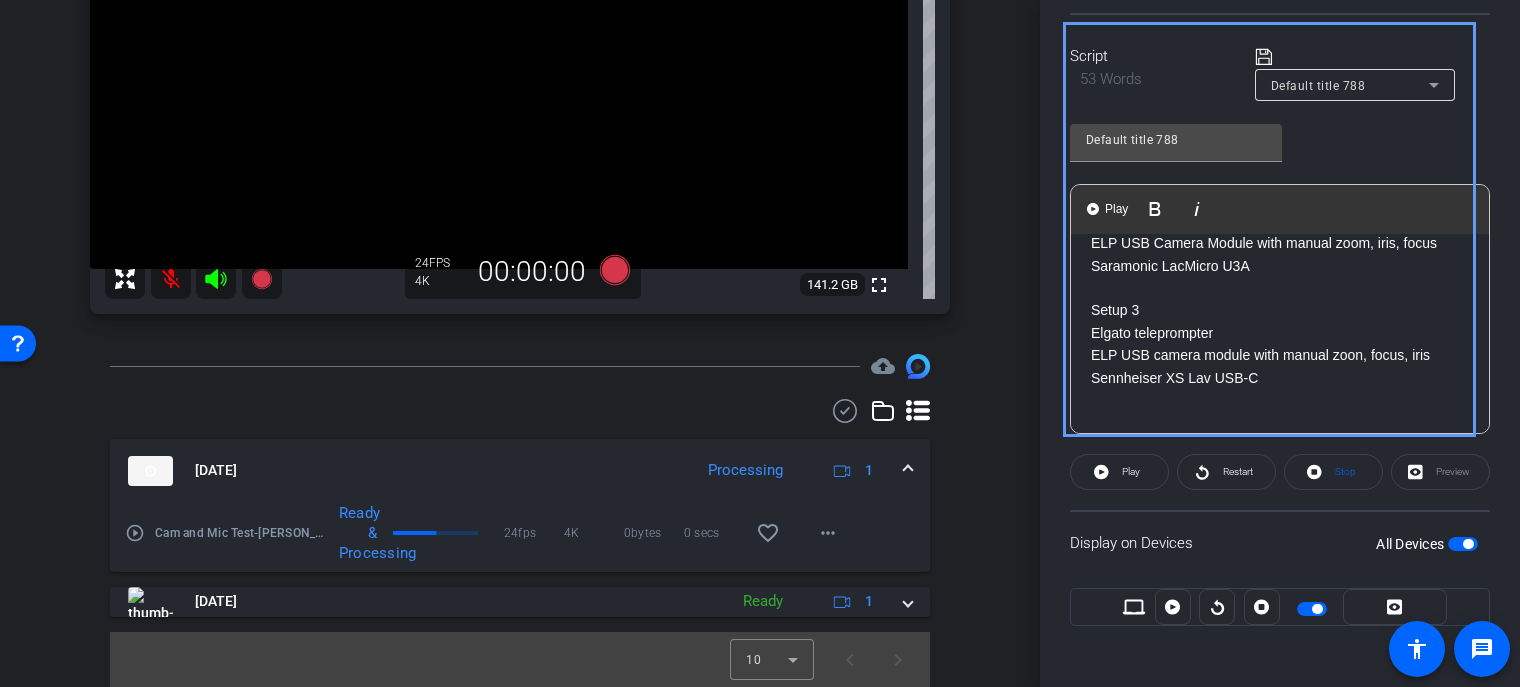 type 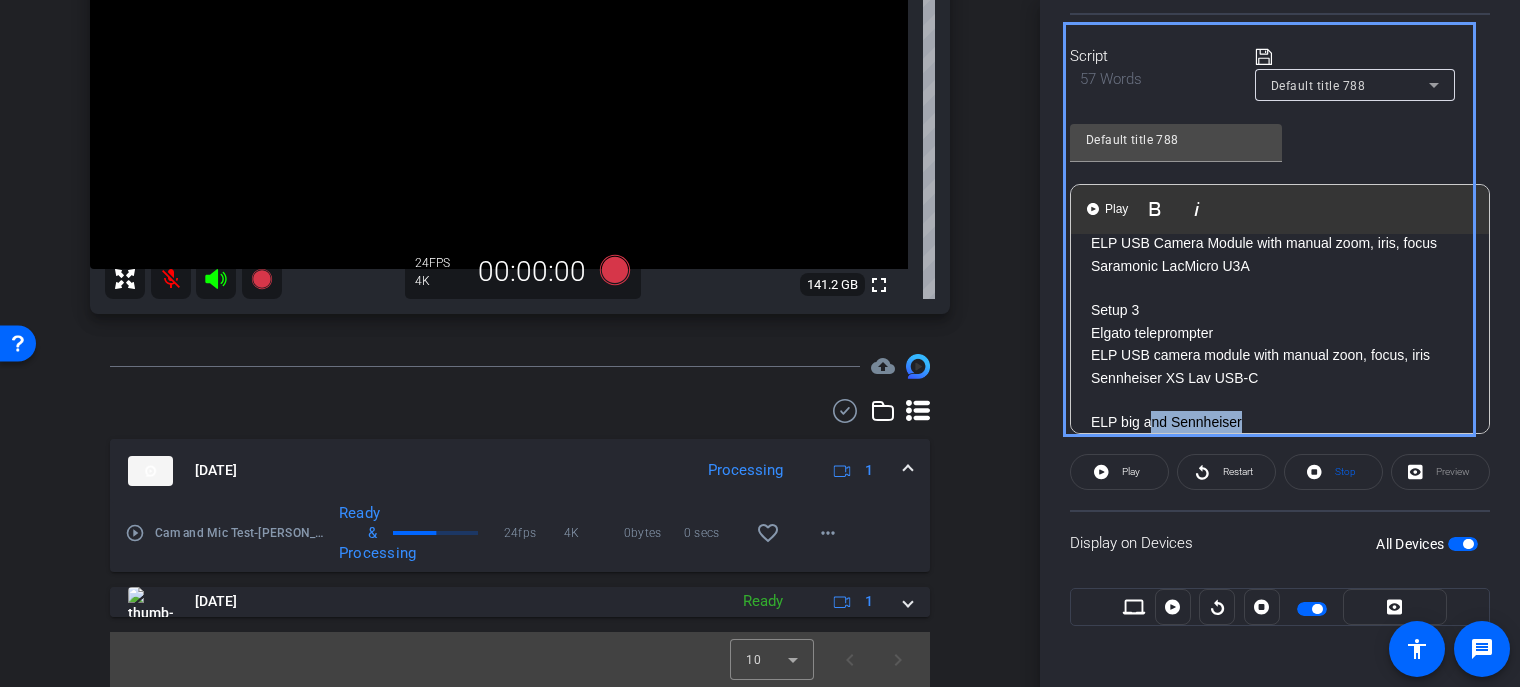 scroll, scrollTop: 220, scrollLeft: 0, axis: vertical 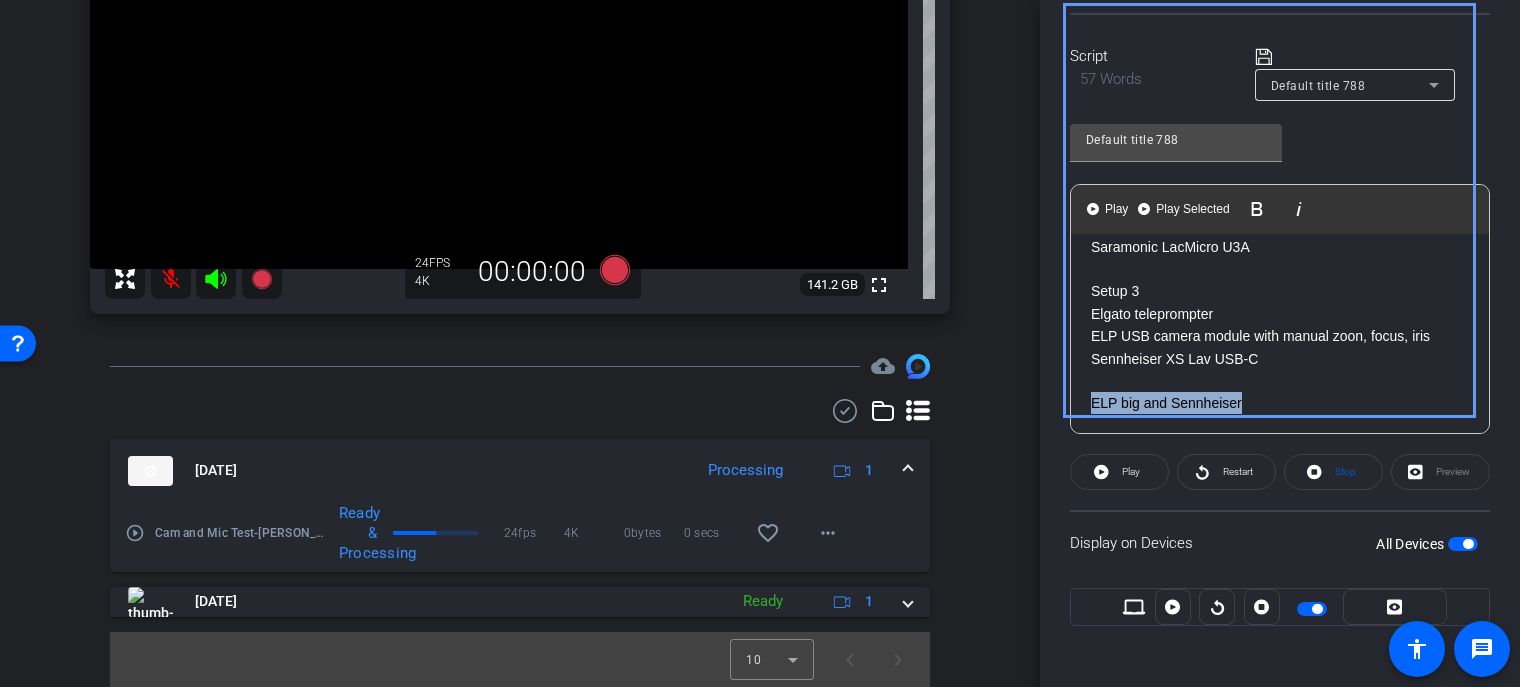 drag, startPoint x: 1262, startPoint y: 428, endPoint x: 1075, endPoint y: 413, distance: 187.60065 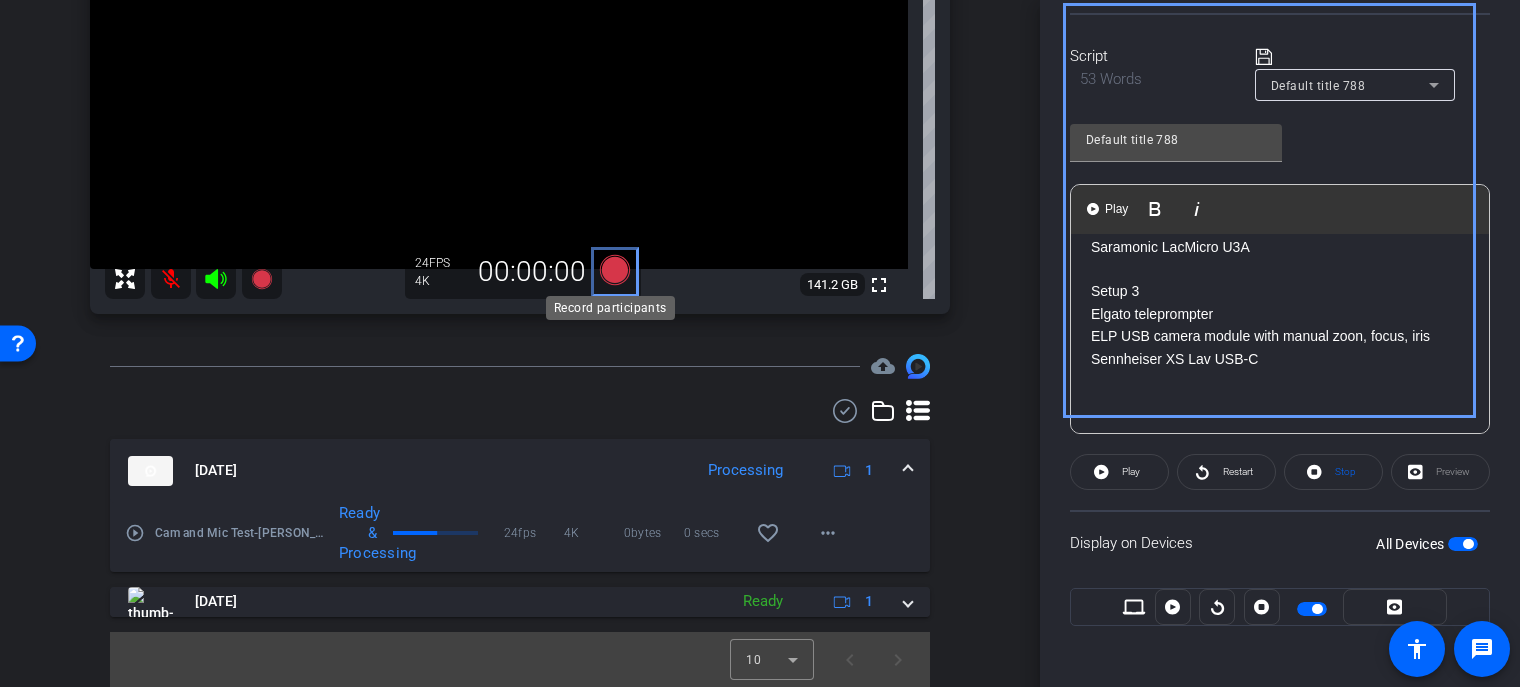 click 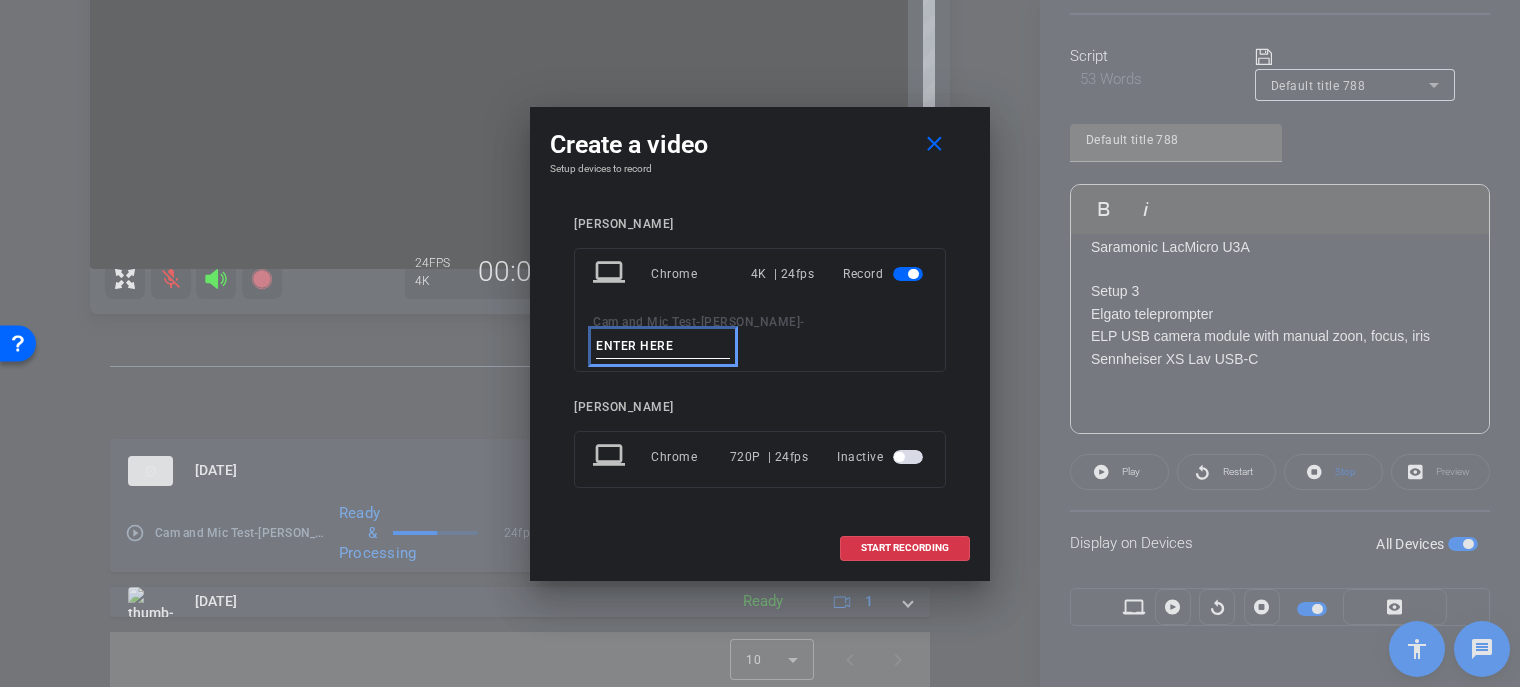 click at bounding box center (663, 346) 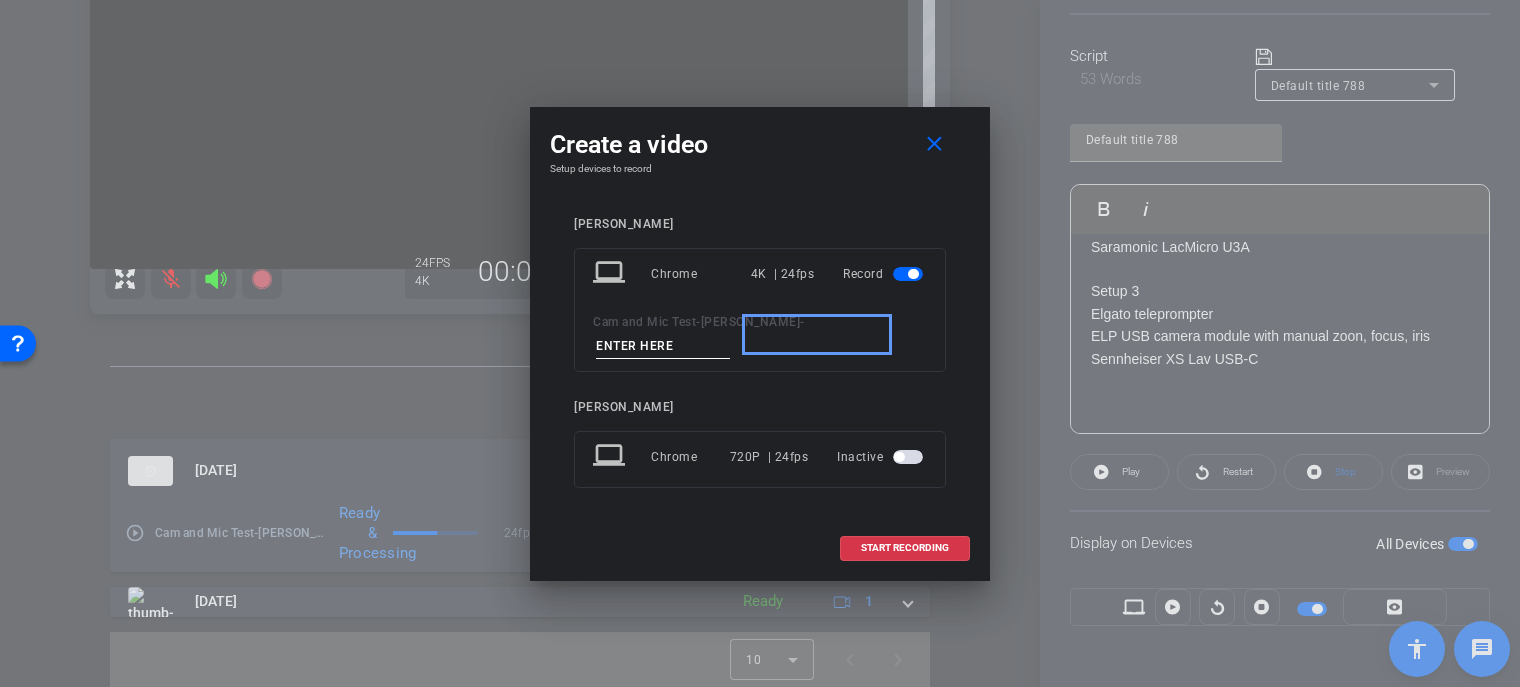 paste on "ELP big and Sennheiser" 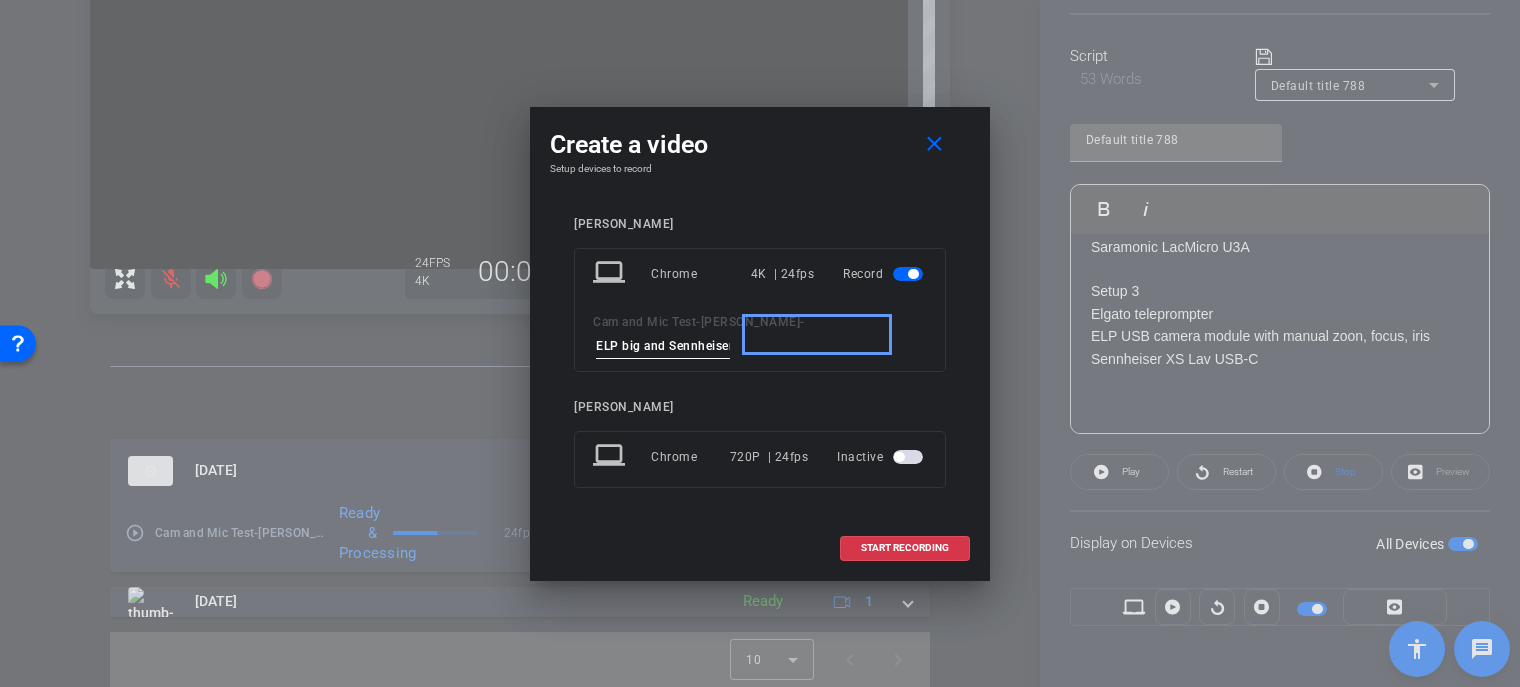 scroll, scrollTop: 0, scrollLeft: 4, axis: horizontal 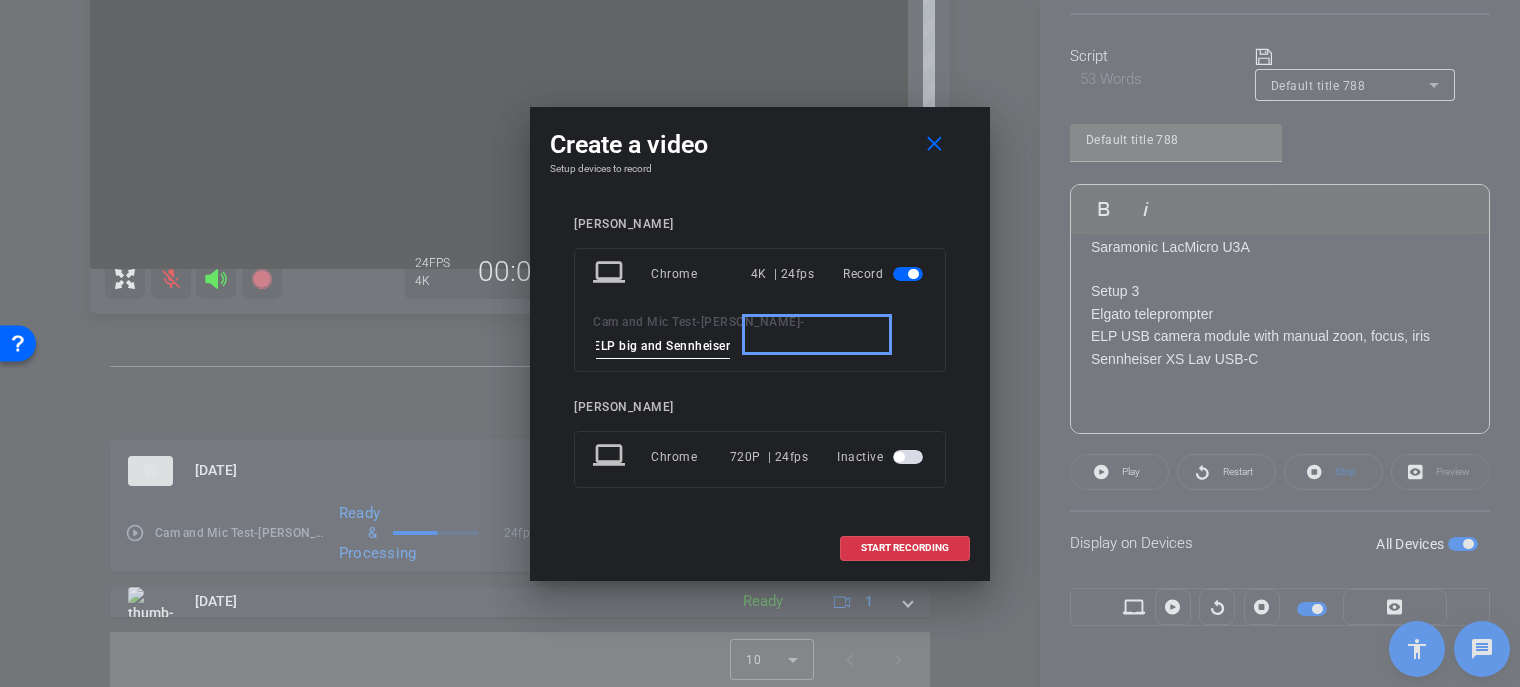click on "ELP big and Sennheiser" at bounding box center [663, 346] 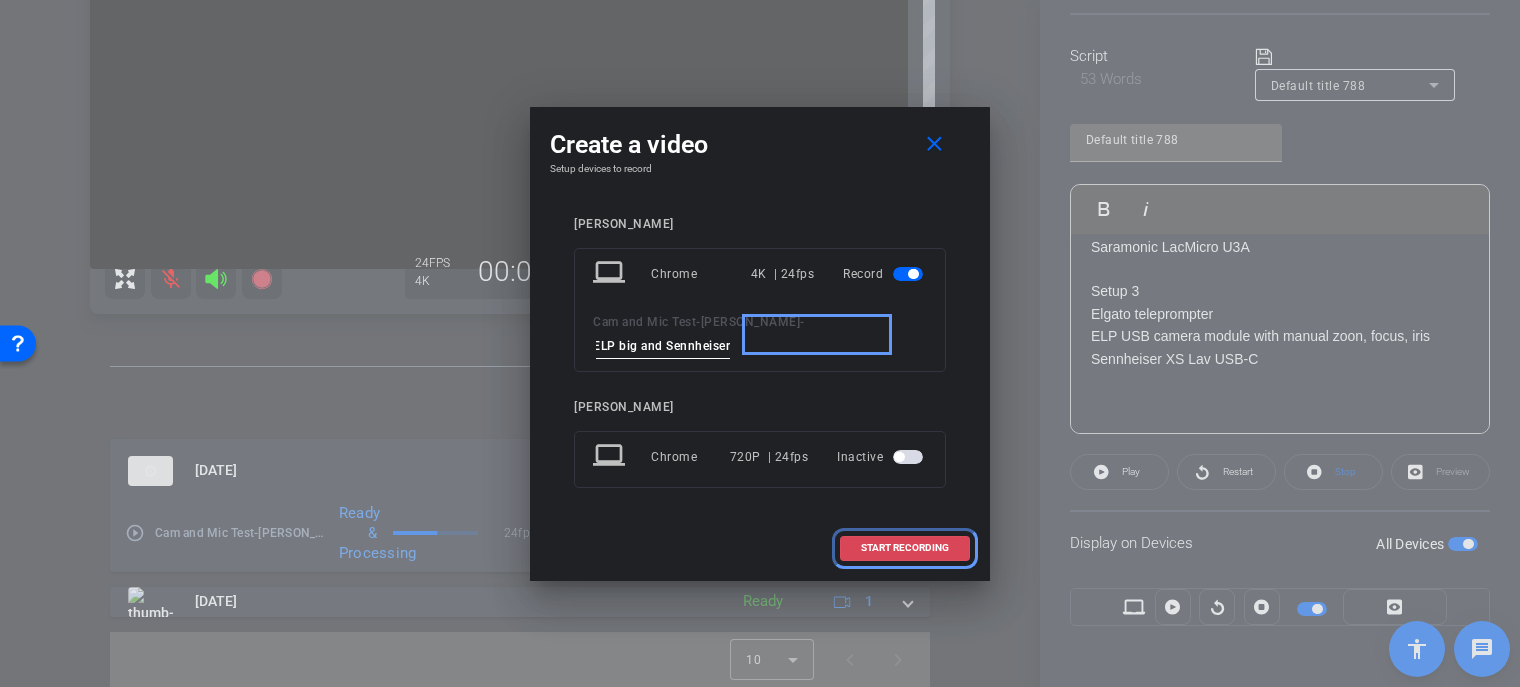 click on "START RECORDING" at bounding box center [905, 548] 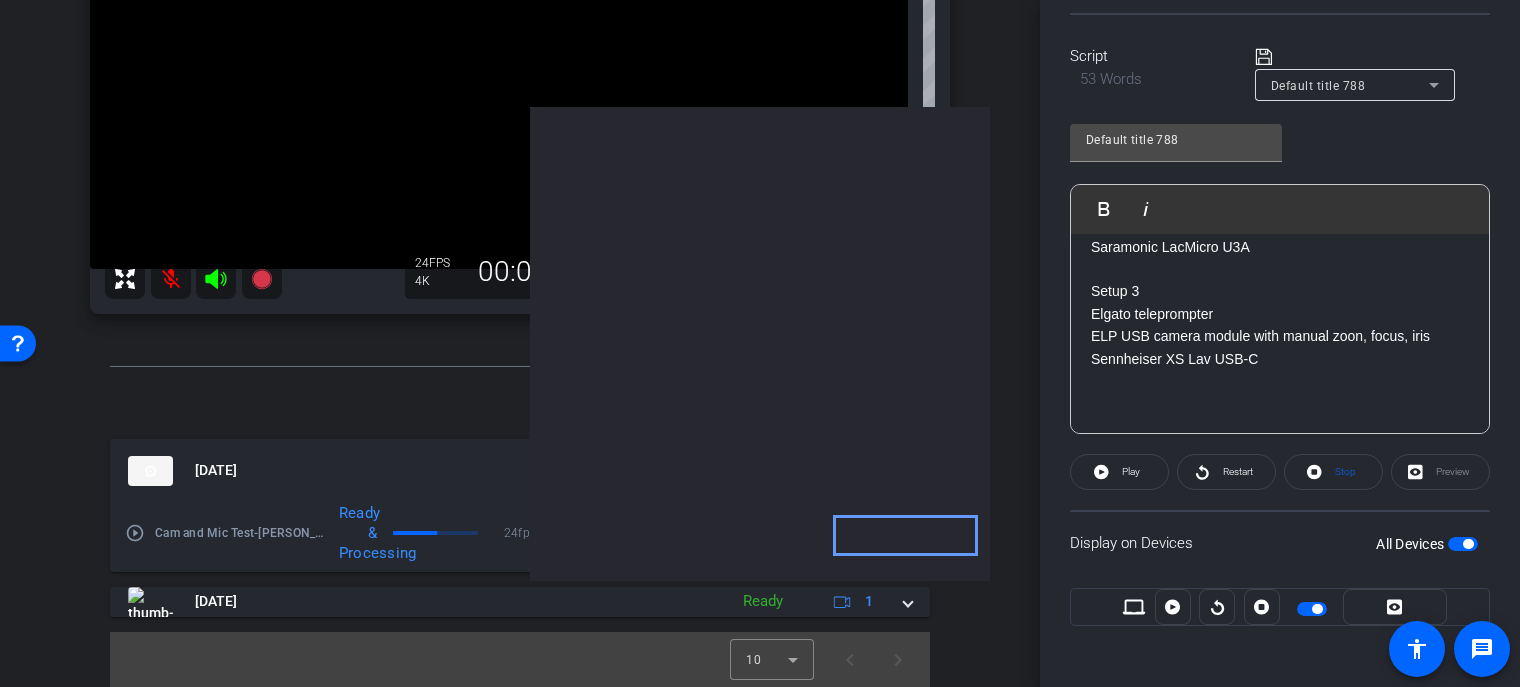scroll, scrollTop: 0, scrollLeft: 0, axis: both 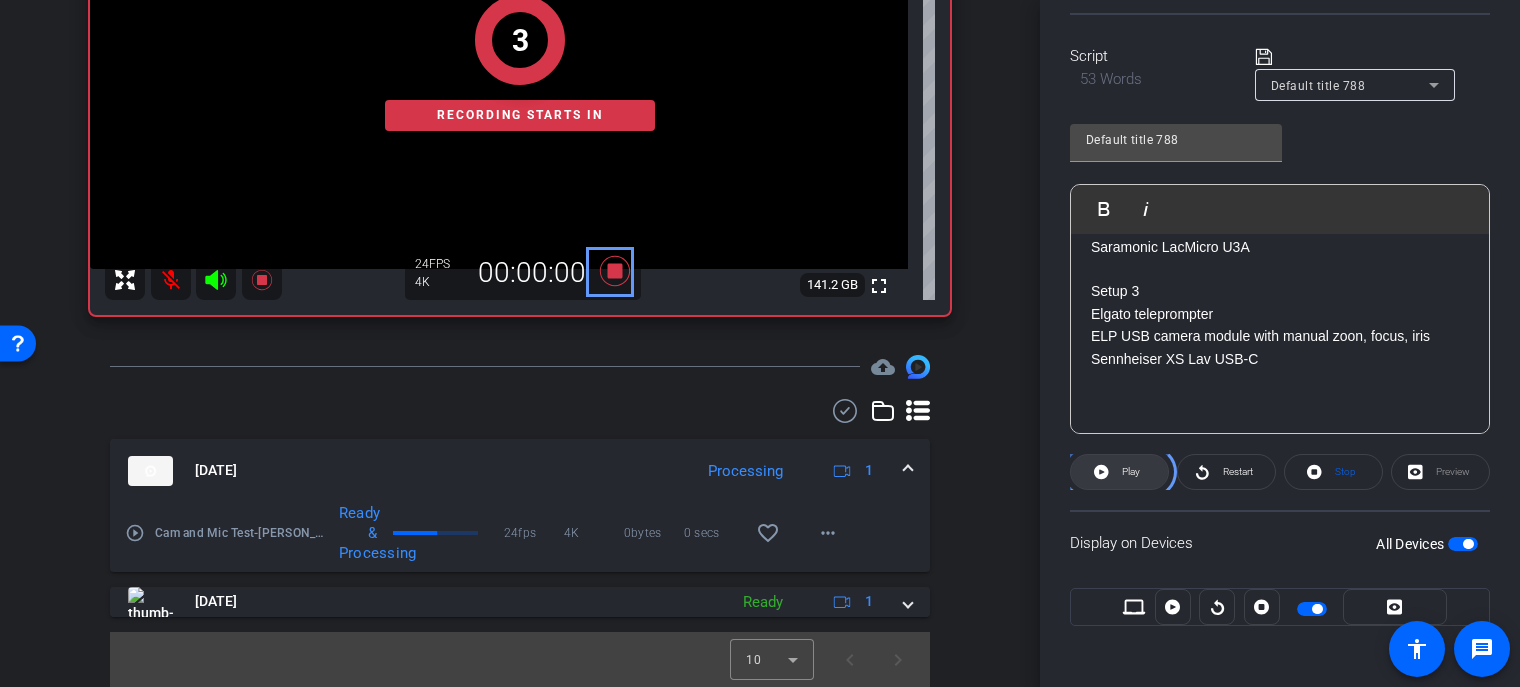 click on "Play" 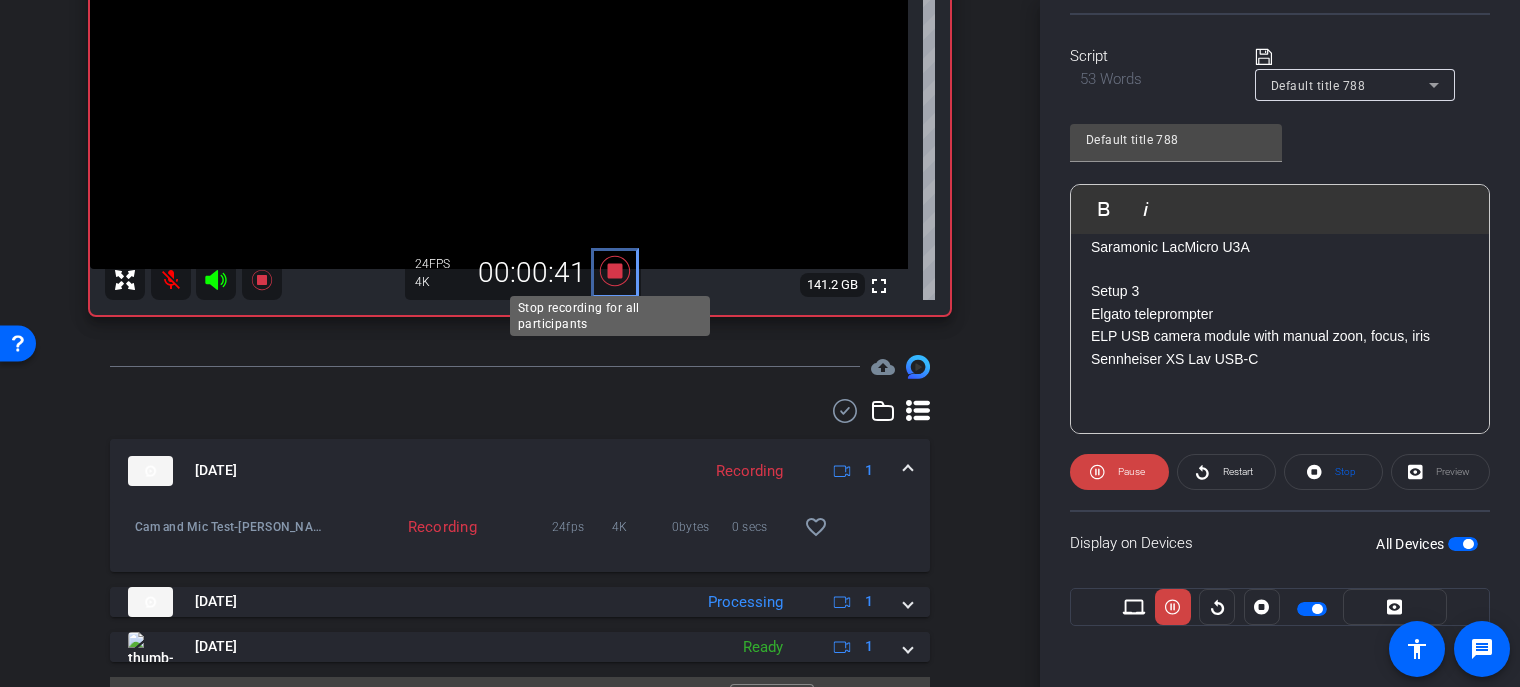 click 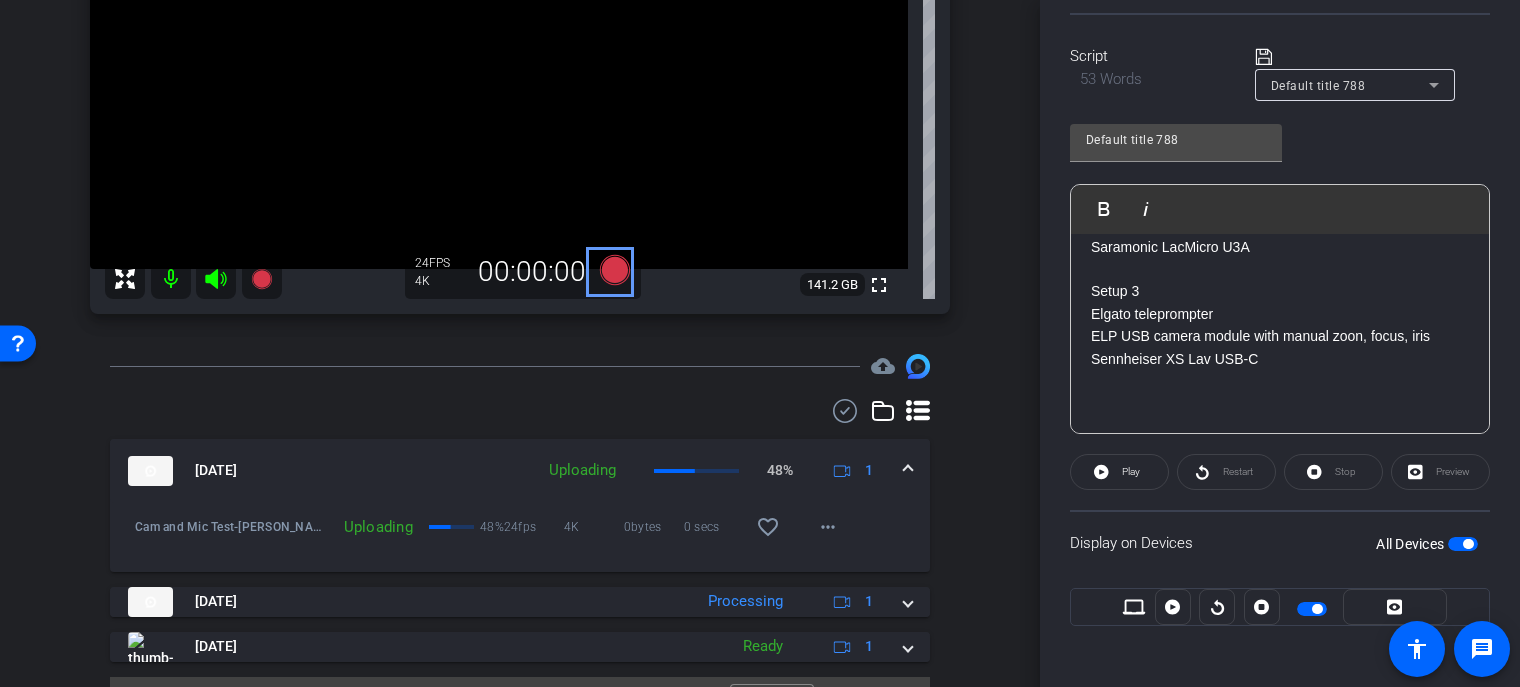 click on "53 Words" 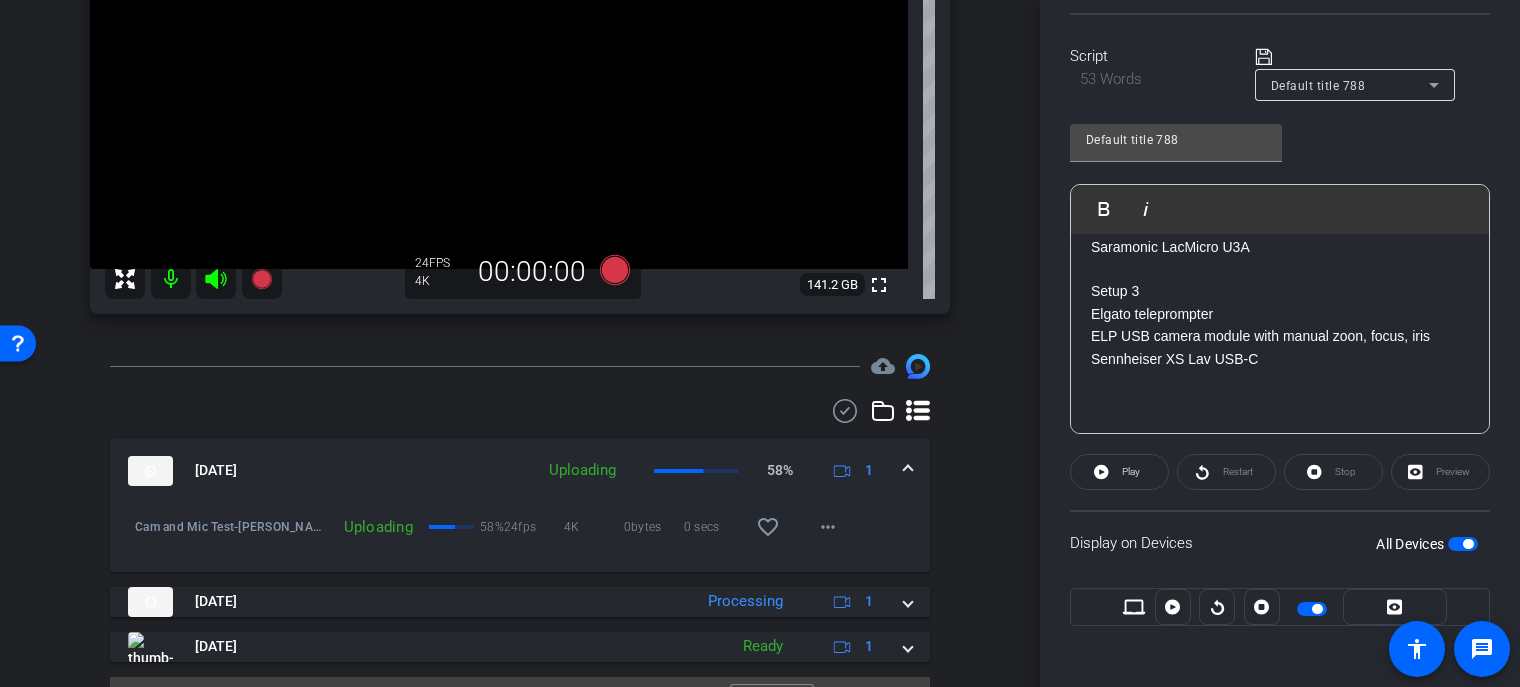 scroll, scrollTop: 393, scrollLeft: 0, axis: vertical 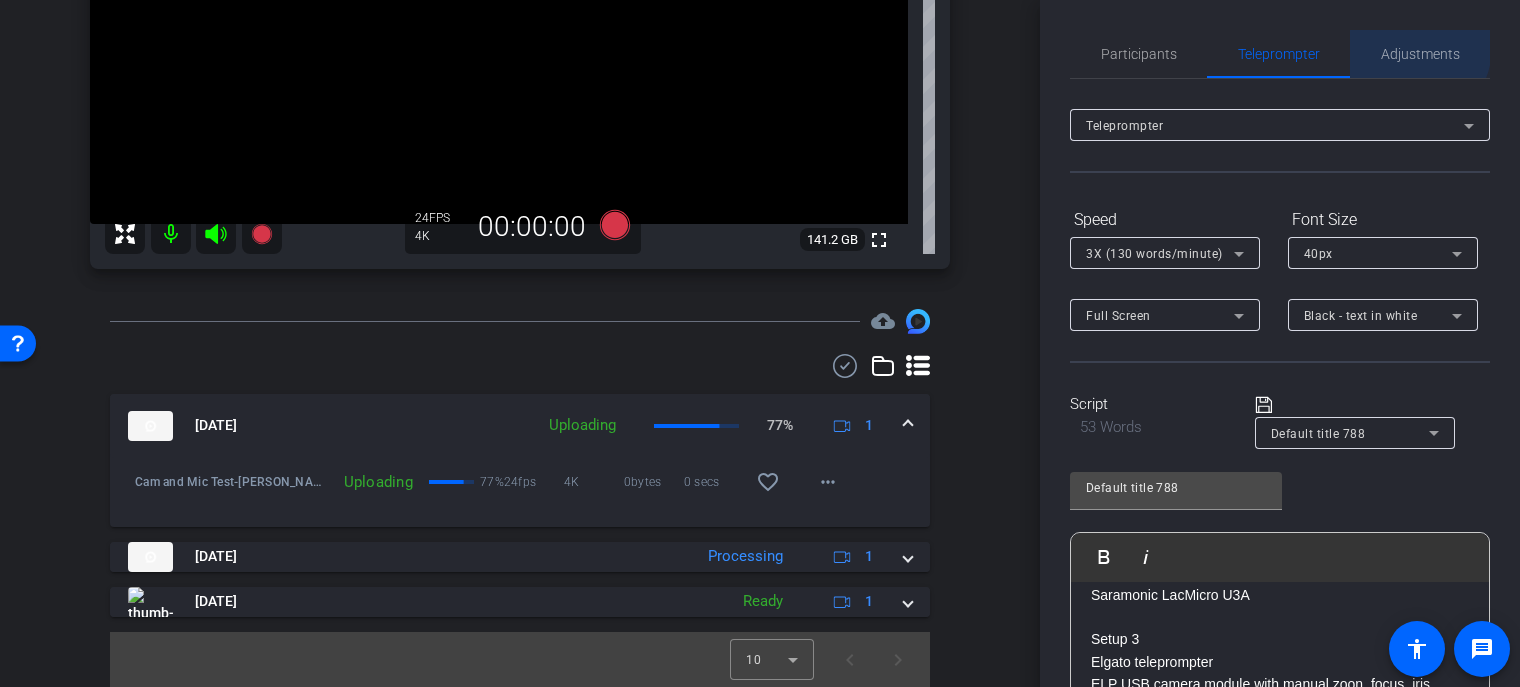 click on "Adjustments" at bounding box center (1420, 54) 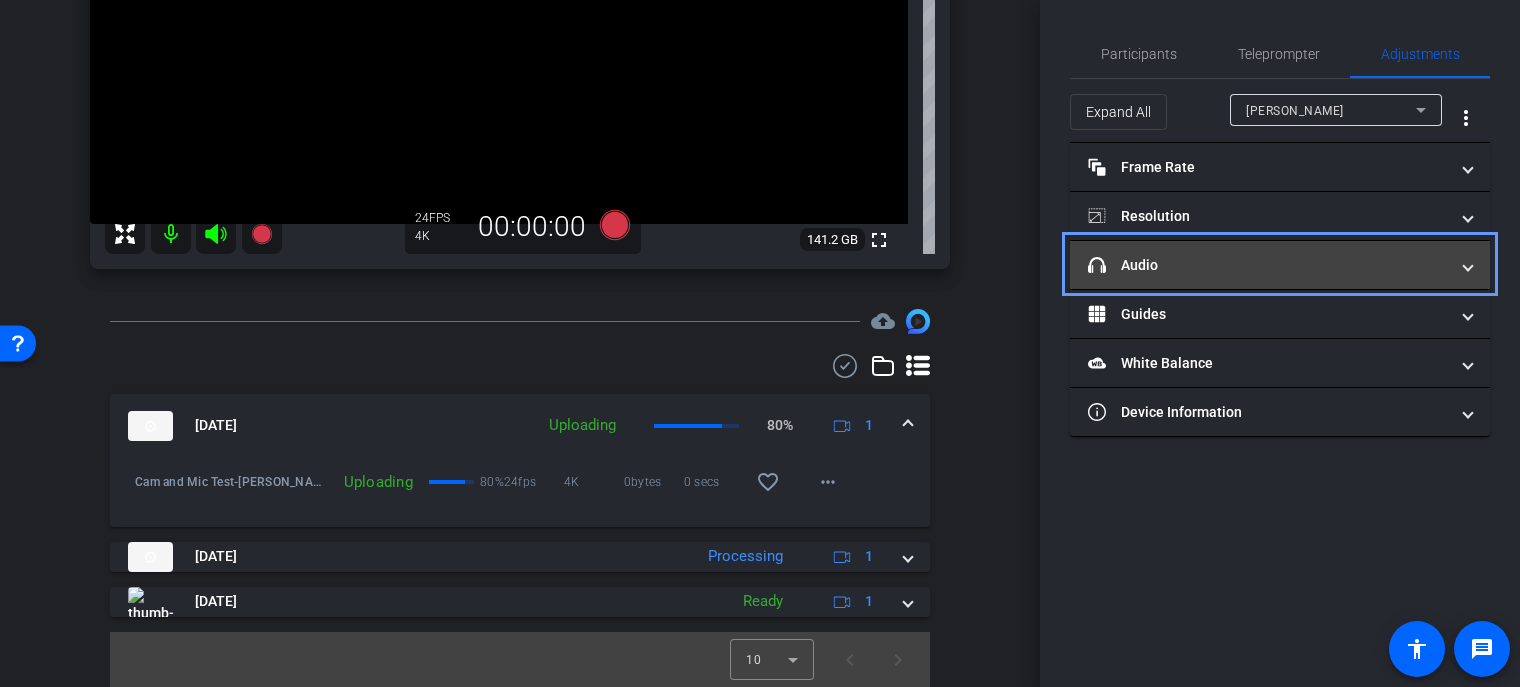 click on "headphone icon
Audio" at bounding box center [1268, 265] 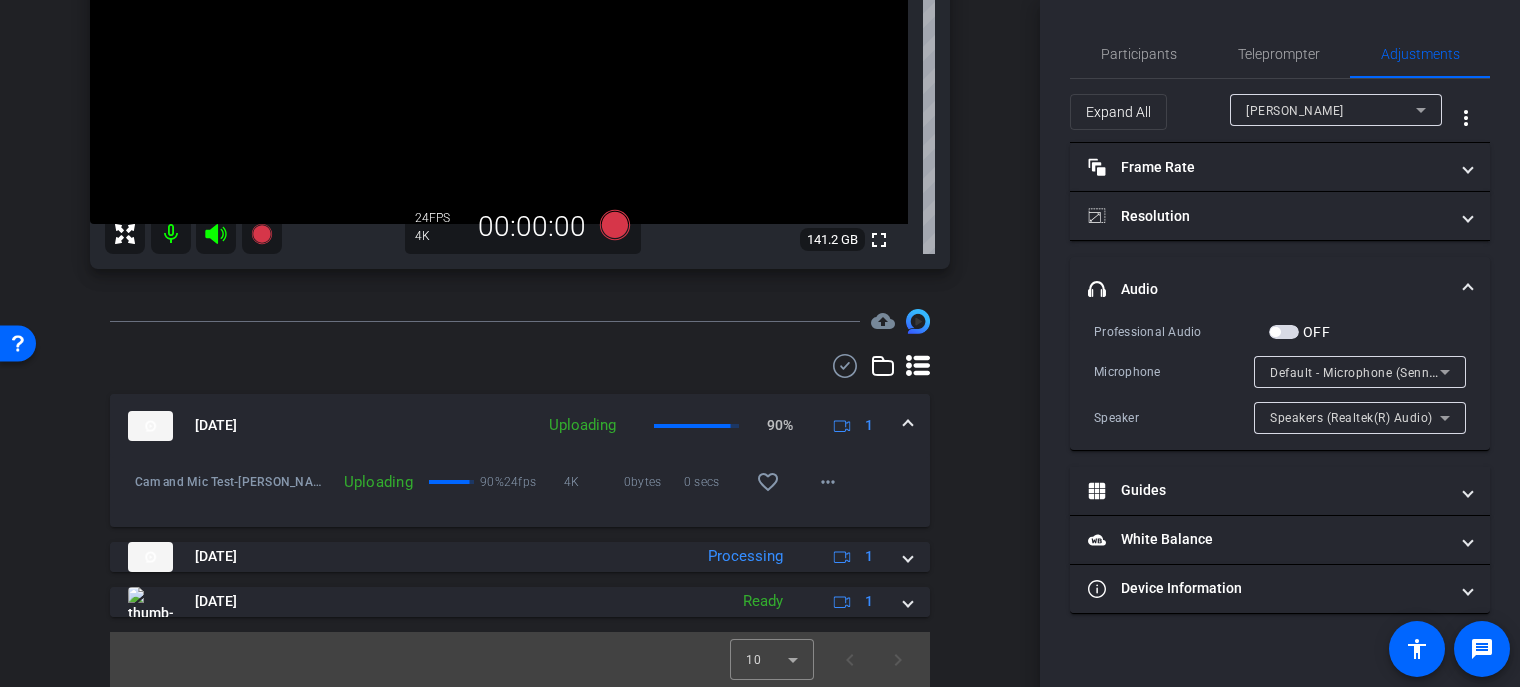 click on "Default - Microphone (Sennheiser XS LAV USB-C)" at bounding box center (1411, 372) 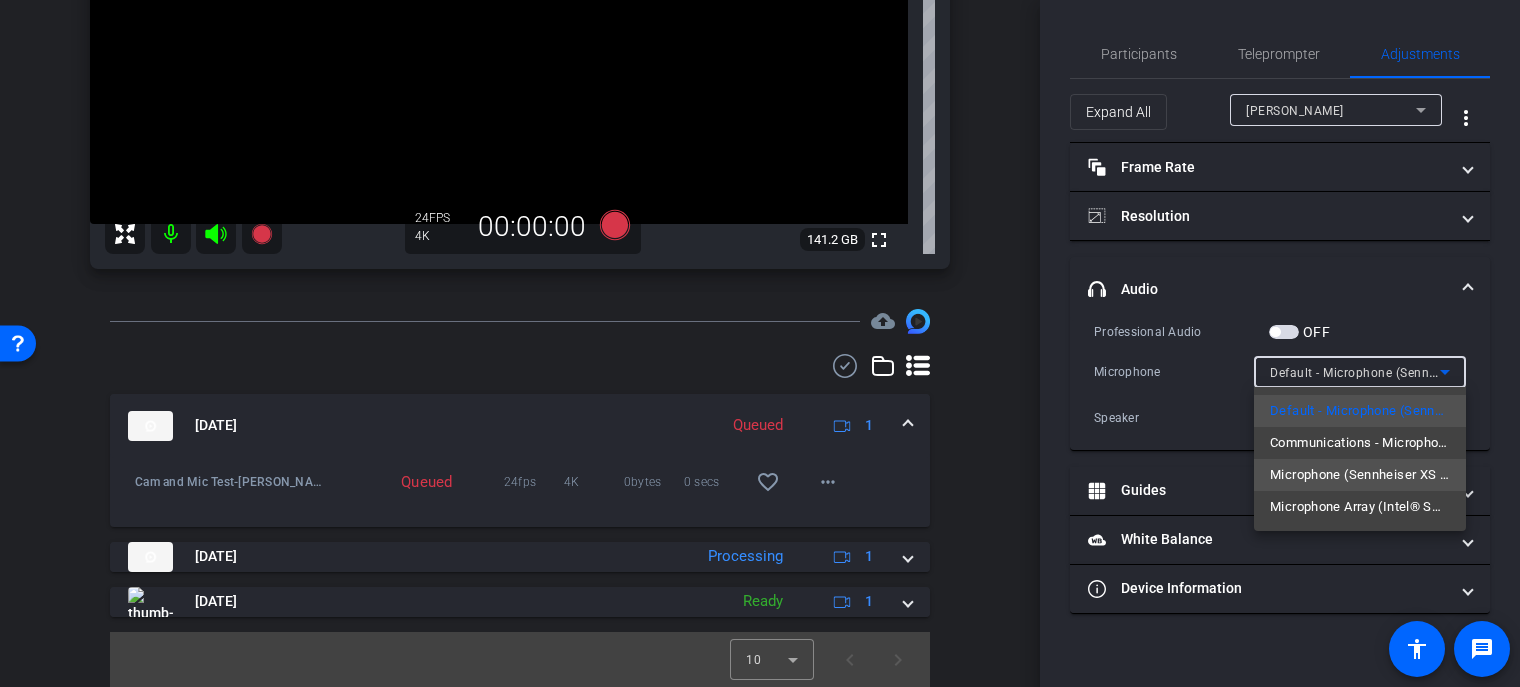 click on "Microphone (Sennheiser XS LAV USB-C)" at bounding box center (1360, 475) 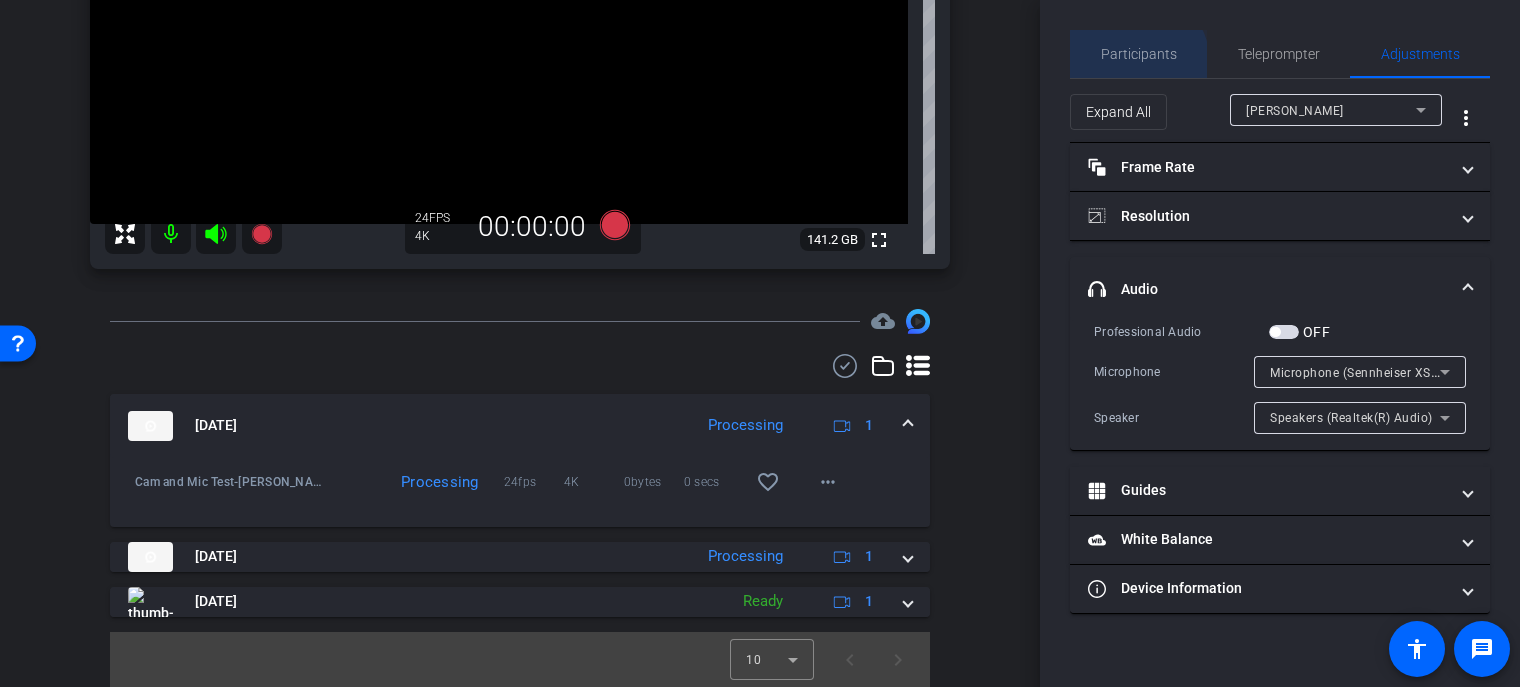 click on "Participants" at bounding box center (1139, 54) 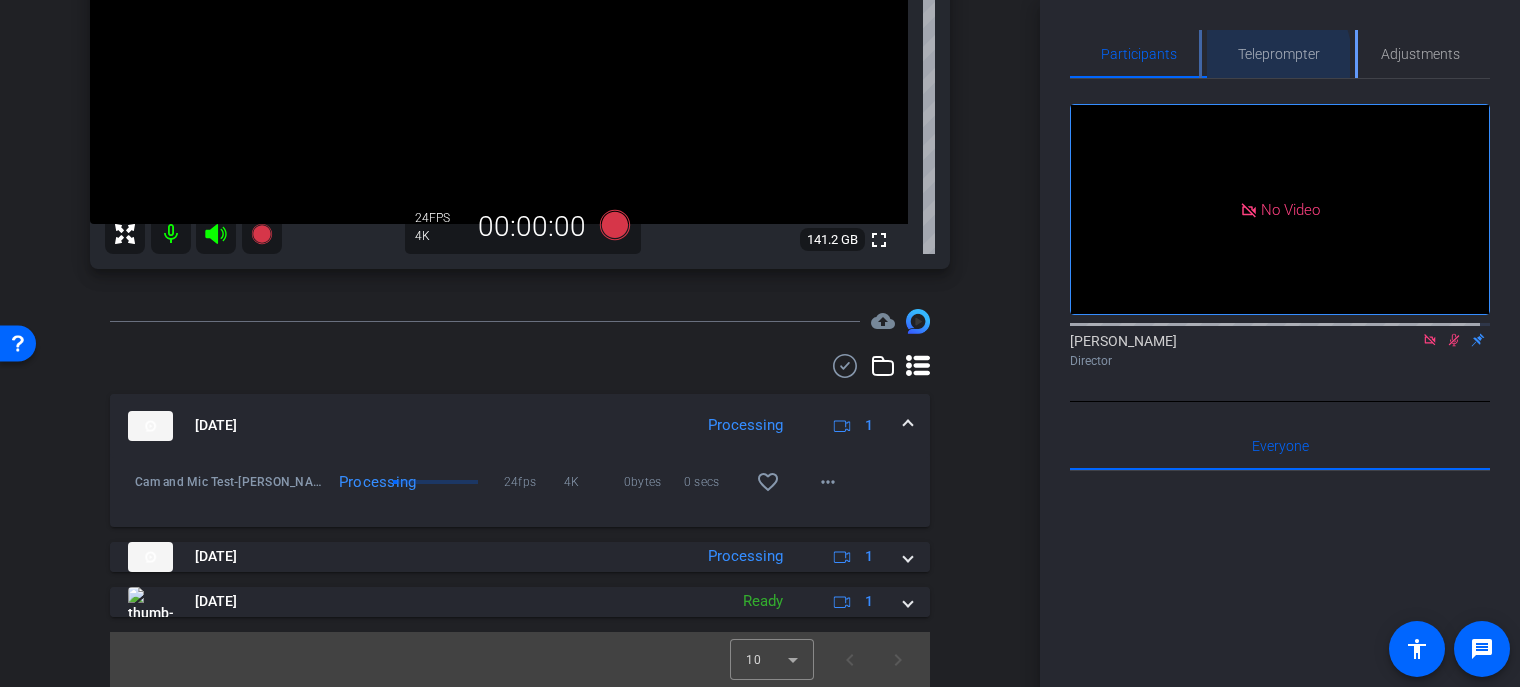 click on "Teleprompter" at bounding box center [1279, 54] 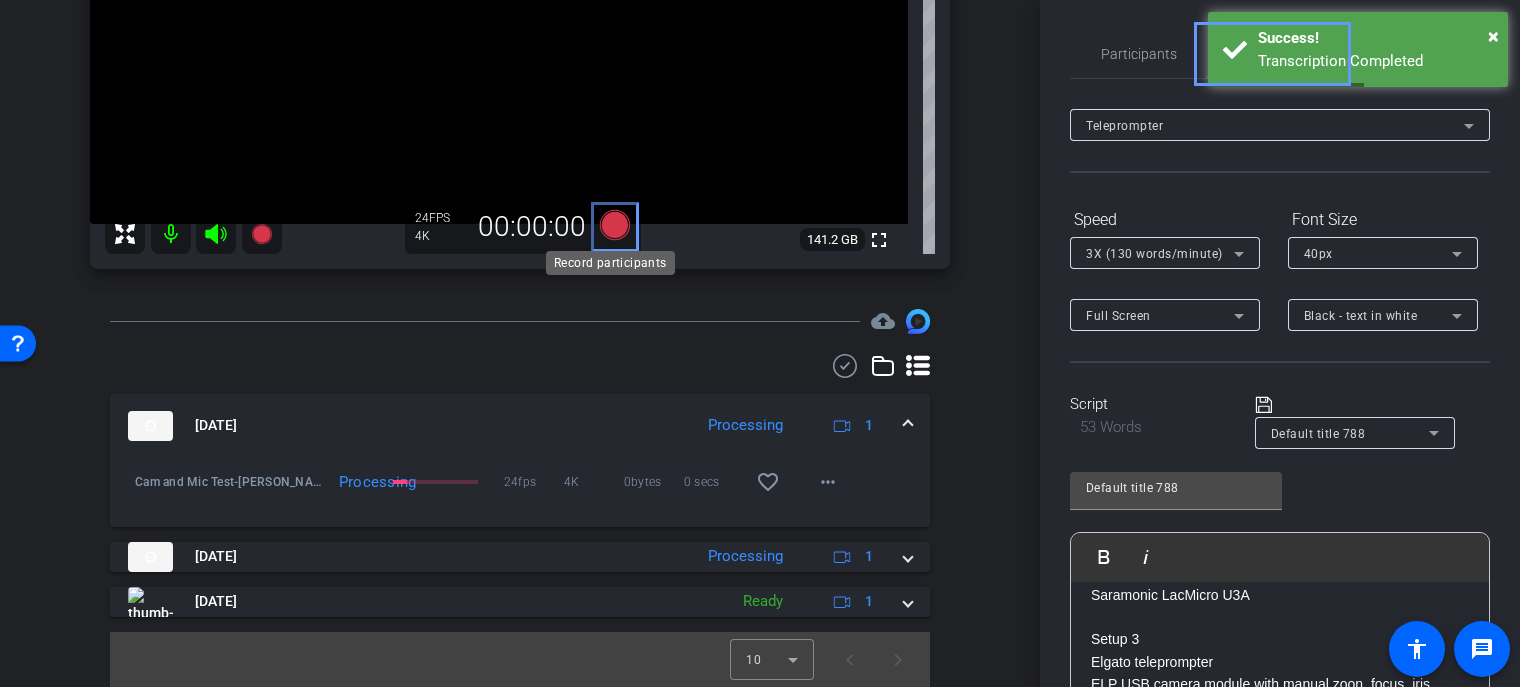 click 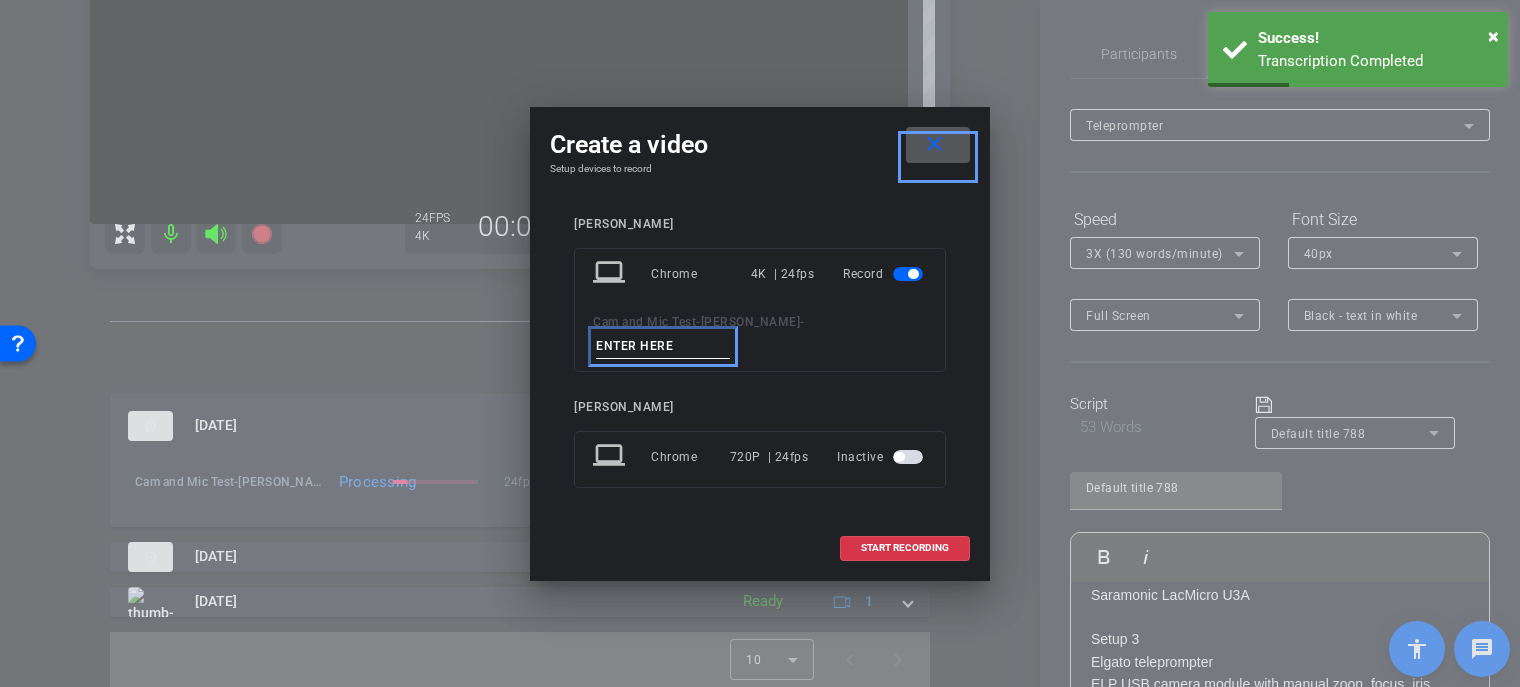 click at bounding box center [663, 346] 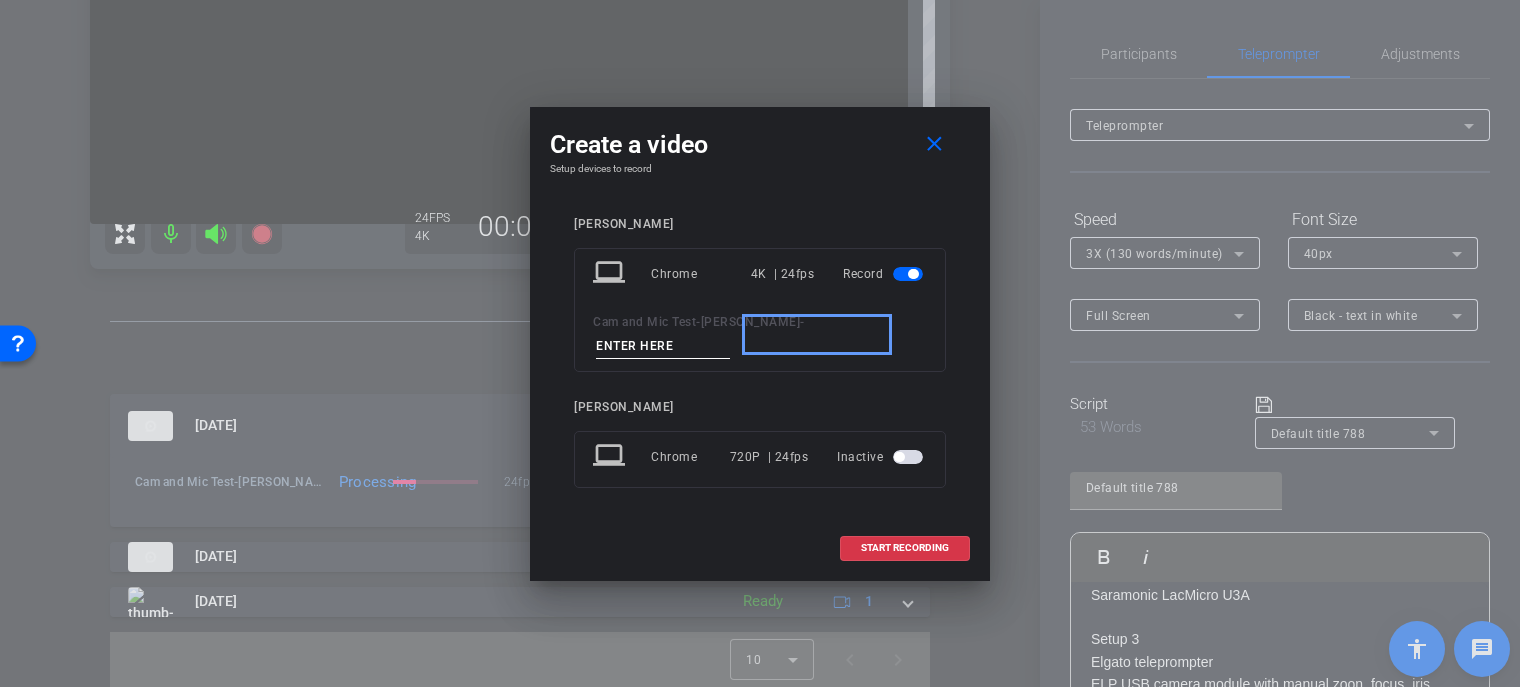 paste on "ELP big and Sennheiser" 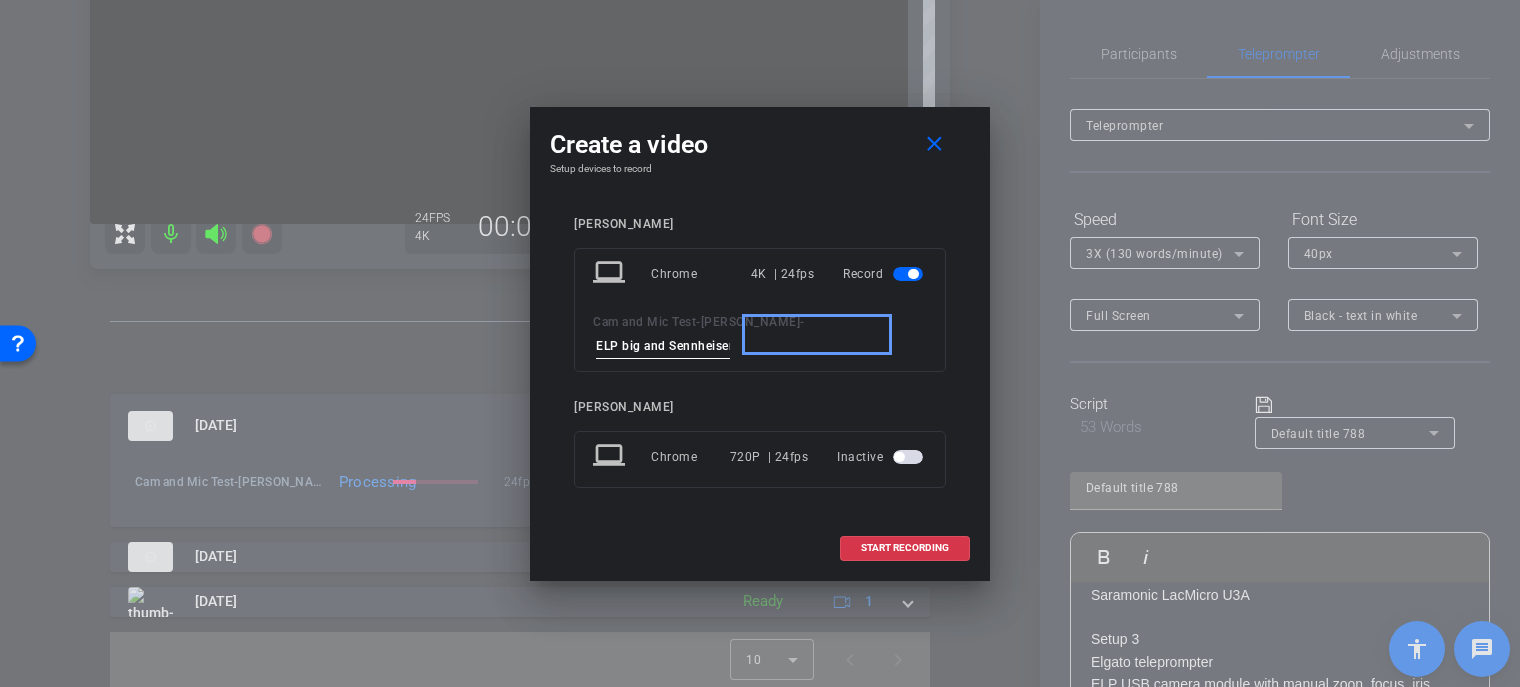scroll, scrollTop: 0, scrollLeft: 4, axis: horizontal 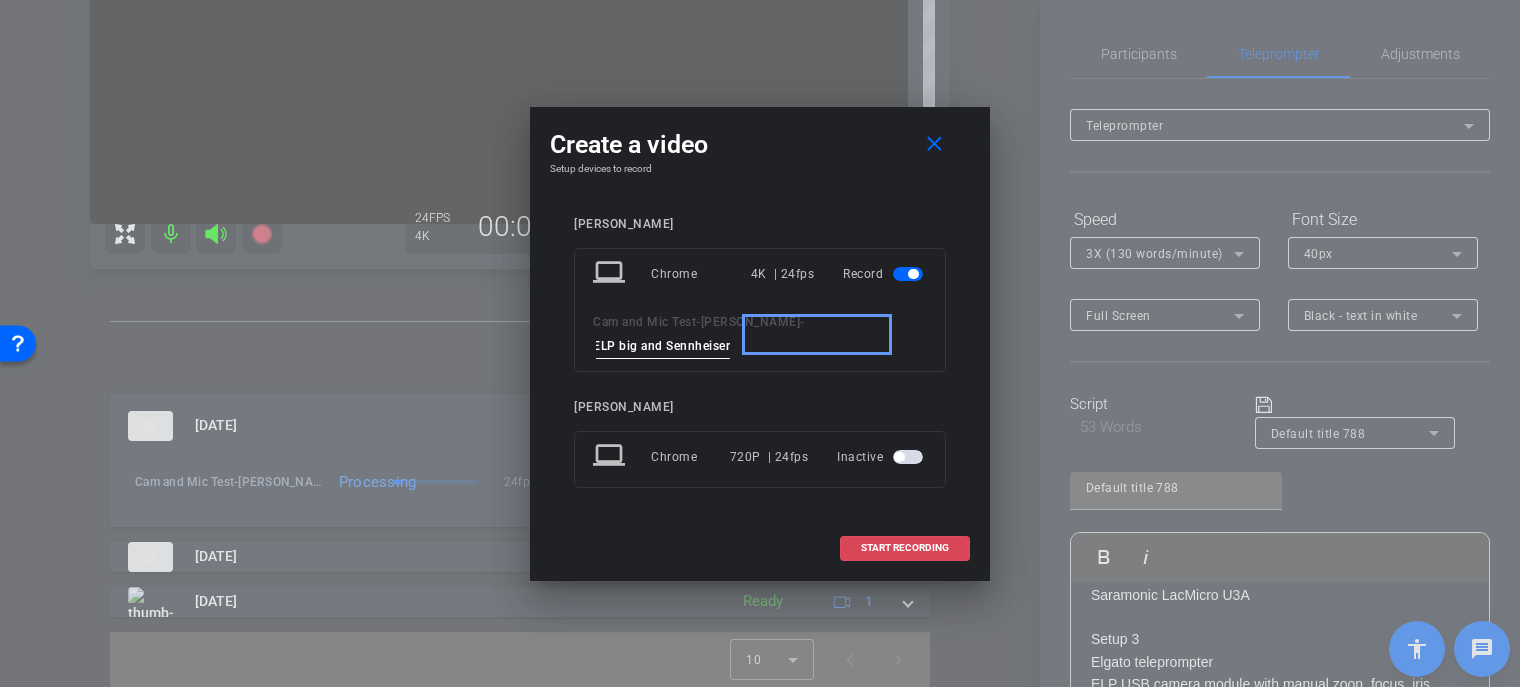 type on "ELP big and Sennheiser" 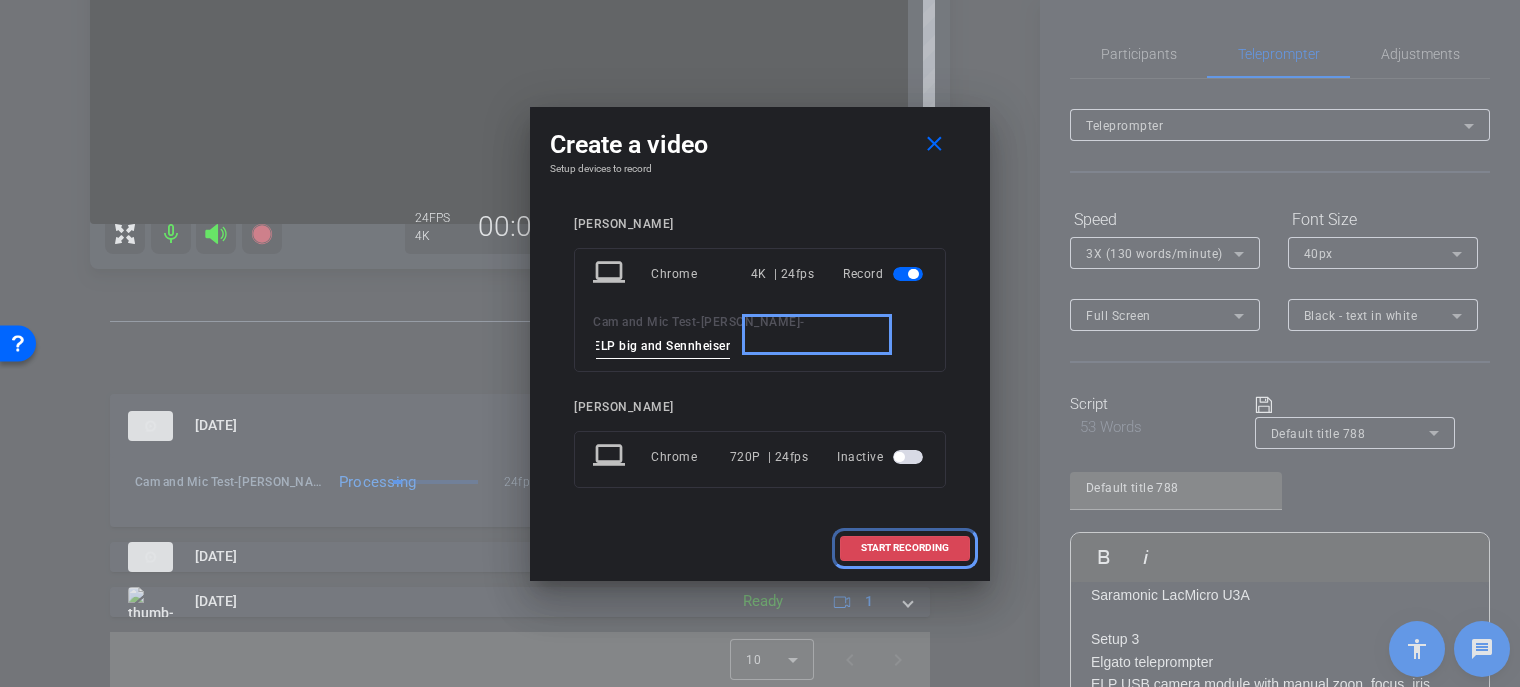 click at bounding box center (905, 548) 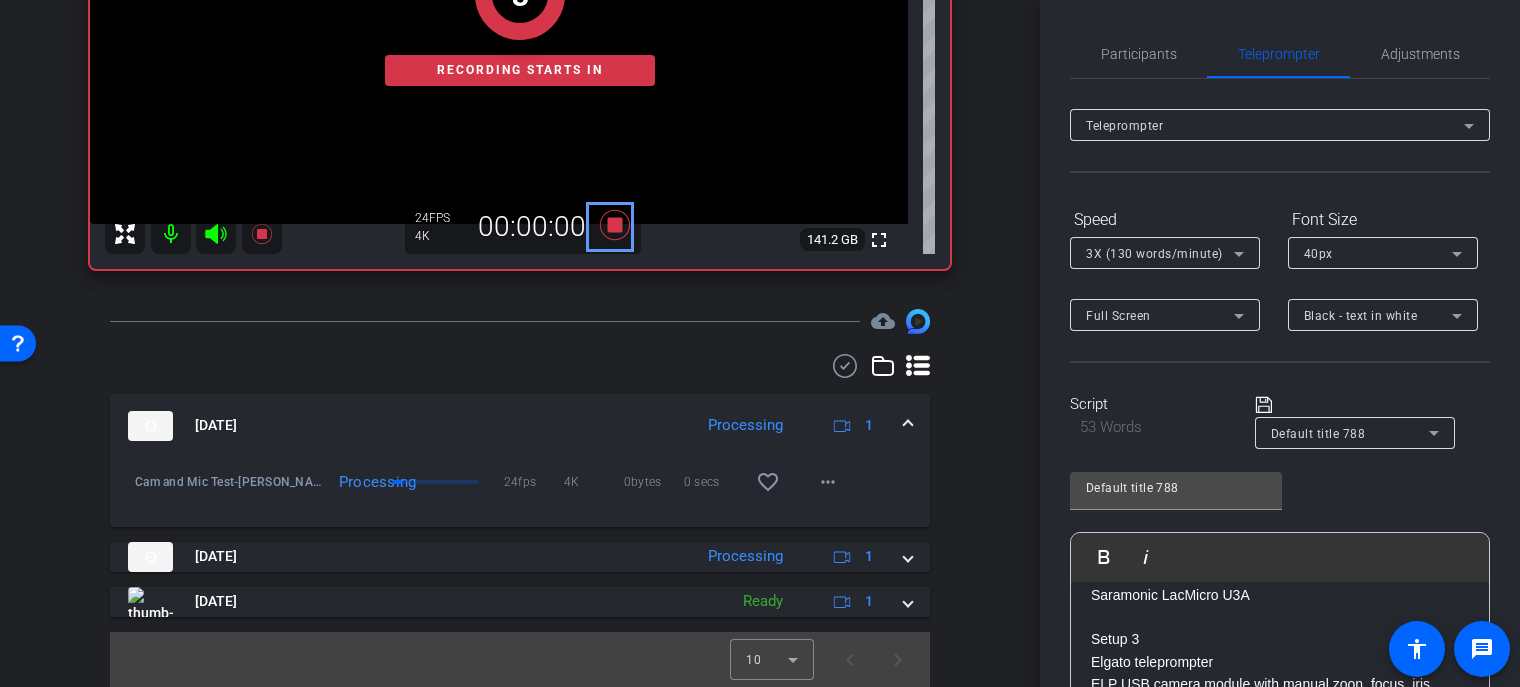 scroll, scrollTop: 392, scrollLeft: 0, axis: vertical 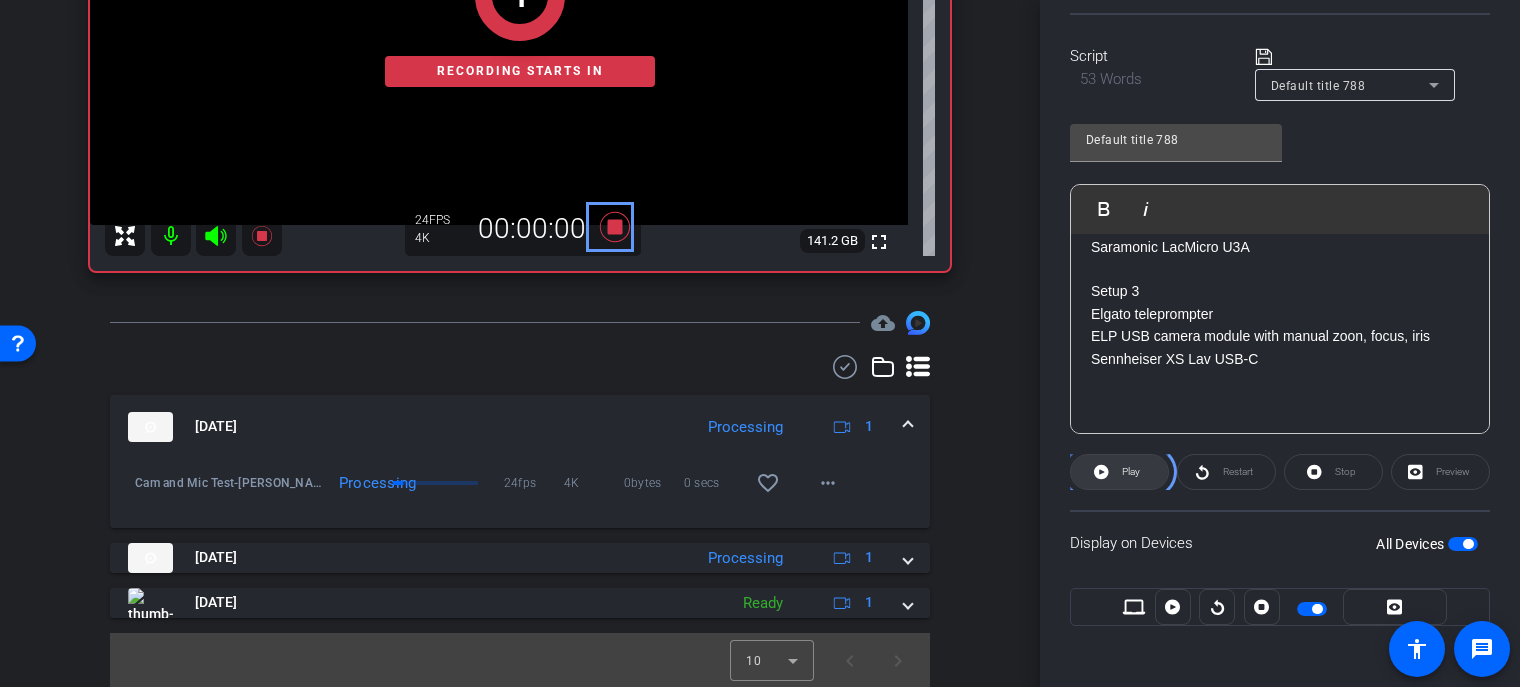 click 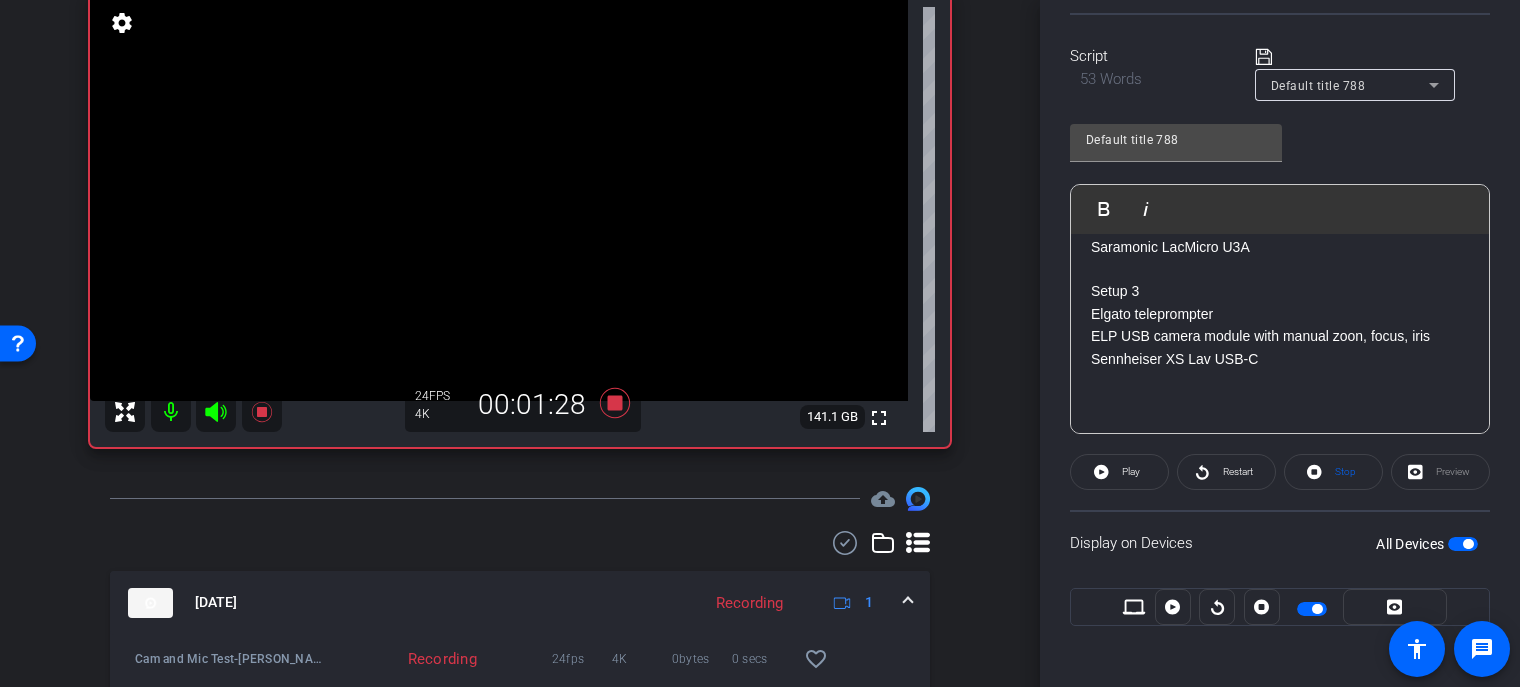 scroll, scrollTop: 92, scrollLeft: 0, axis: vertical 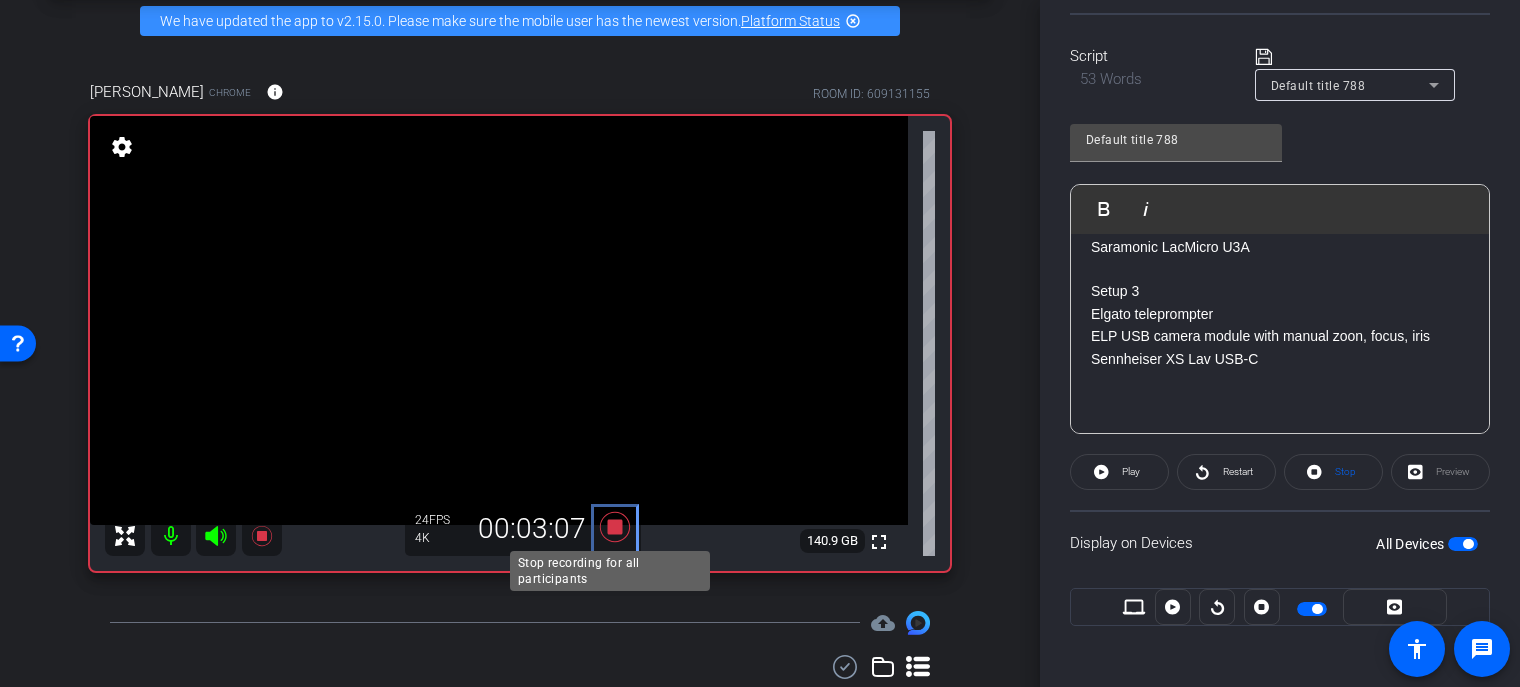 click 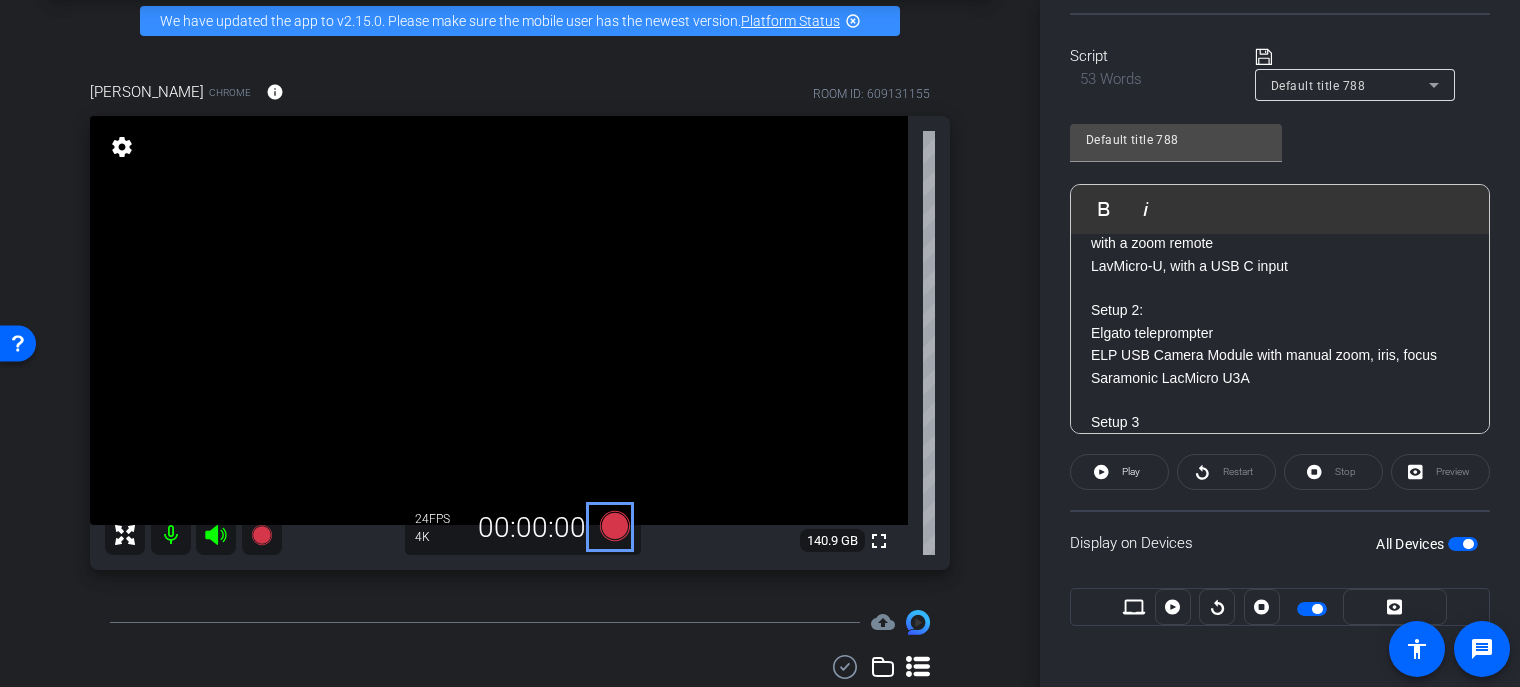 scroll, scrollTop: 220, scrollLeft: 0, axis: vertical 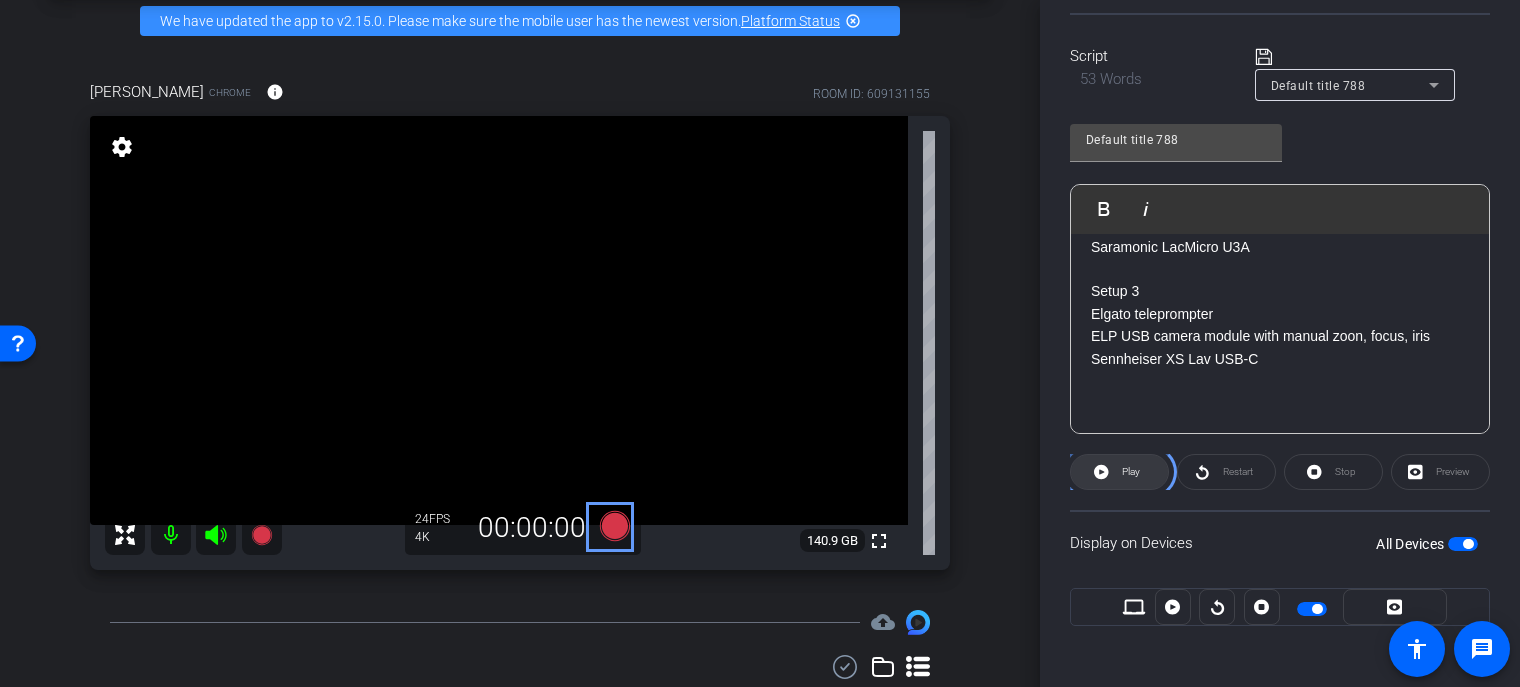 click on "Play" 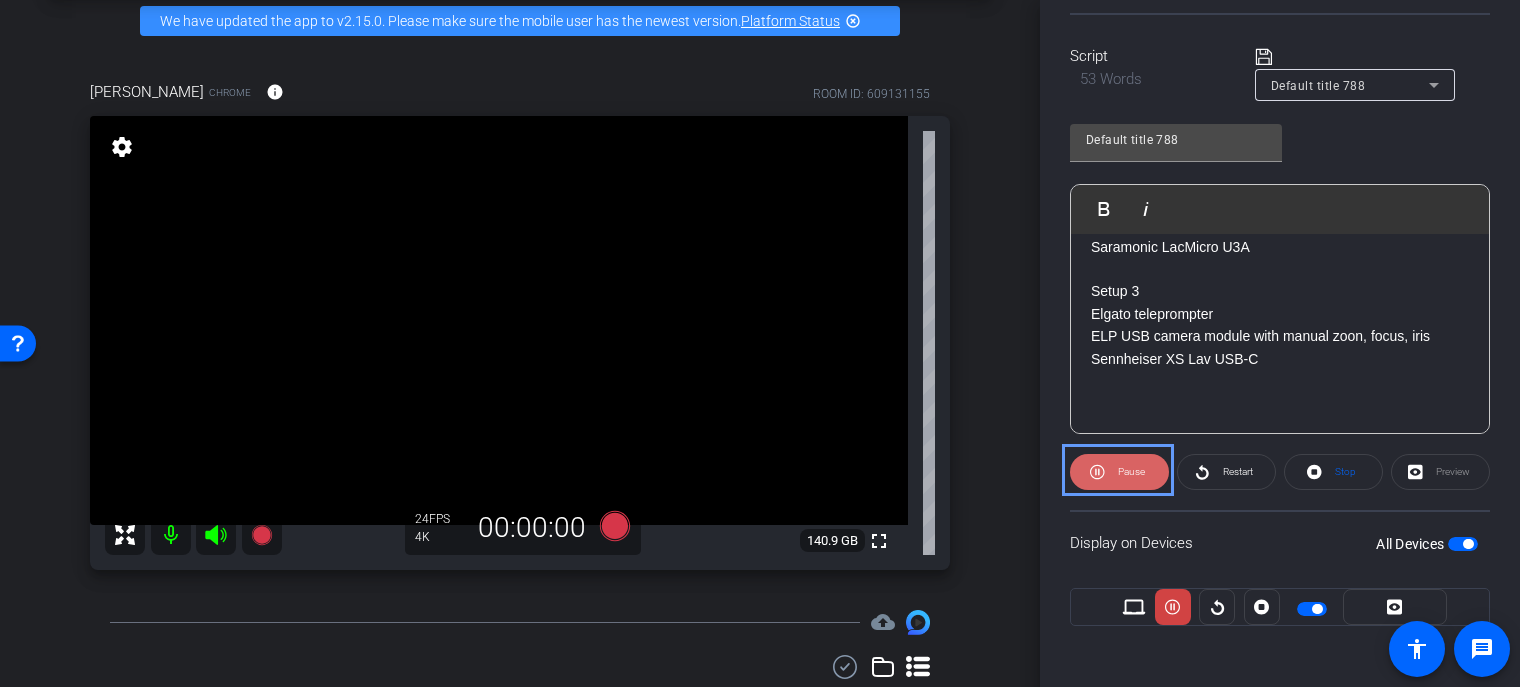 click on "Pause" 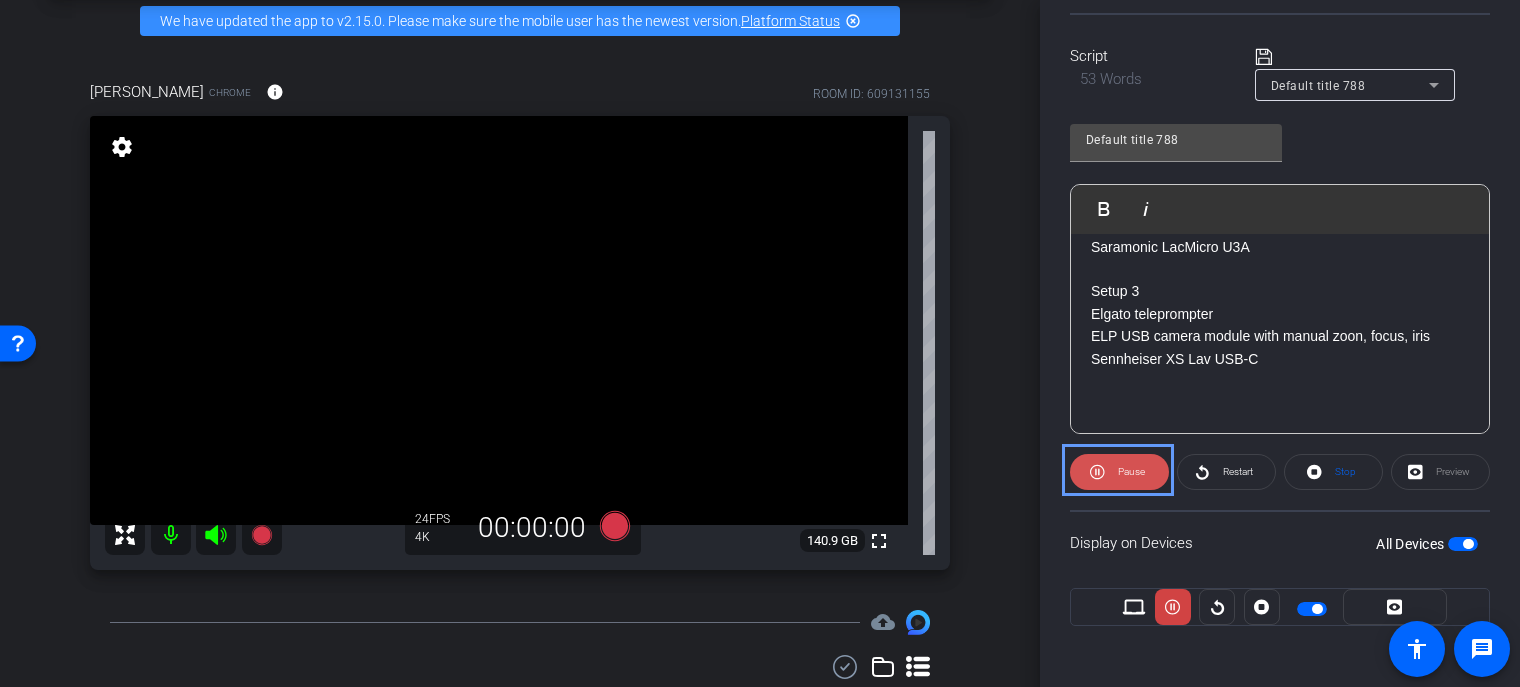 click on "Pause" 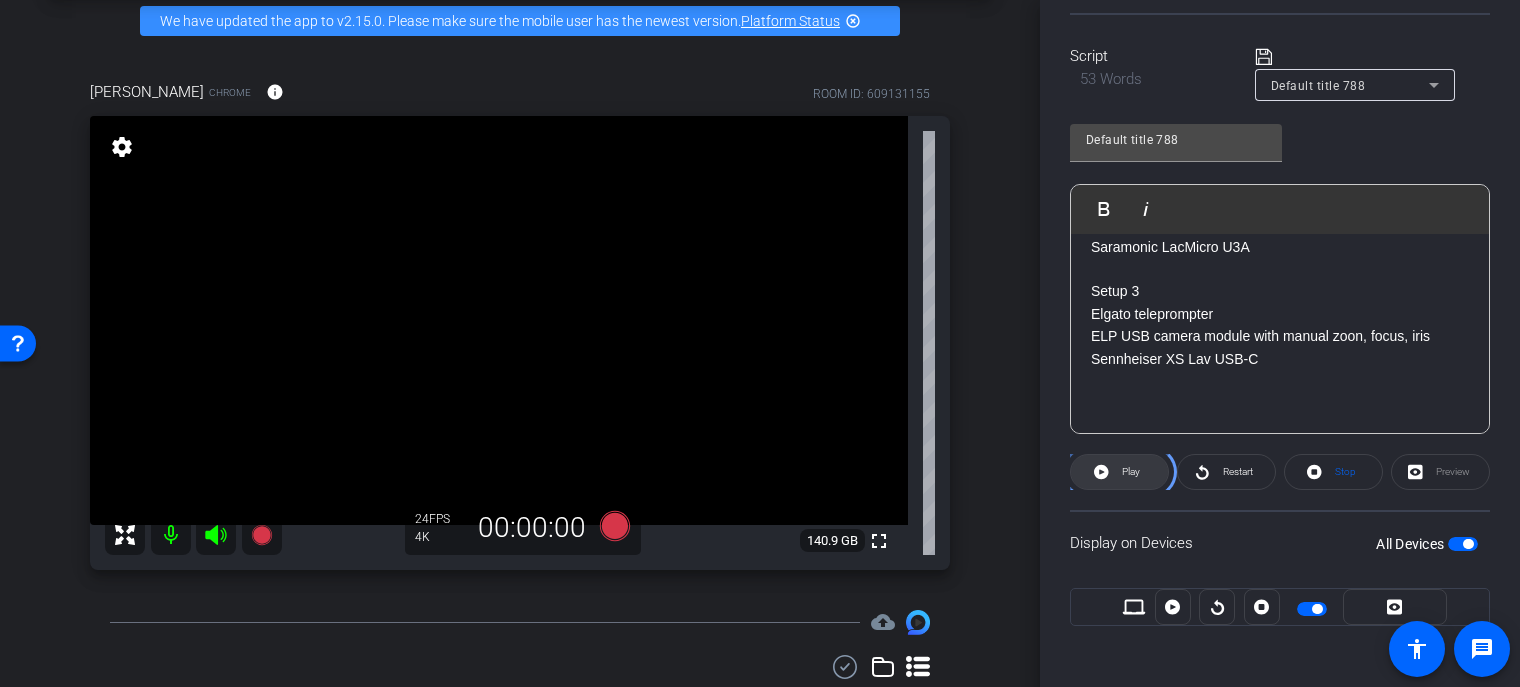 click 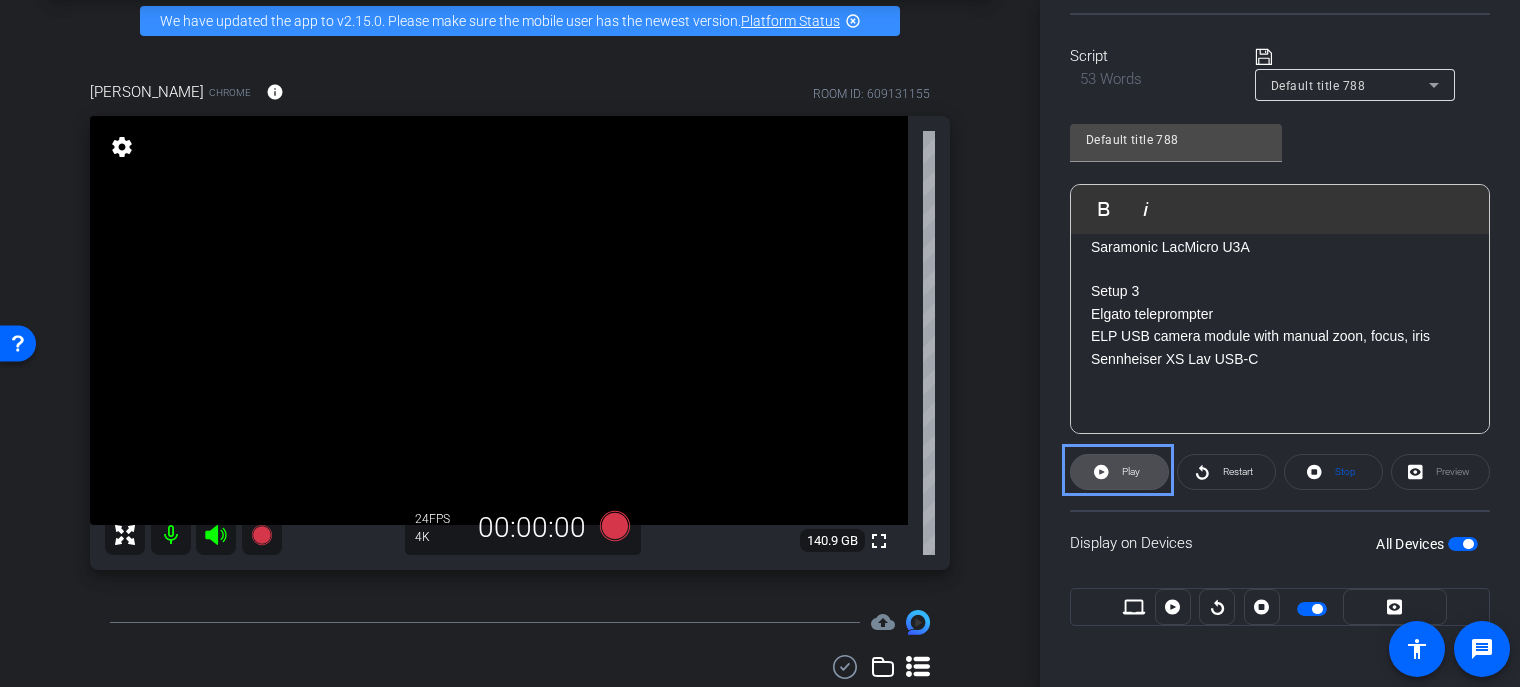 click 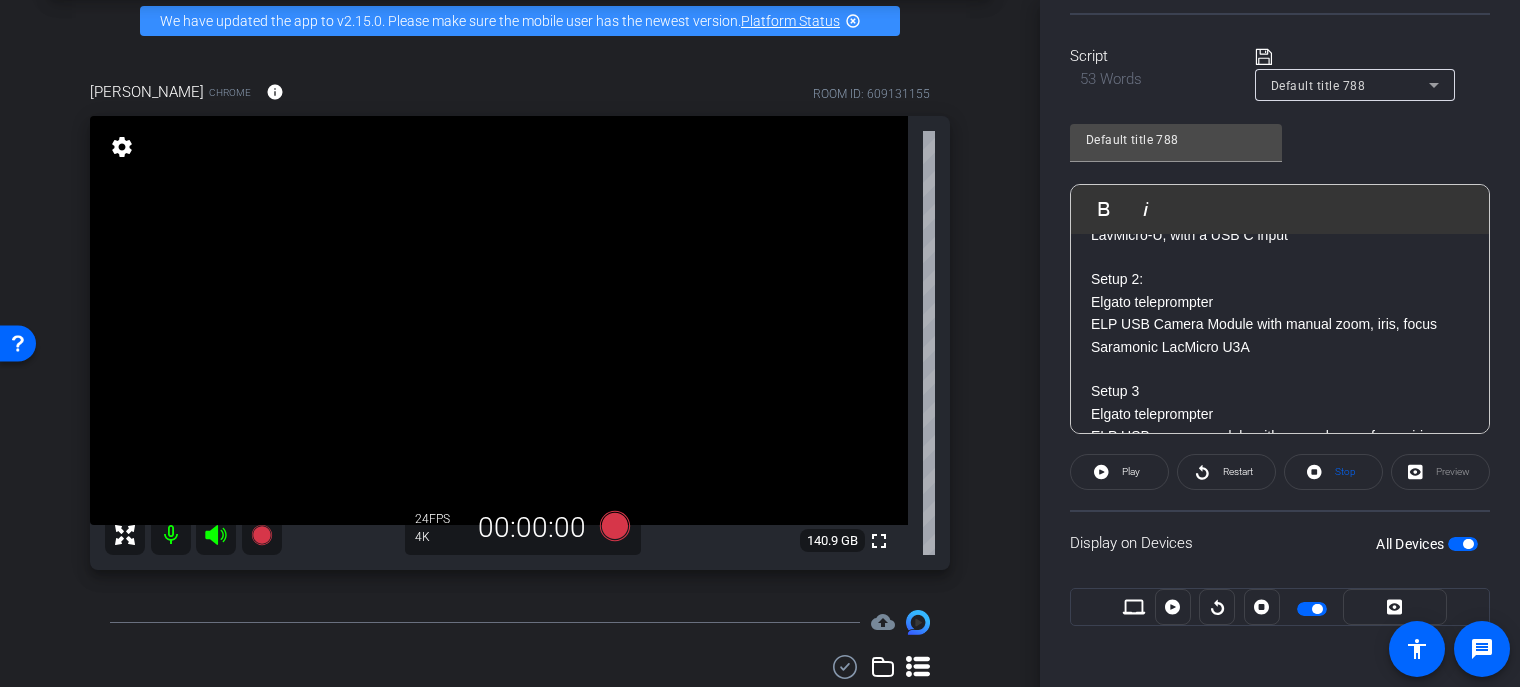 scroll, scrollTop: 220, scrollLeft: 0, axis: vertical 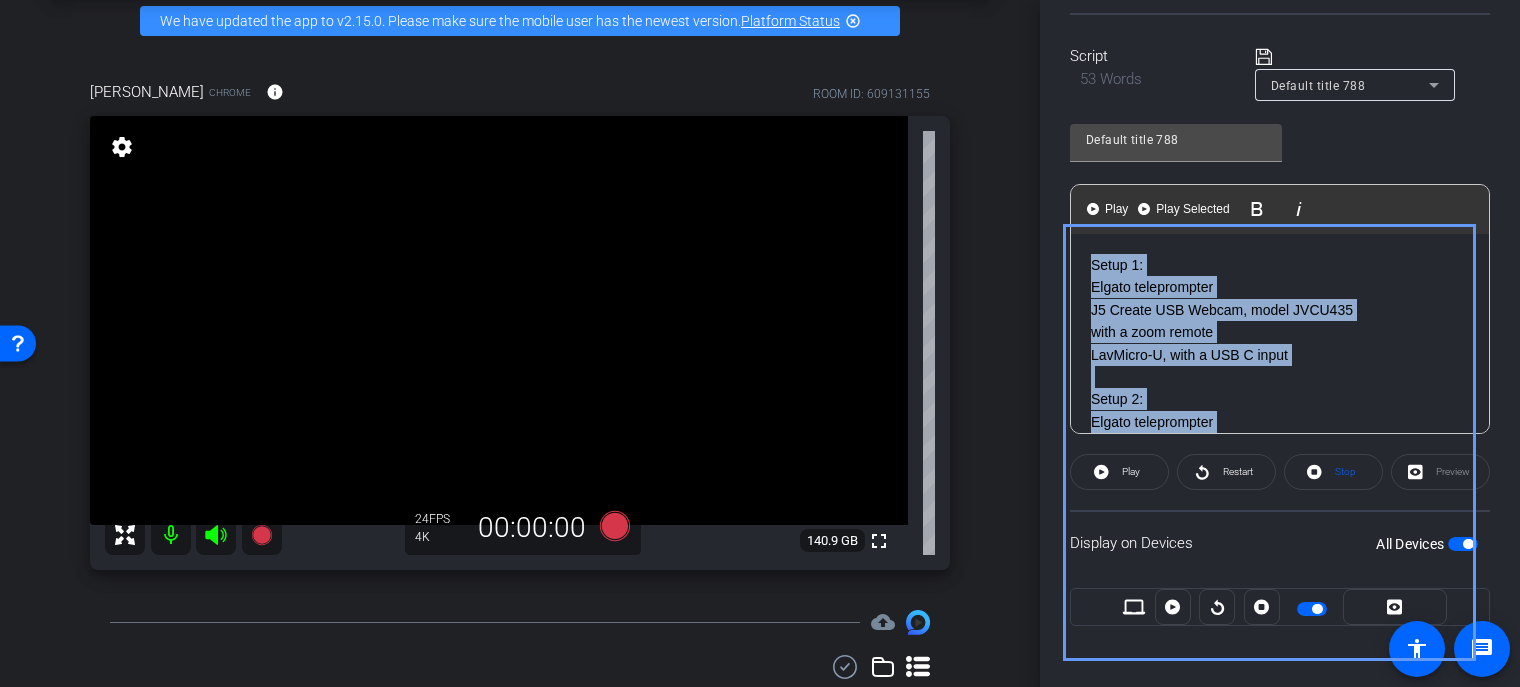 drag, startPoint x: 1089, startPoint y: 287, endPoint x: 1077, endPoint y: 214, distance: 73.97973 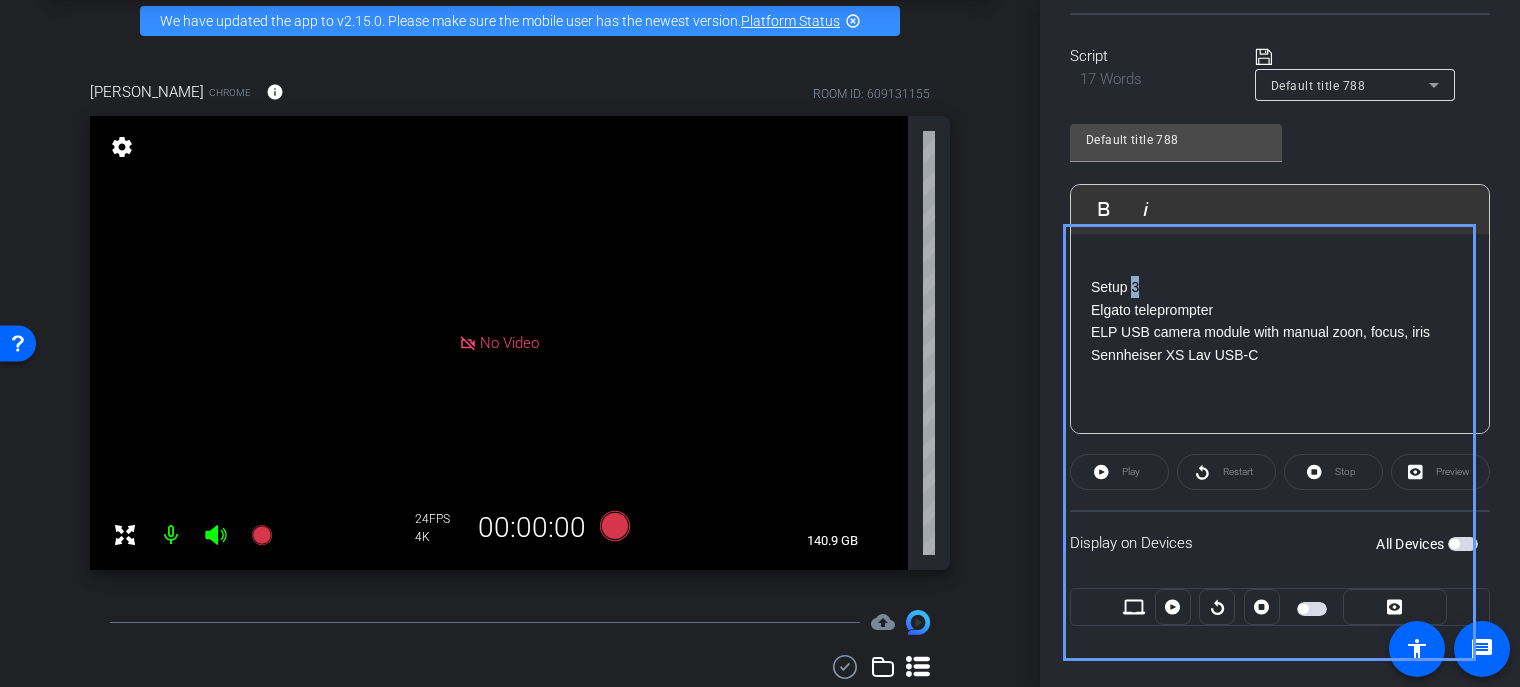 click on "Setup 3" 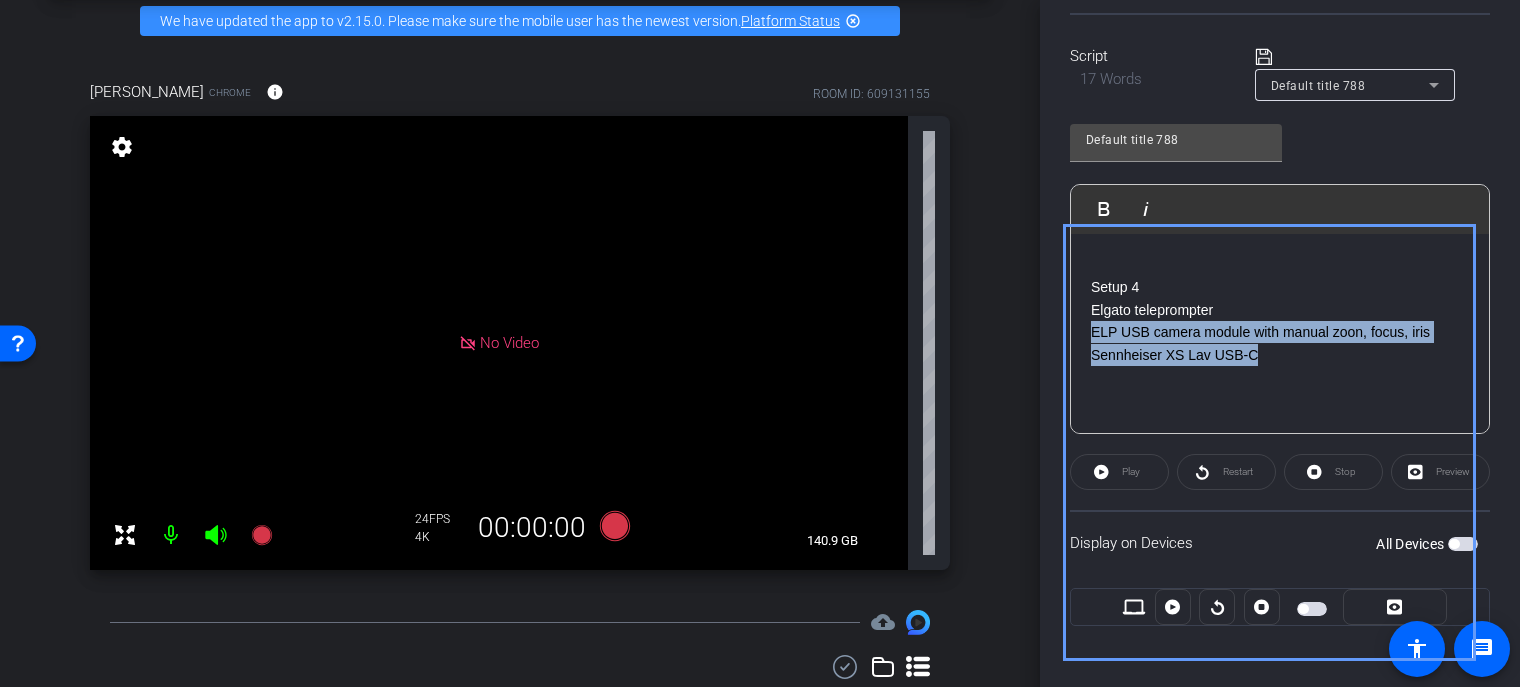 drag, startPoint x: 1088, startPoint y: 327, endPoint x: 1430, endPoint y: 344, distance: 342.42224 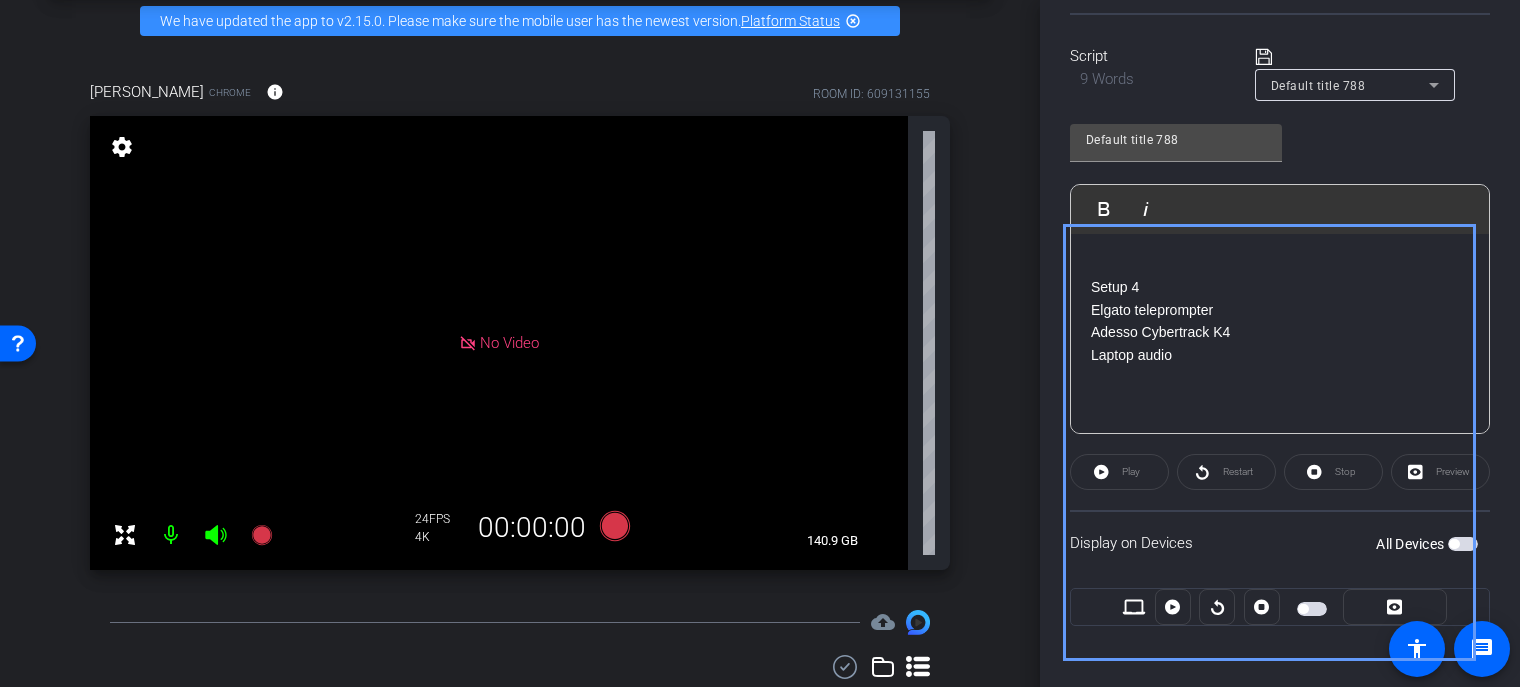 click 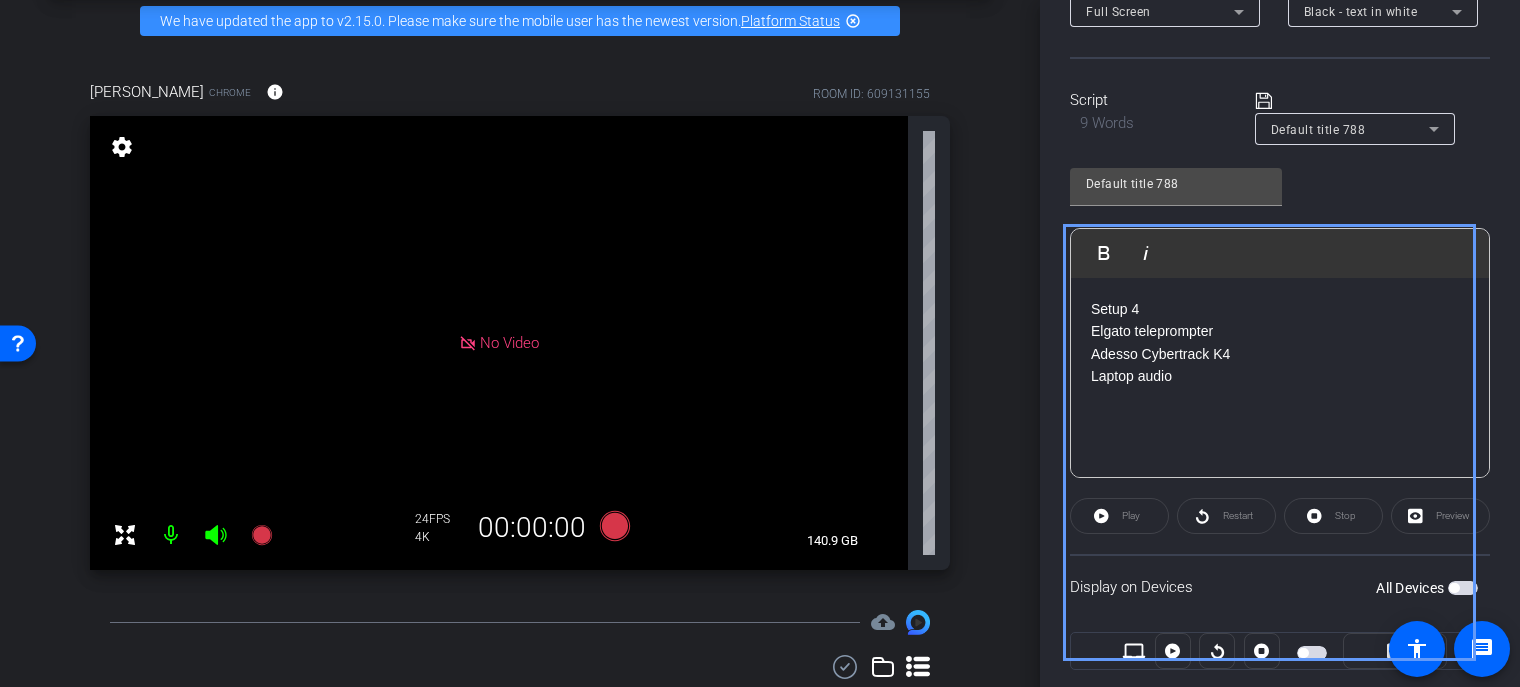 scroll, scrollTop: 348, scrollLeft: 0, axis: vertical 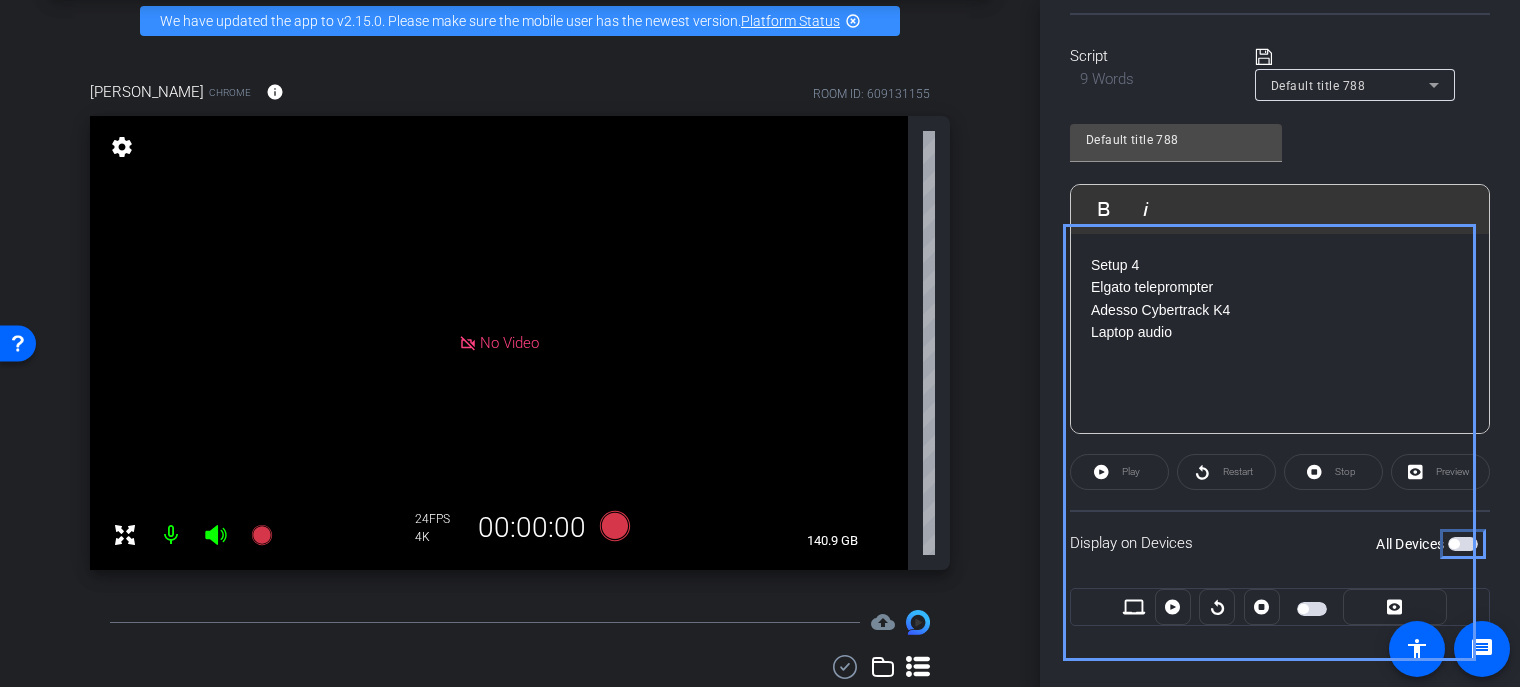 click at bounding box center [1463, 544] 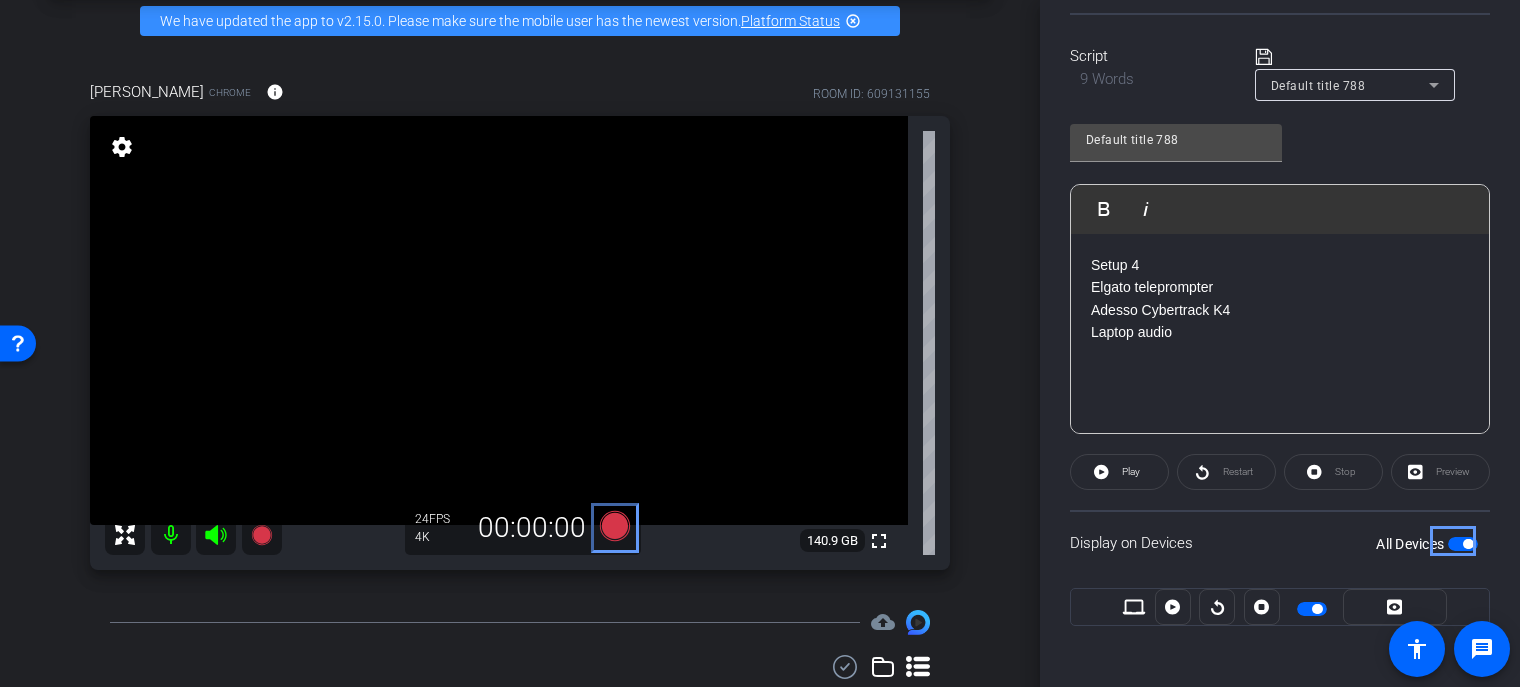 click 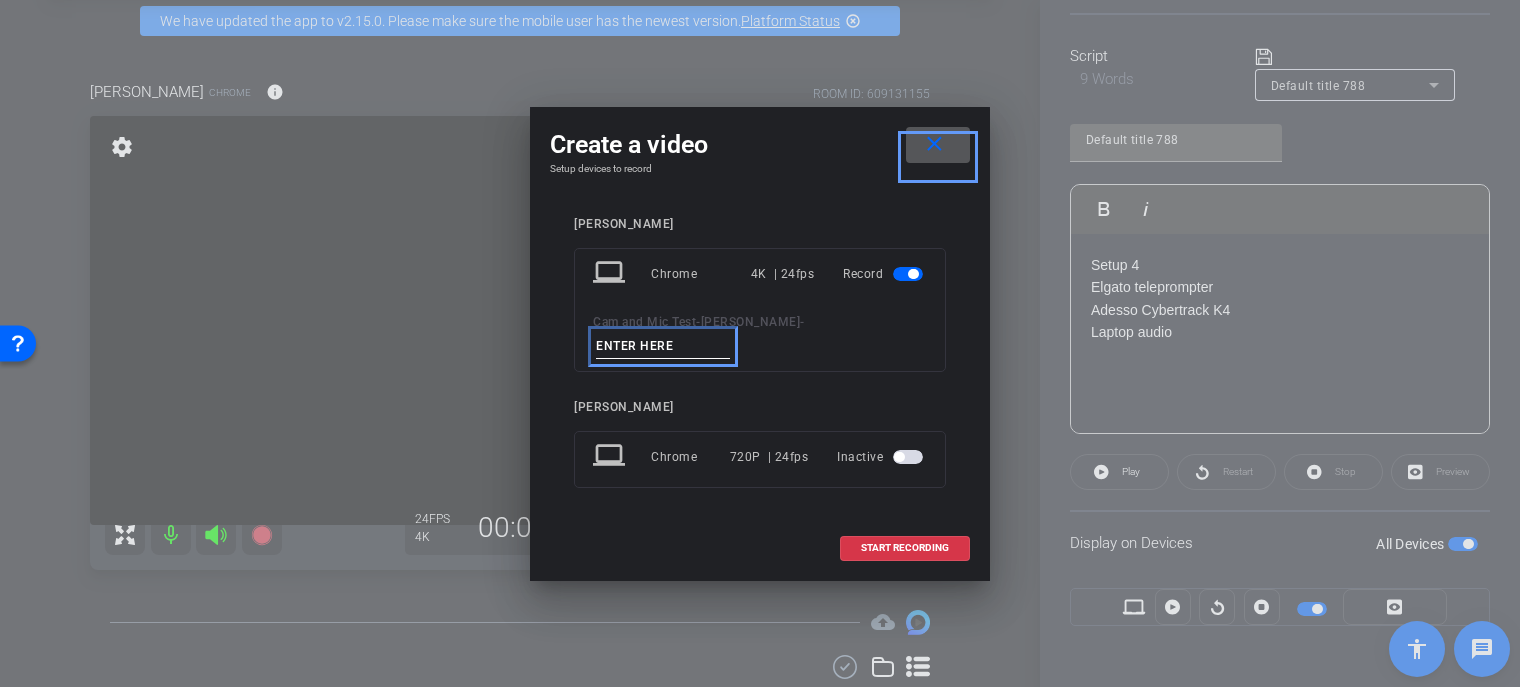 click at bounding box center (663, 346) 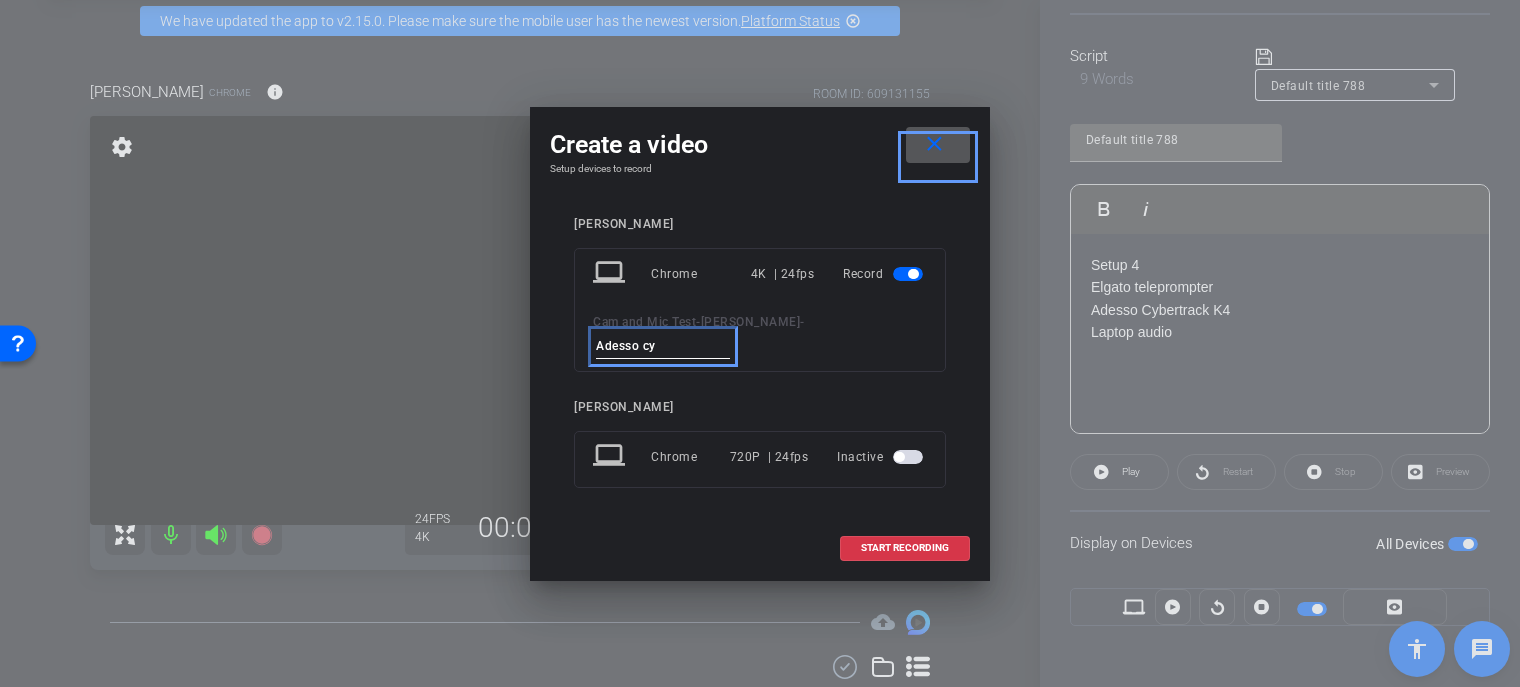 type on "Adesso cy" 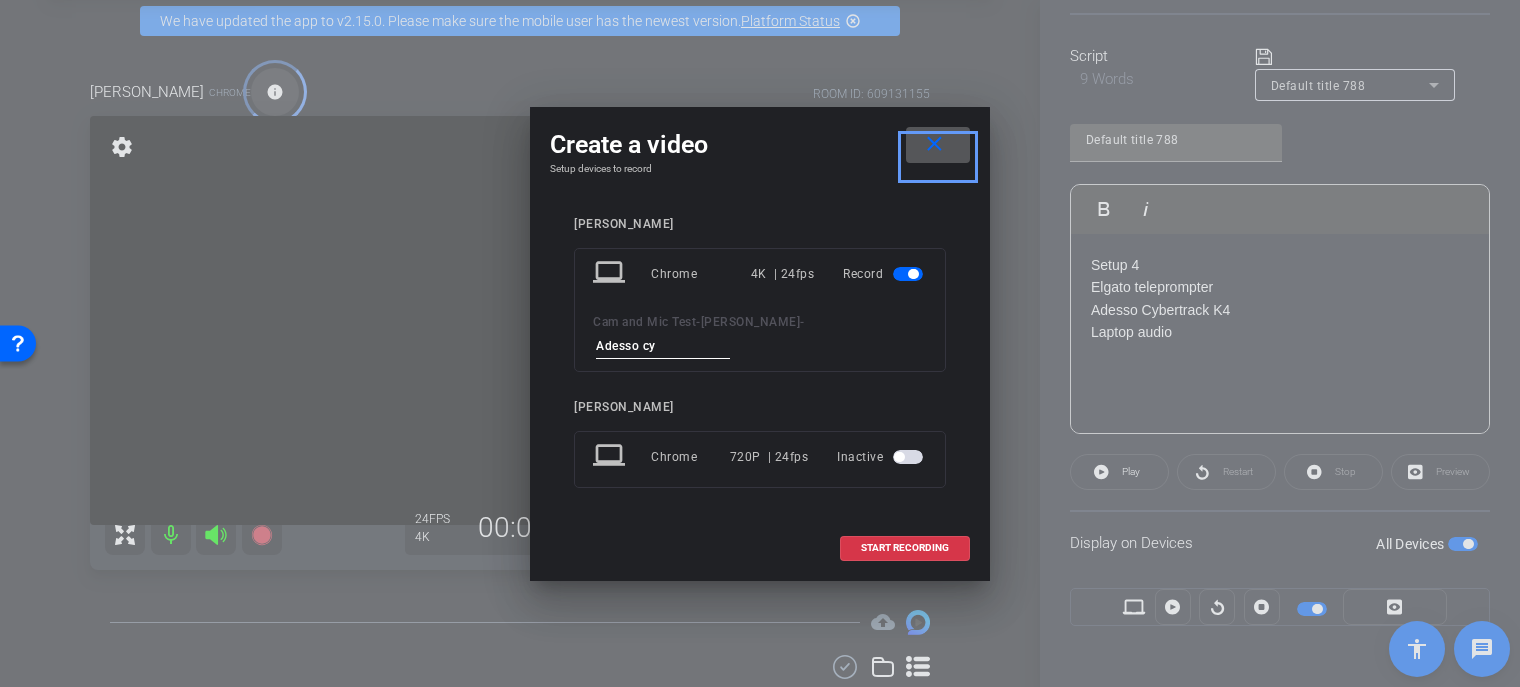 type 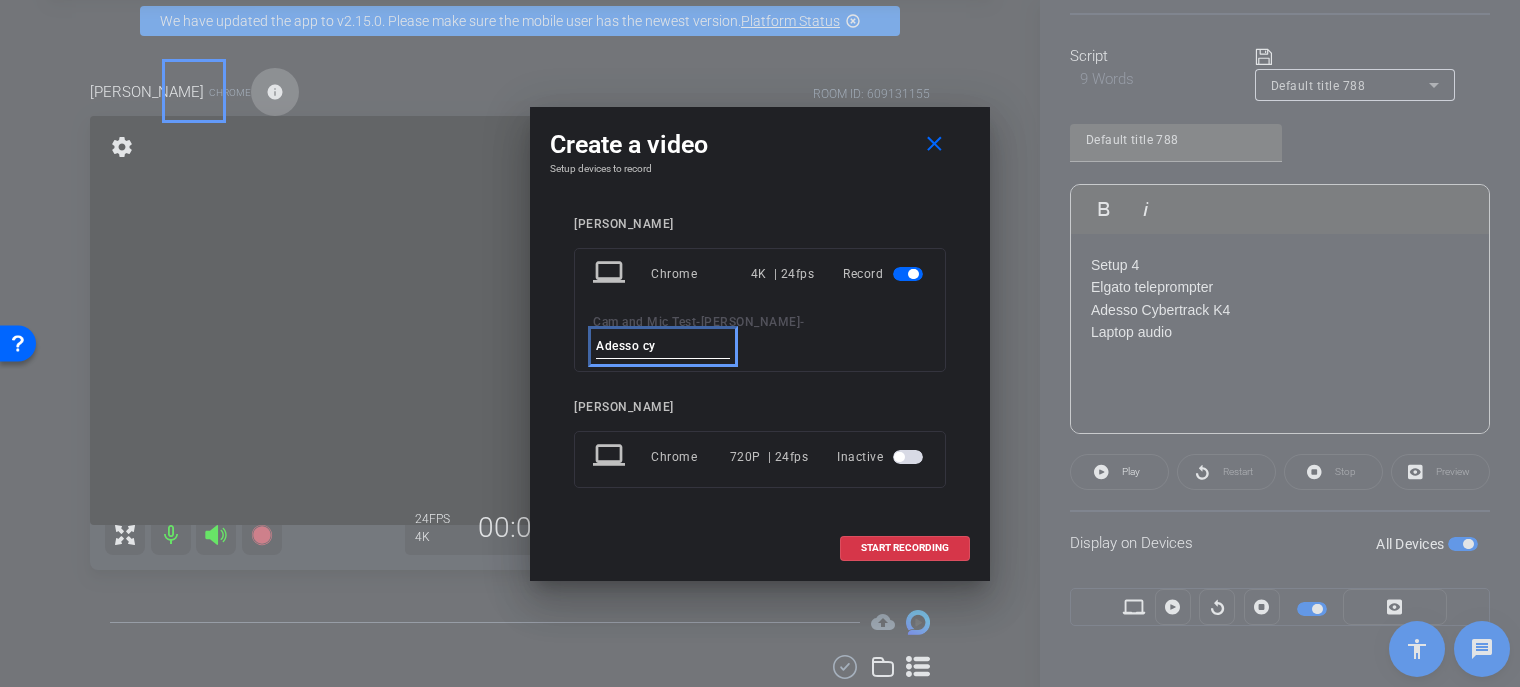 click on "Adesso cy" at bounding box center [663, 346] 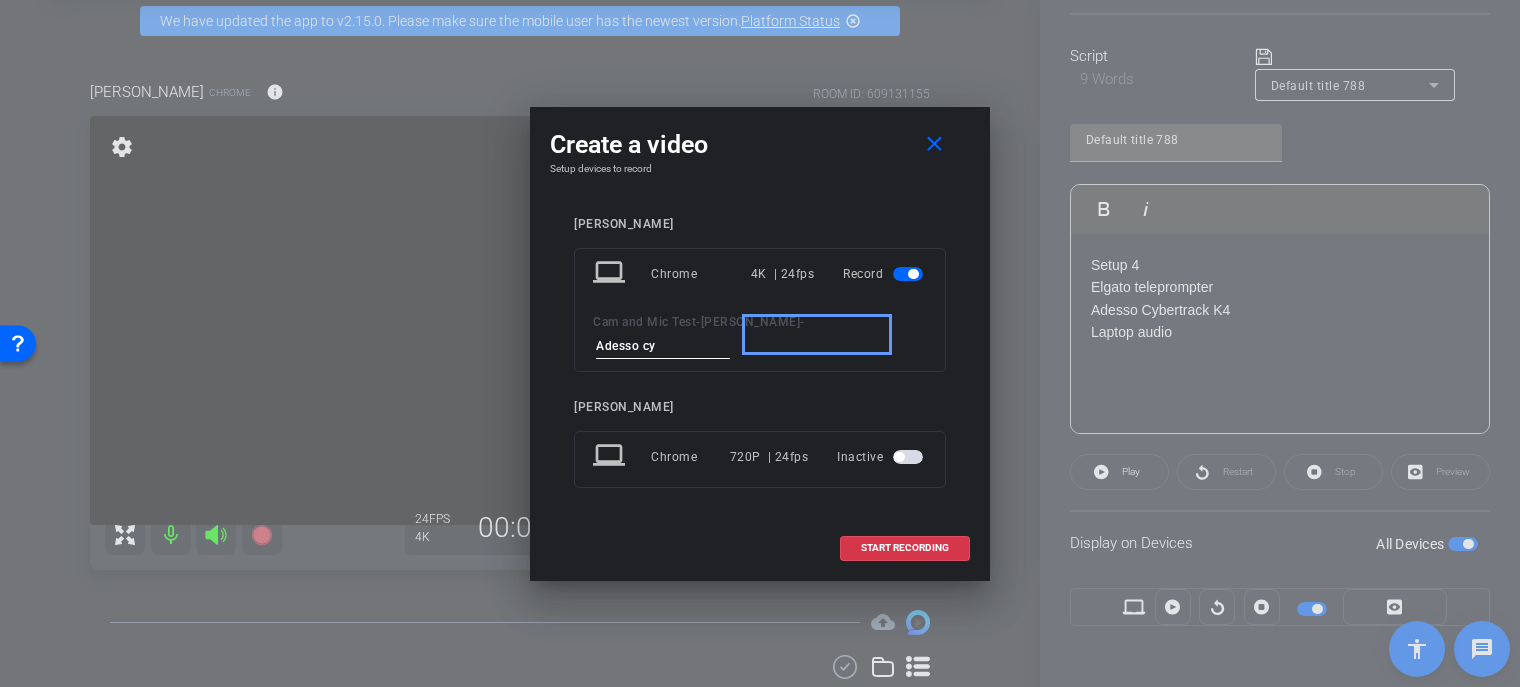 type 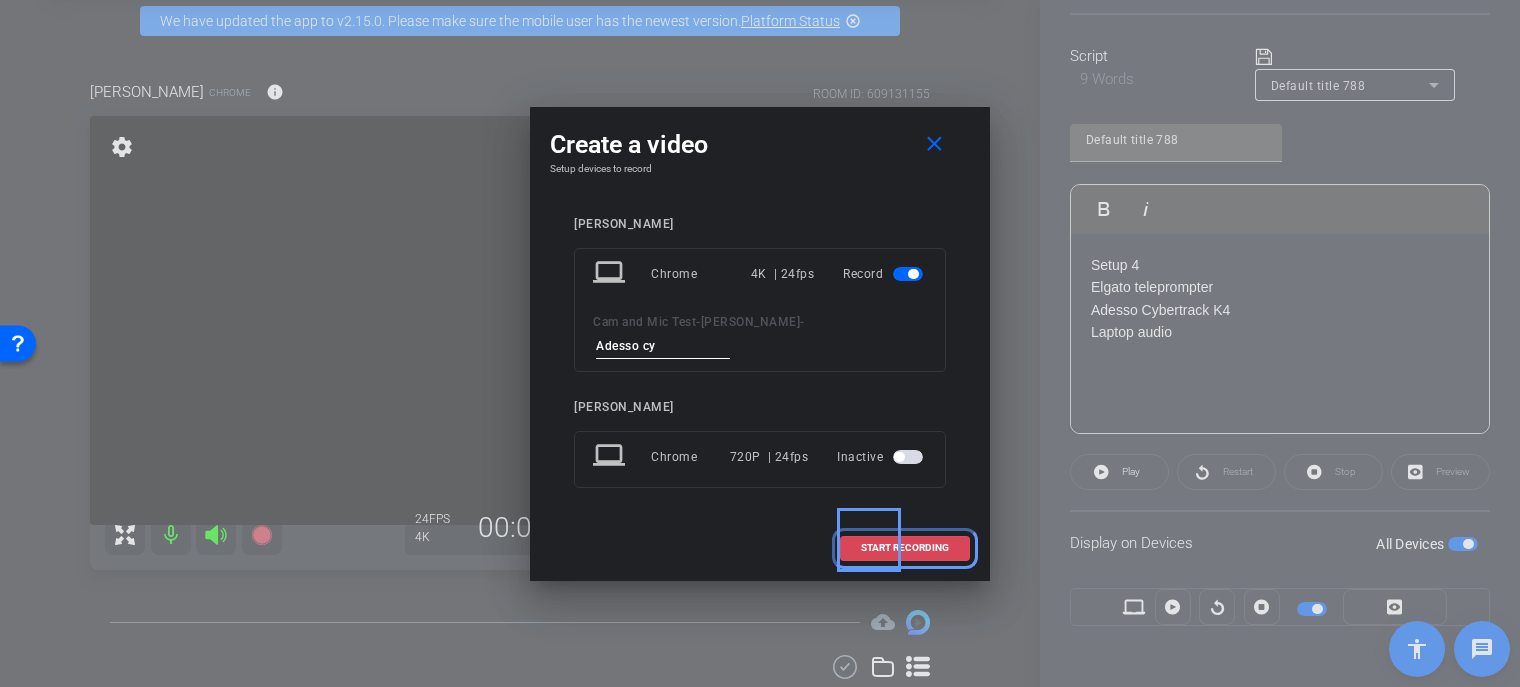 click on "START RECORDING" at bounding box center (905, 548) 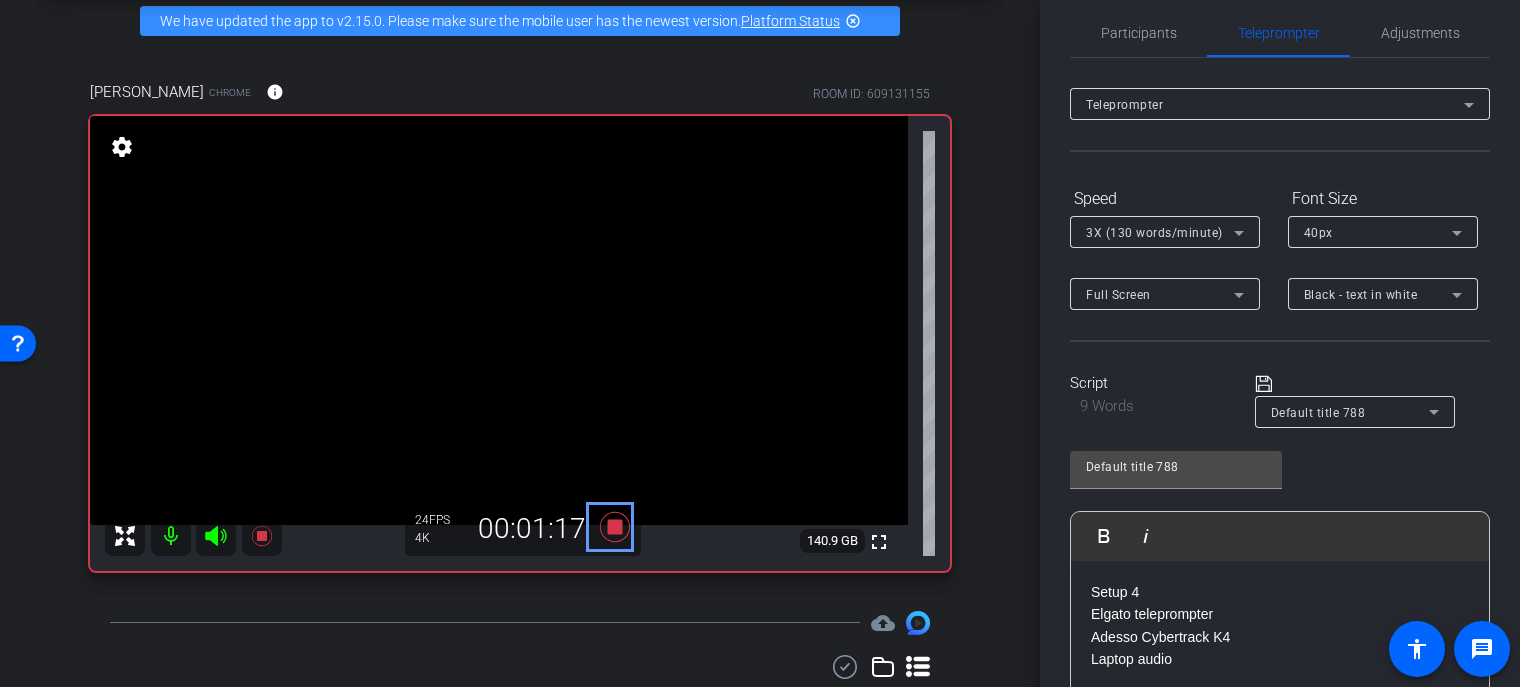 scroll, scrollTop: 0, scrollLeft: 0, axis: both 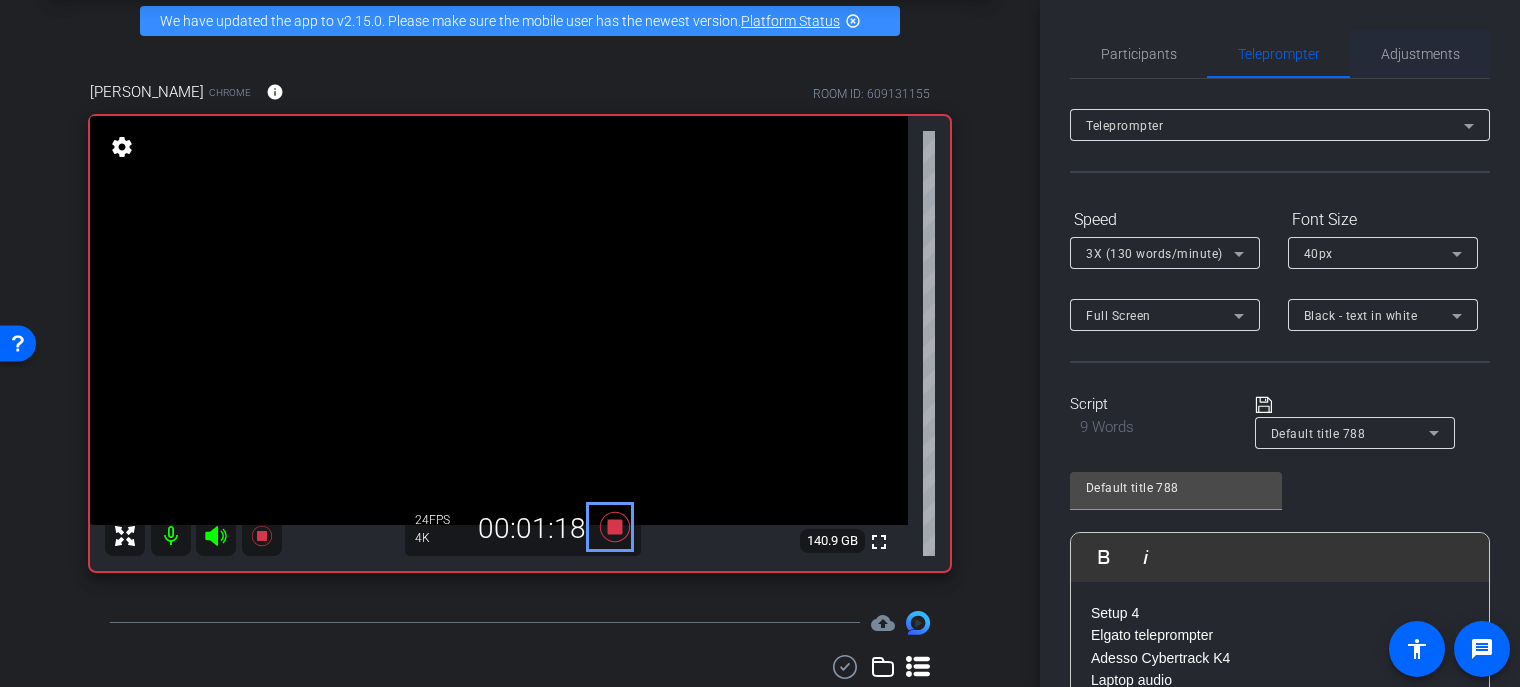 click on "Adjustments" at bounding box center [1420, 54] 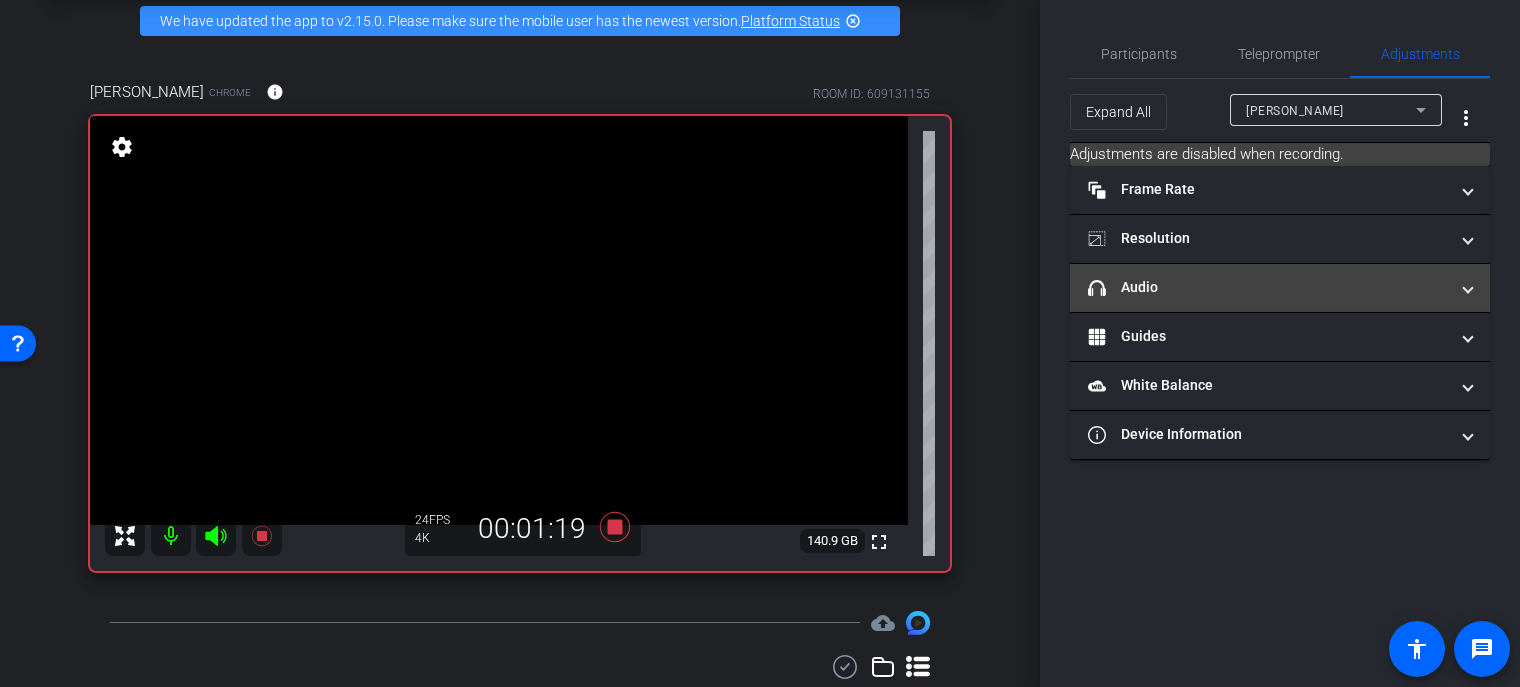 click on "headphone icon
Audio" at bounding box center (1268, 287) 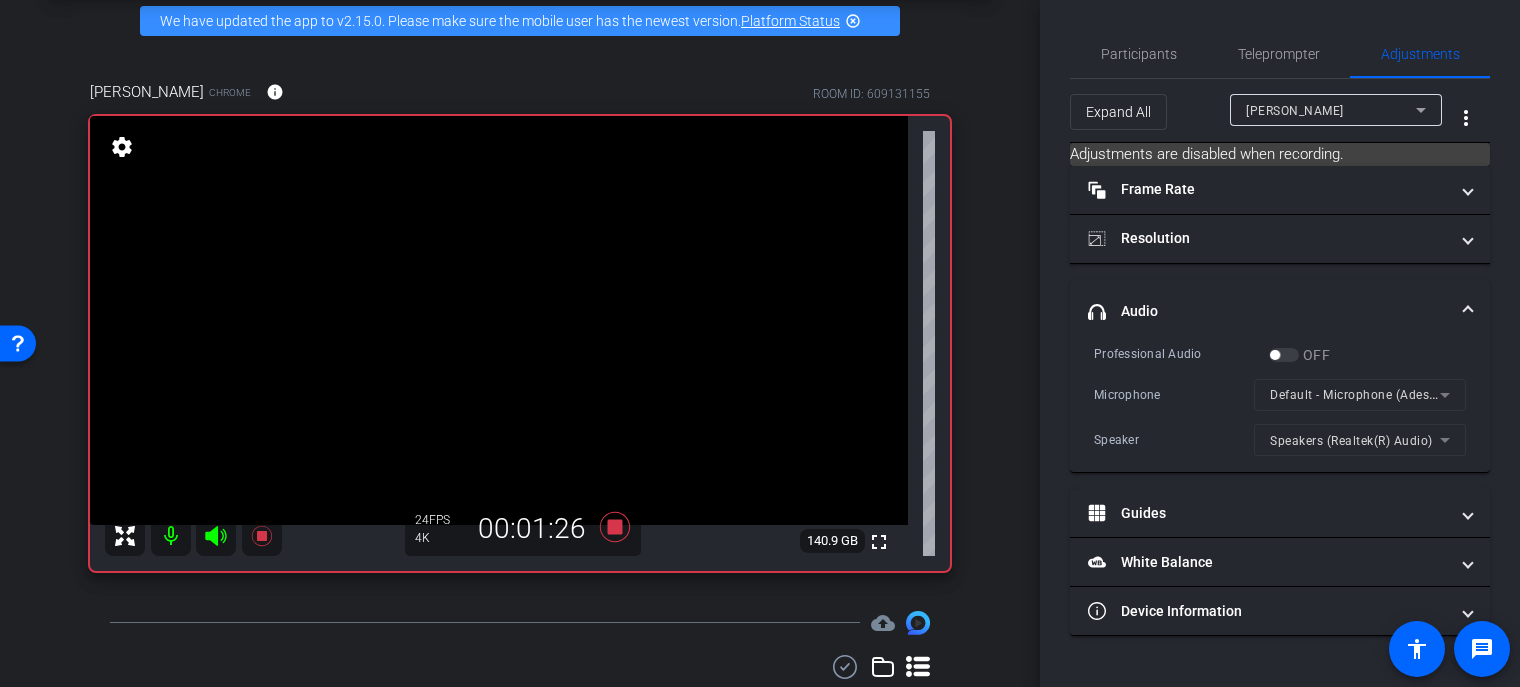 click on "Default - Microphone (Adesso CyberTrack K4)" at bounding box center [1360, 395] 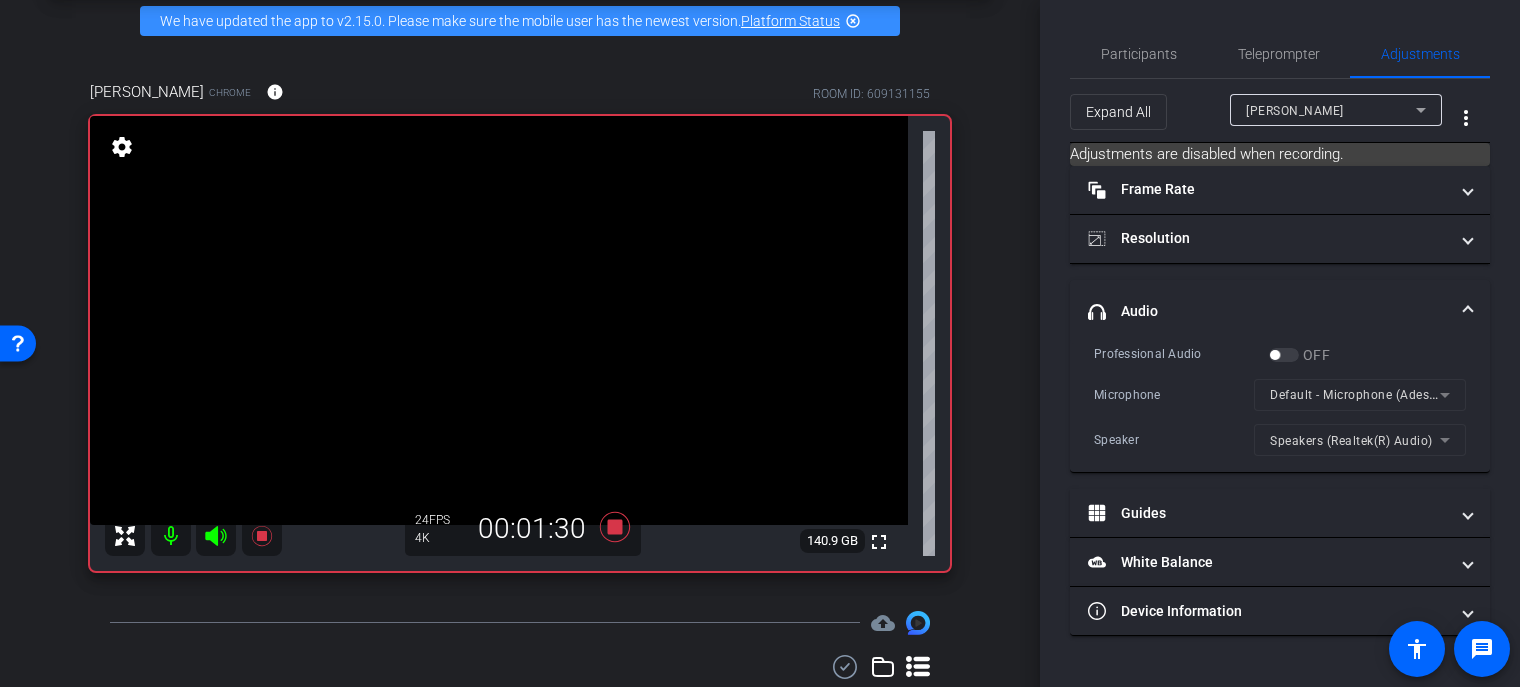 click on "Default - Microphone (Adesso CyberTrack K4)" at bounding box center (1360, 395) 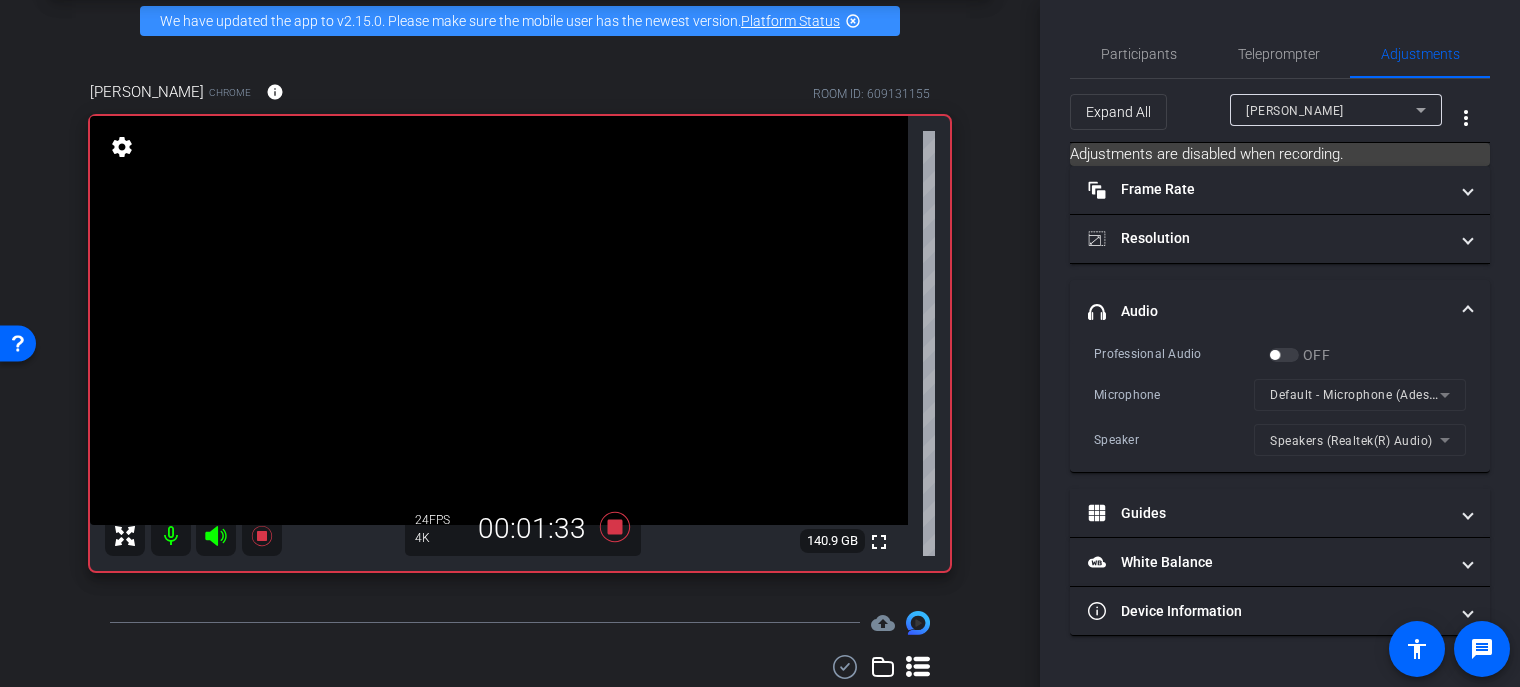 click on "Default - Microphone (Adesso CyberTrack K4)" at bounding box center [1360, 395] 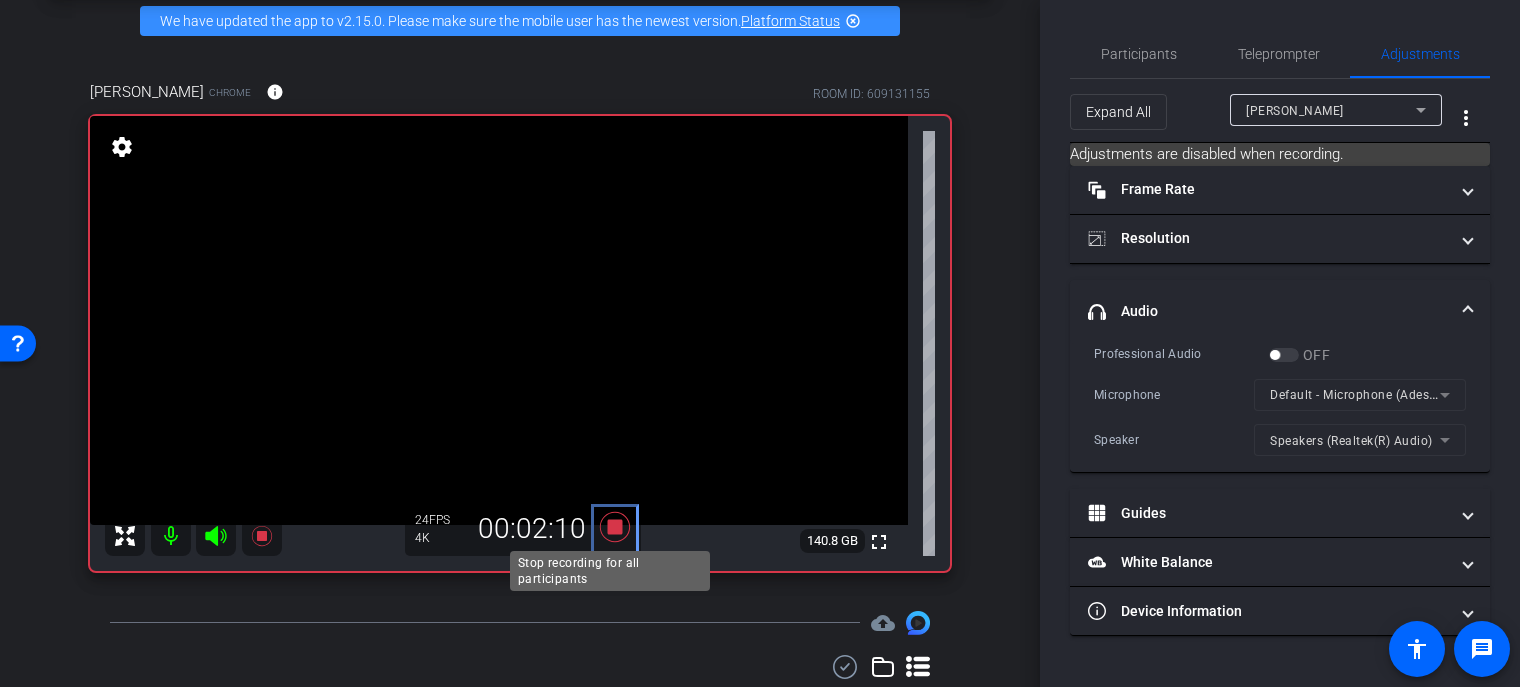 click 